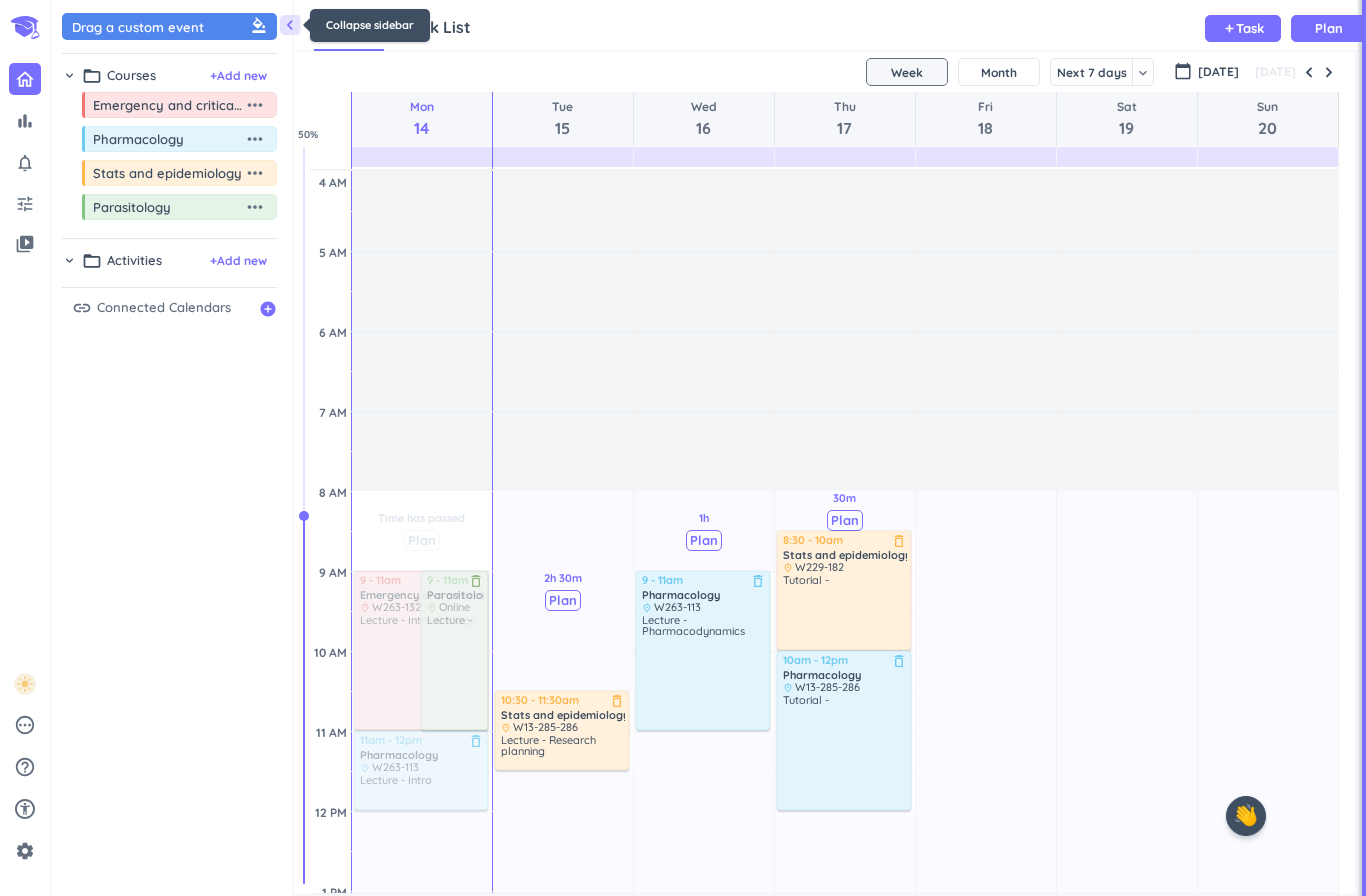 scroll, scrollTop: 0, scrollLeft: 0, axis: both 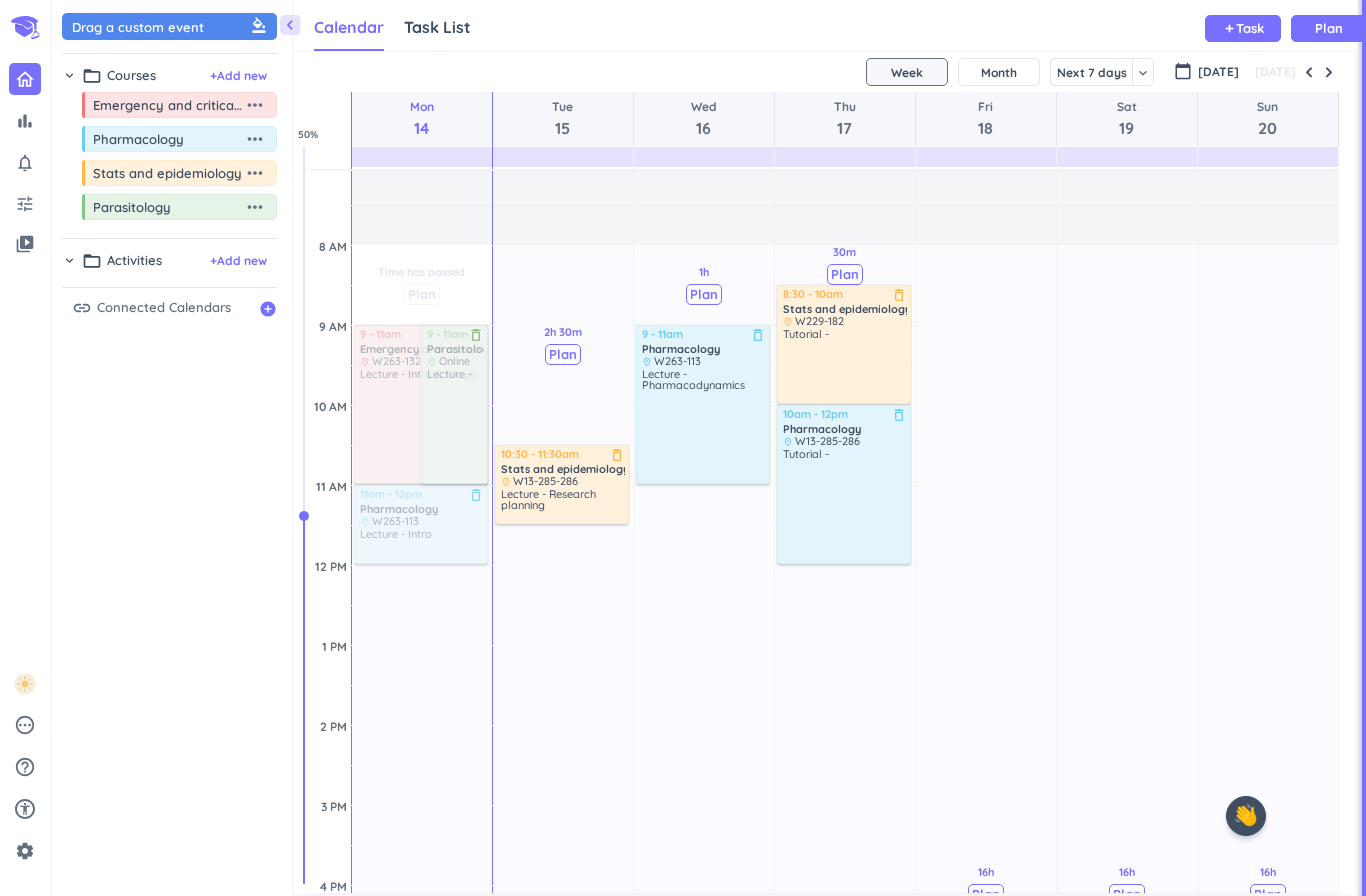 click on "Drag a custom event format_color_fill chevron_right folder_open Courses   +  Add new drag_indicator Emergency and critical care more_horiz drag_indicator Pharmacology more_horiz drag_indicator Stats and epidemiology more_horiz drag_indicator Parasitology more_horiz chevron_right folder_open Activities   +  Add new link Connected Calendars add_circle" at bounding box center [172, 453] 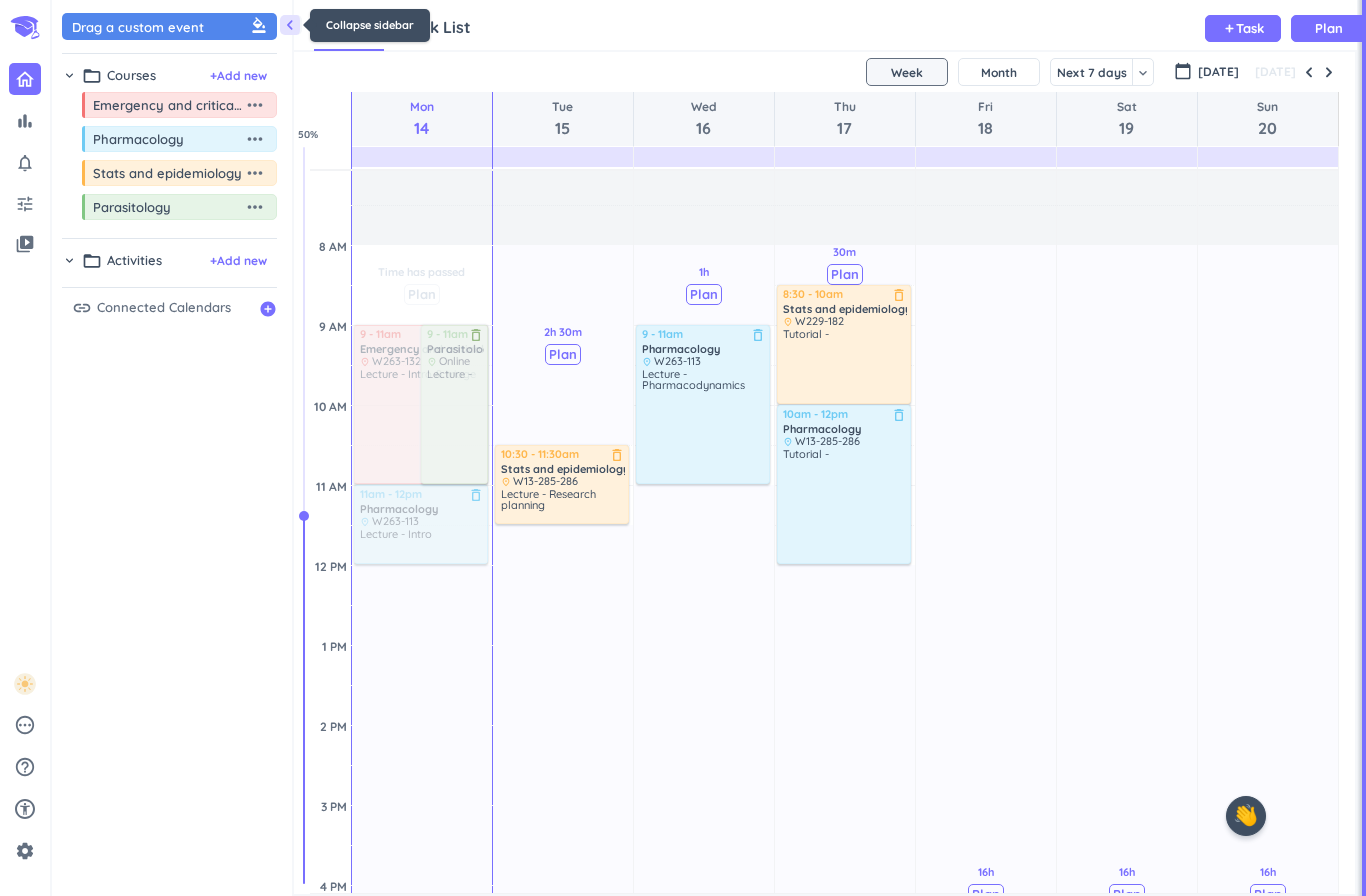click on "chevron_left" at bounding box center [290, 25] 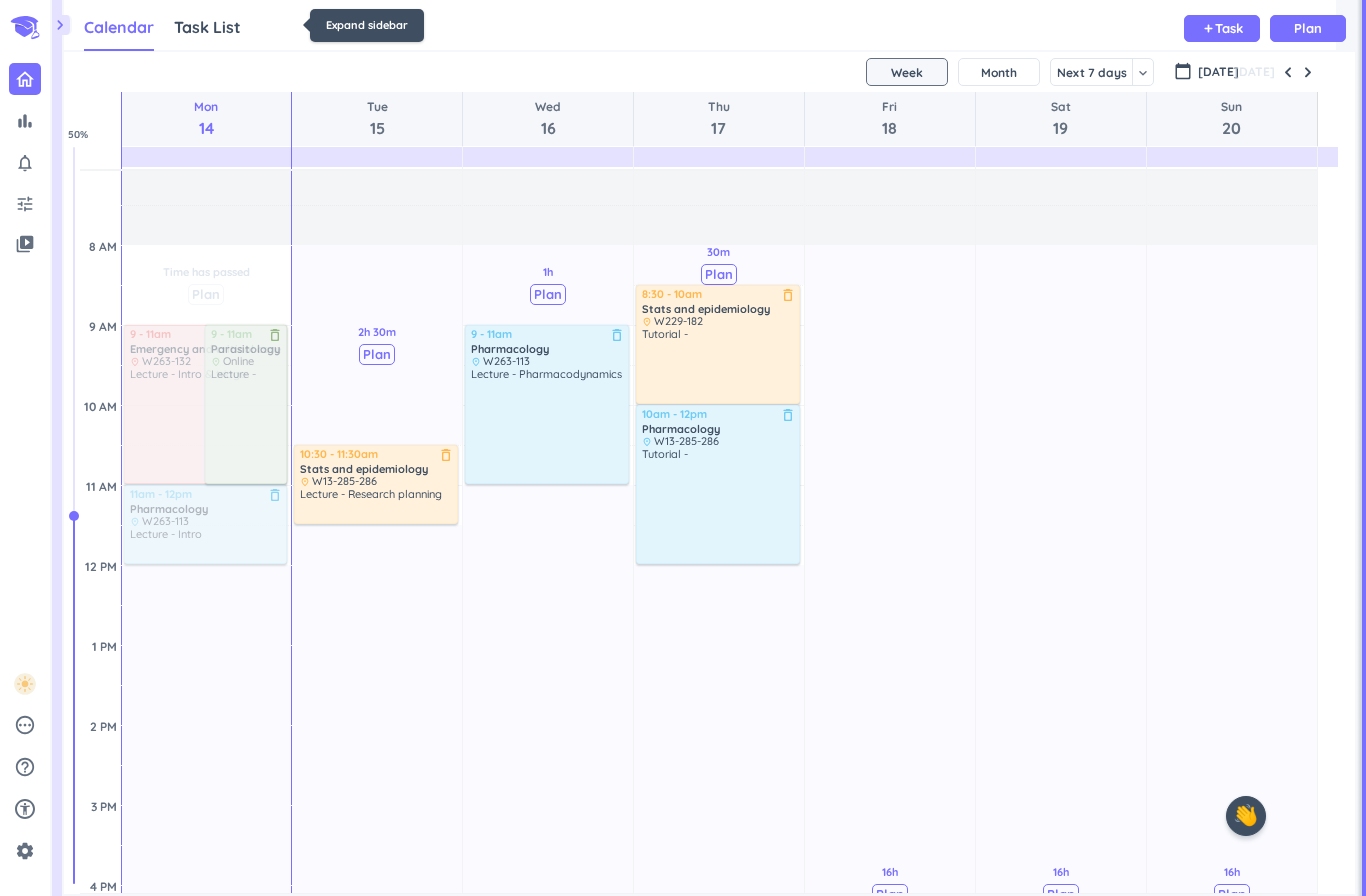 scroll, scrollTop: 1, scrollLeft: 0, axis: vertical 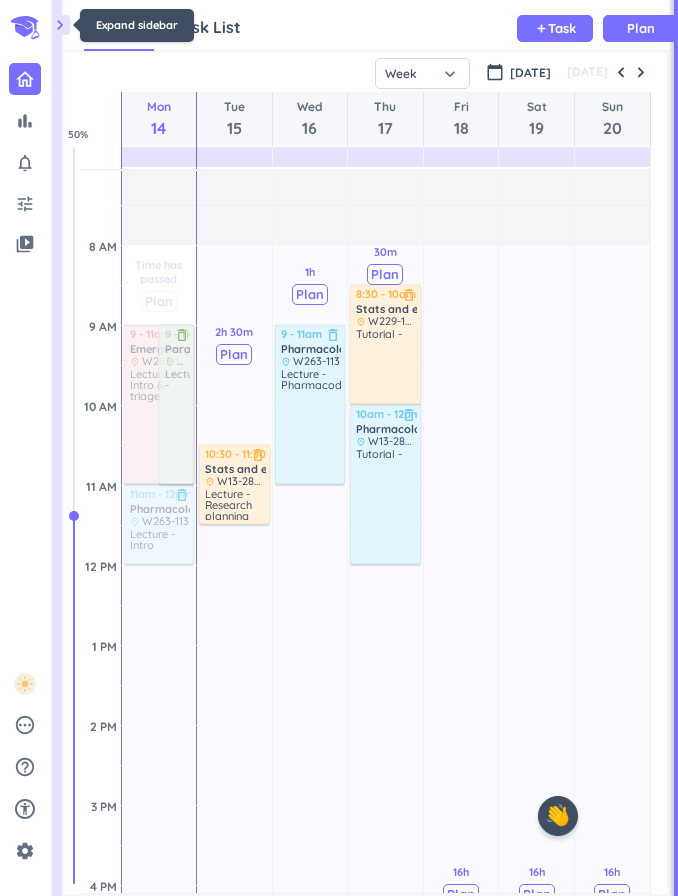 click at bounding box center [641, 72] 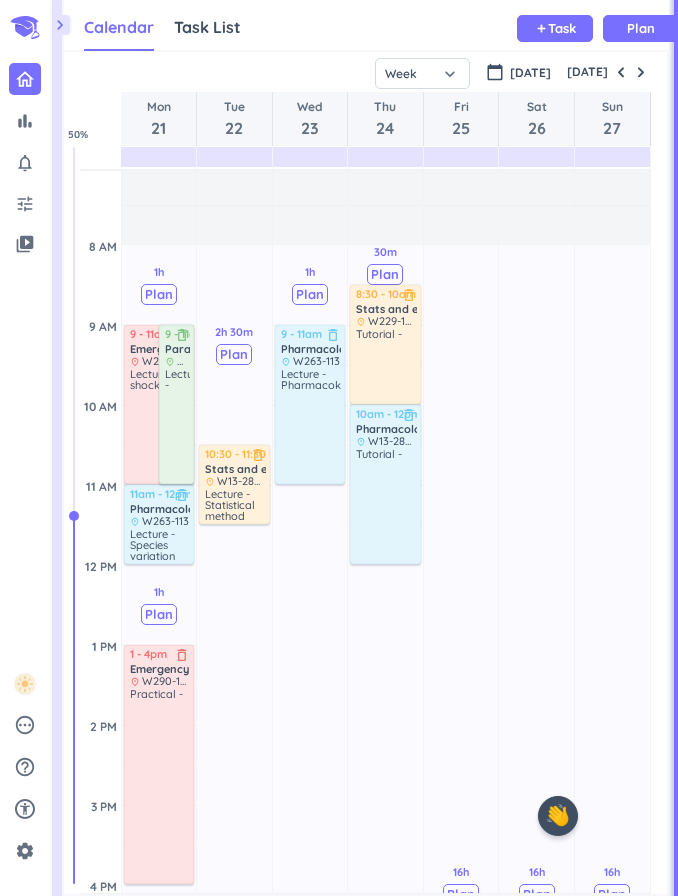 scroll, scrollTop: 241, scrollLeft: 0, axis: vertical 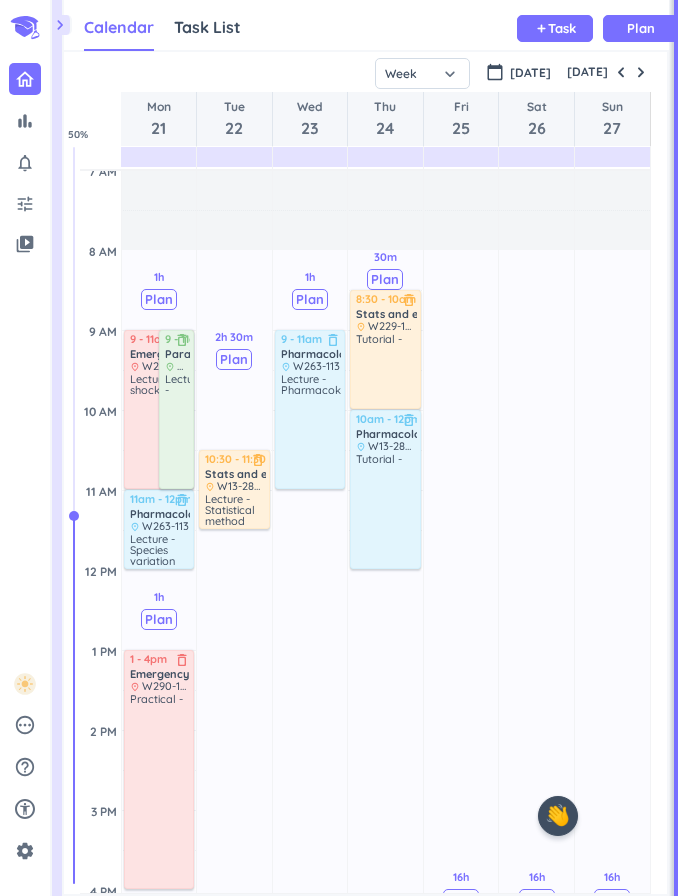 click at bounding box center [641, 72] 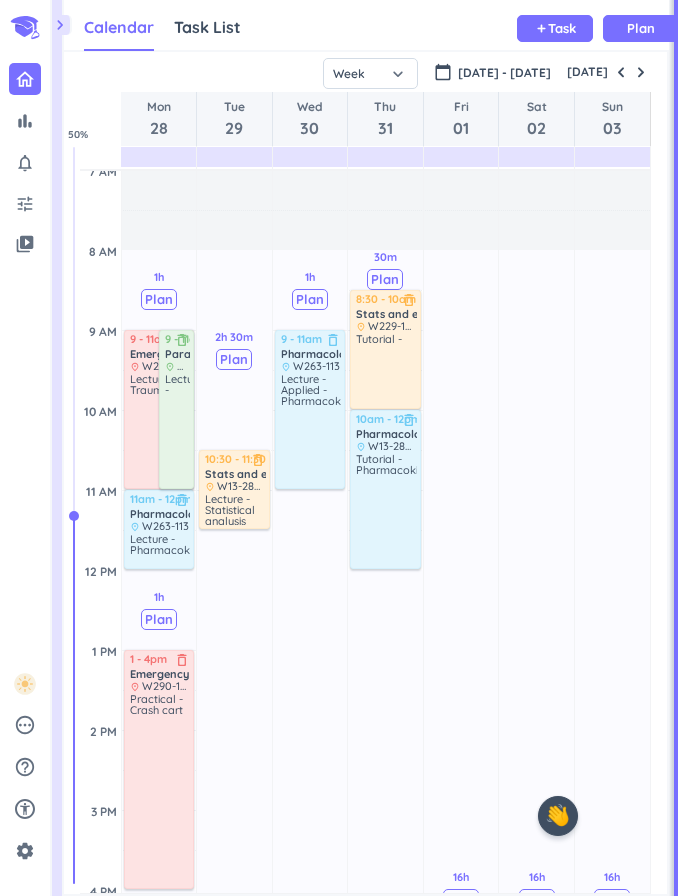 click at bounding box center (641, 72) 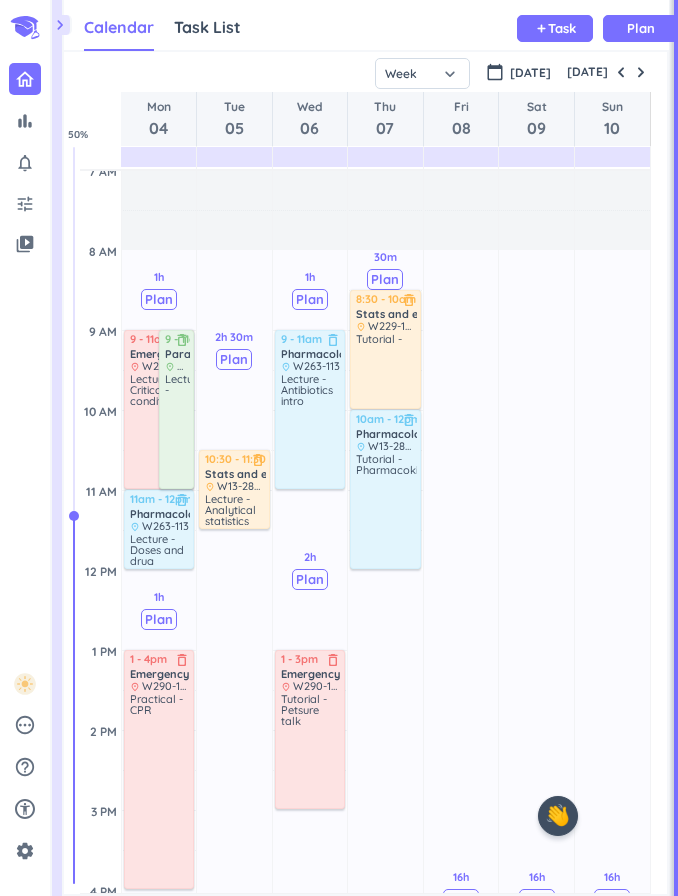 click at bounding box center (641, 72) 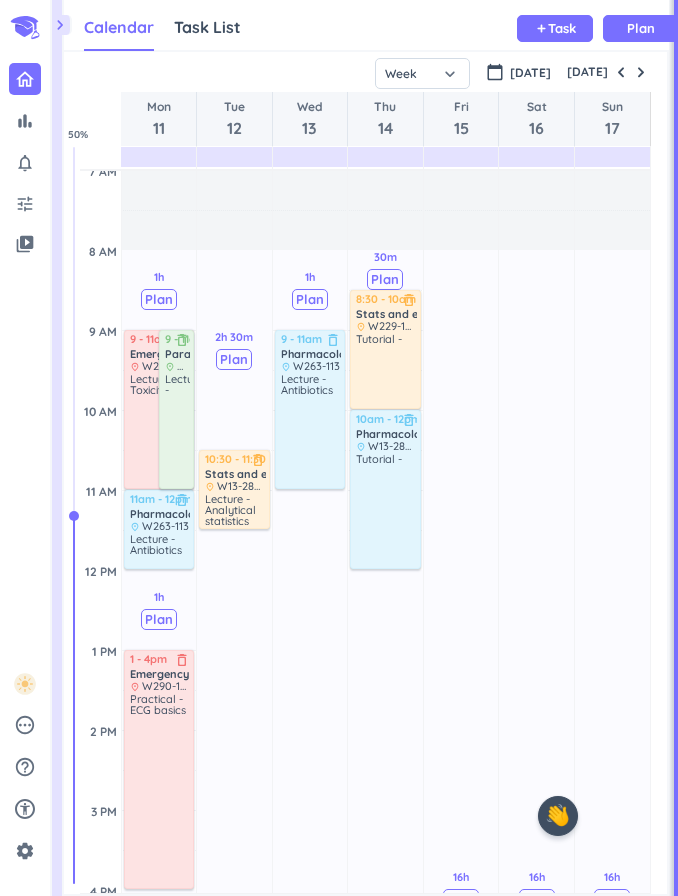 click on "[DATE]" at bounding box center (587, 72) 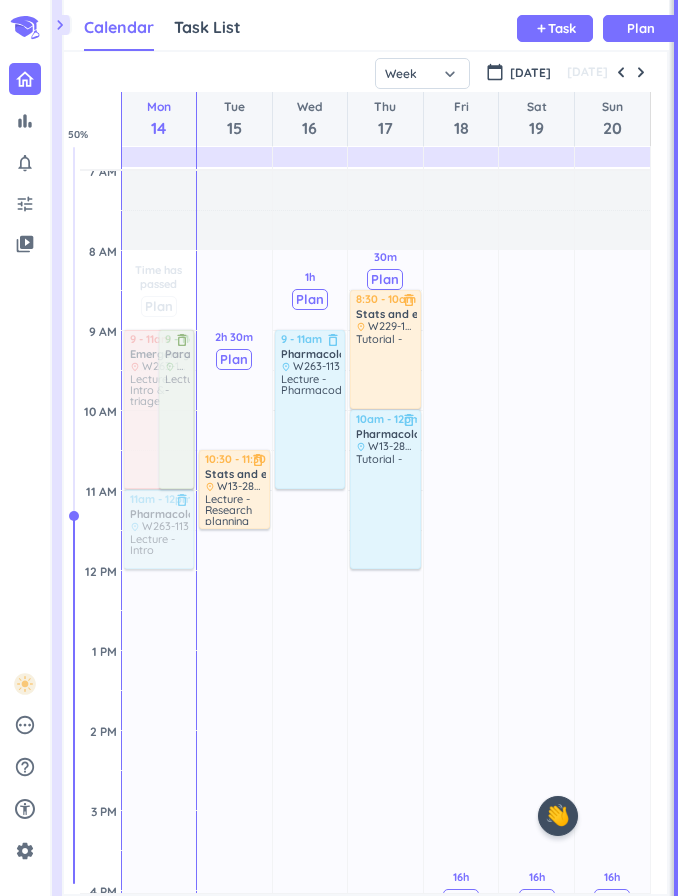 click on "Task" at bounding box center [562, 28] 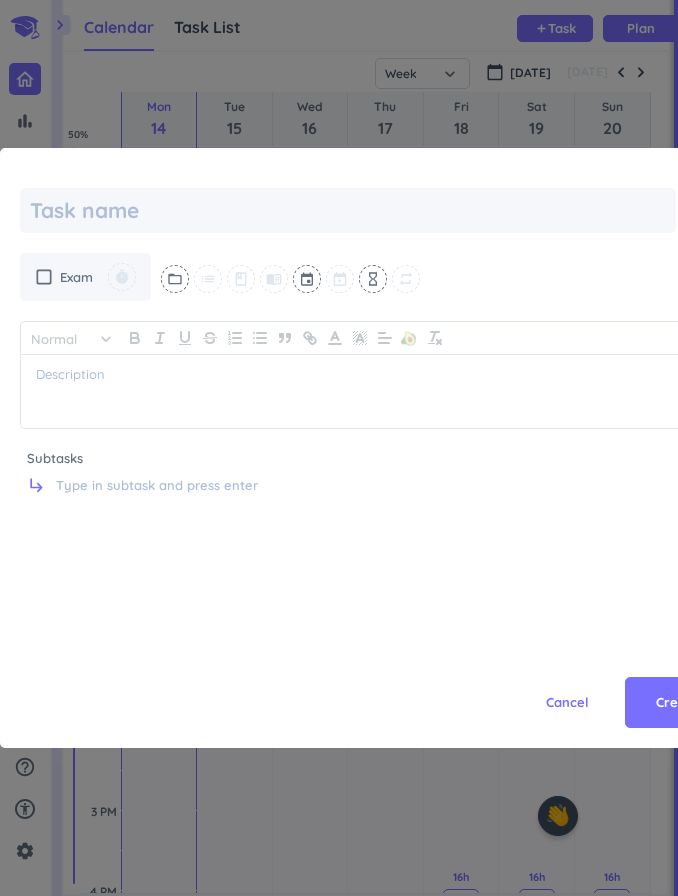 type on "x" 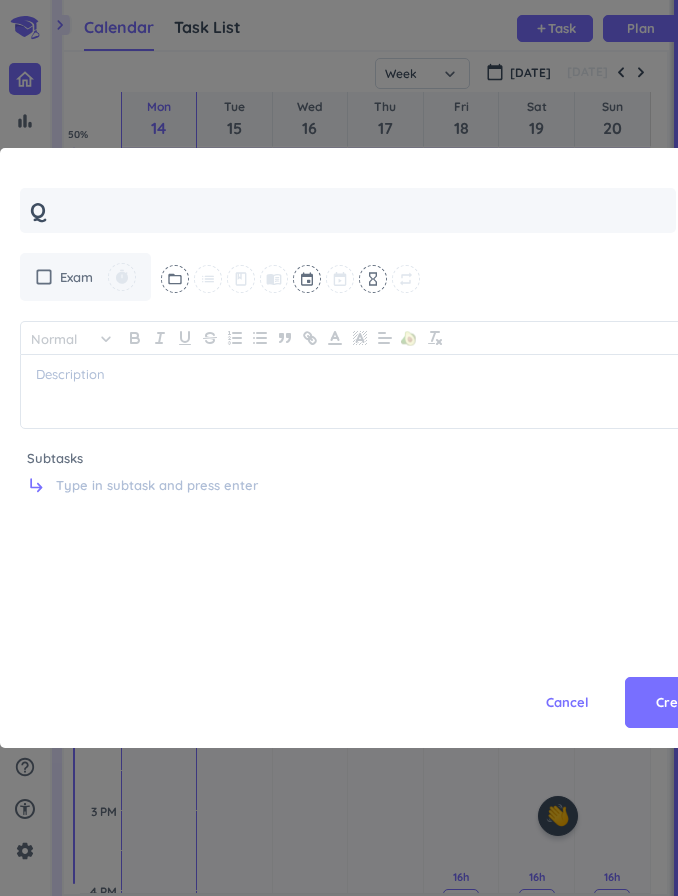 type on "x" 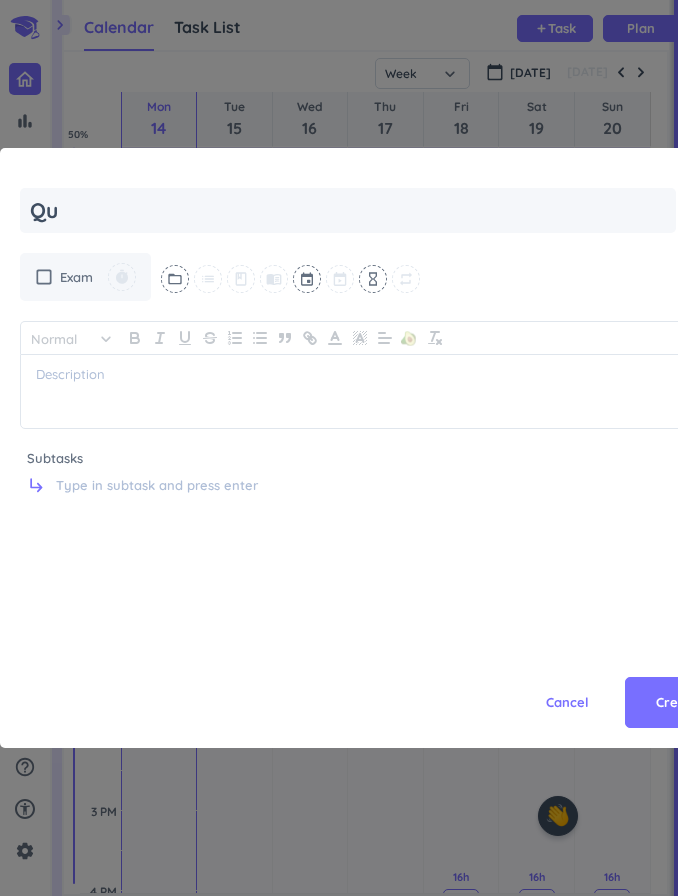 type on "x" 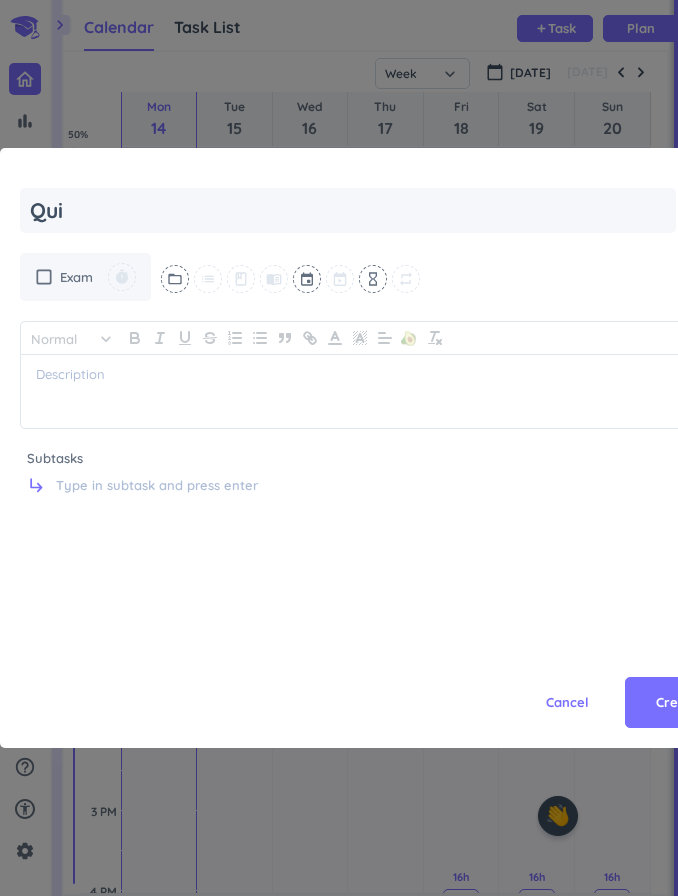 type on "Quiz" 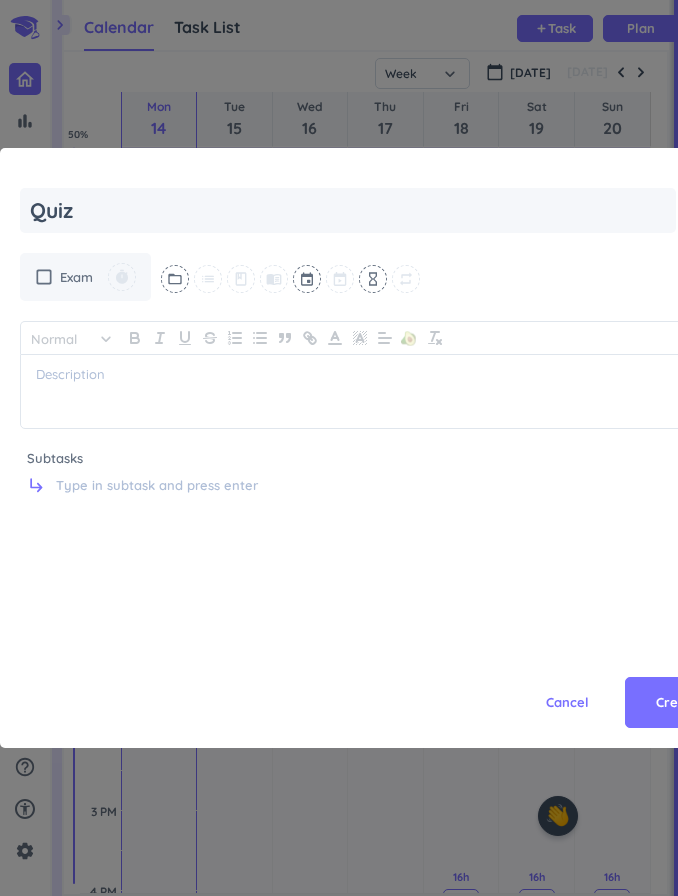 type on "x" 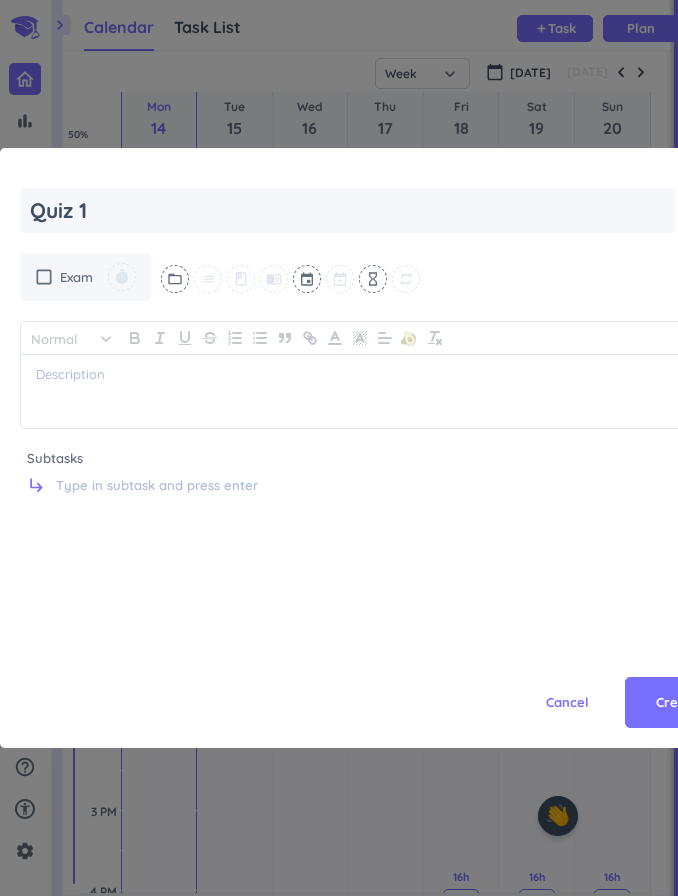type on "x" 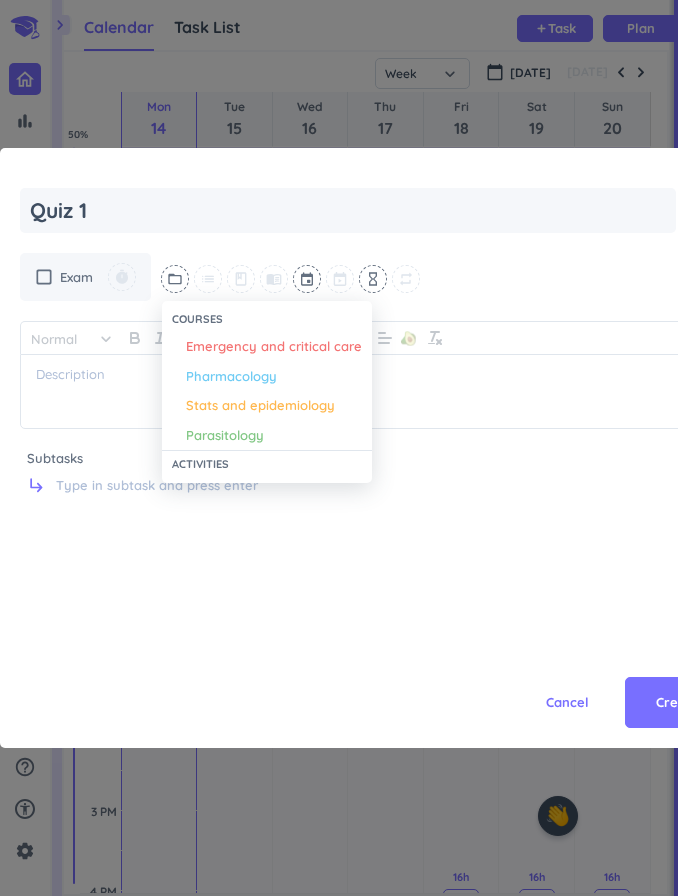 click on "Emergency and critical care" at bounding box center (274, 347) 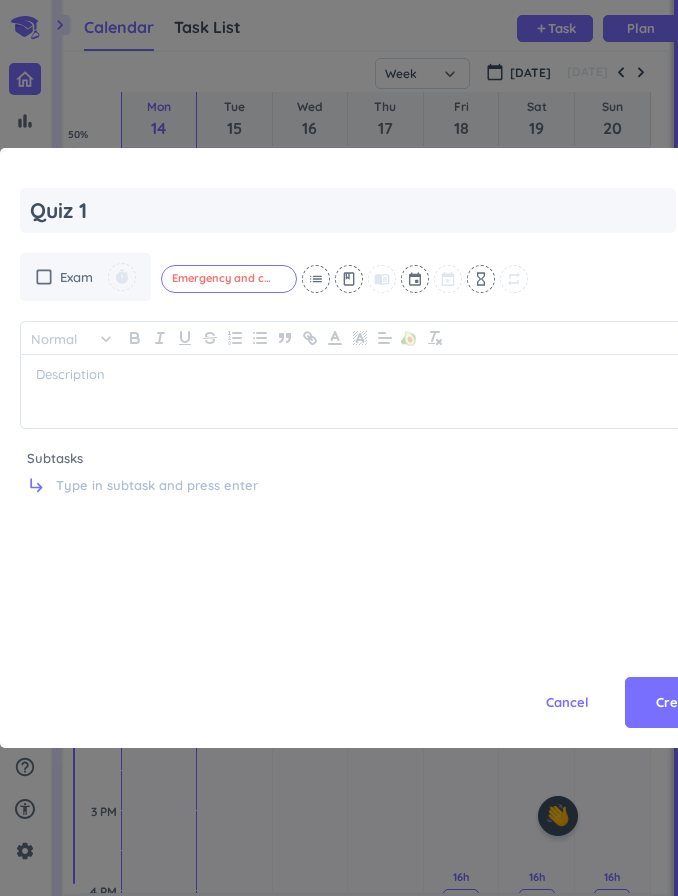 click on "list" at bounding box center [316, 279] 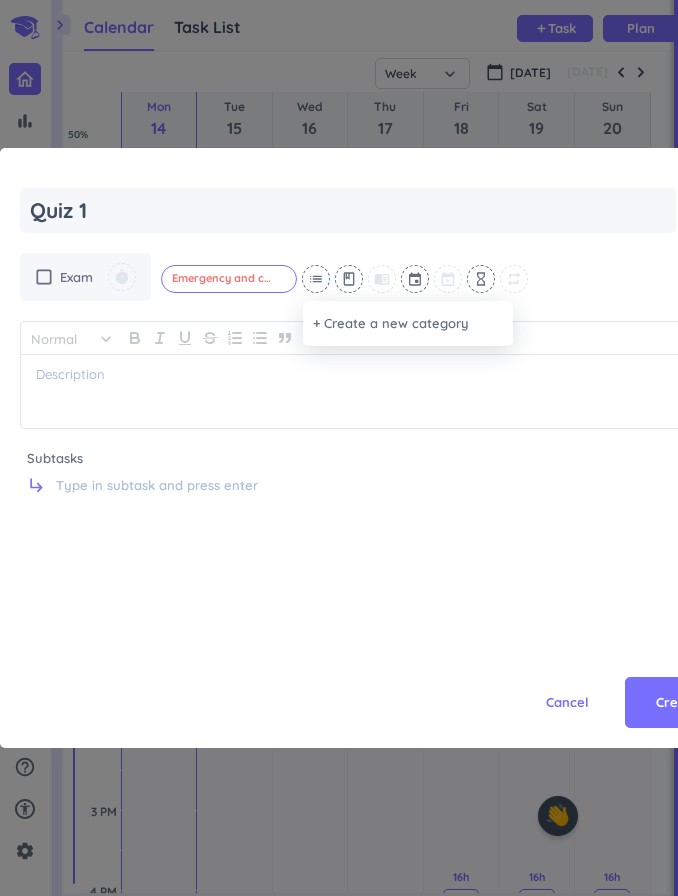 click at bounding box center [339, 448] 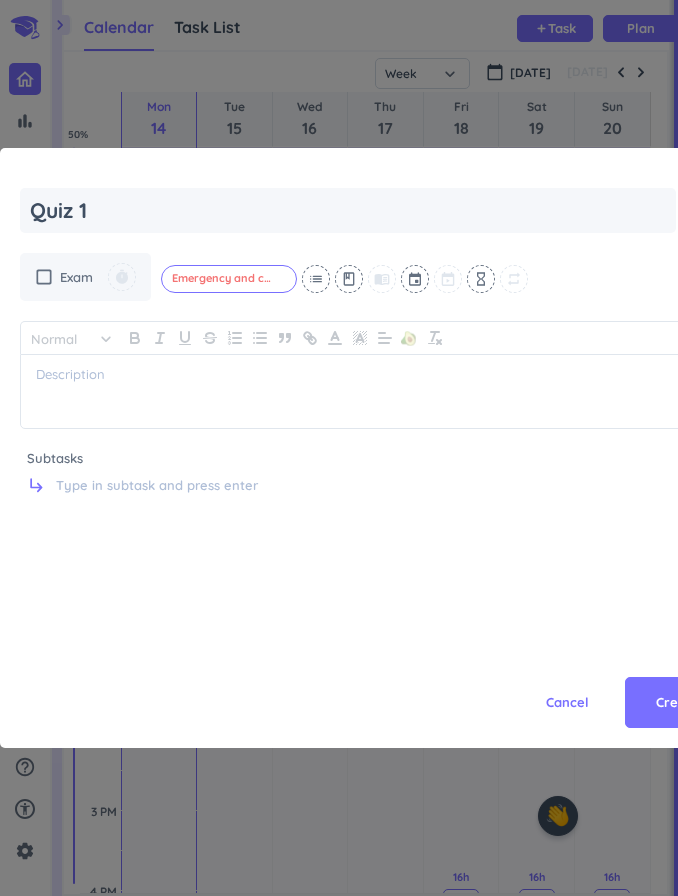 click at bounding box center (416, 279) 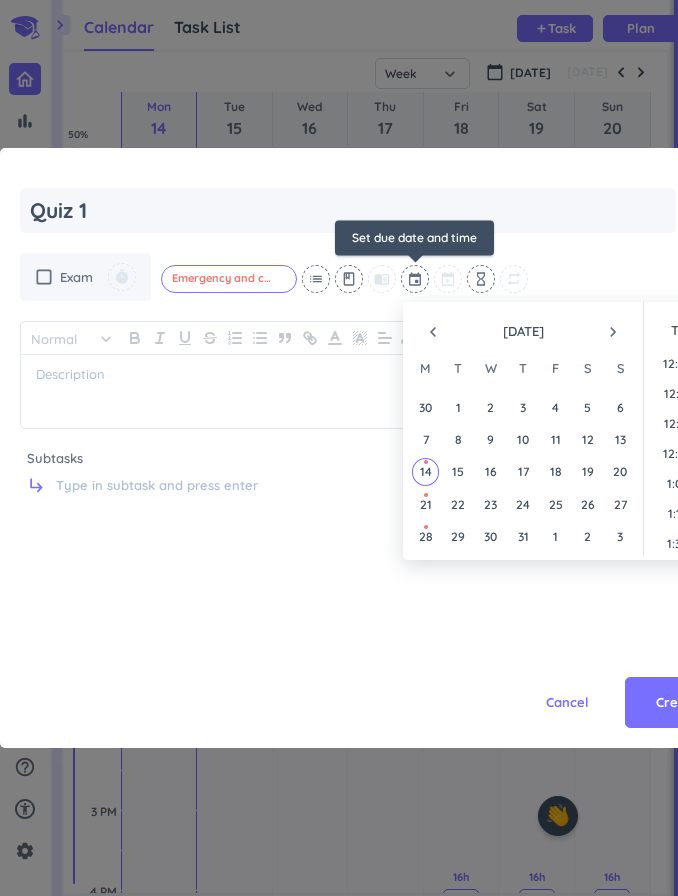scroll, scrollTop: 2490, scrollLeft: 0, axis: vertical 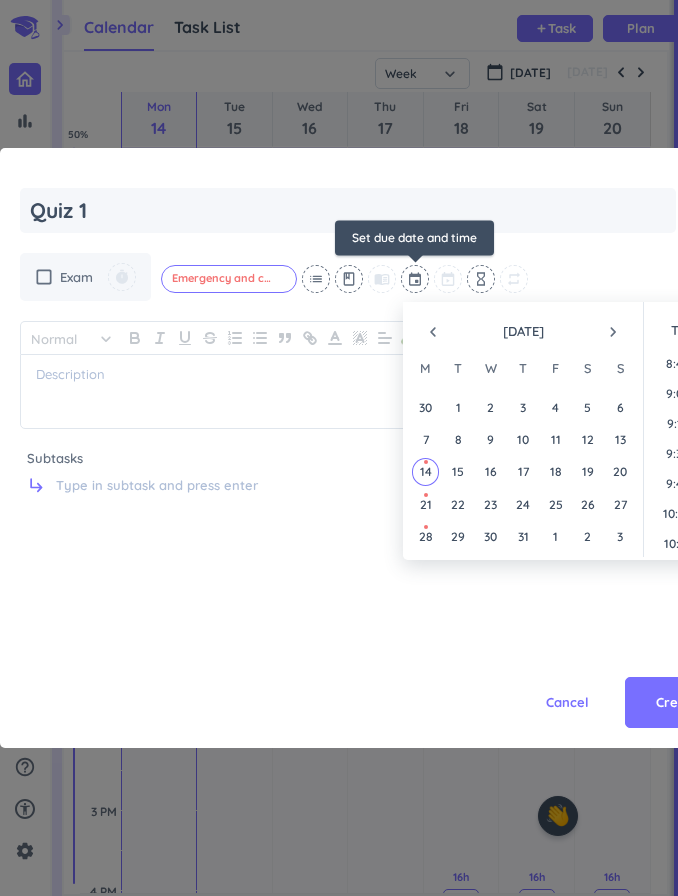 click on "navigate_next" at bounding box center (613, 332) 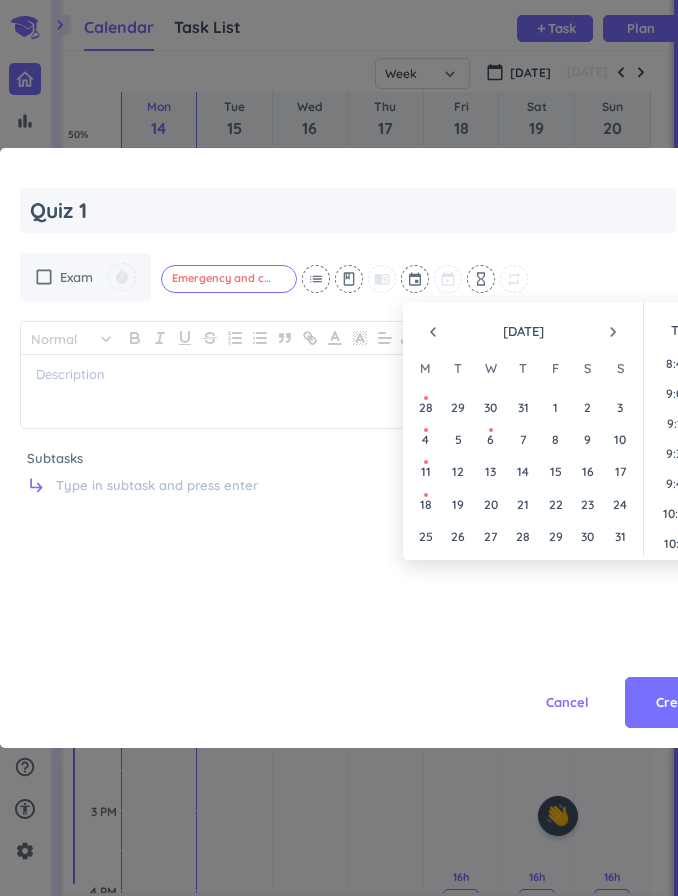 click on "11" at bounding box center [426, 471] 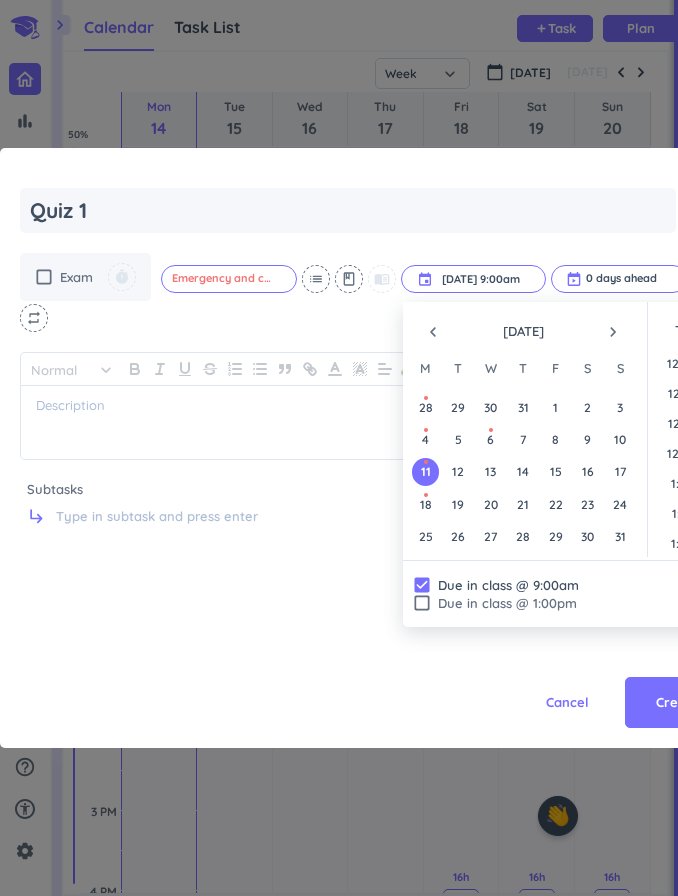 scroll, scrollTop: 990, scrollLeft: 0, axis: vertical 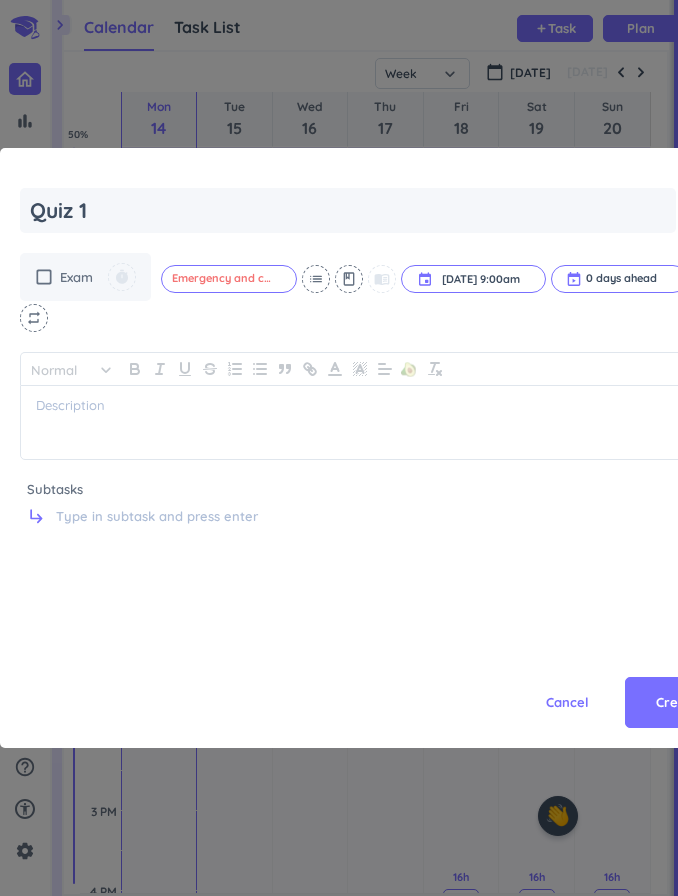 click on "Create" at bounding box center (677, 703) 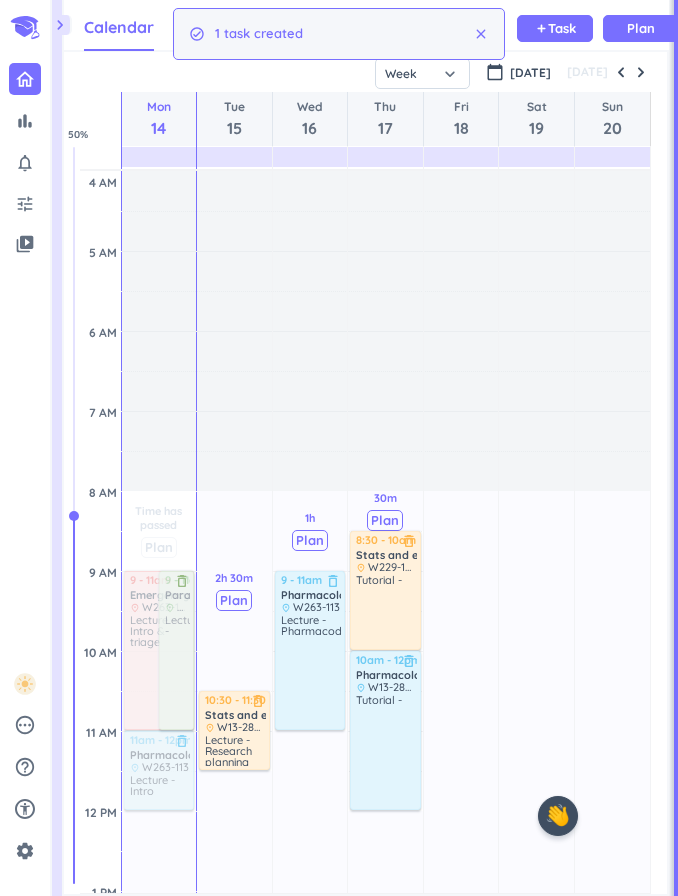 scroll, scrollTop: 8, scrollLeft: 0, axis: vertical 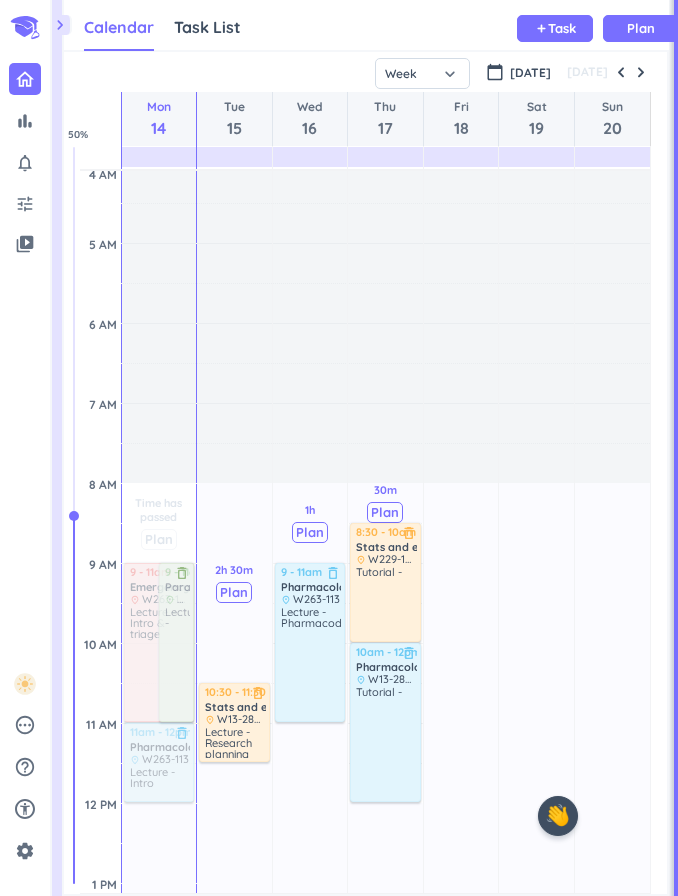 click on "Task" at bounding box center [562, 28] 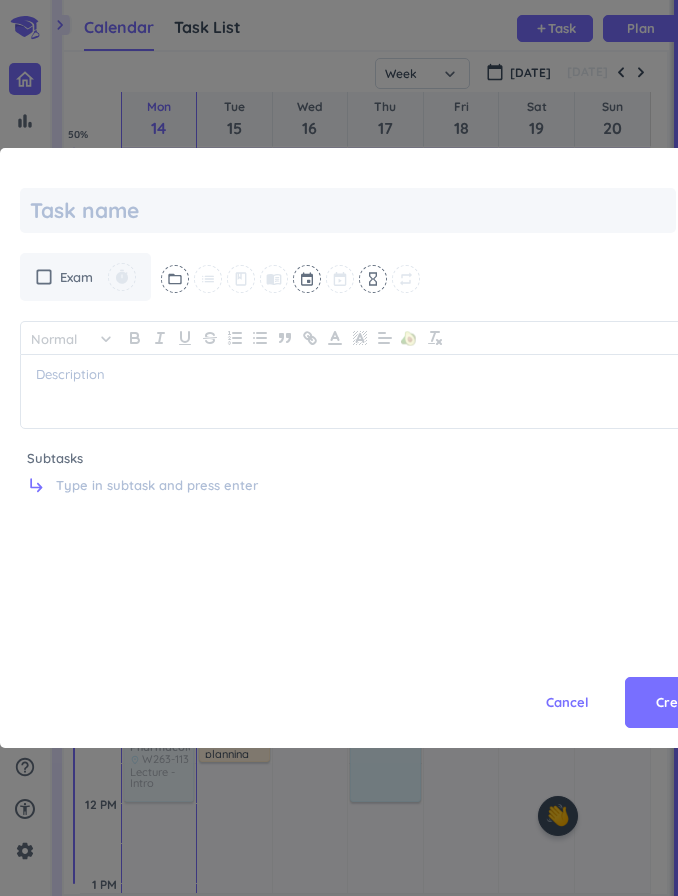 type on "x" 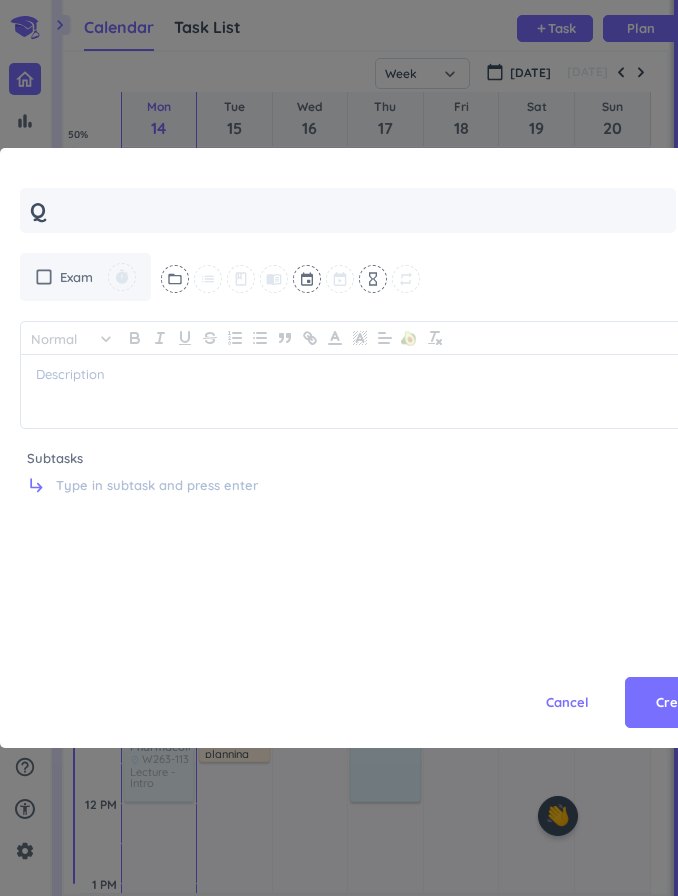 type on "x" 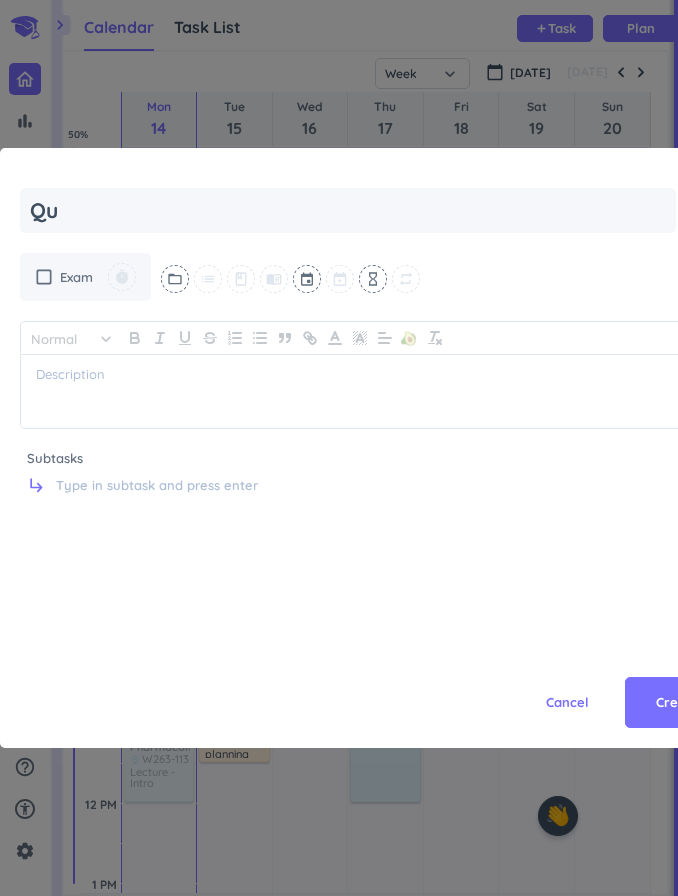 type on "x" 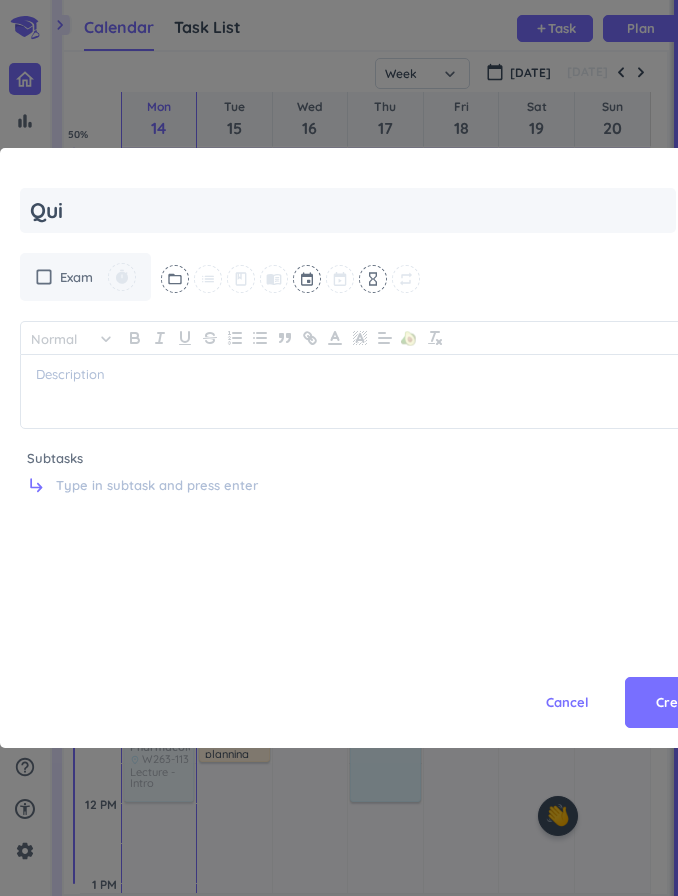 type on "Quiz" 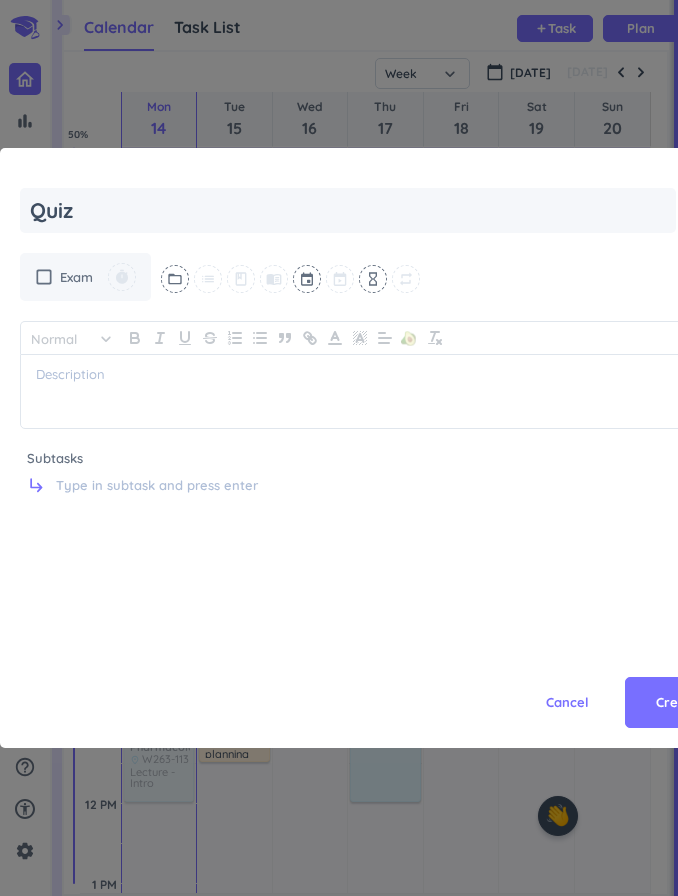 type on "x" 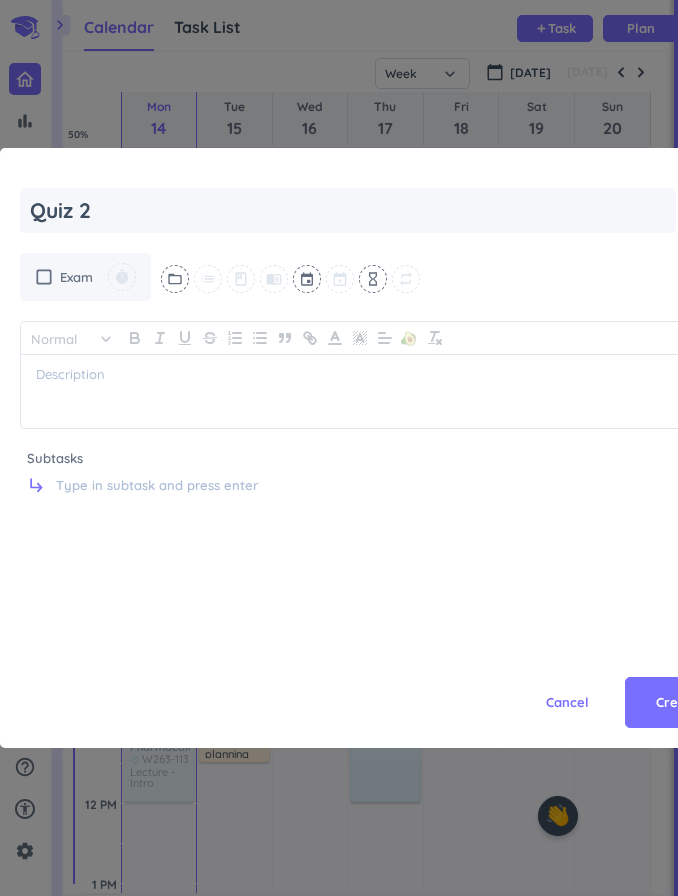 type on "x" 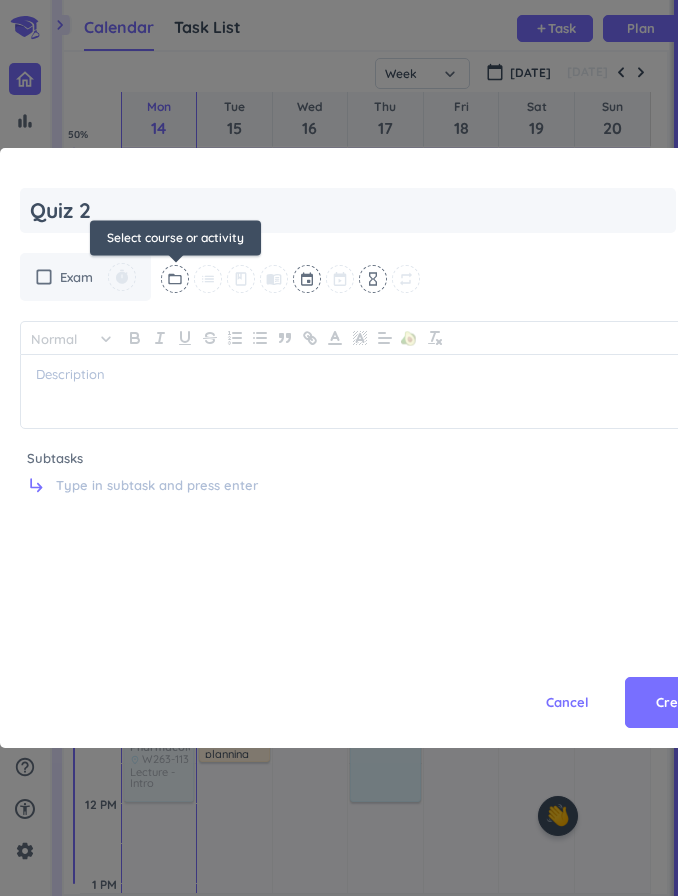 type on "Quiz 2" 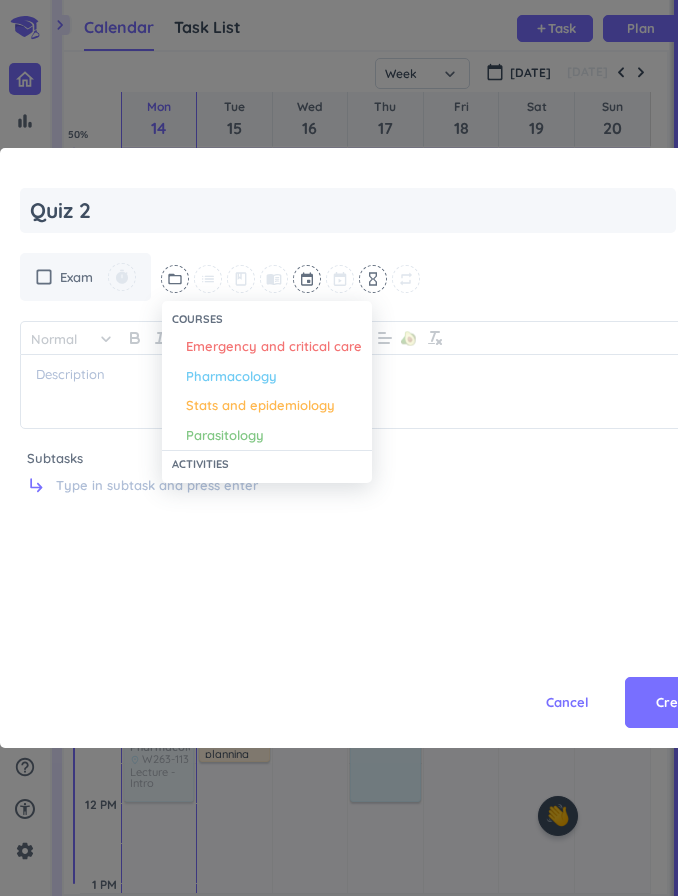 click on "Emergency and critical care" at bounding box center [274, 347] 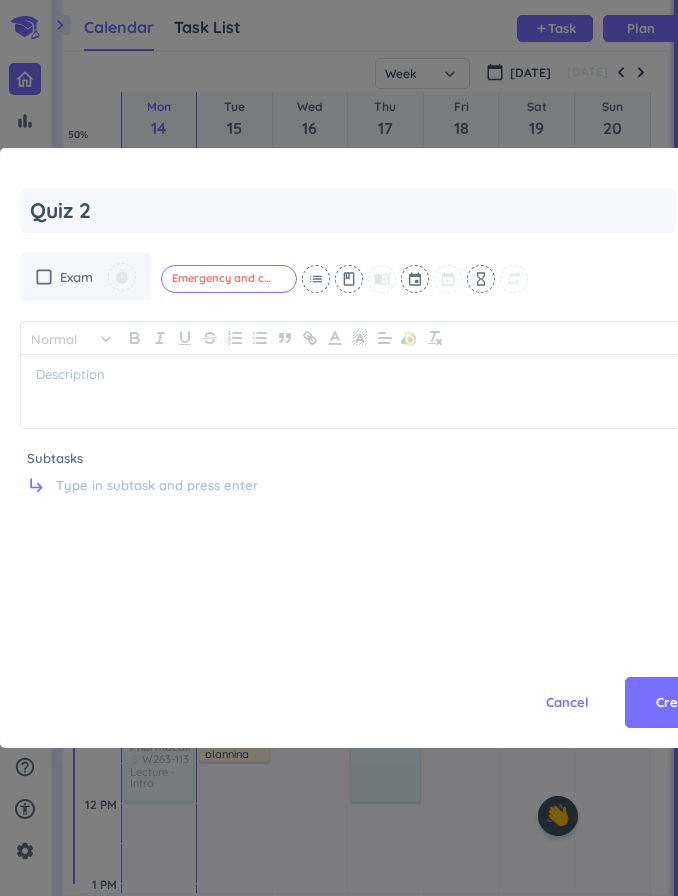 click at bounding box center [416, 279] 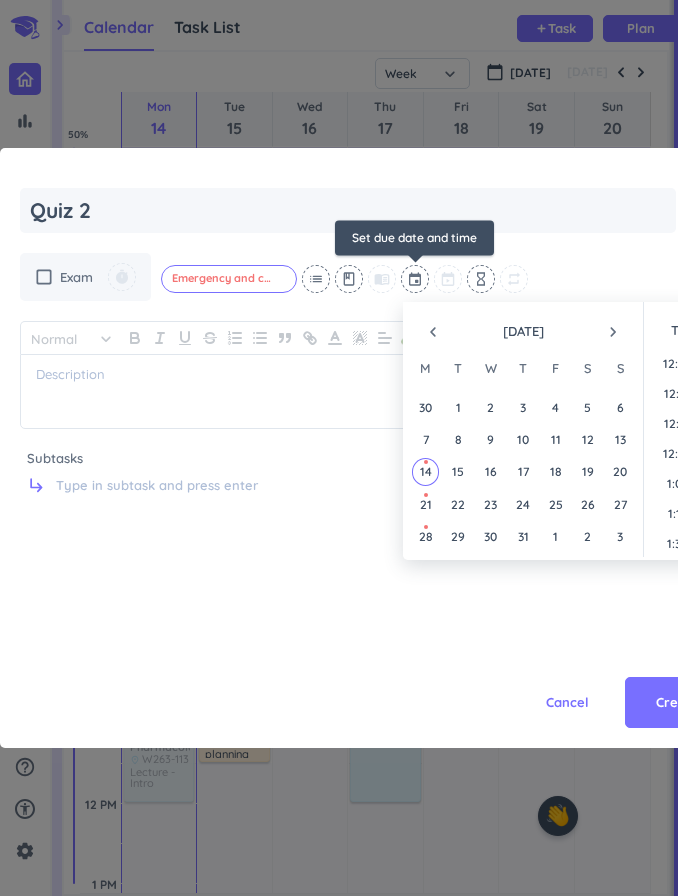 scroll, scrollTop: 2490, scrollLeft: 0, axis: vertical 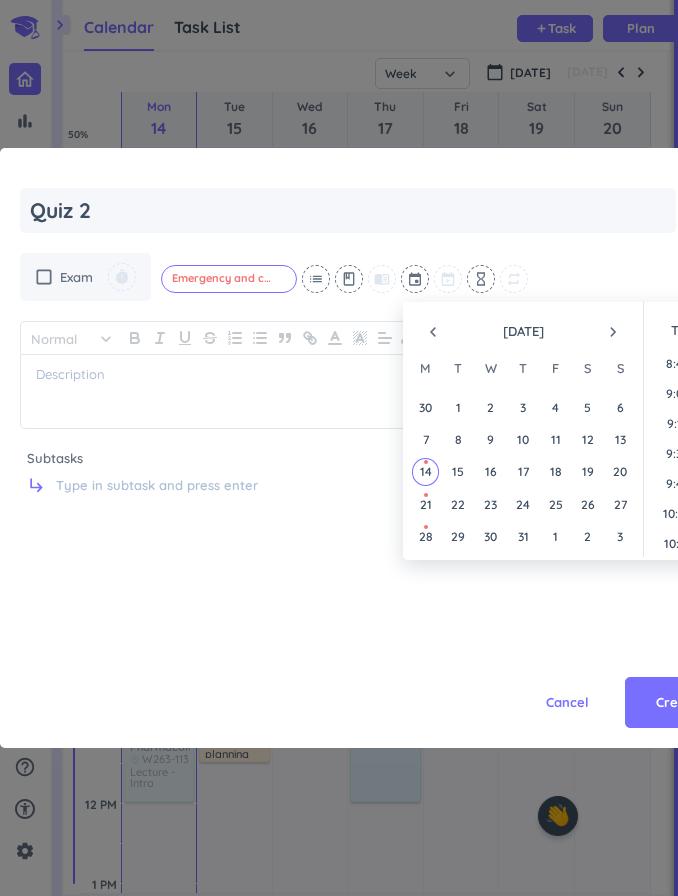click on "navigate_next" at bounding box center [613, 332] 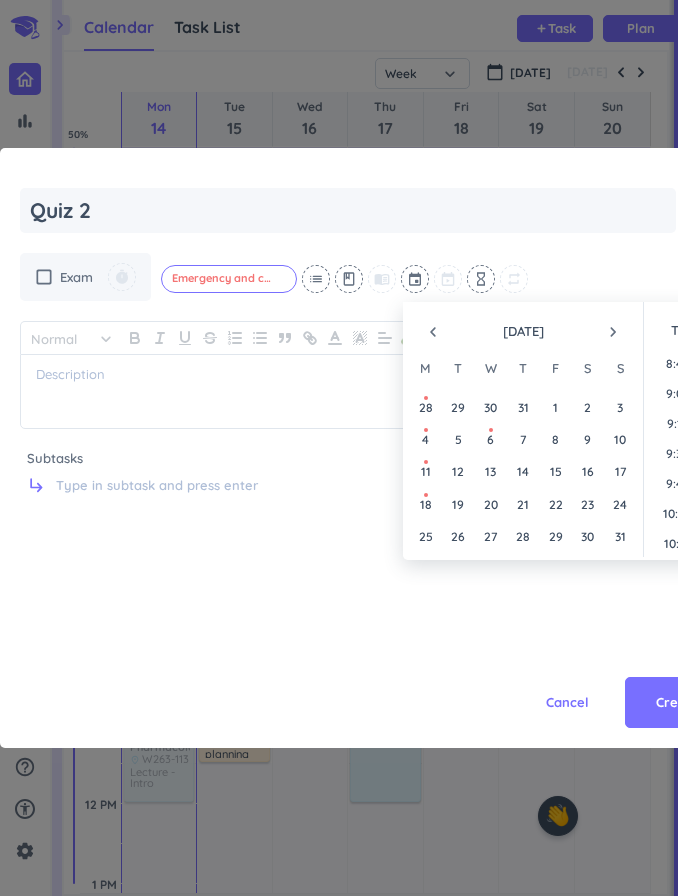 click on "navigate_next" at bounding box center [613, 332] 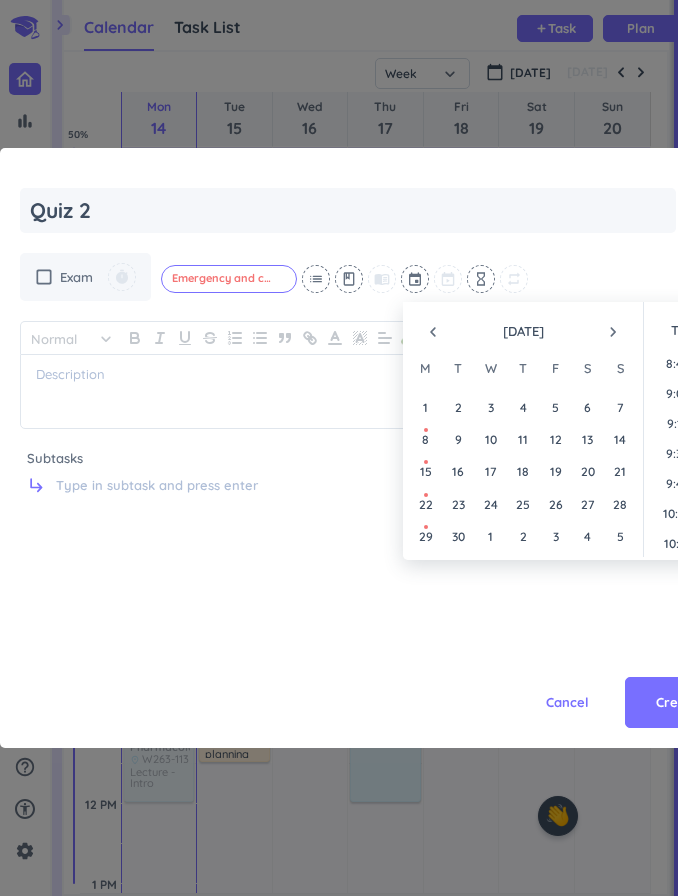 click on "22" at bounding box center (426, 504) 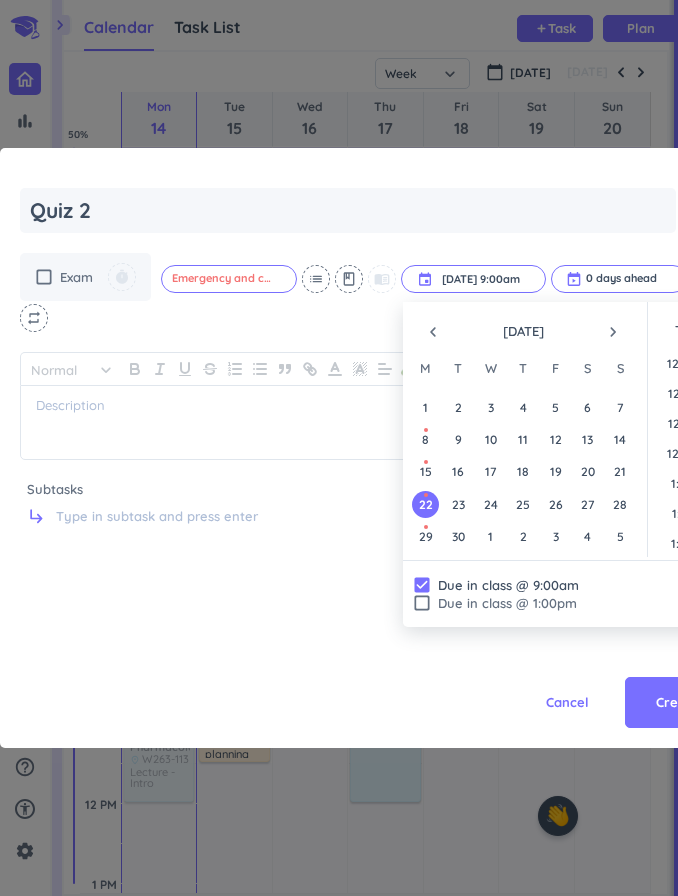 scroll, scrollTop: 990, scrollLeft: 0, axis: vertical 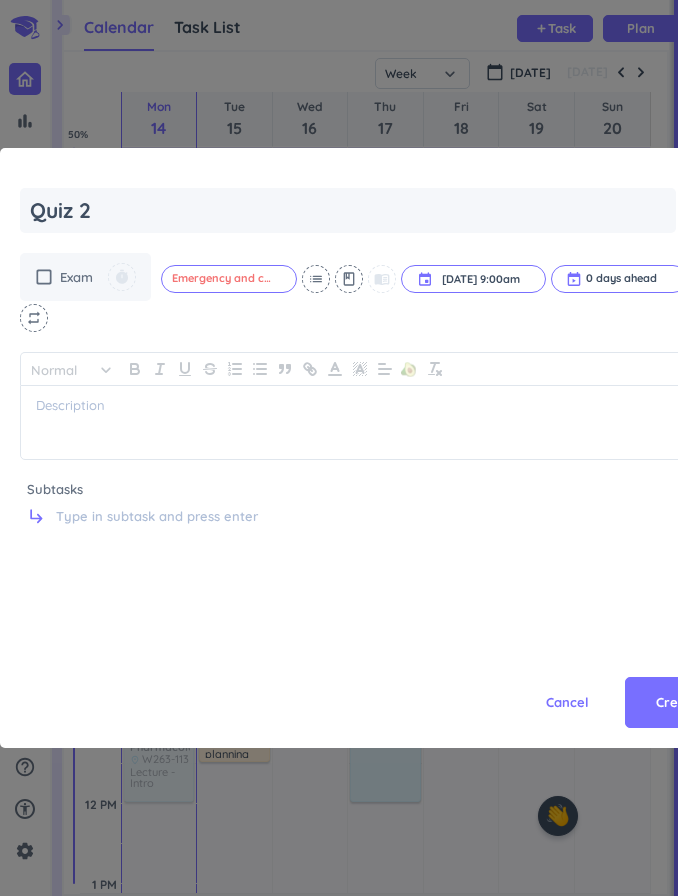 click on "cancel" at bounding box center [669, 279] 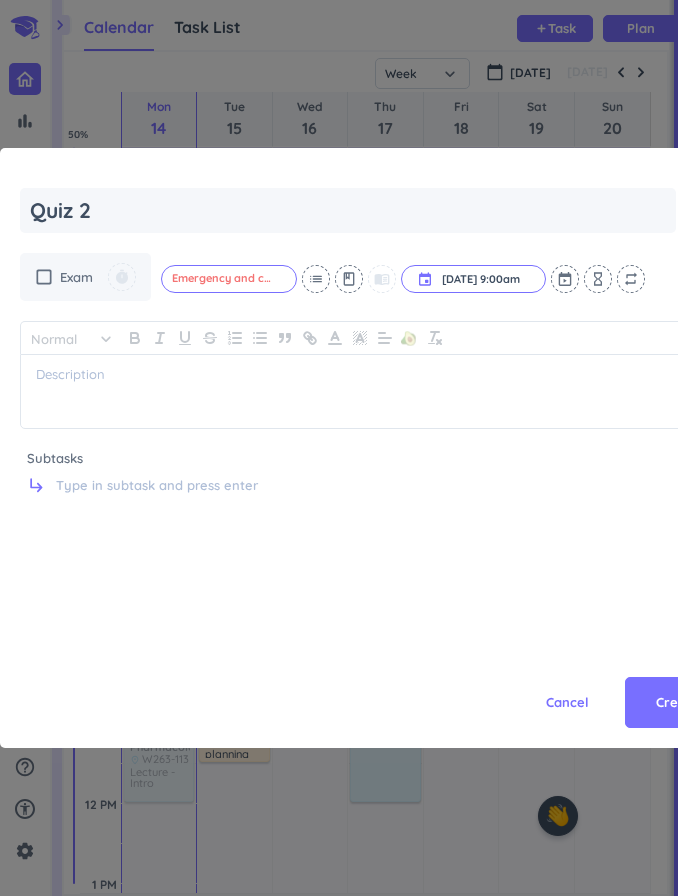 click on "Create" at bounding box center (677, 703) 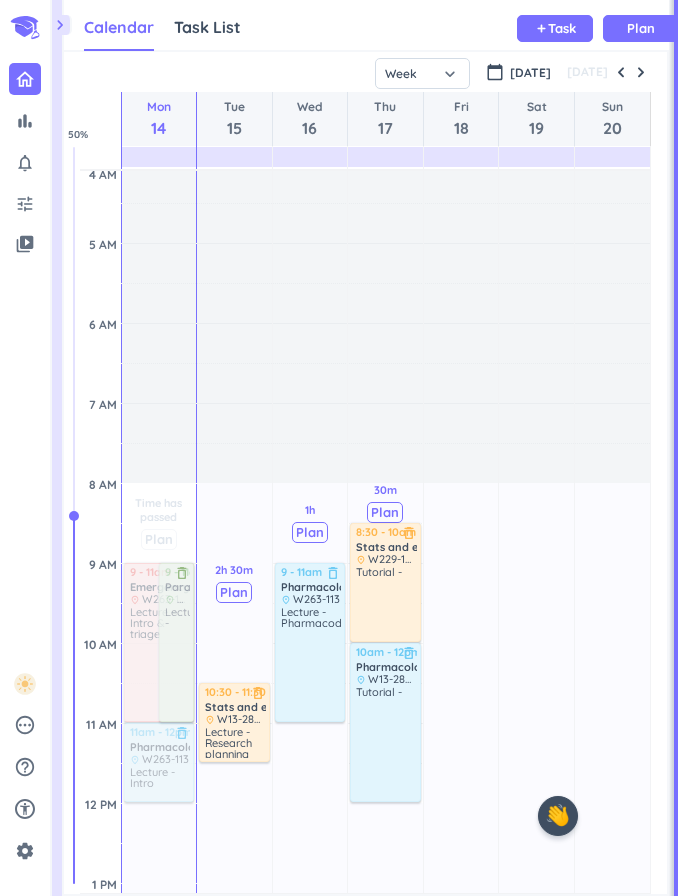 click on "Task" at bounding box center (562, 28) 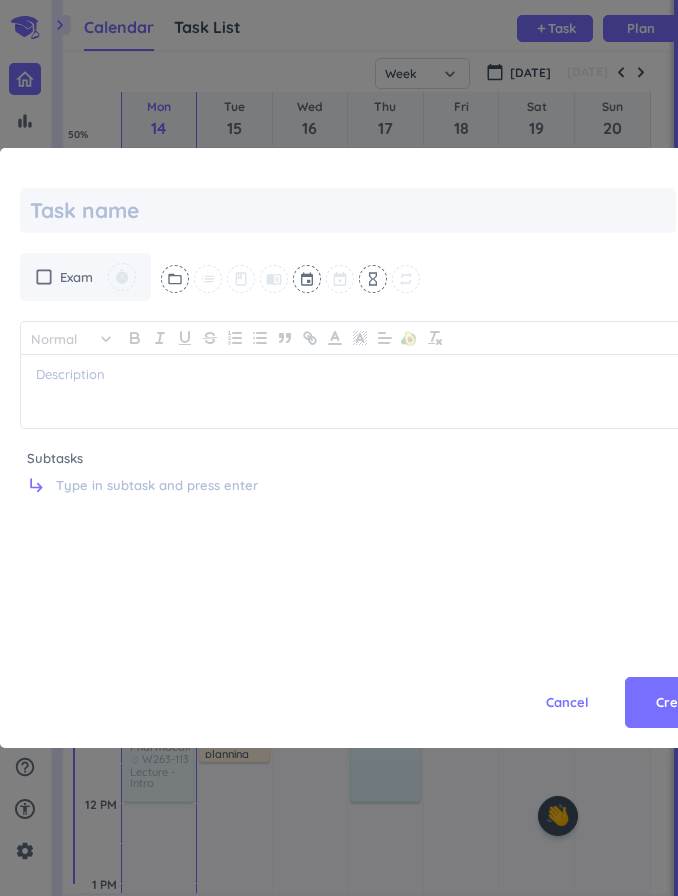 type on "x" 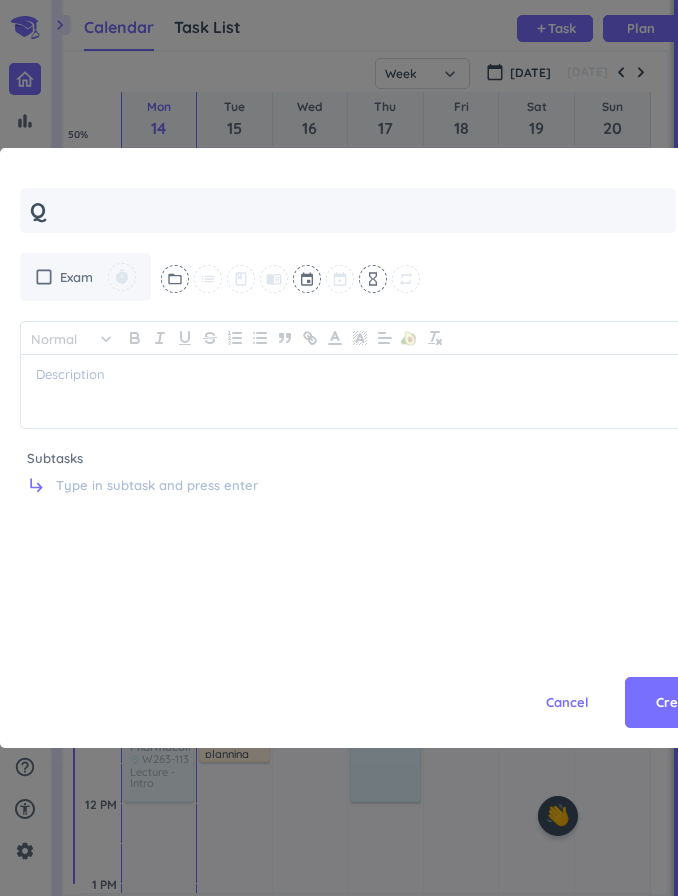 type on "x" 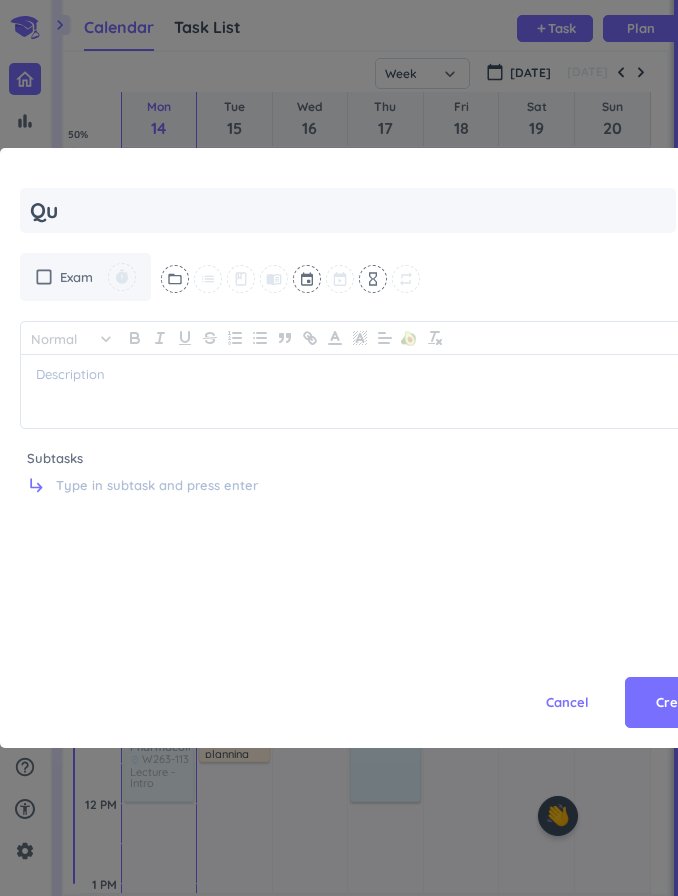 type on "x" 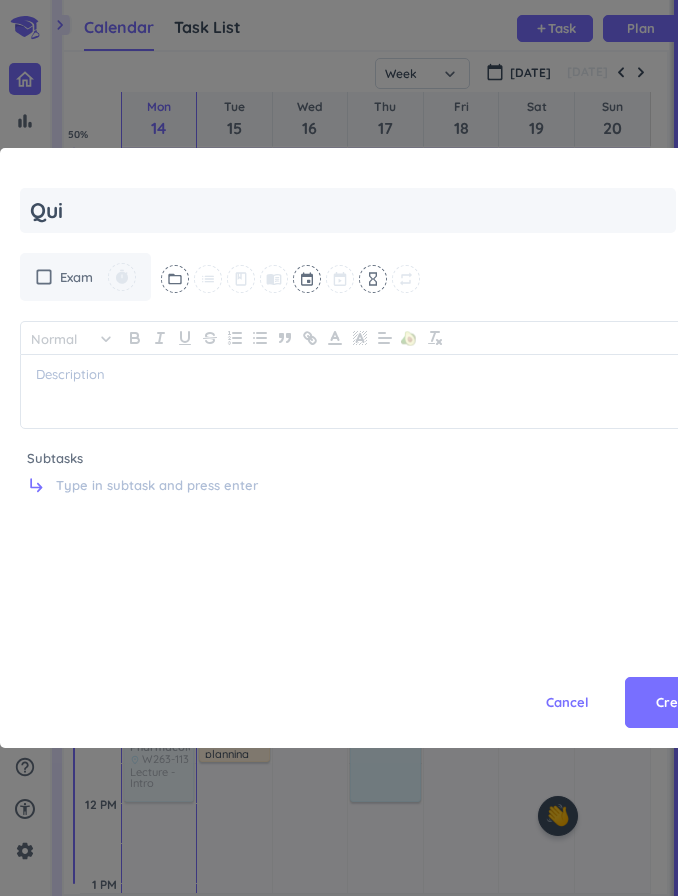 type on "Quiz" 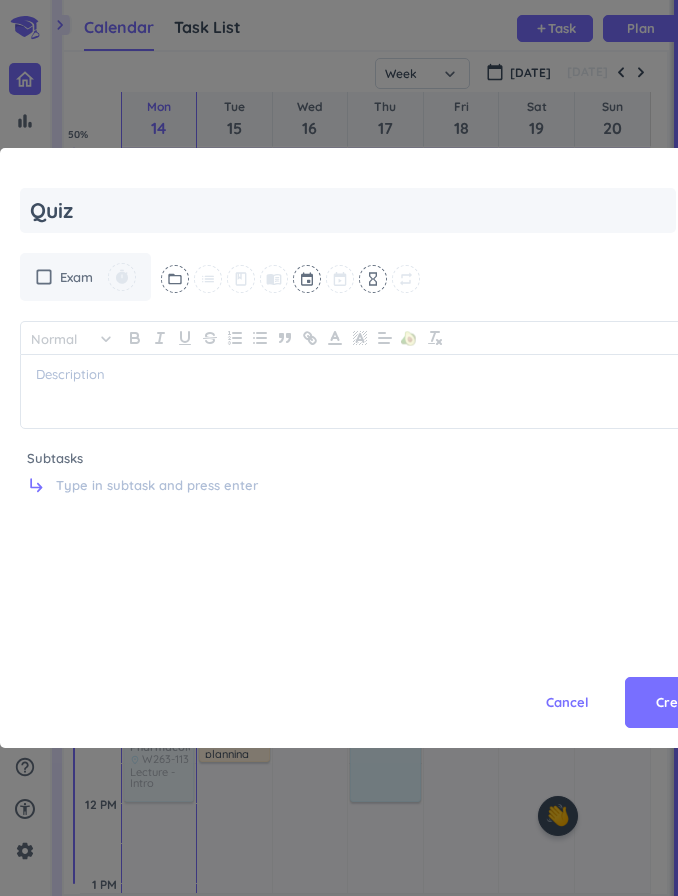 type on "x" 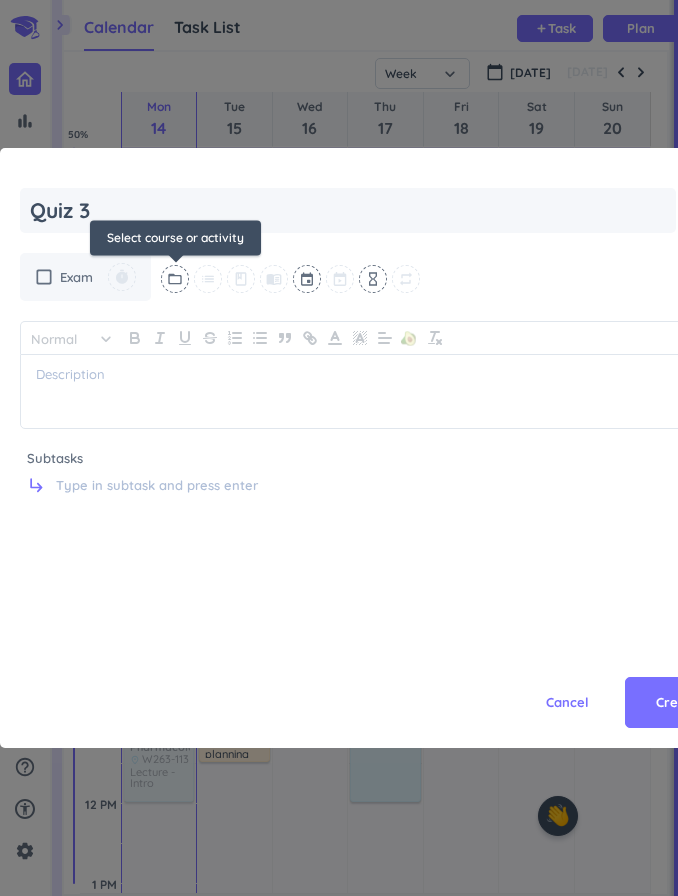 type on "Quiz 3" 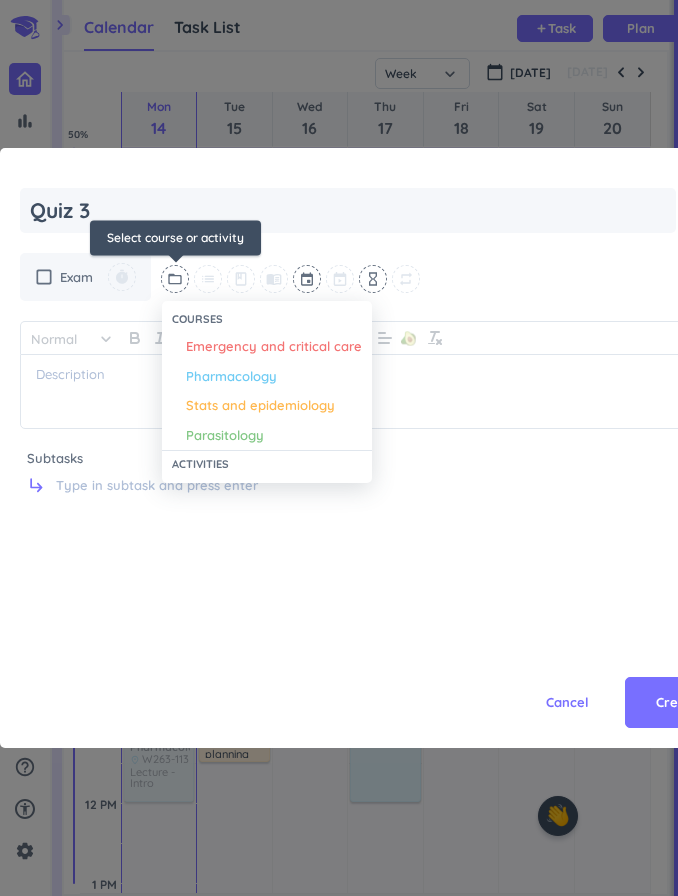 click on "Emergency and critical care" at bounding box center (274, 347) 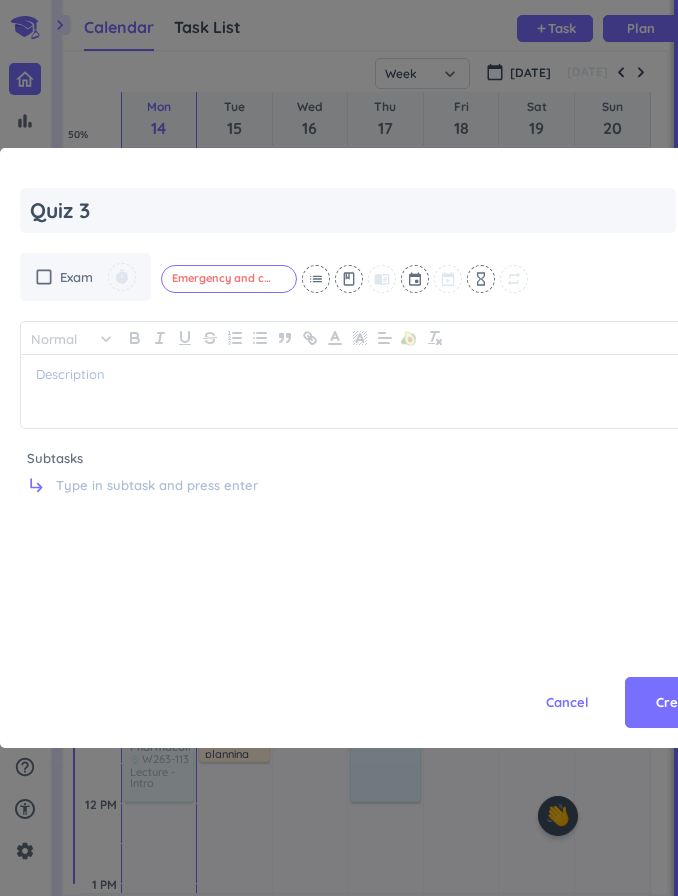 click at bounding box center [416, 279] 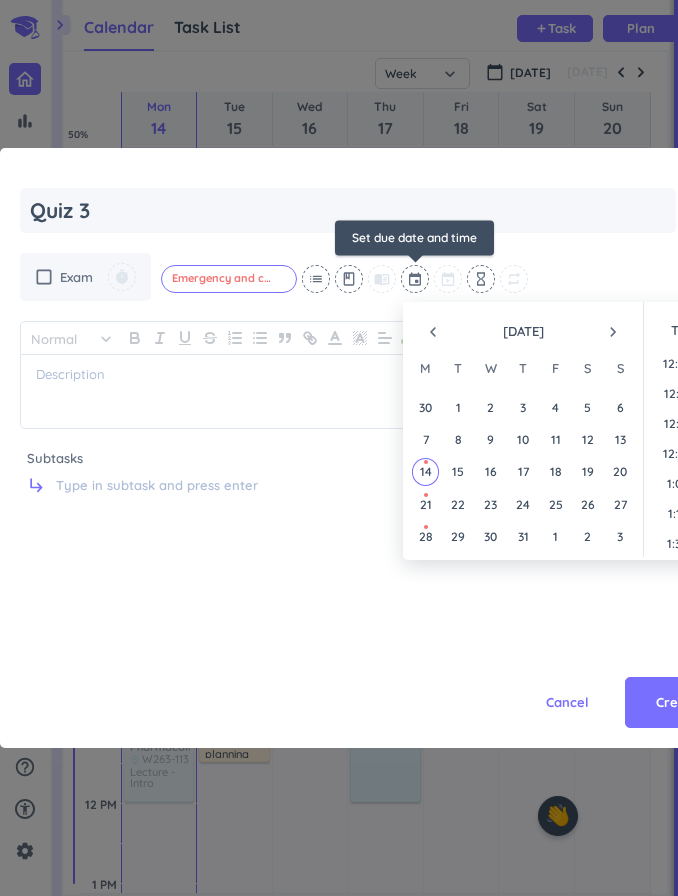 scroll, scrollTop: 2490, scrollLeft: 0, axis: vertical 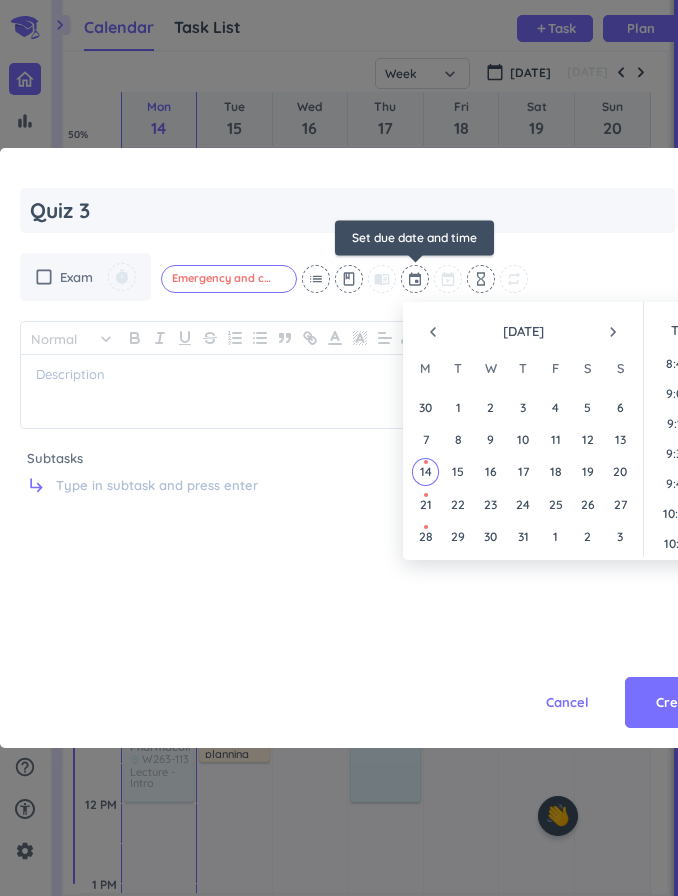 click on "navigate_next" at bounding box center (613, 332) 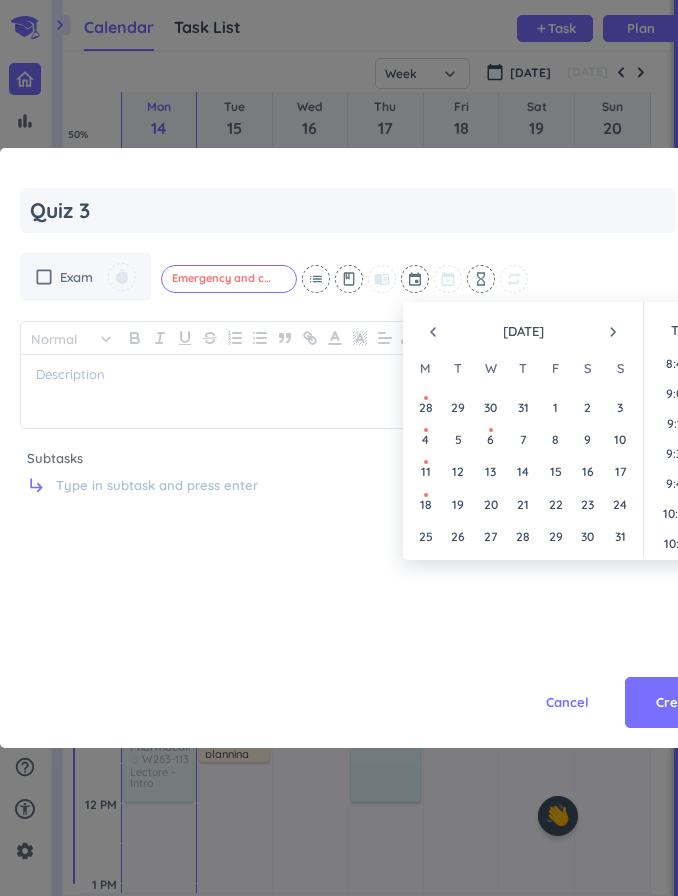 click on "navigate_next" at bounding box center [613, 332] 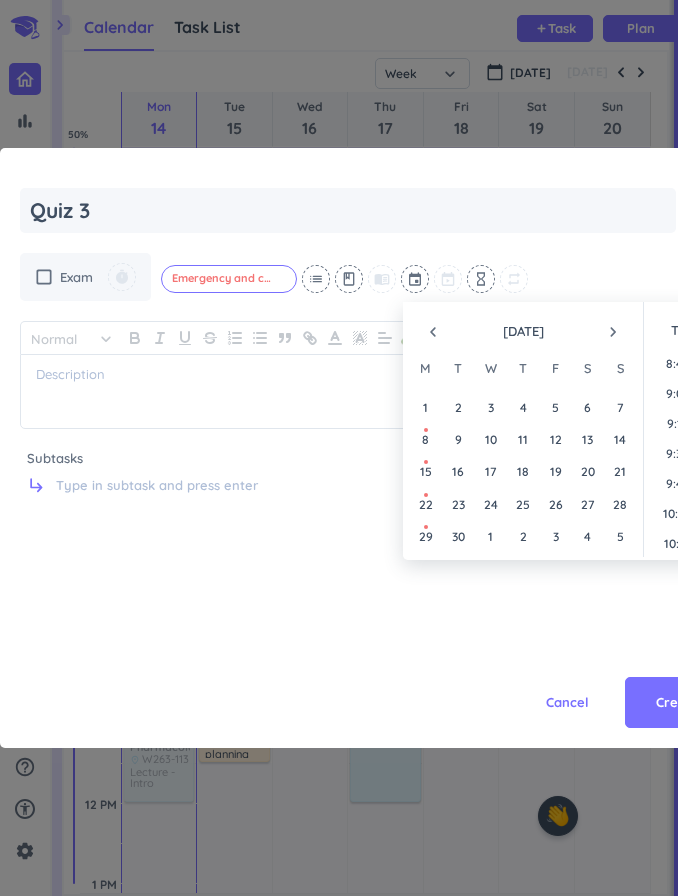click on "navigate_next" at bounding box center [613, 332] 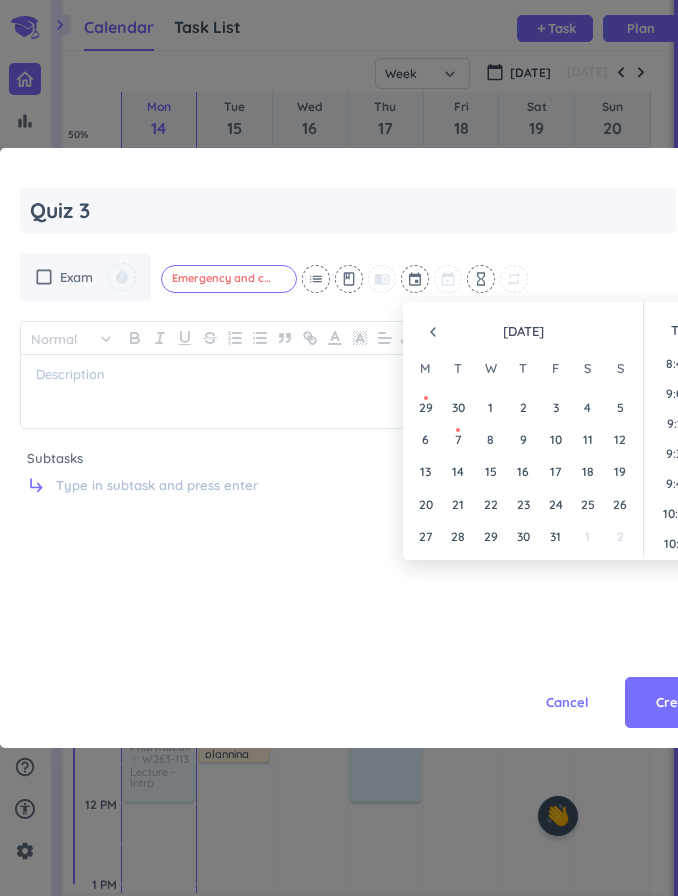 click on "7" at bounding box center (458, 439) 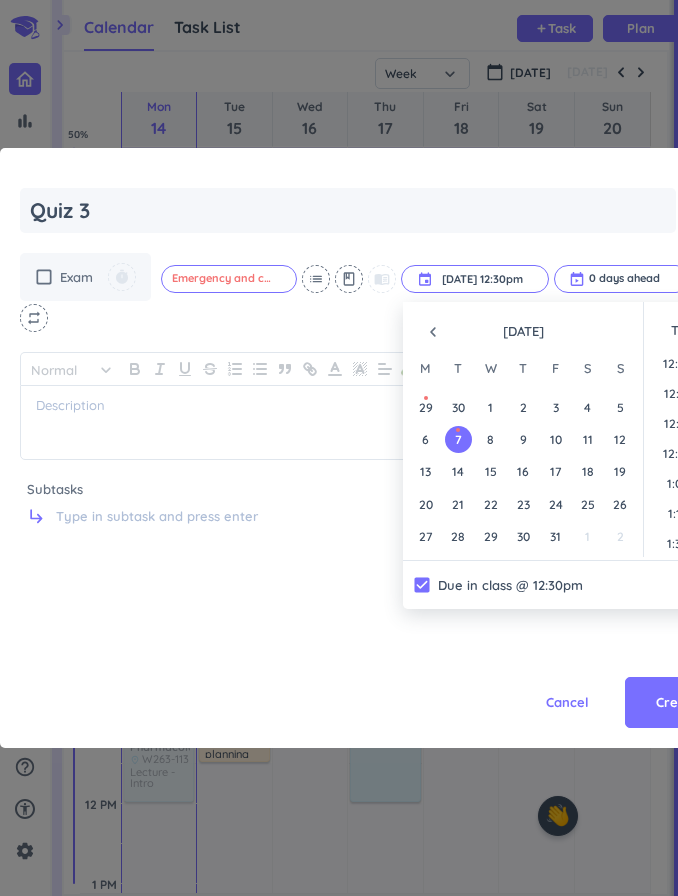 scroll, scrollTop: 1410, scrollLeft: 0, axis: vertical 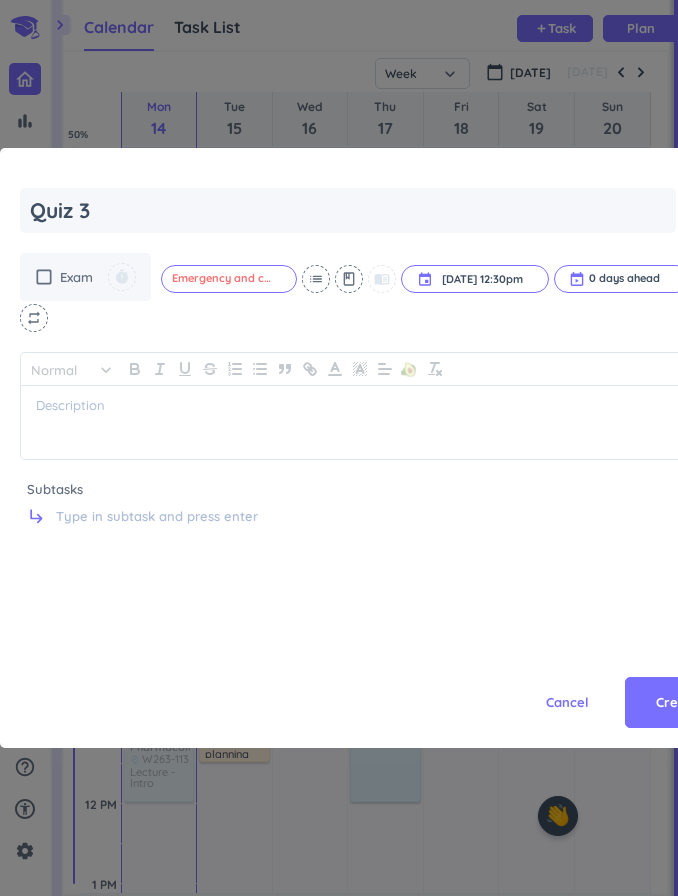 click on "Cancel Create" at bounding box center (375, 658) 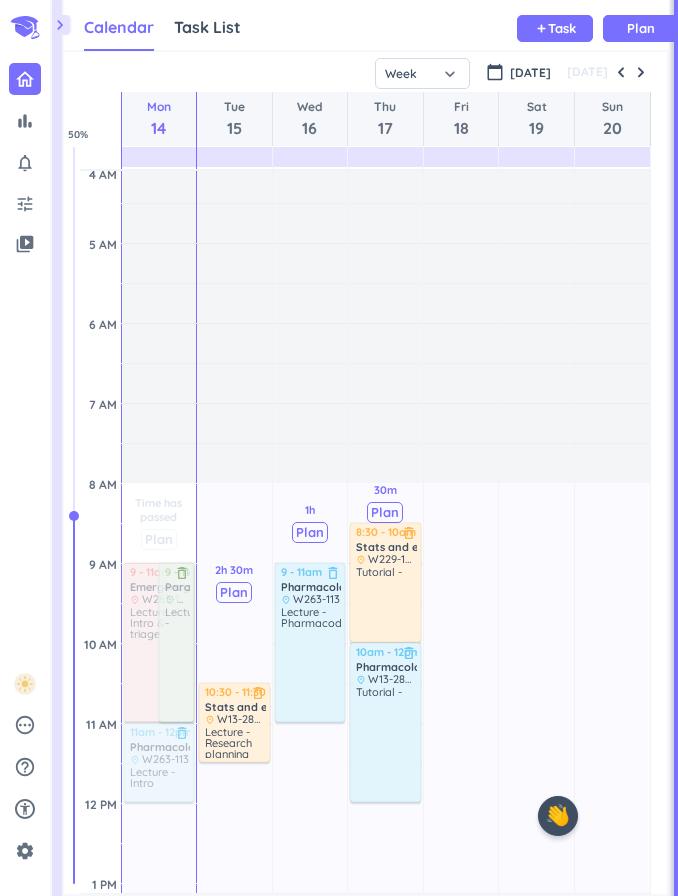 click on "Task" at bounding box center (562, 28) 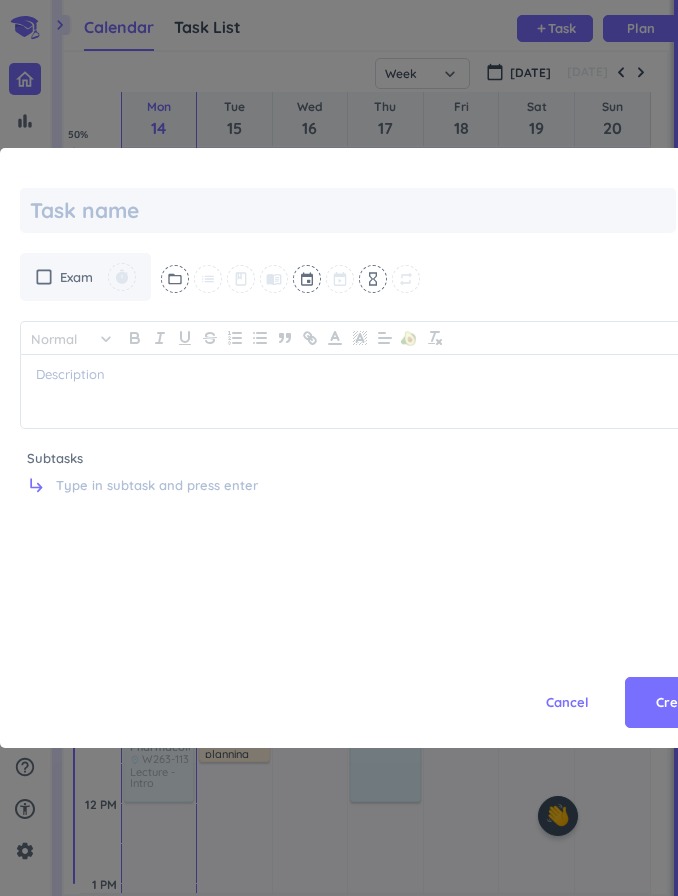 type on "x" 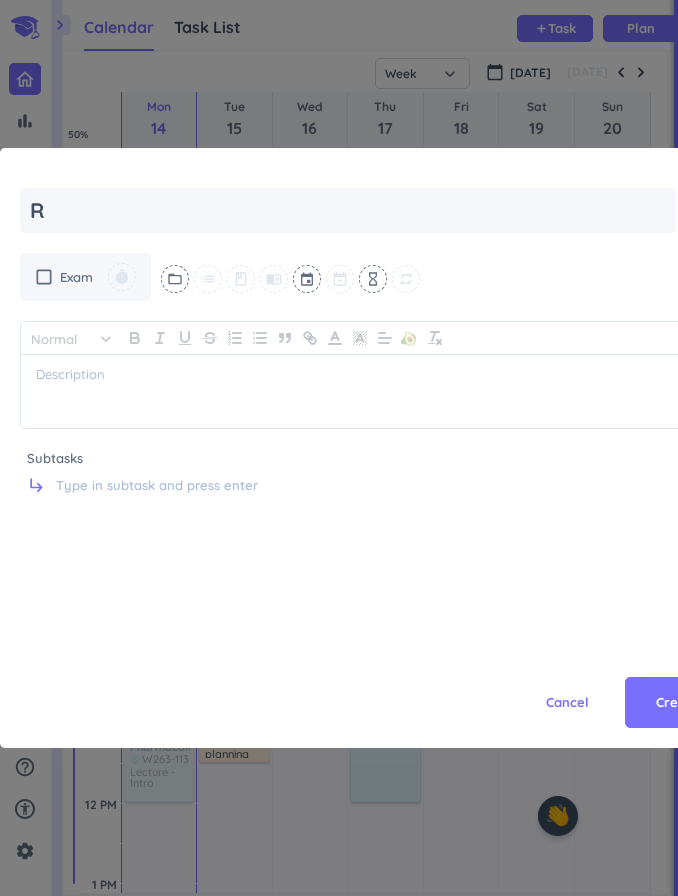 type on "x" 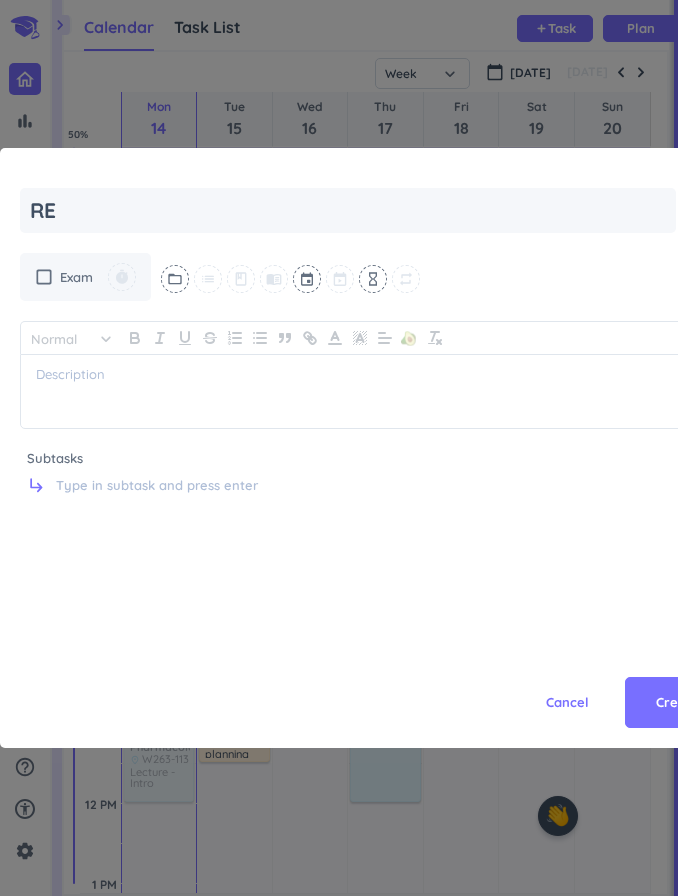 type on "REC" 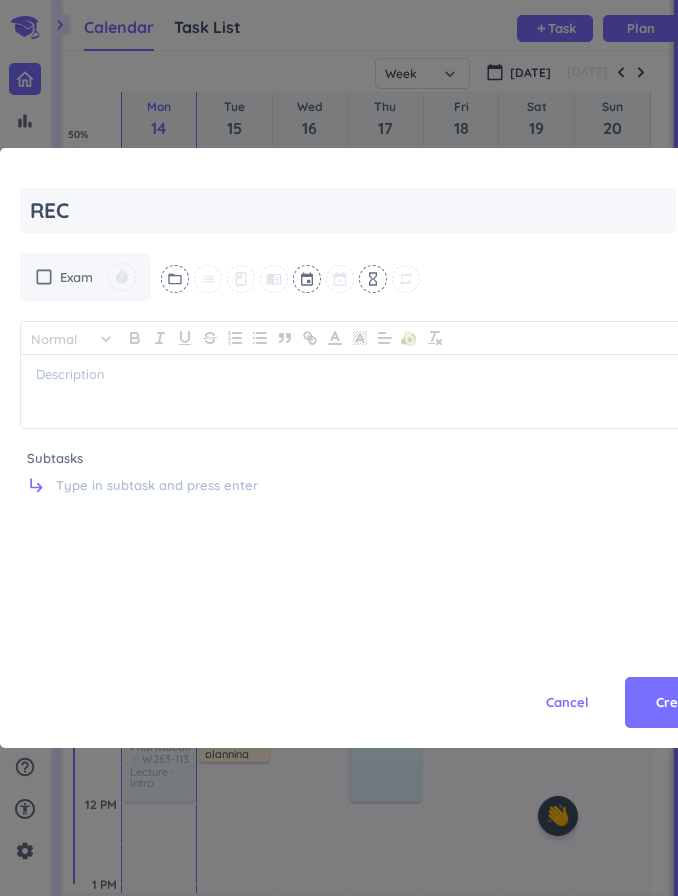 type on "x" 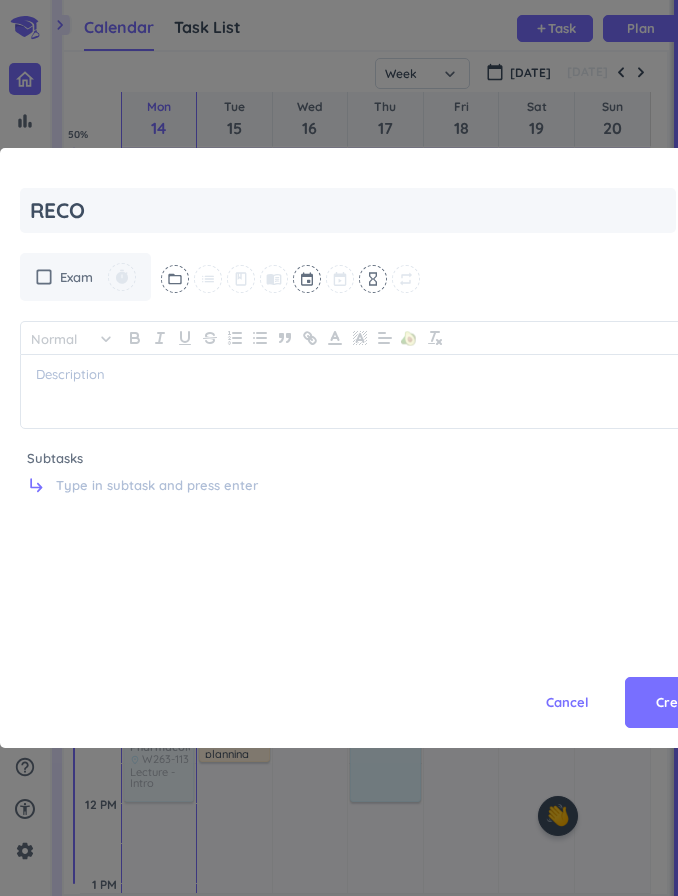 type on "x" 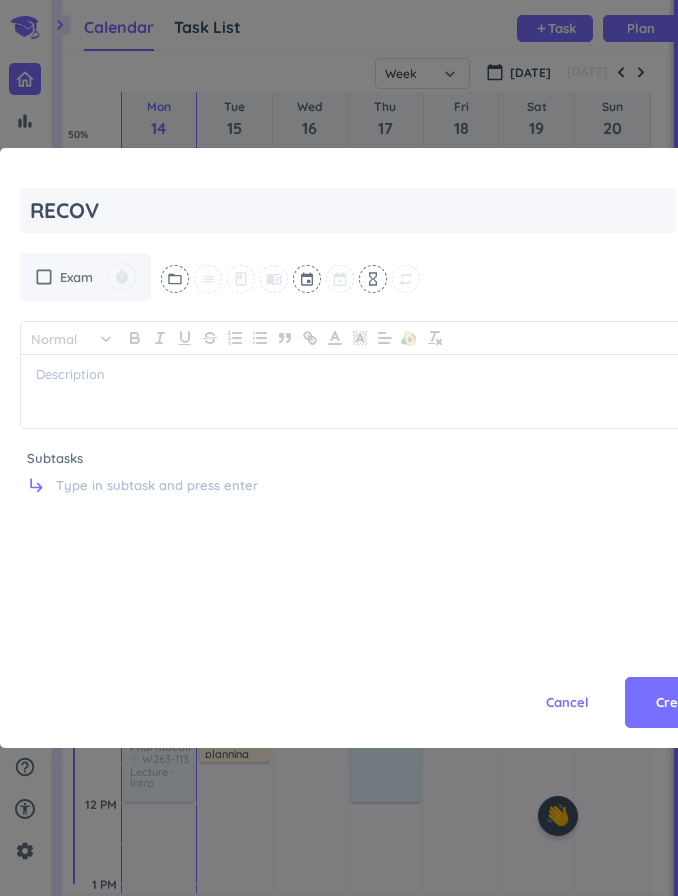 type on "x" 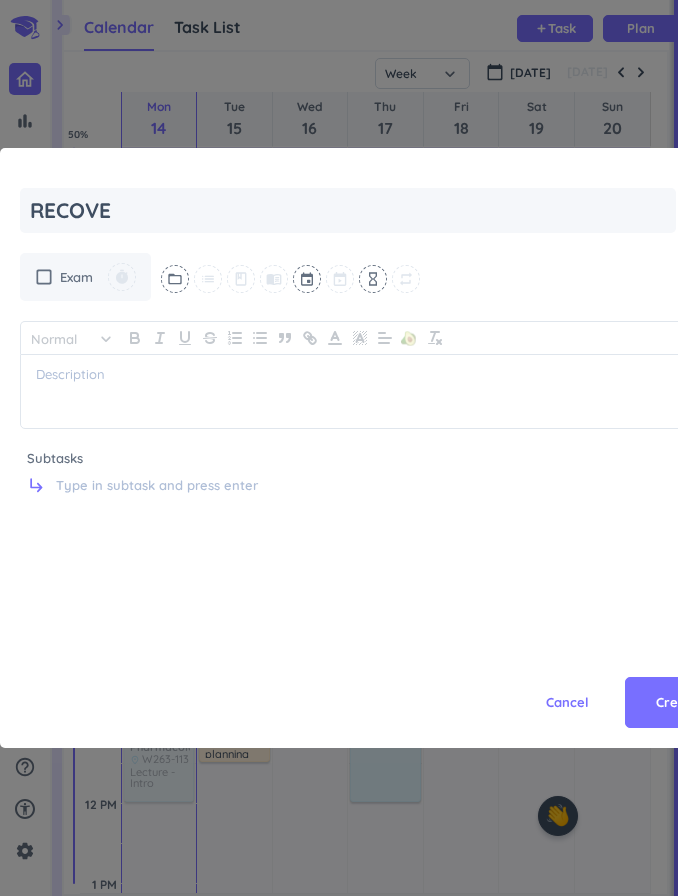 type on "RECOVER" 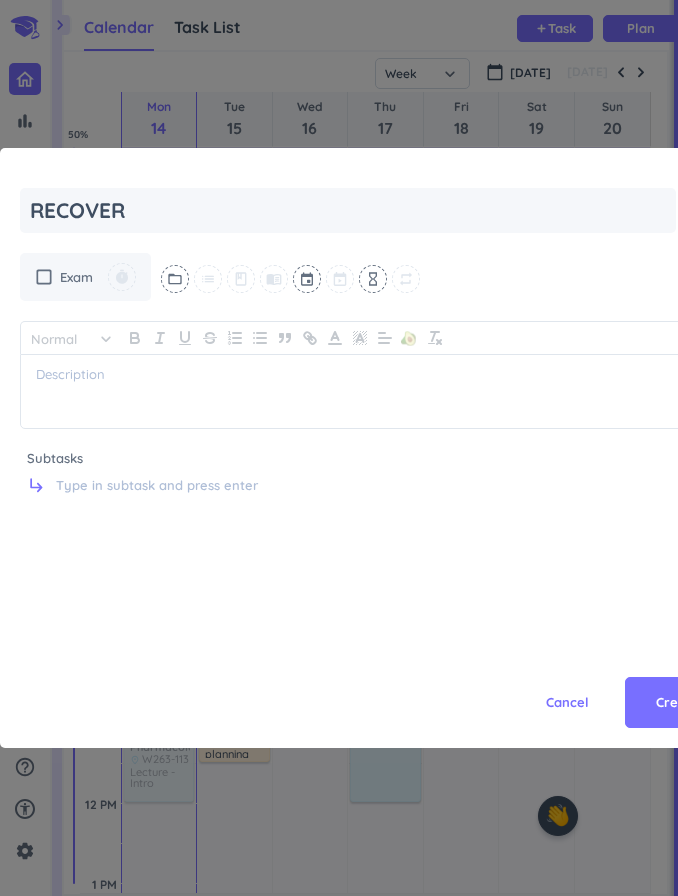 type on "x" 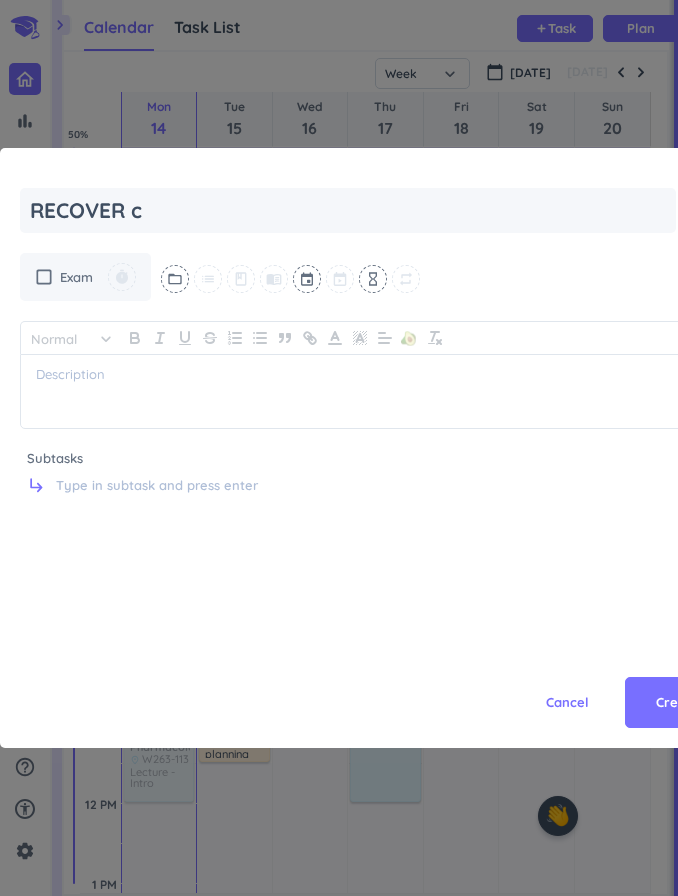 type on "x" 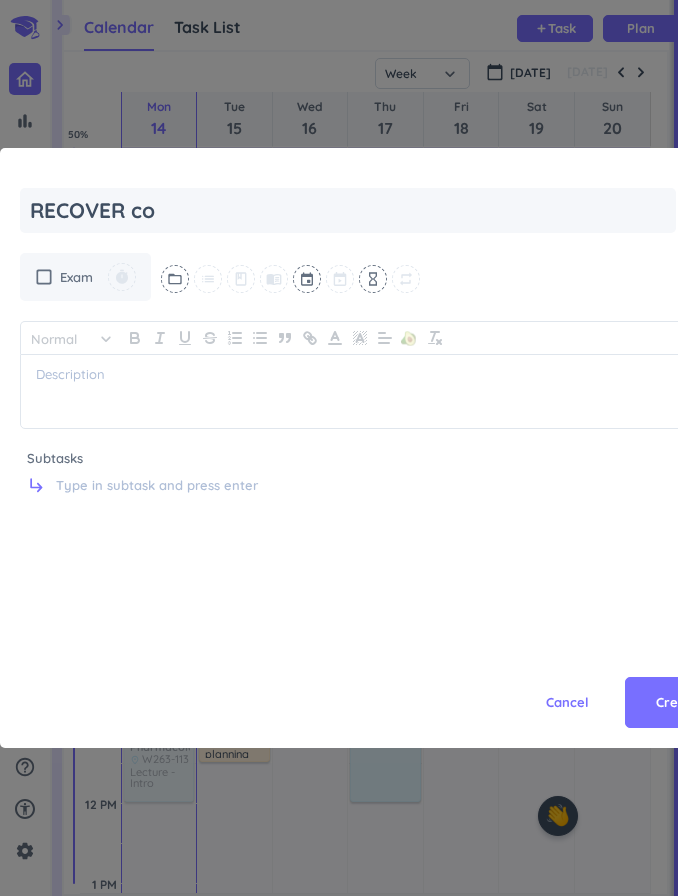 type on "RECOVER cou" 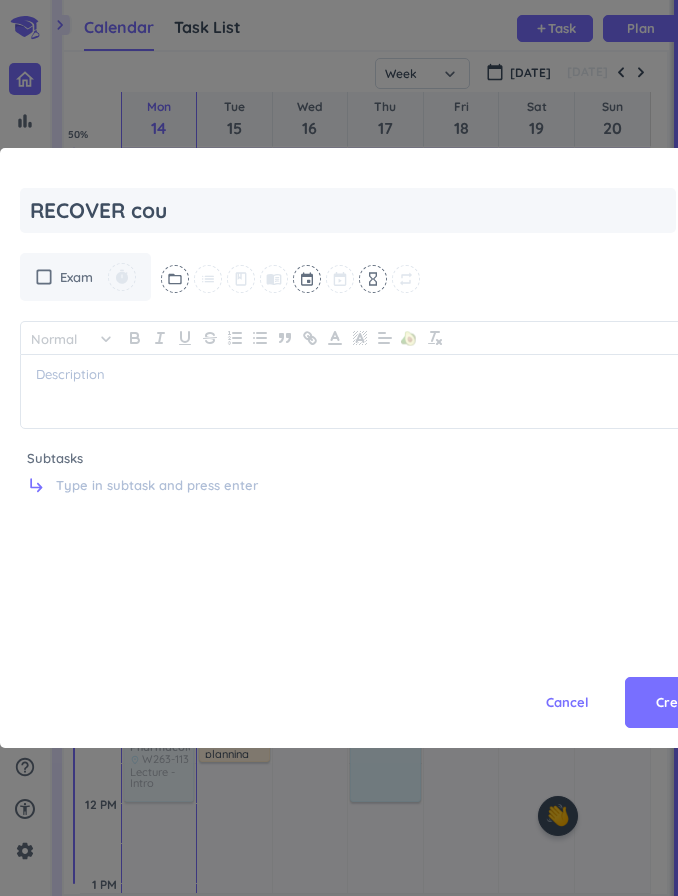 type on "x" 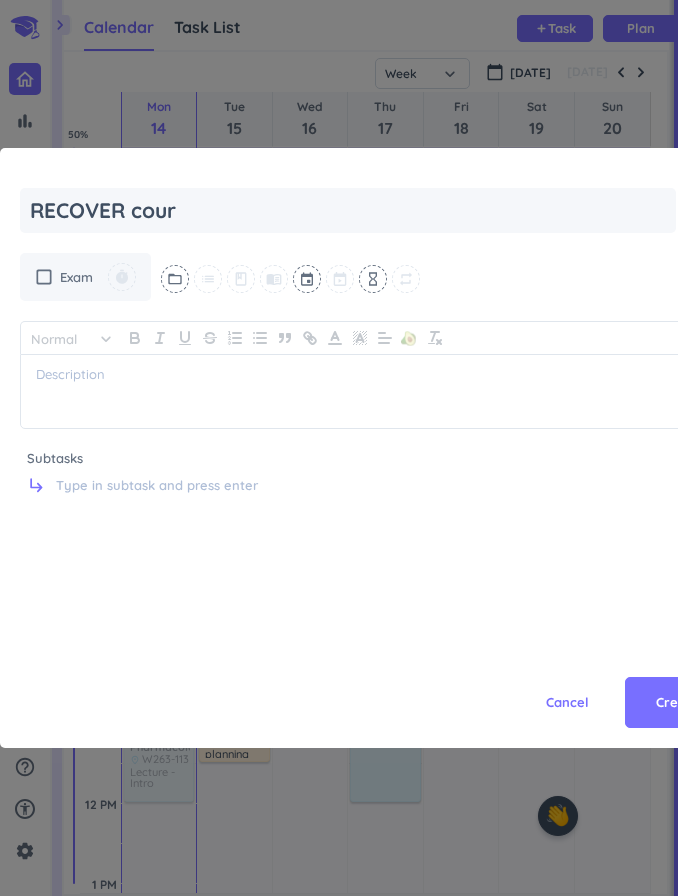 type on "x" 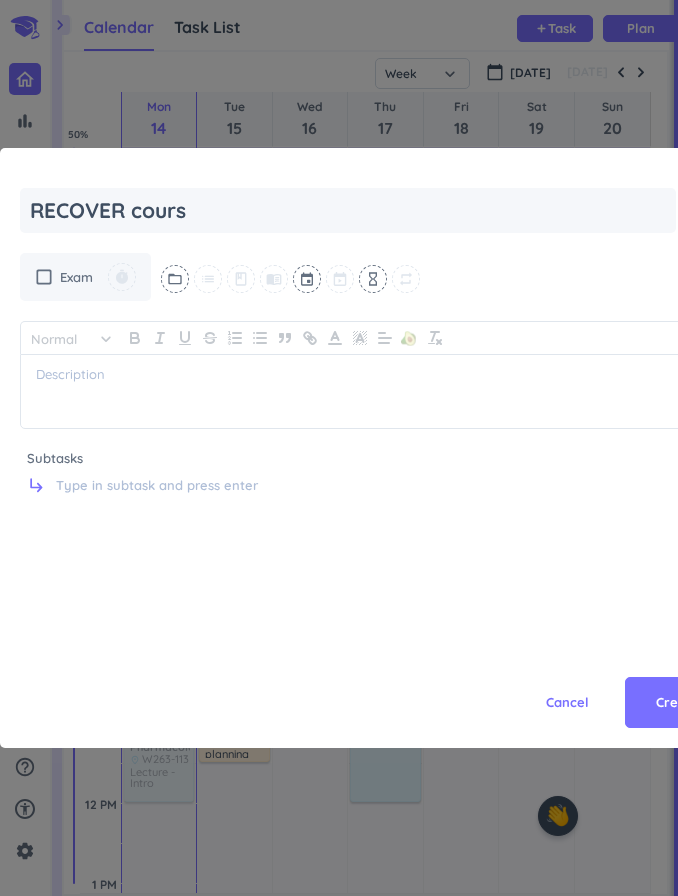 type on "RECOVER course" 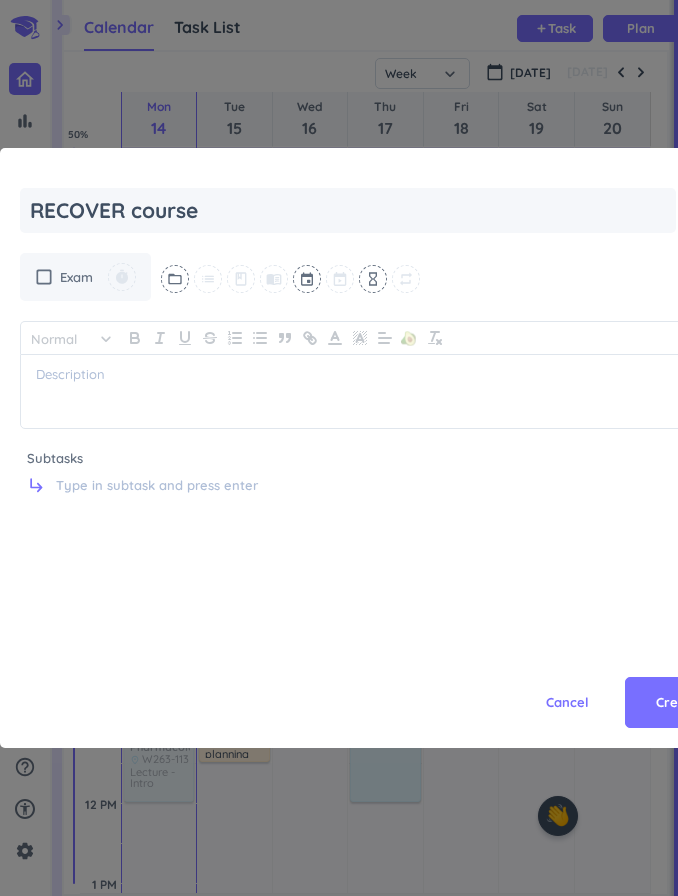 type on "x" 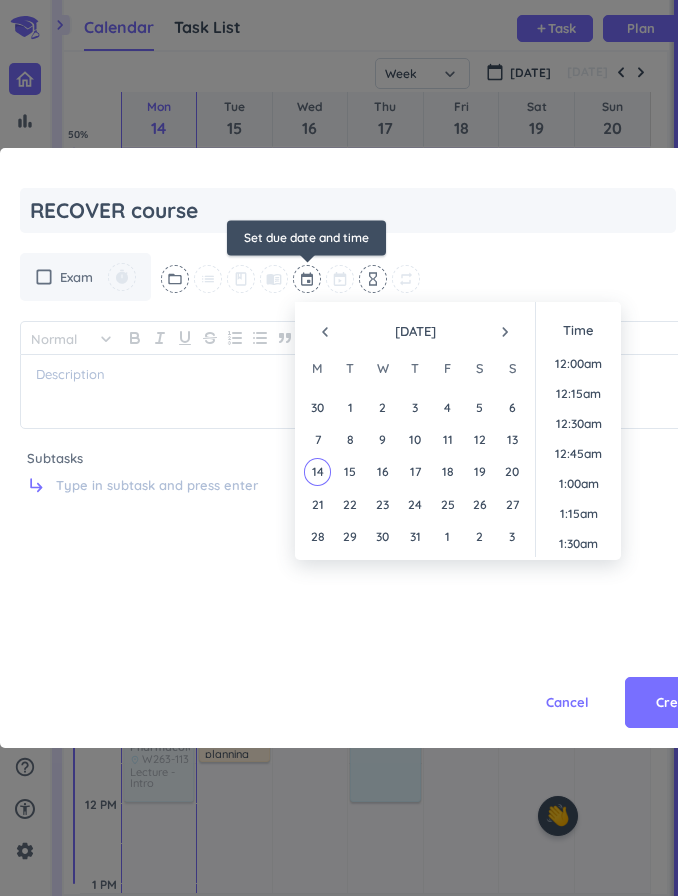 scroll, scrollTop: 2490, scrollLeft: 0, axis: vertical 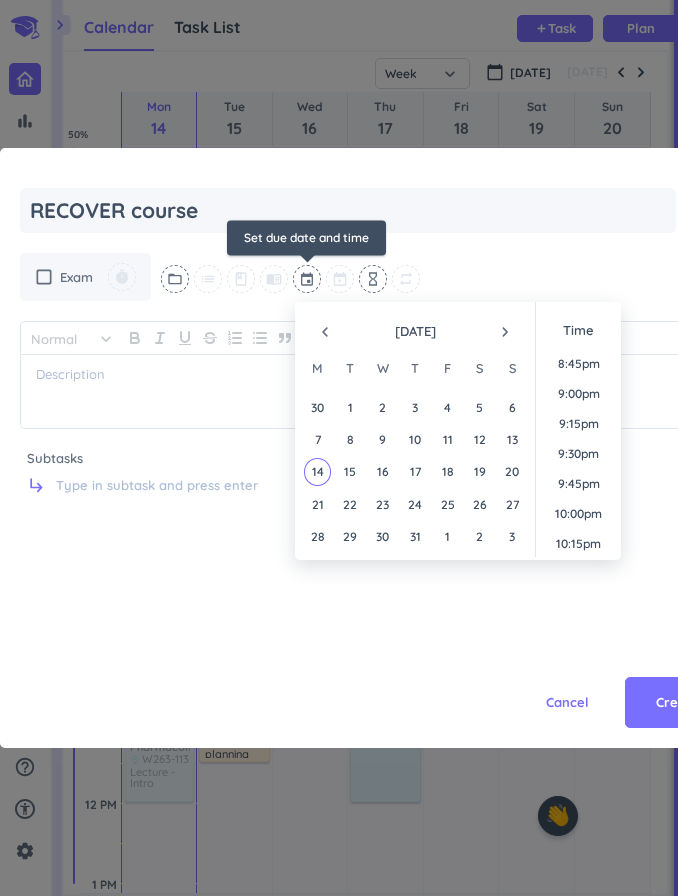 click at bounding box center (308, 279) 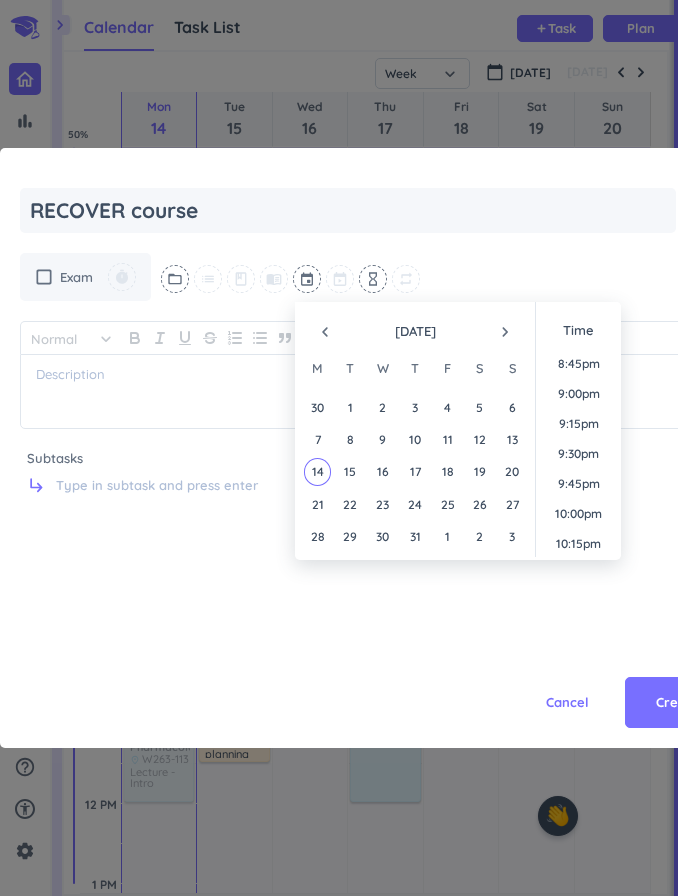 click on "navigate_next" at bounding box center (505, 332) 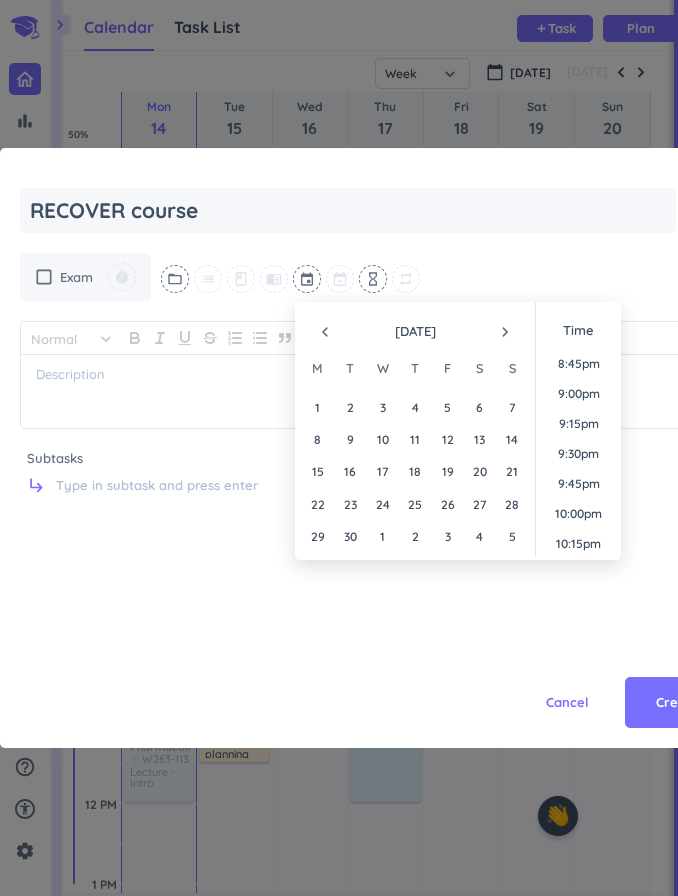 click on "12" at bounding box center [447, 439] 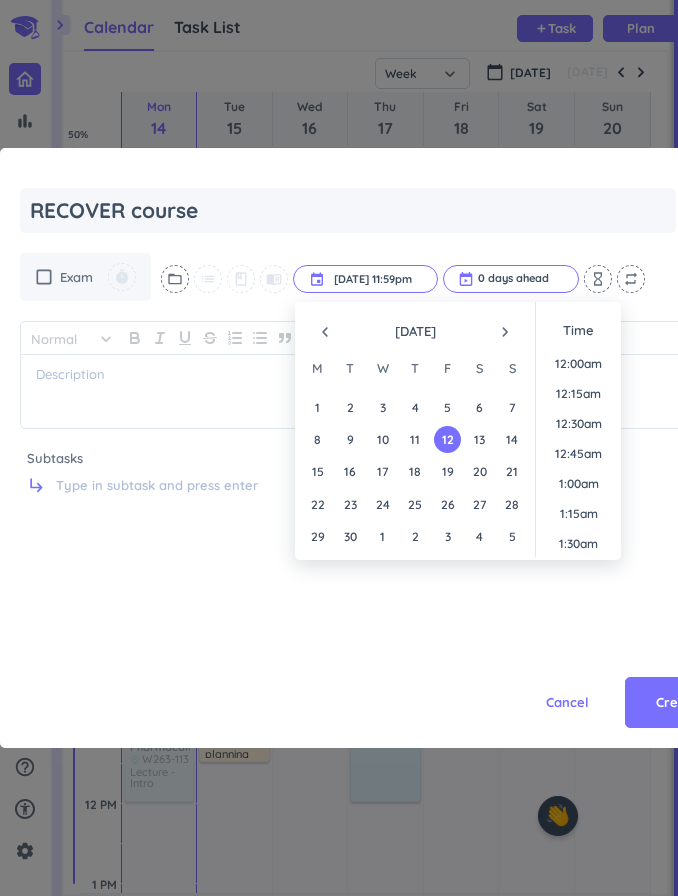 scroll, scrollTop: 2701, scrollLeft: 0, axis: vertical 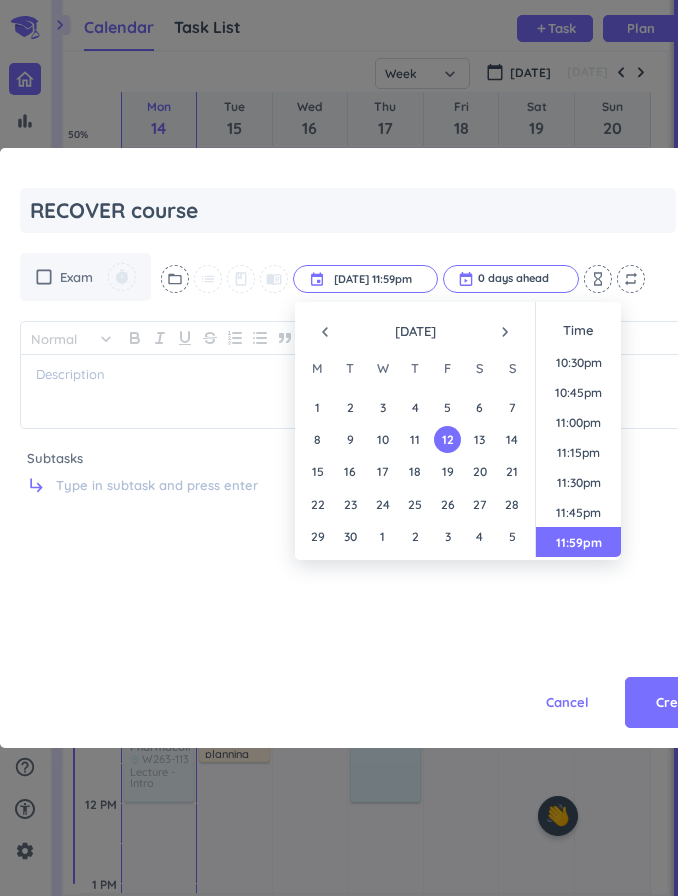 click on "navigate_next" at bounding box center [505, 332] 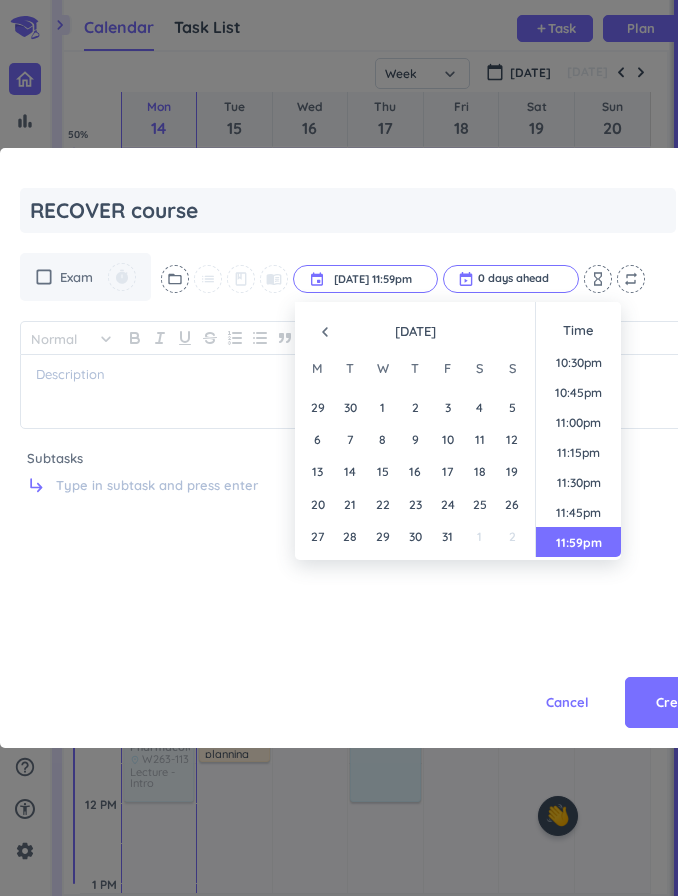 click on "navigate_before" at bounding box center (325, 332) 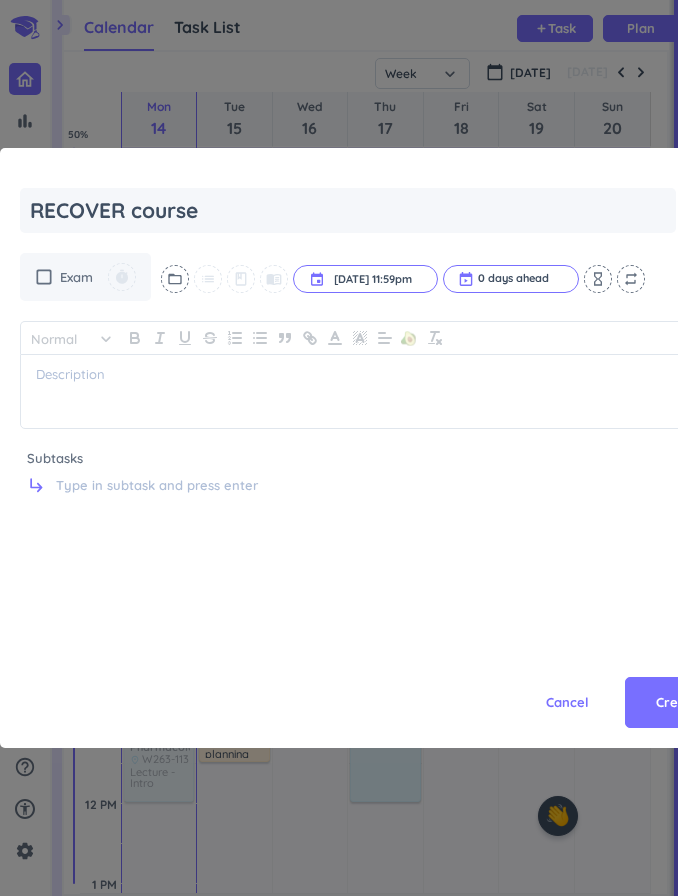 click on "Cancel Create" at bounding box center (375, 658) 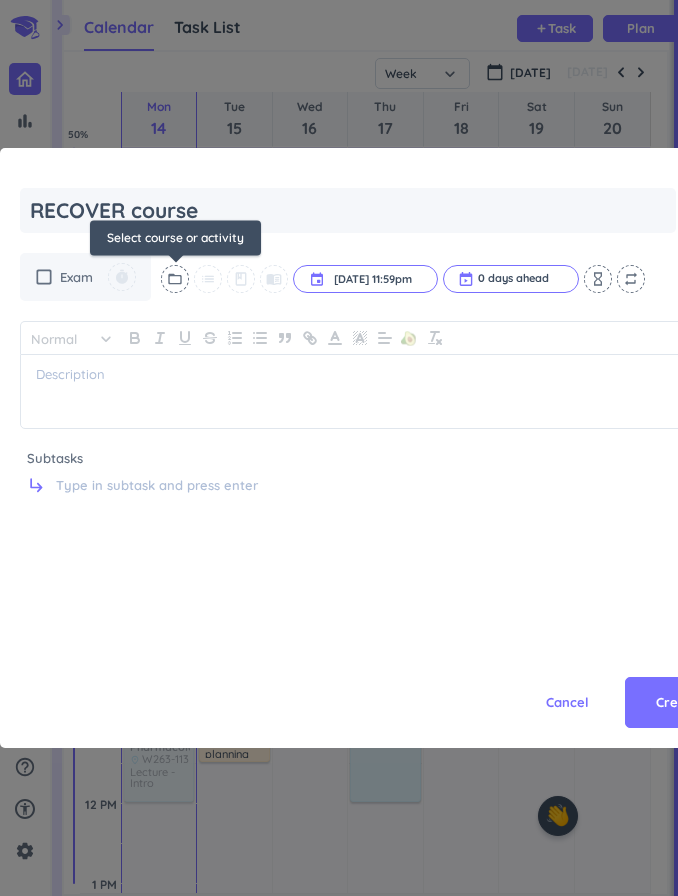 click on "folder_open" at bounding box center (175, 279) 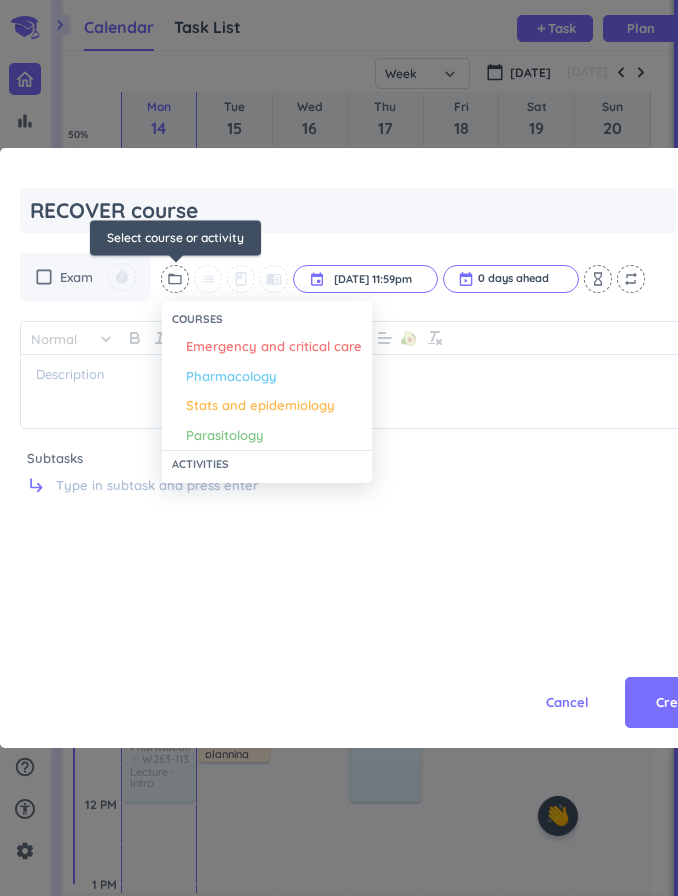click on "Emergency and critical care" at bounding box center (274, 347) 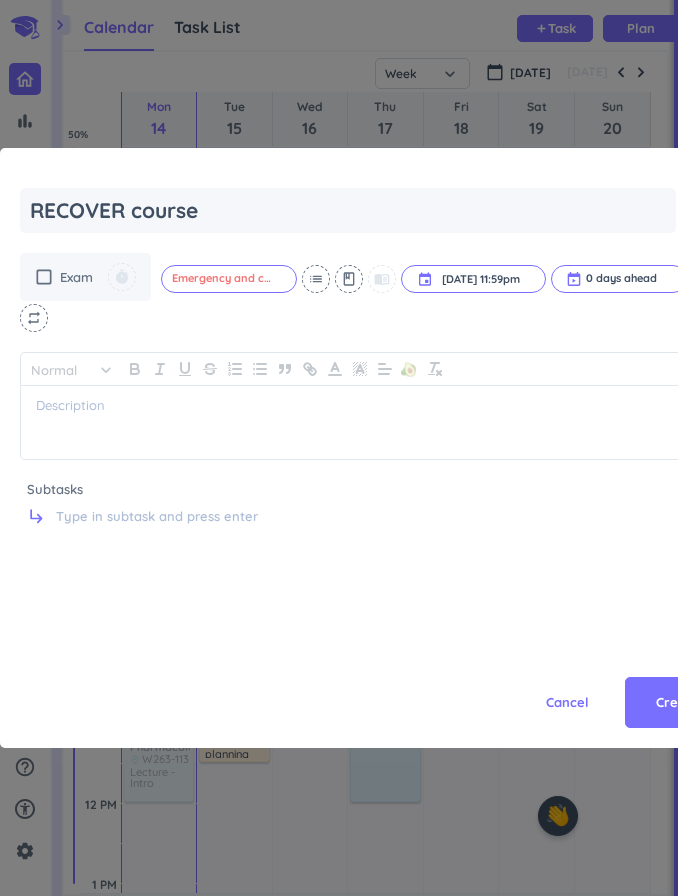 click on "[DATE] 11:59pm" at bounding box center [473, 279] 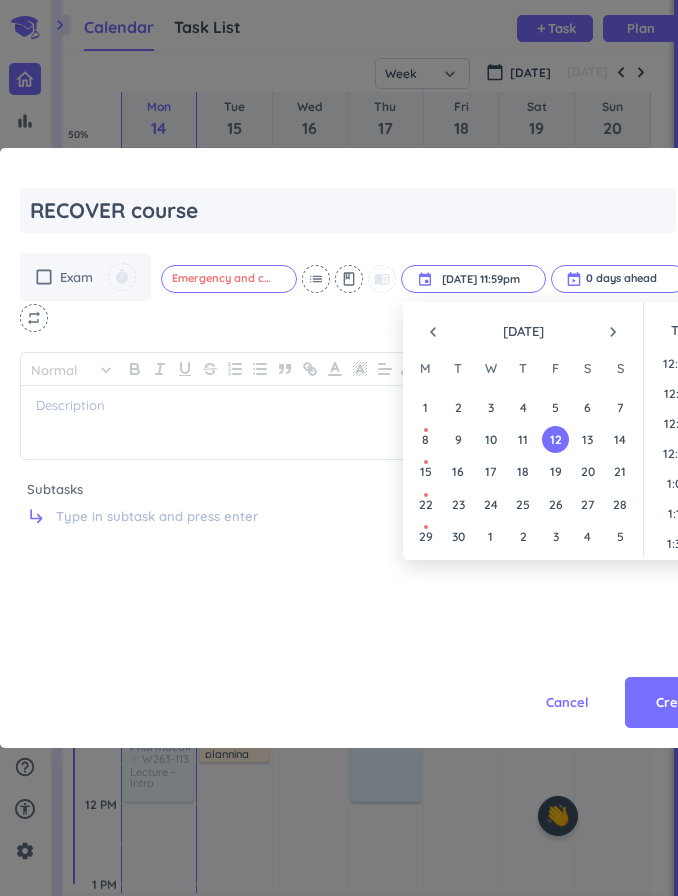 scroll, scrollTop: 2701, scrollLeft: 0, axis: vertical 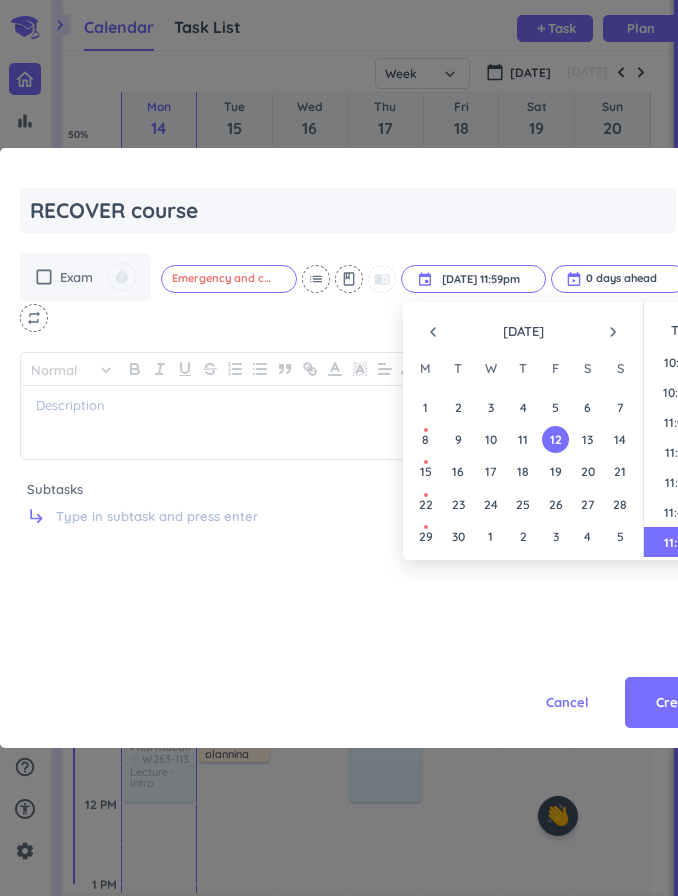 click on "11" at bounding box center [522, 439] 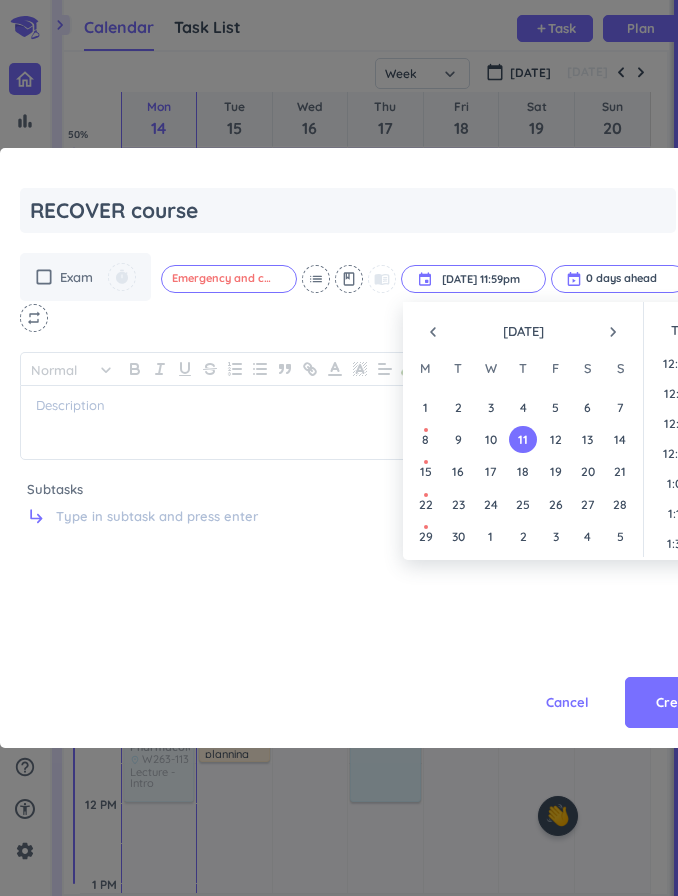 scroll, scrollTop: 2701, scrollLeft: 0, axis: vertical 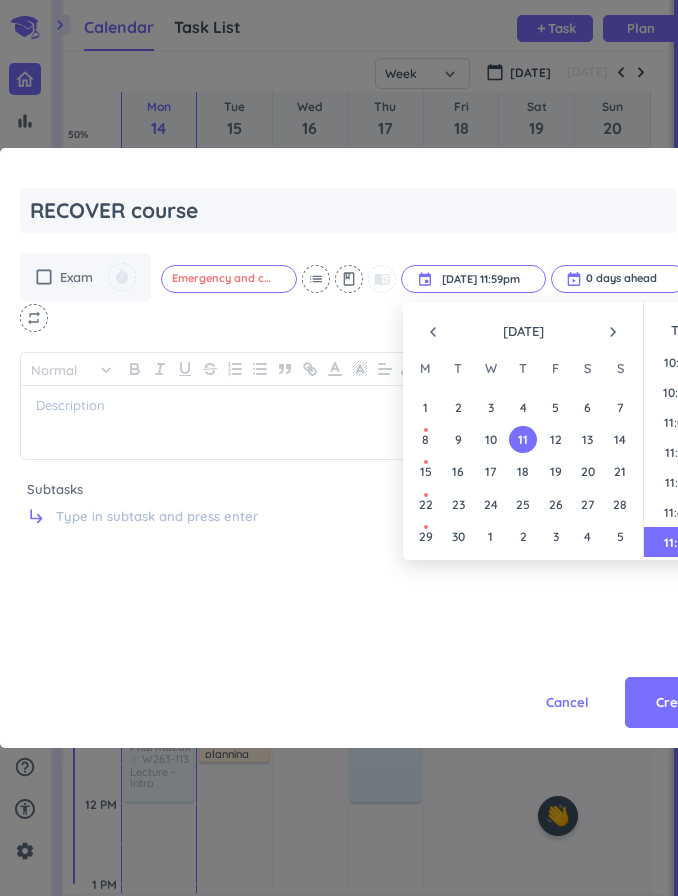 click on "12" at bounding box center [555, 439] 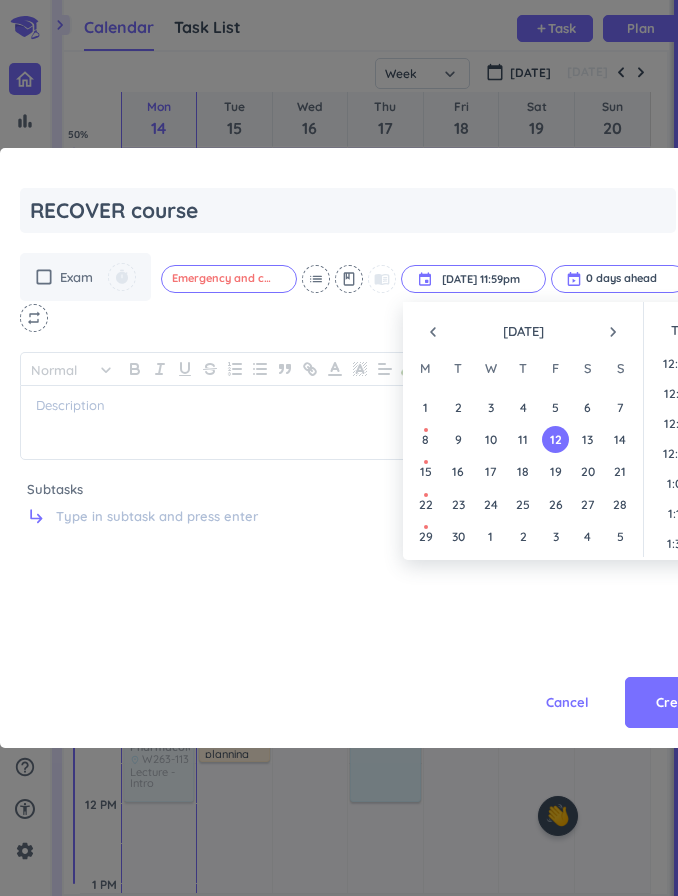 scroll, scrollTop: 2701, scrollLeft: 0, axis: vertical 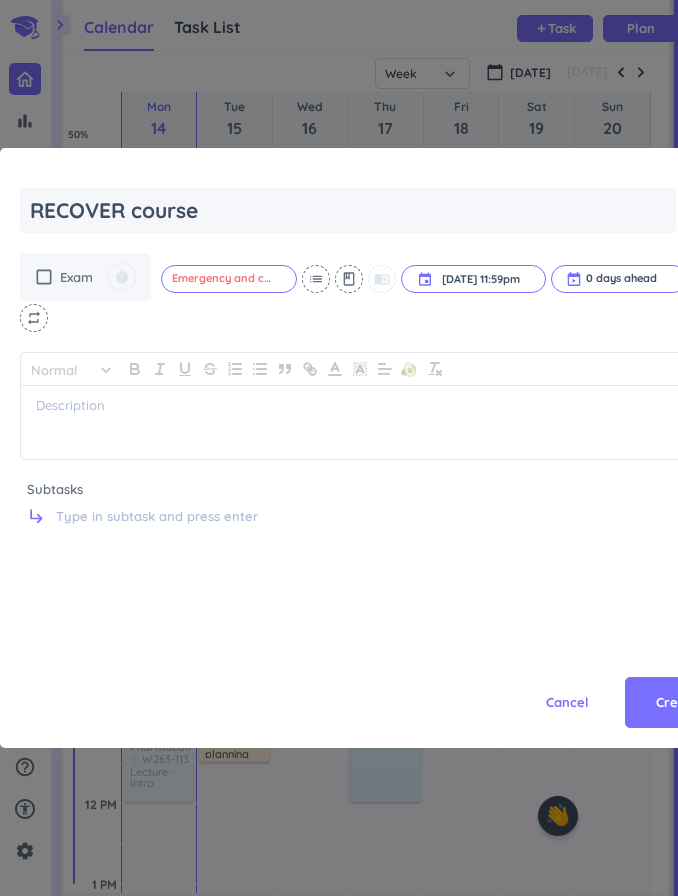 click on "Cancel Create" at bounding box center (375, 658) 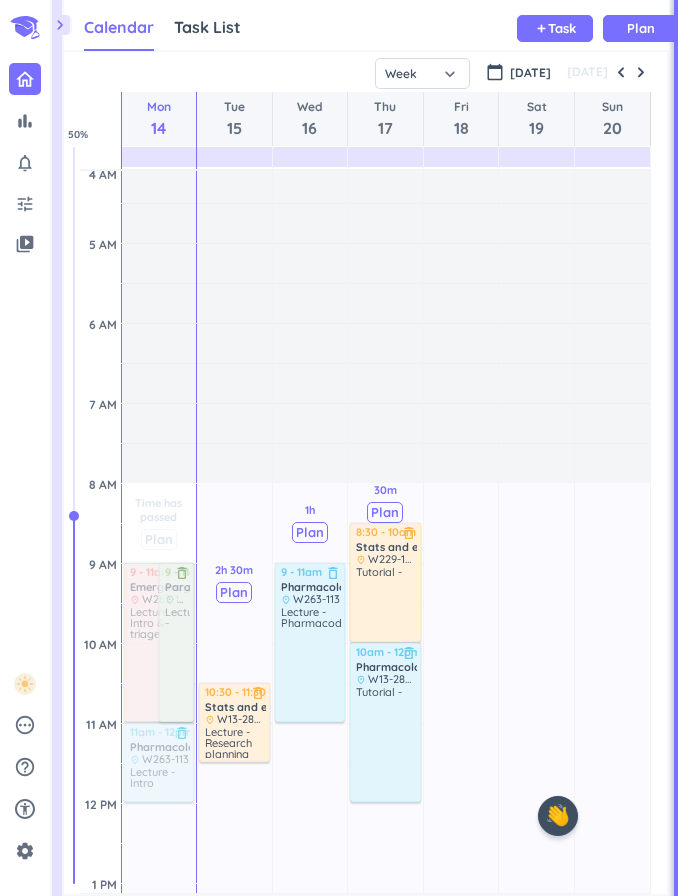 click on "Task" at bounding box center (562, 28) 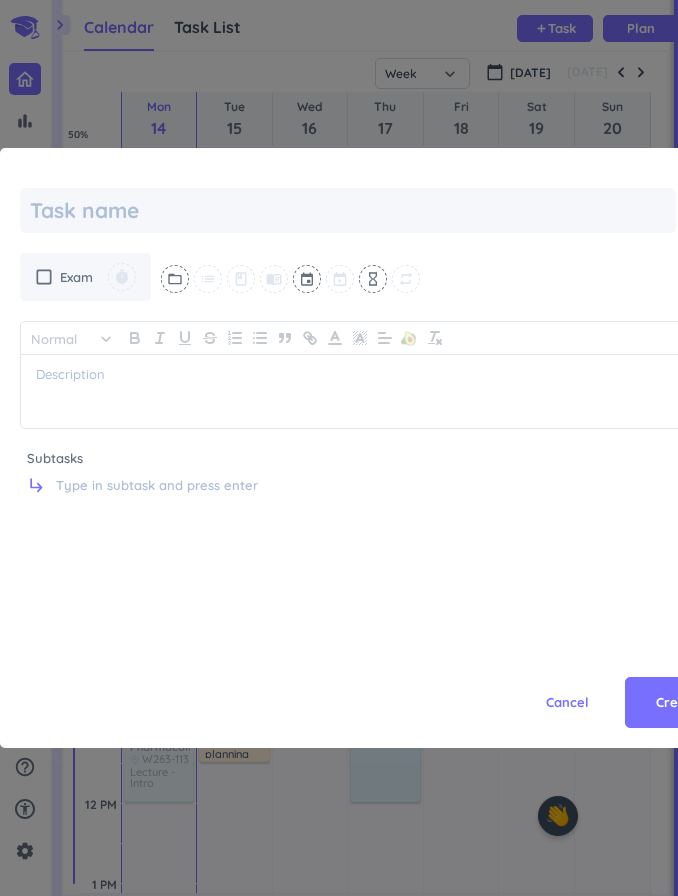 type on "x" 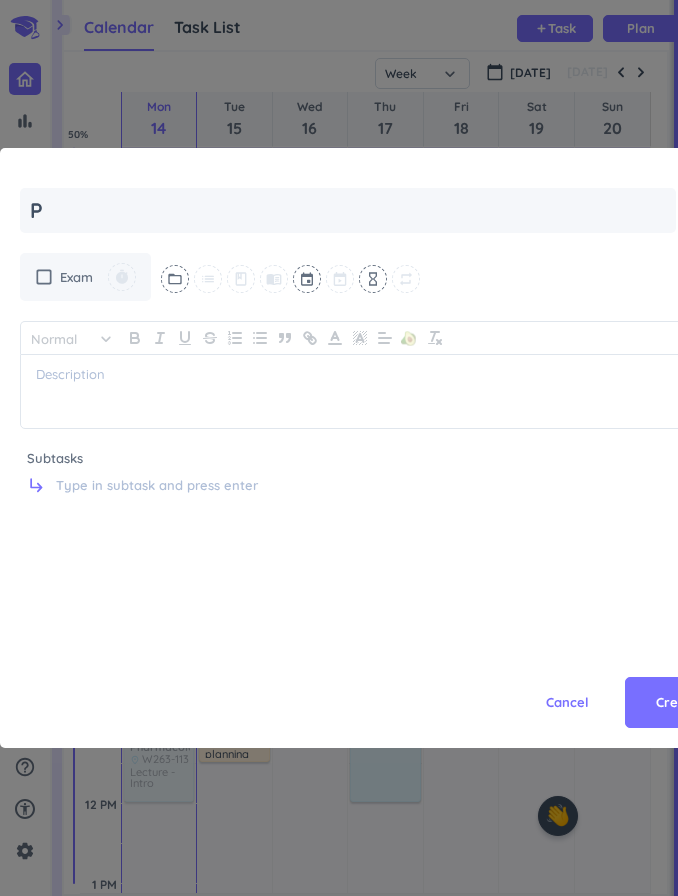 type on "x" 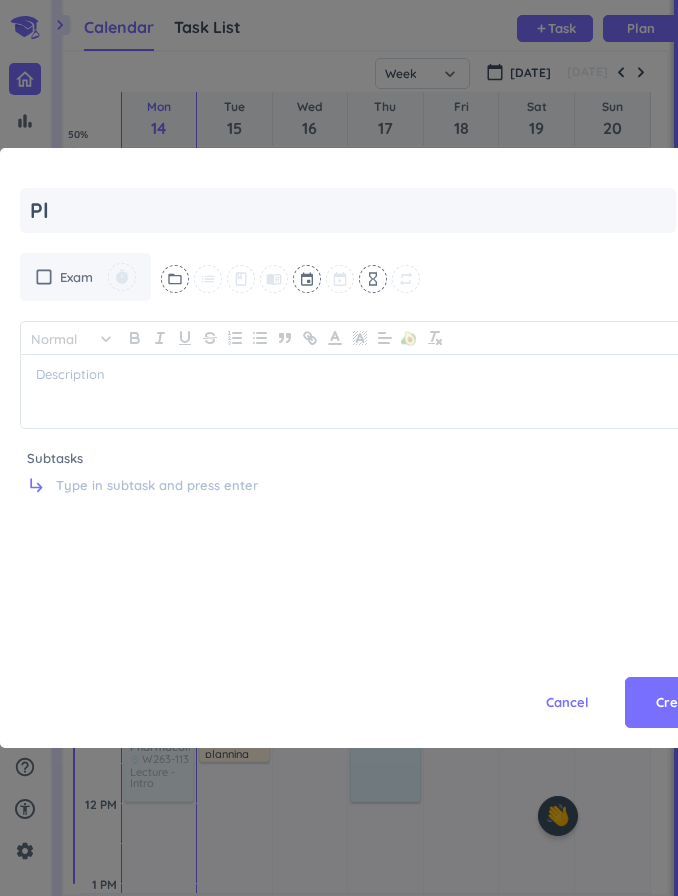 type on "x" 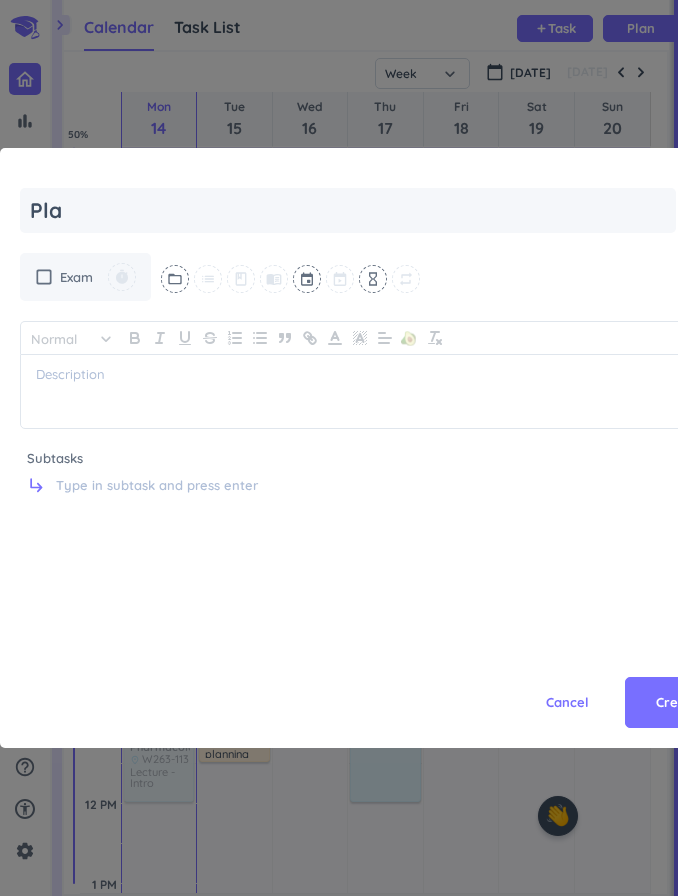 type on "Plac" 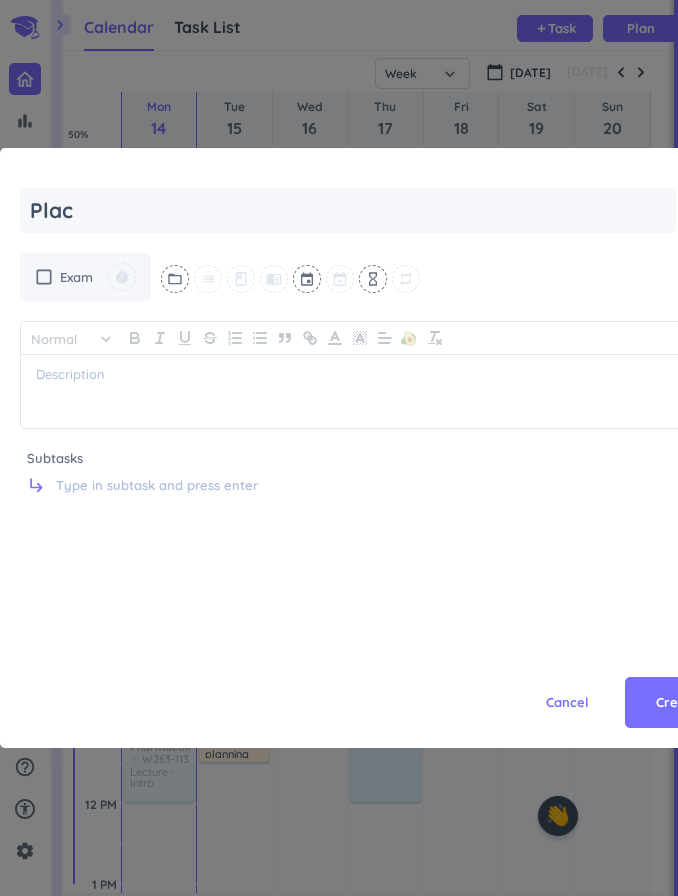 type on "x" 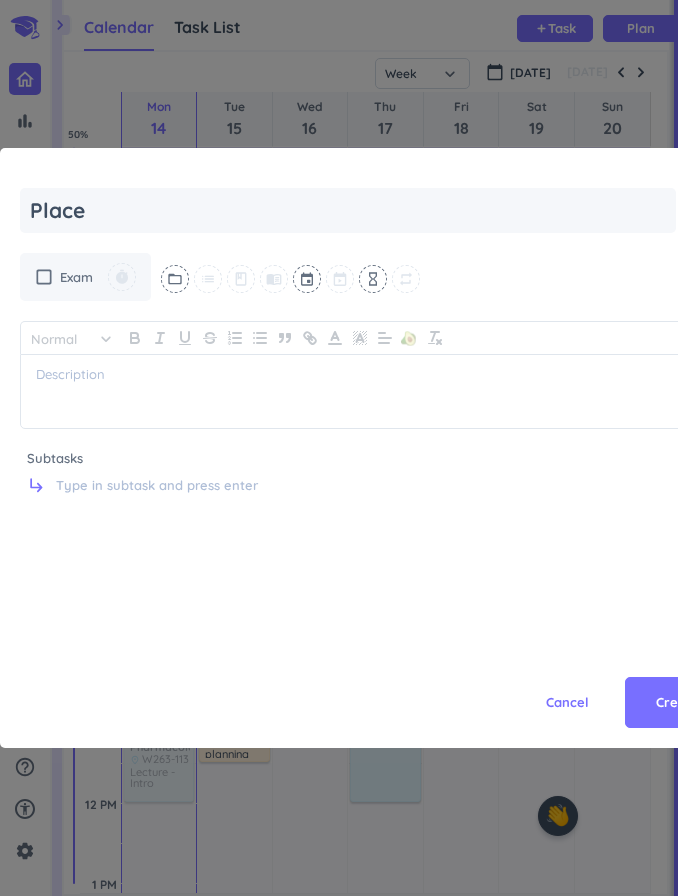 type on "x" 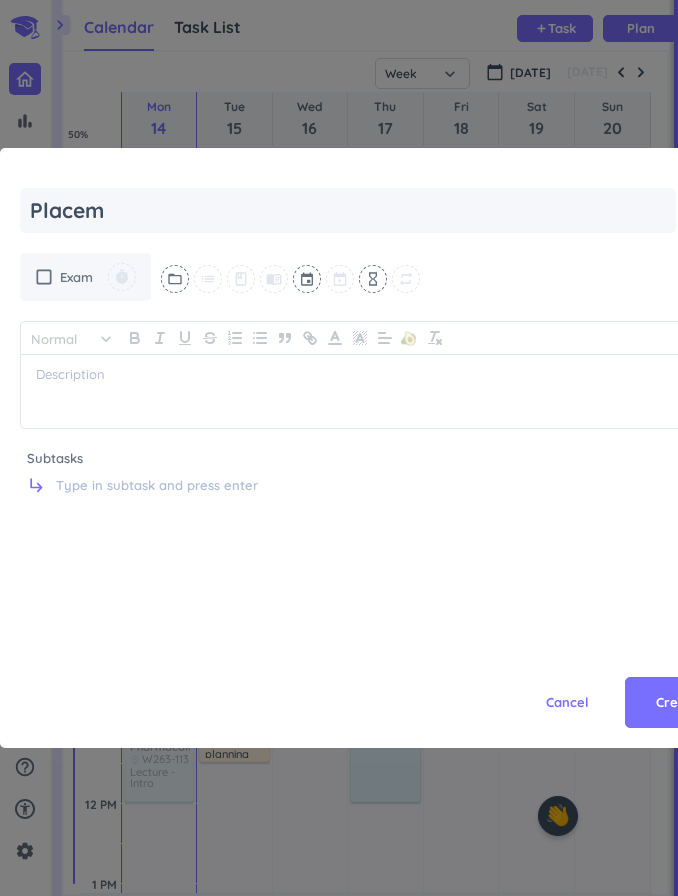 type on "Placeme" 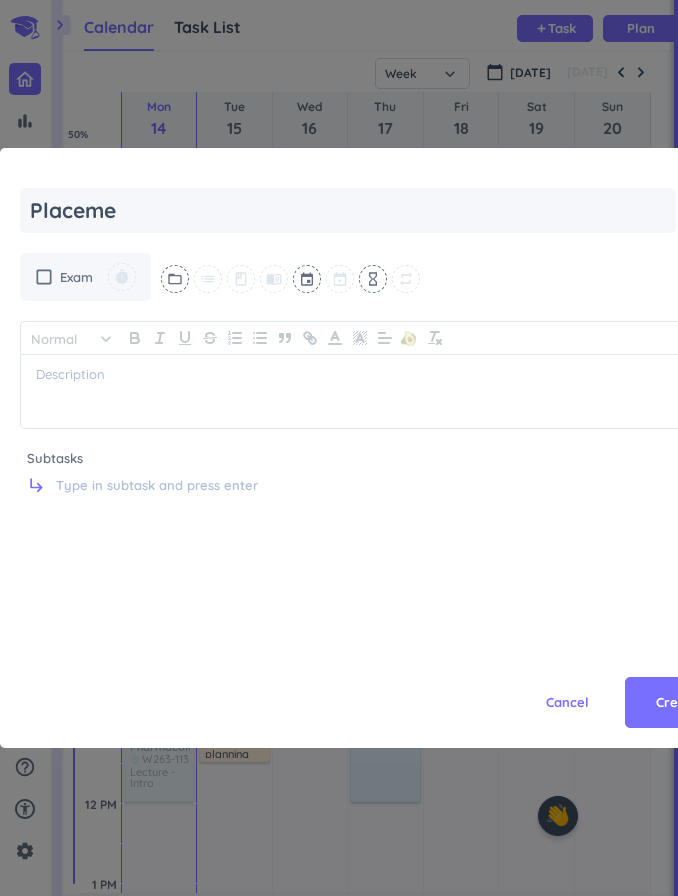 type on "x" 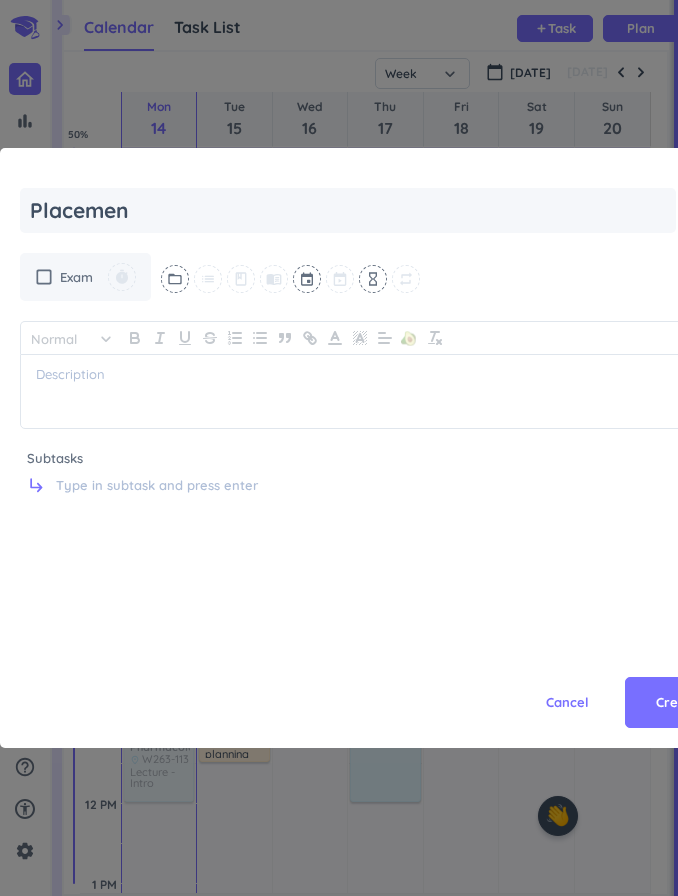type on "Placement" 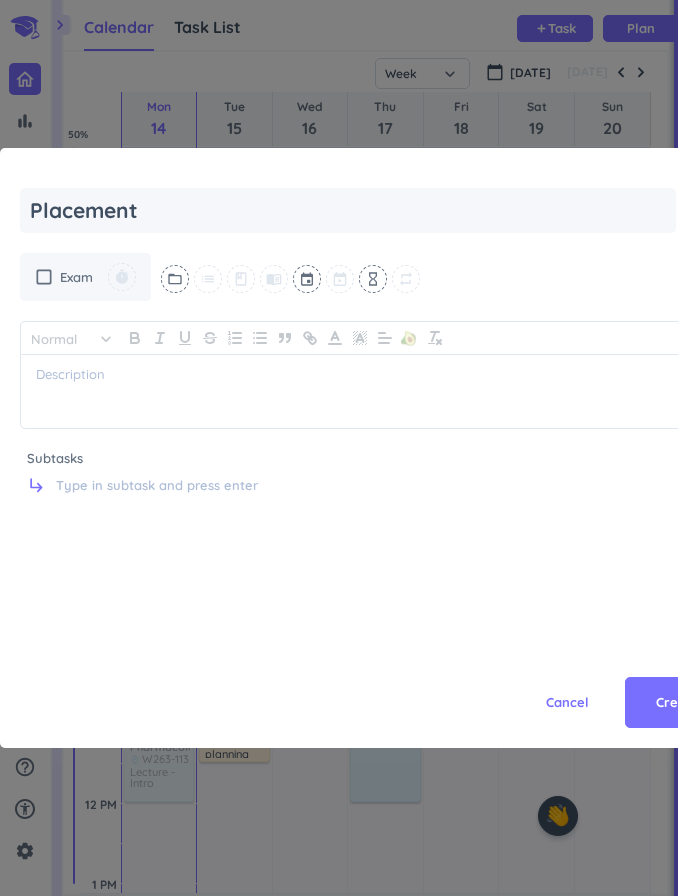 type on "x" 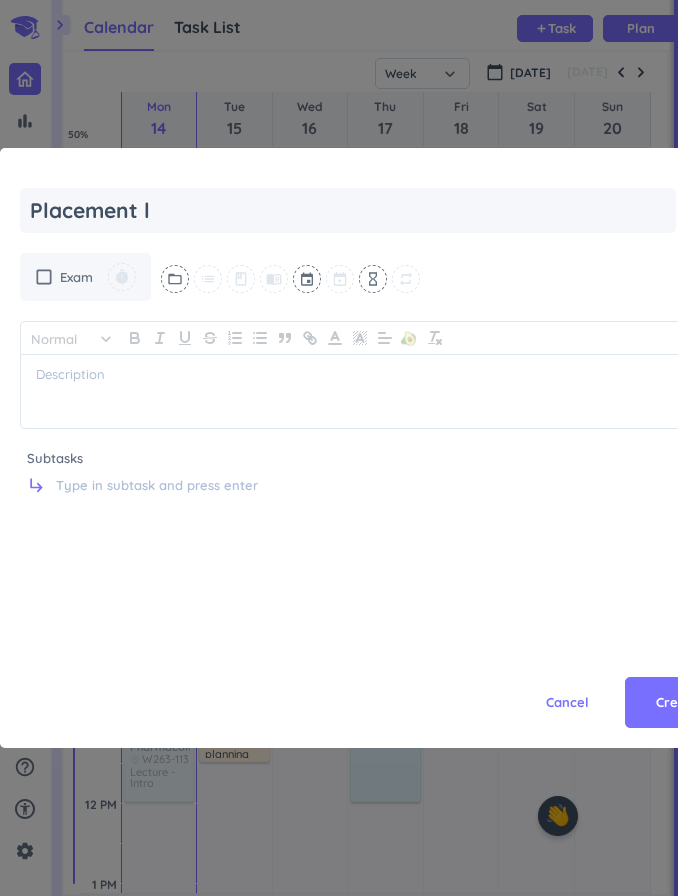 type on "x" 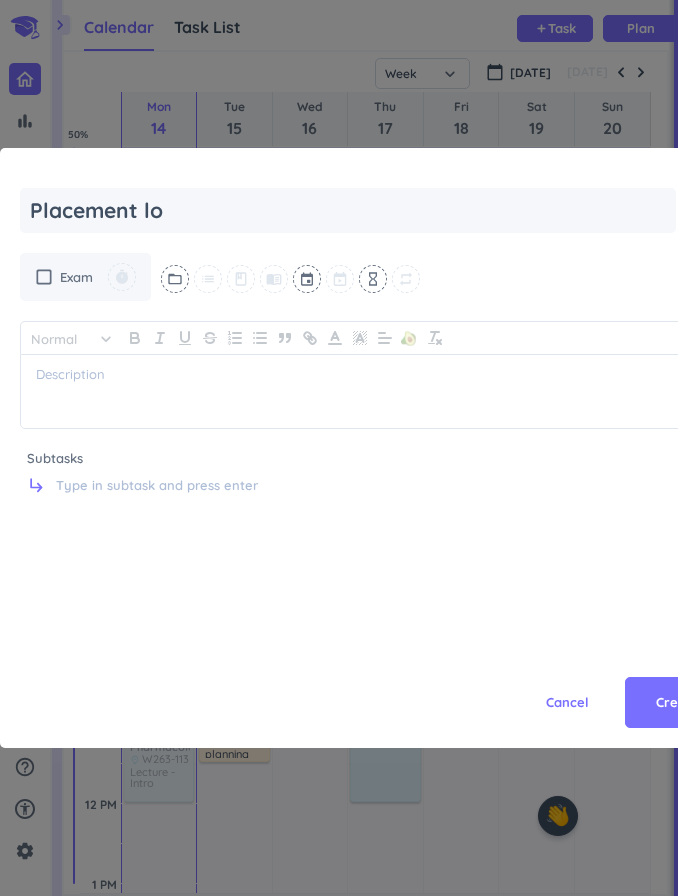 type on "x" 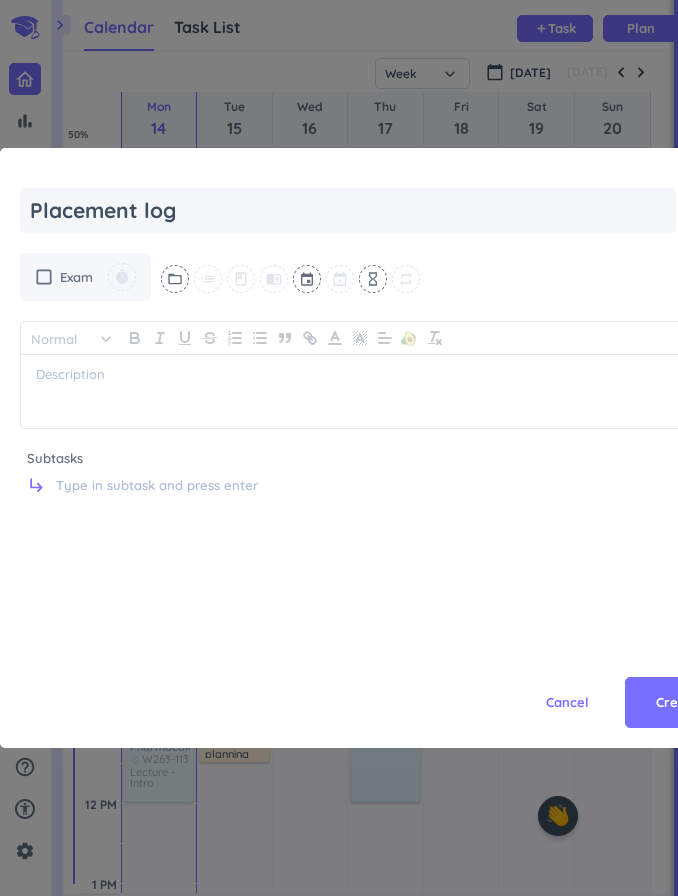 type on "x" 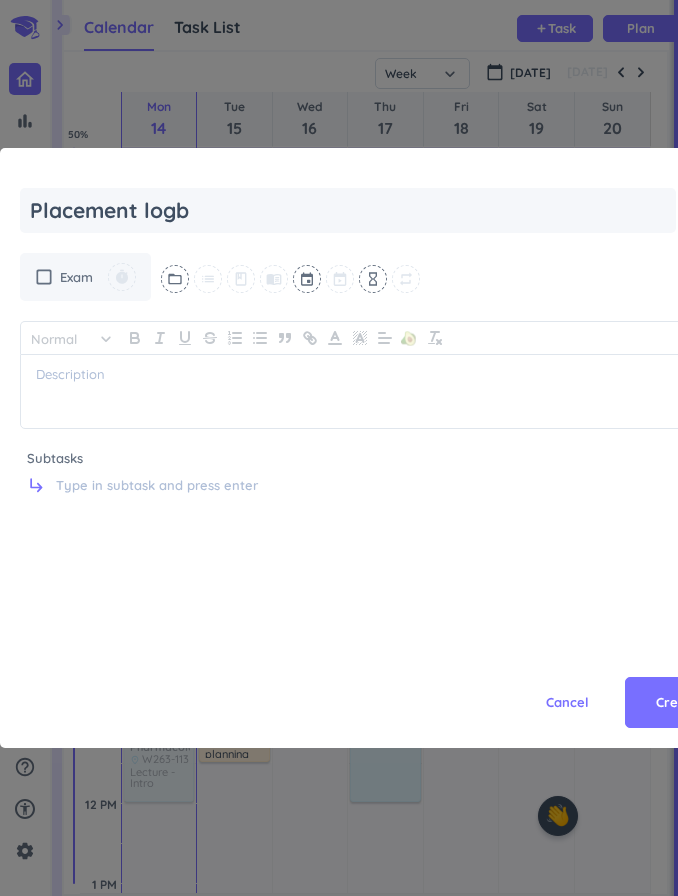 type on "x" 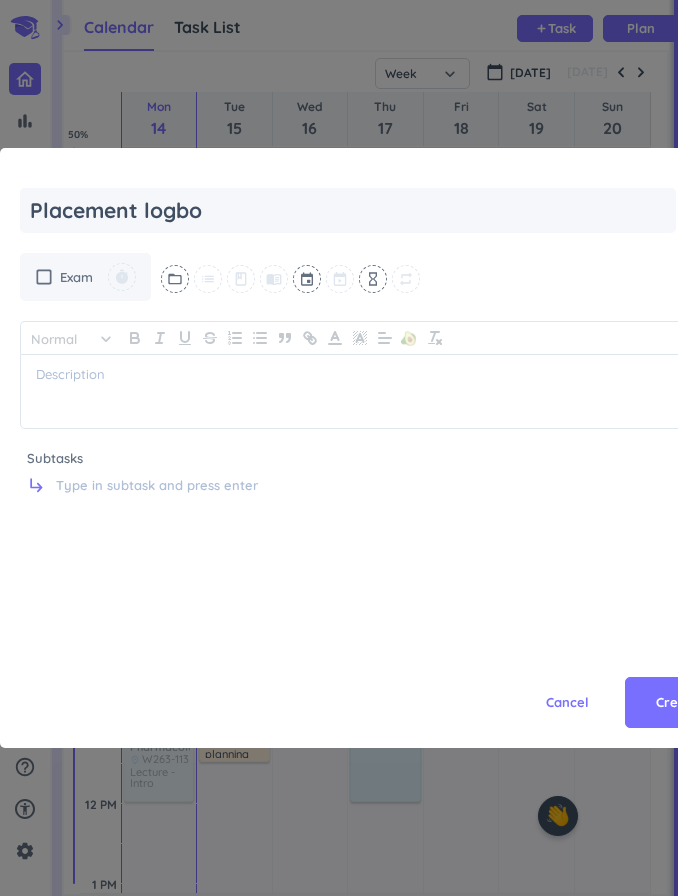 type on "Placement logboo" 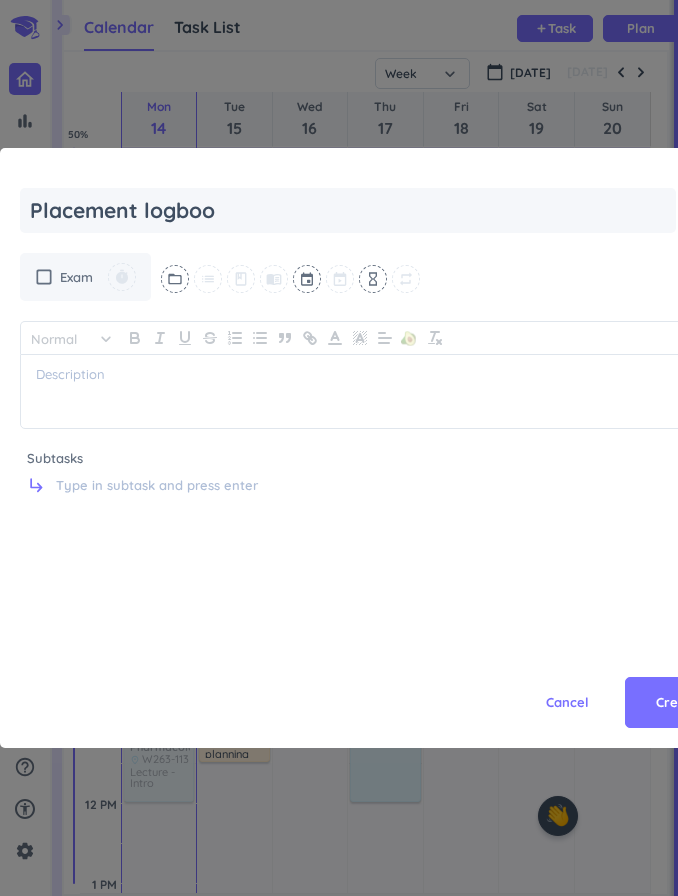 type on "x" 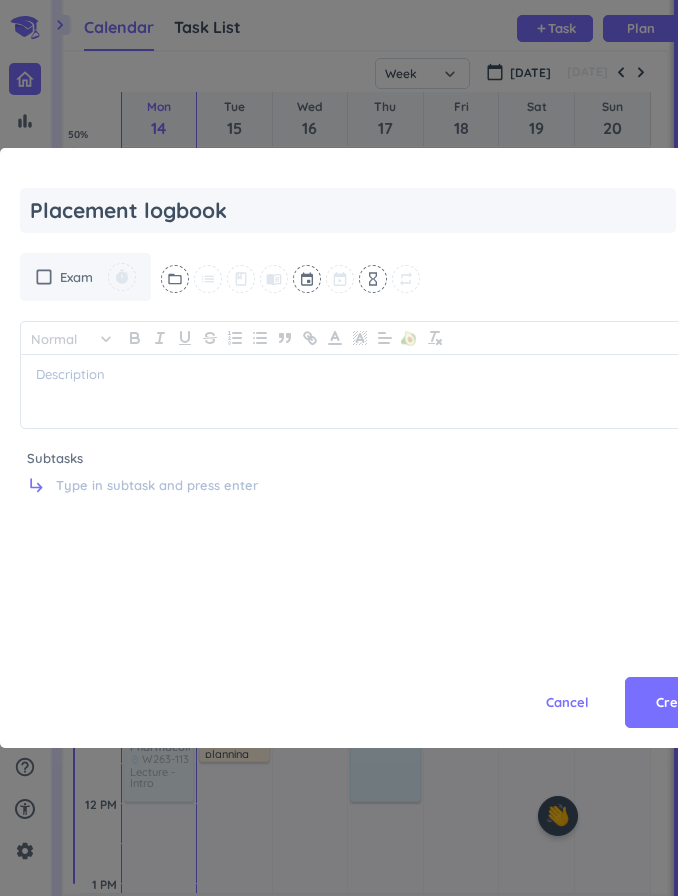 type on "x" 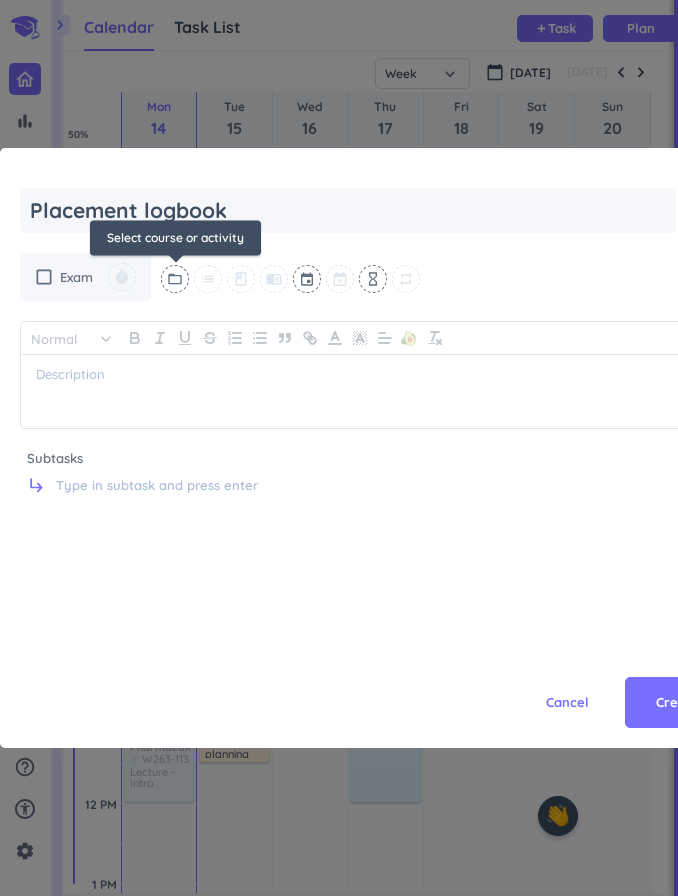 type on "Placement logbook" 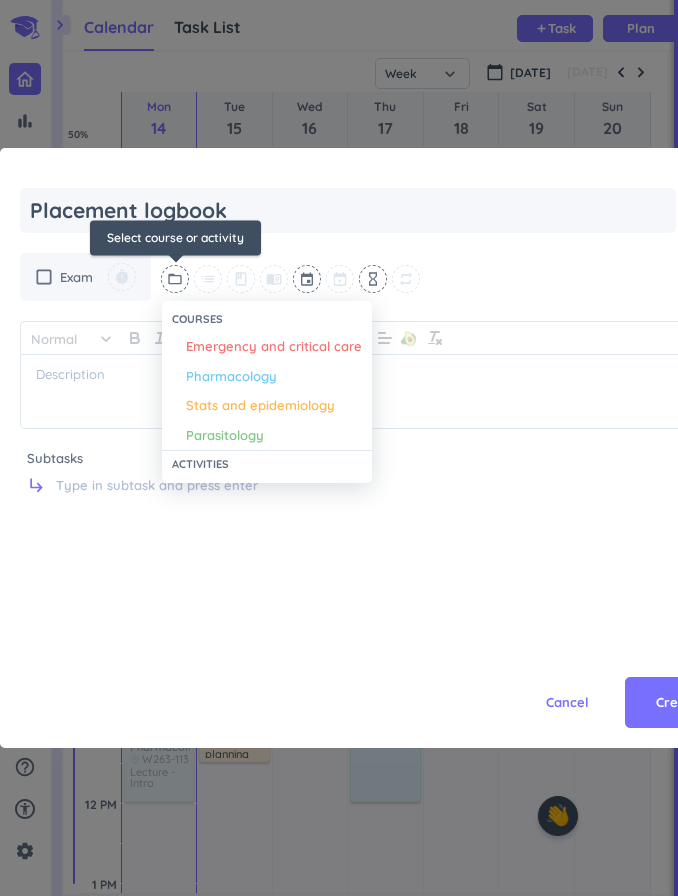 click on "Emergency and critical care" at bounding box center [267, 347] 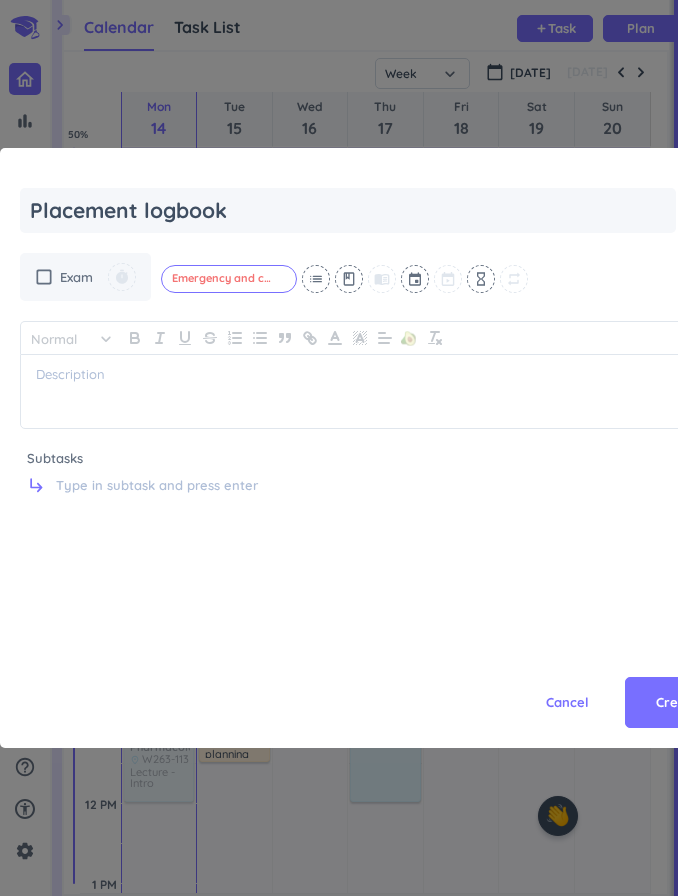 click at bounding box center [416, 279] 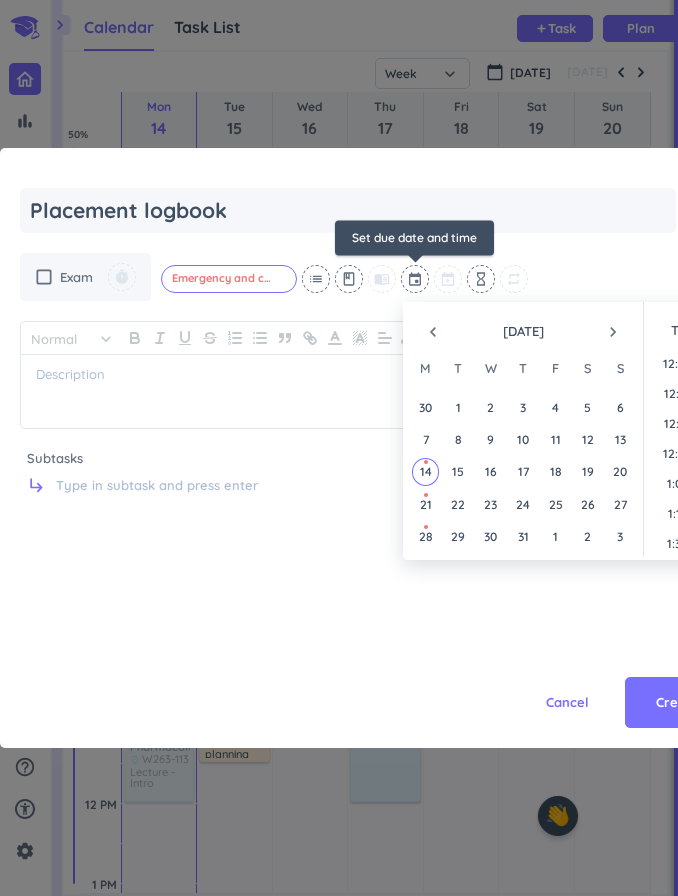 scroll, scrollTop: 2490, scrollLeft: 0, axis: vertical 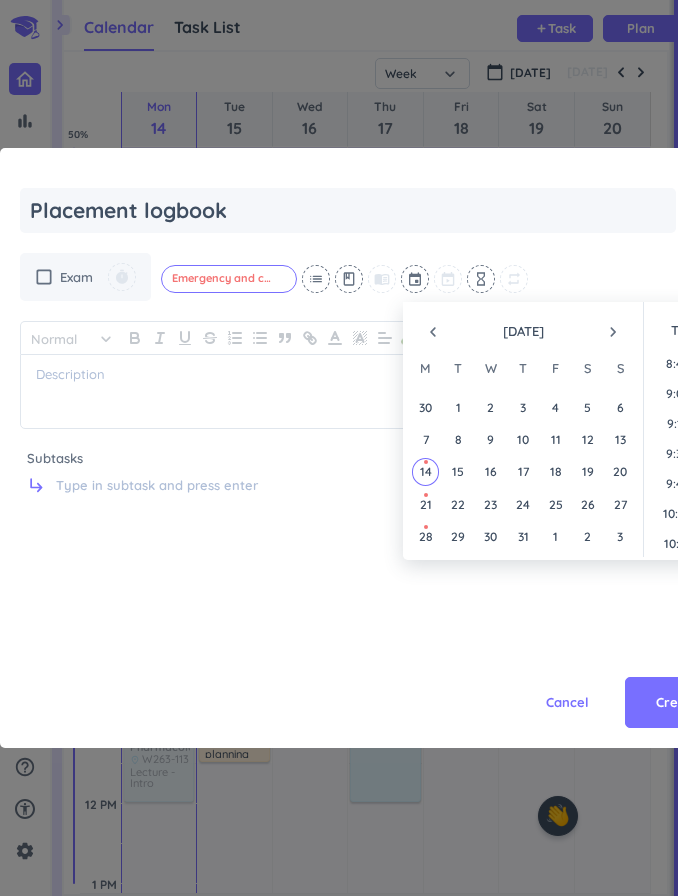 click on "navigate_next" at bounding box center (613, 332) 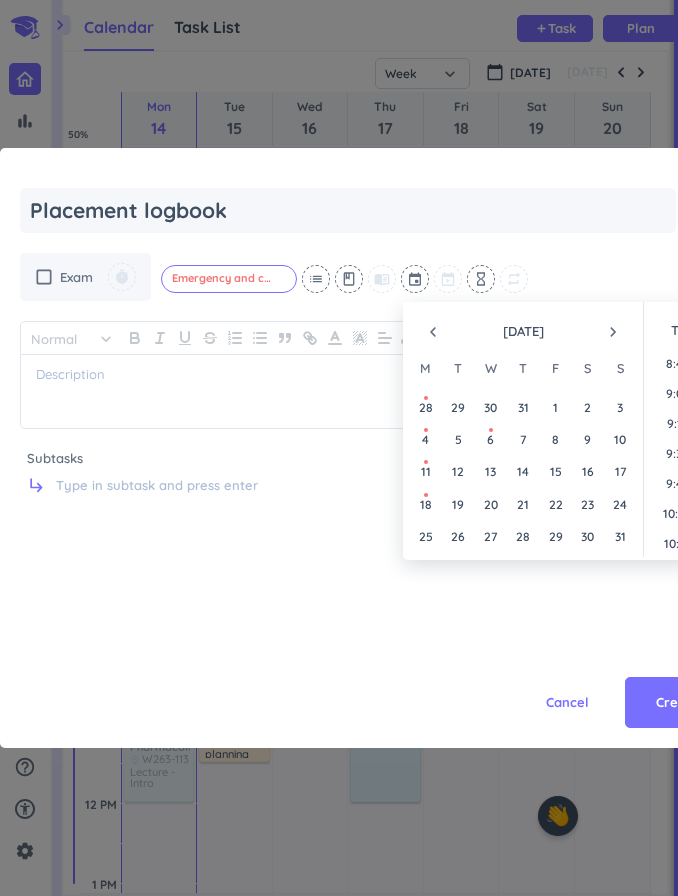 click on "navigate_before [DATE] navigate_next" at bounding box center (523, 327) 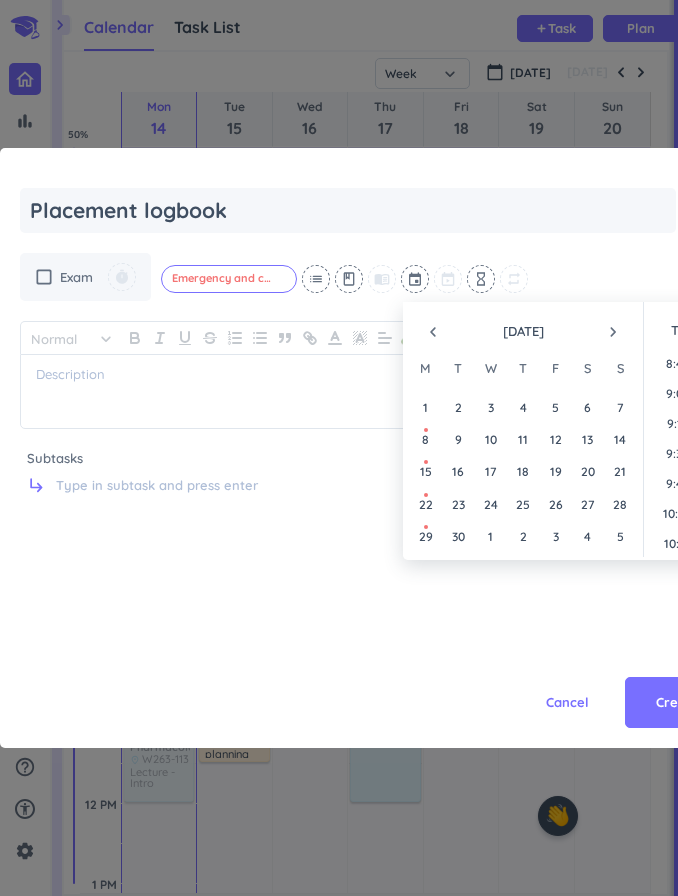 click on "26" at bounding box center [555, 504] 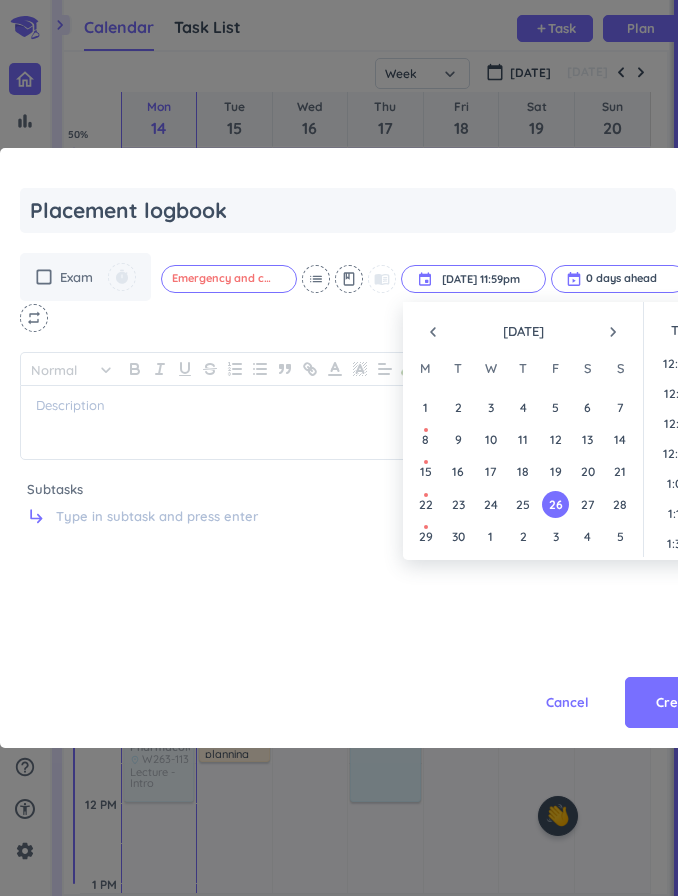 scroll, scrollTop: 2701, scrollLeft: 0, axis: vertical 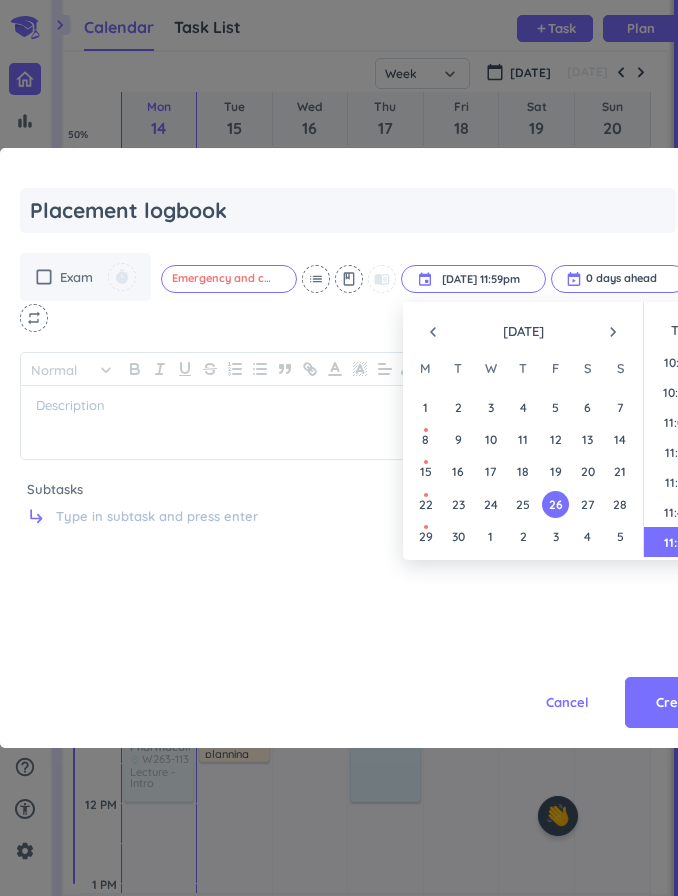 click on "Cancel" at bounding box center [567, 703] 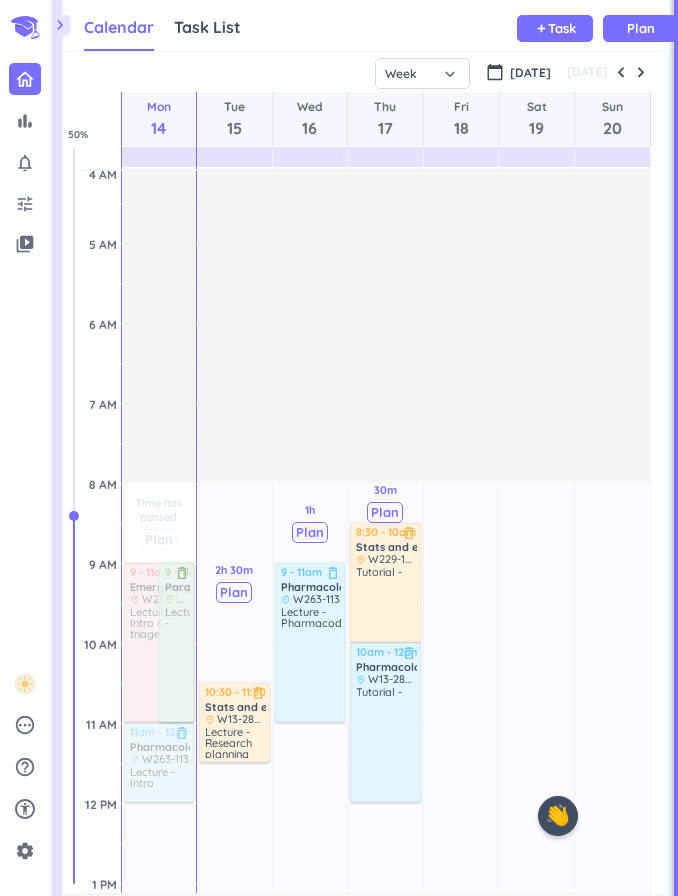 click on "add Task" at bounding box center (555, 28) 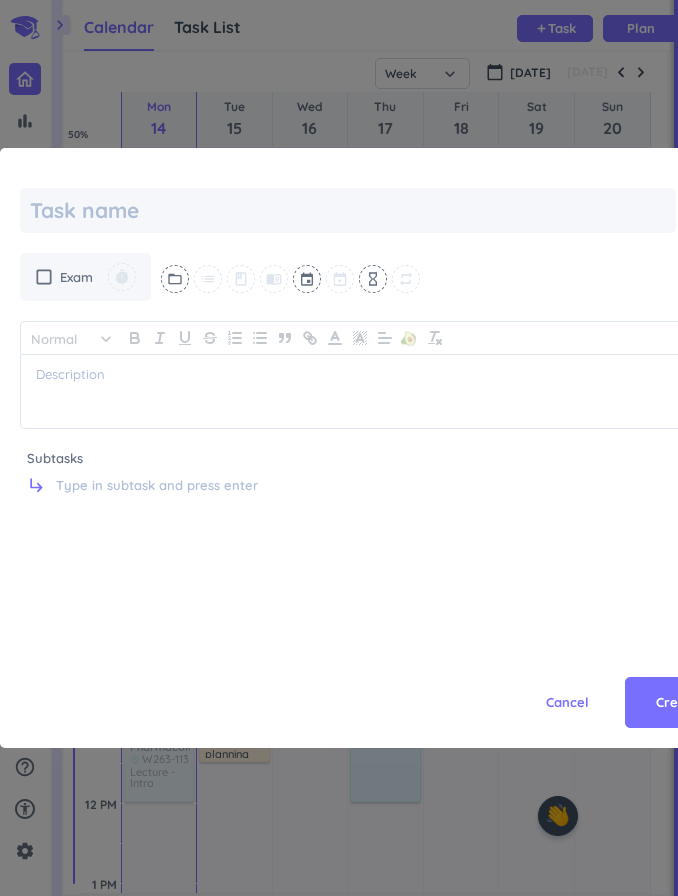 type on "x" 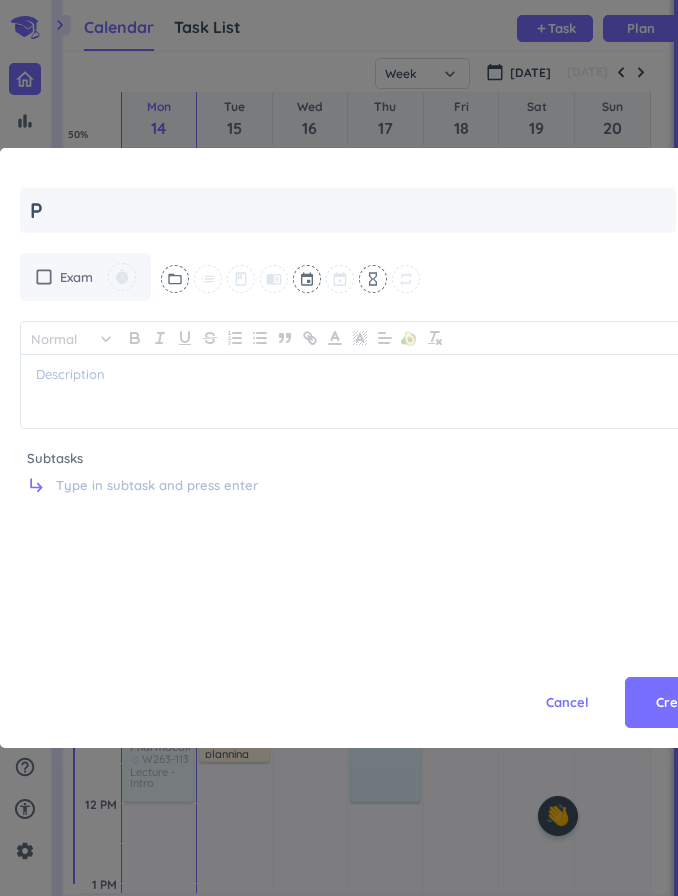type on "x" 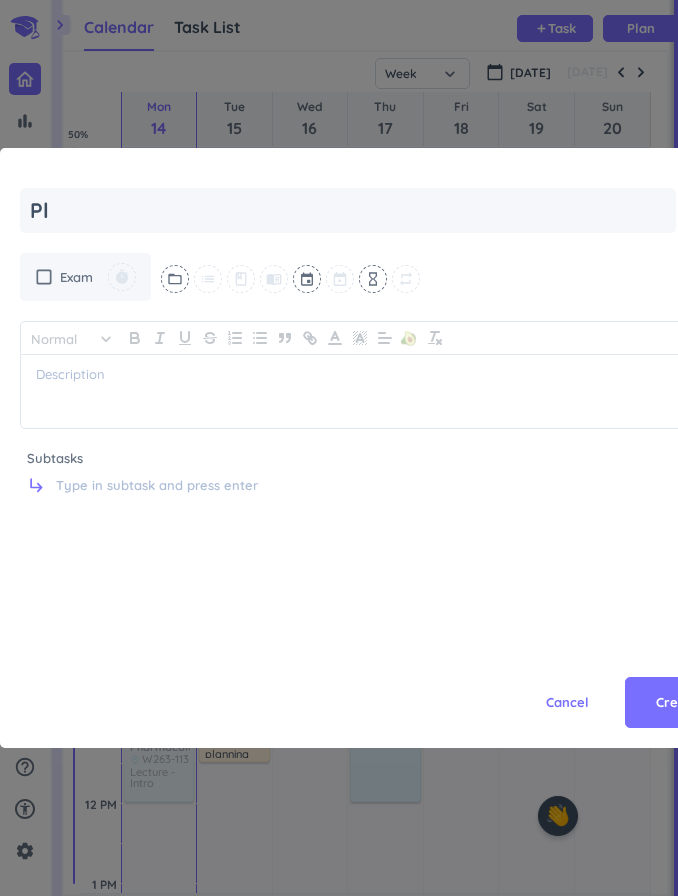 type on "Pla" 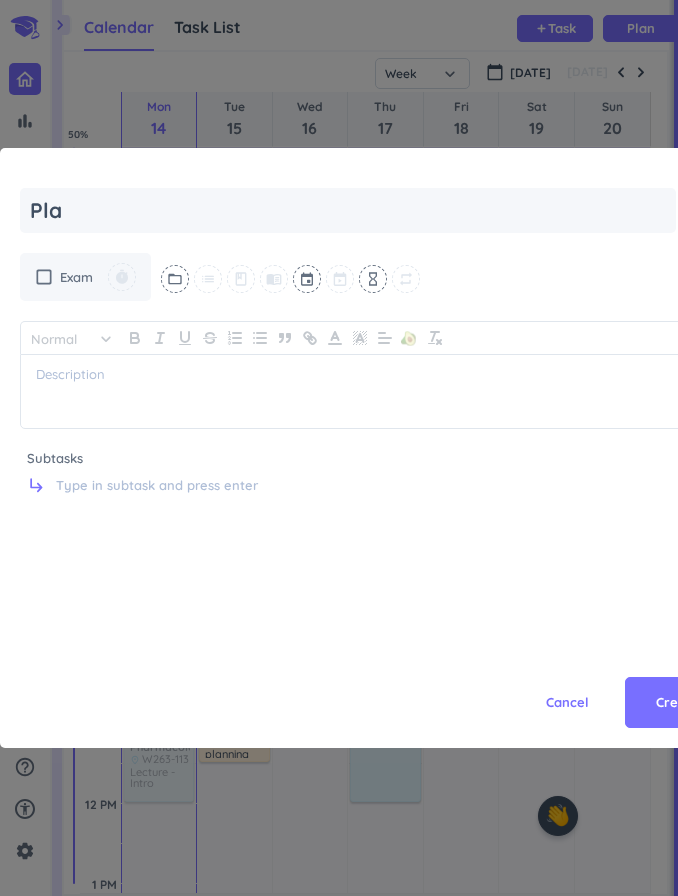 type on "x" 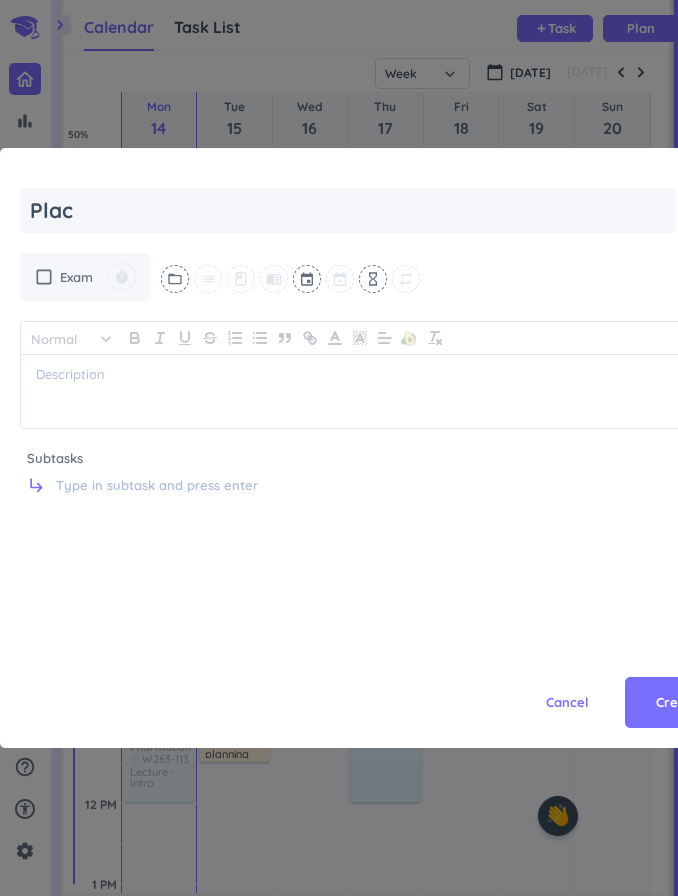 type on "x" 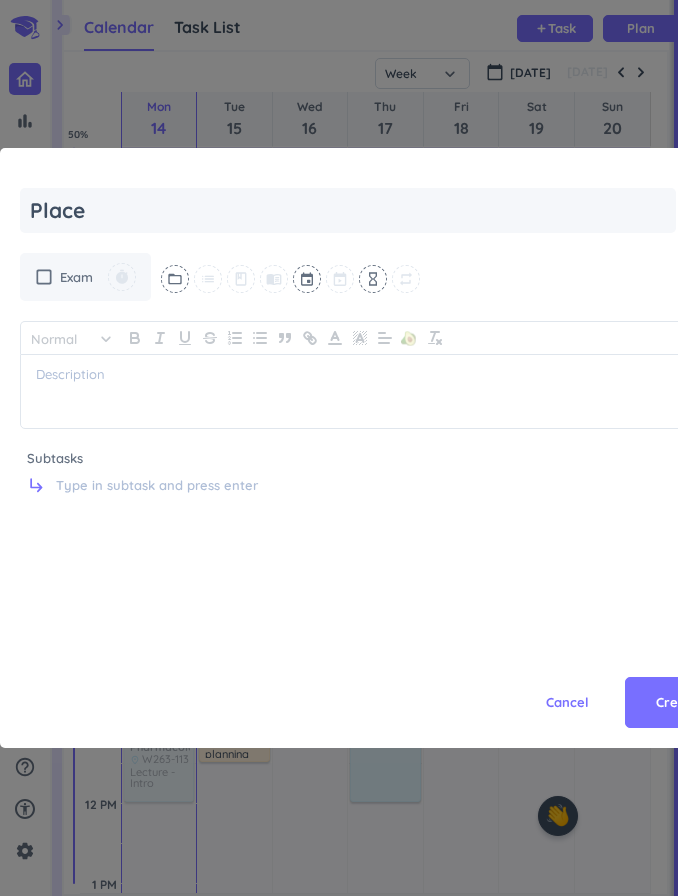 type on "x" 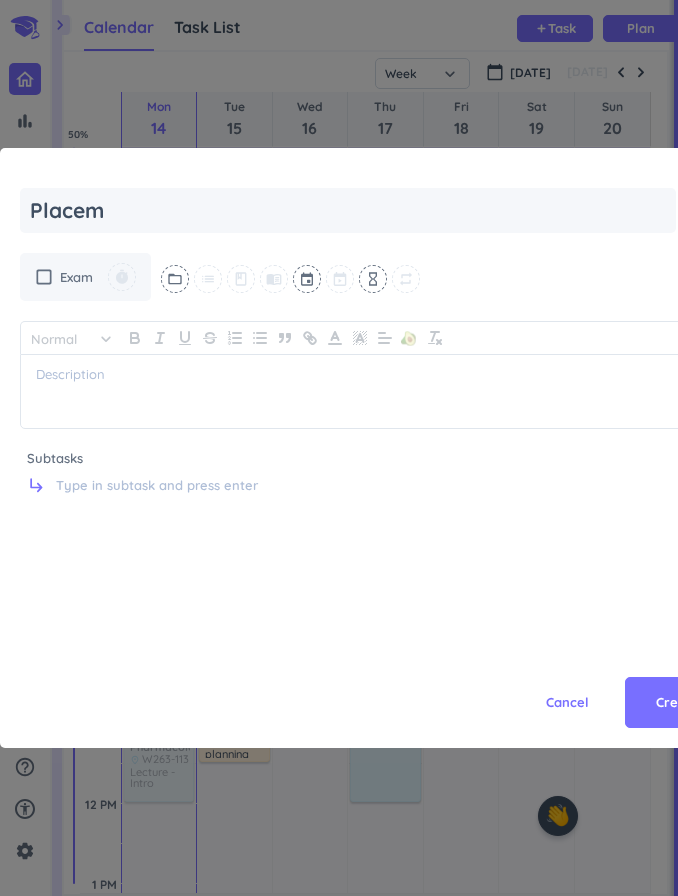 type on "Placeme" 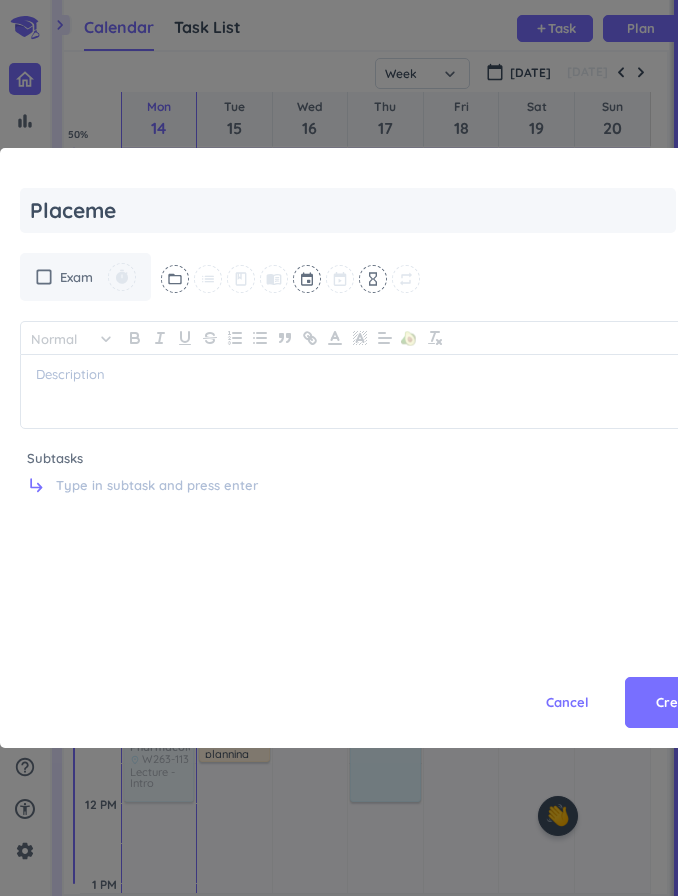 type on "x" 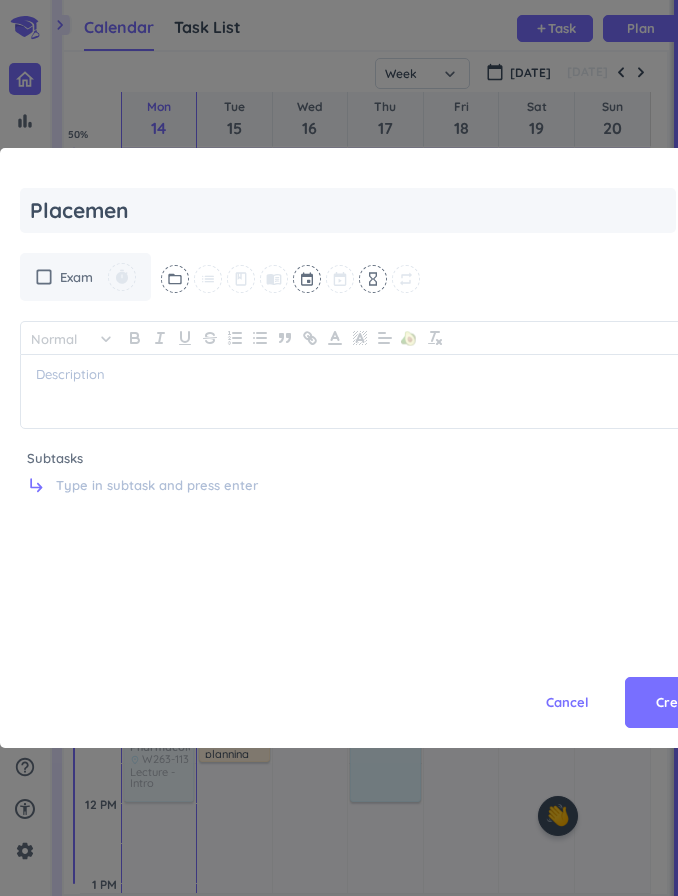 type on "Placement" 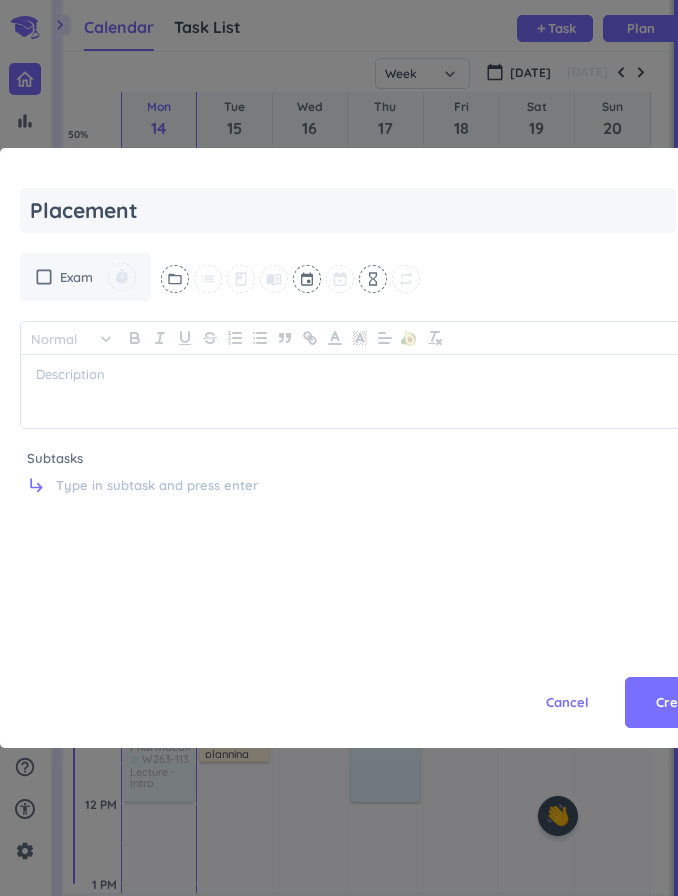 type on "x" 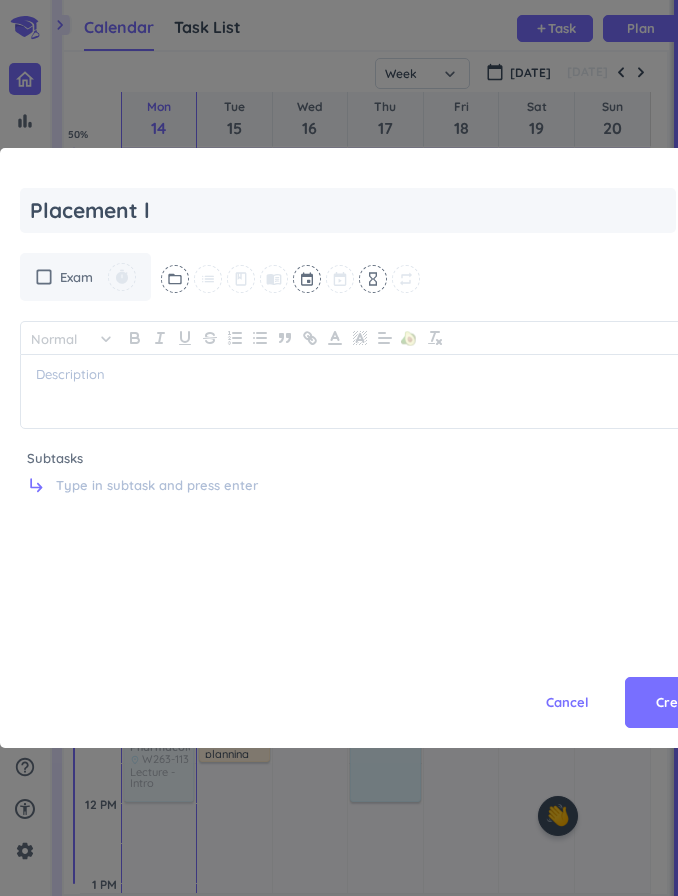 type on "x" 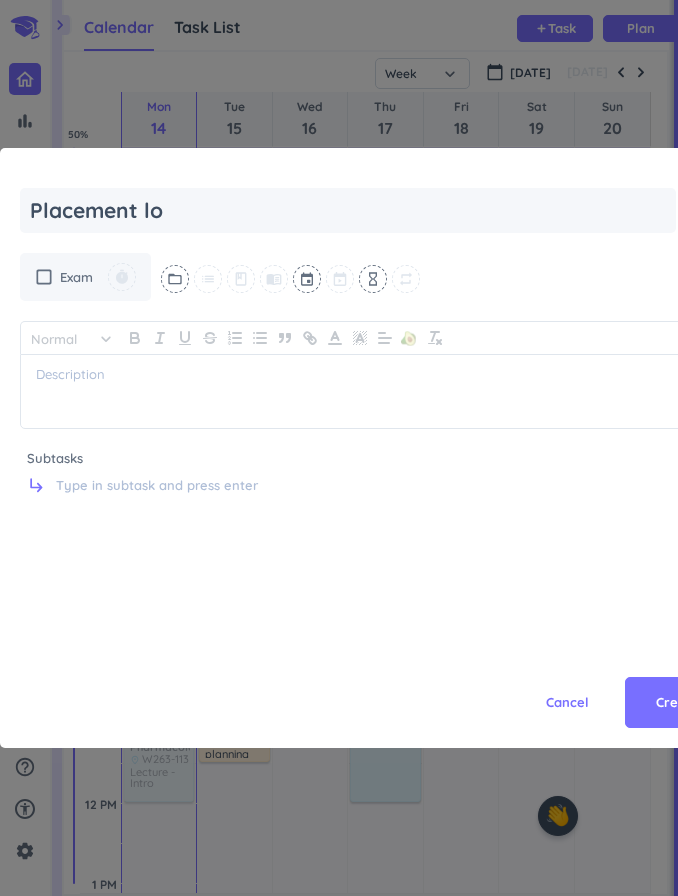type on "x" 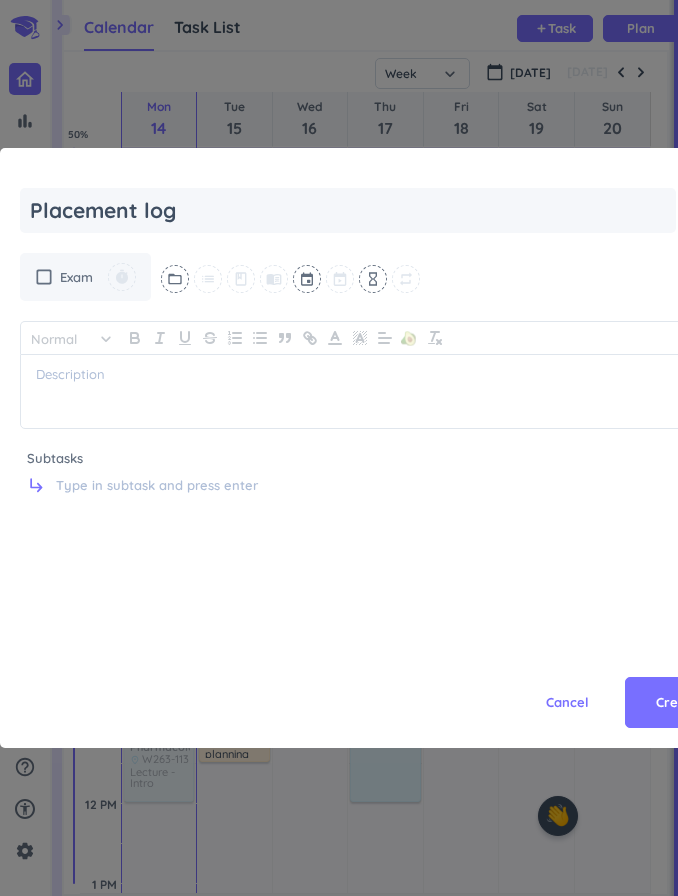 type on "Placement logb" 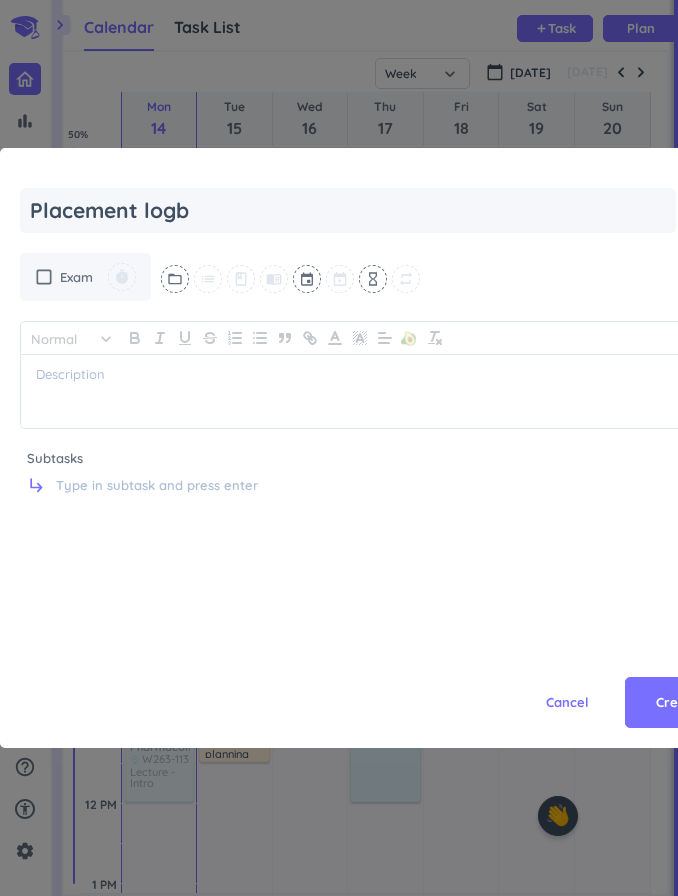 type on "x" 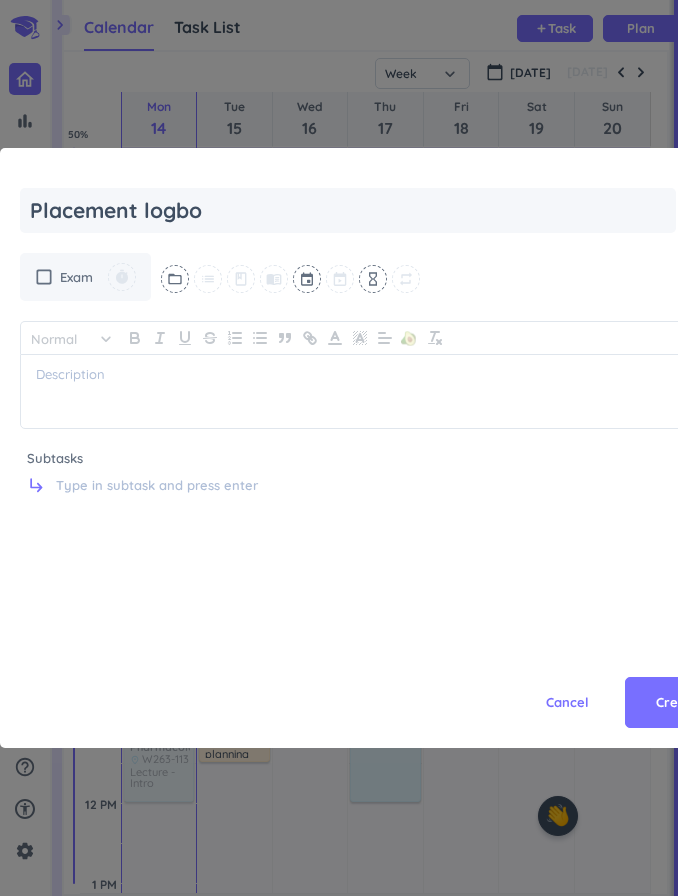 type on "x" 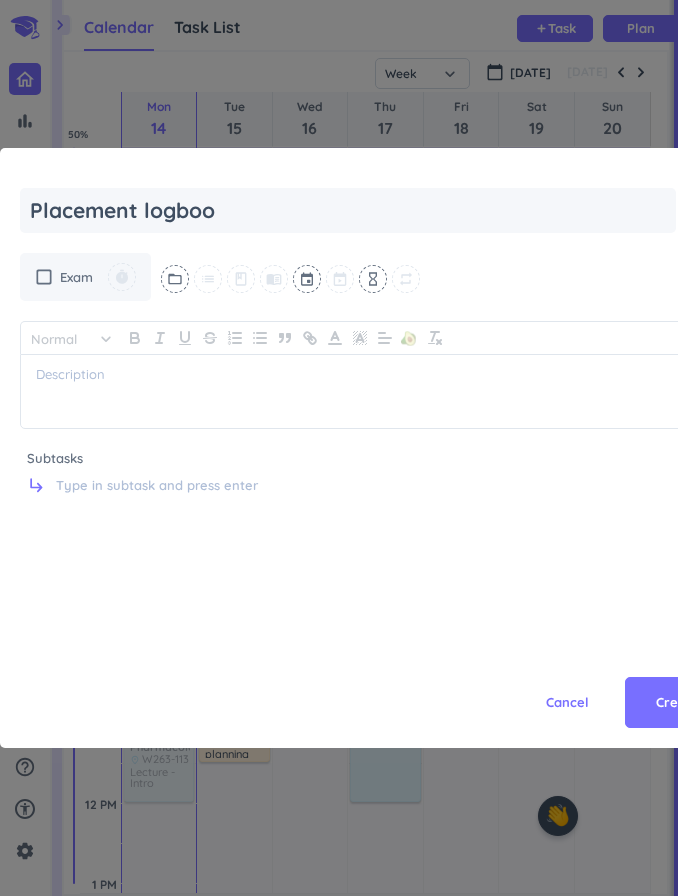 type on "x" 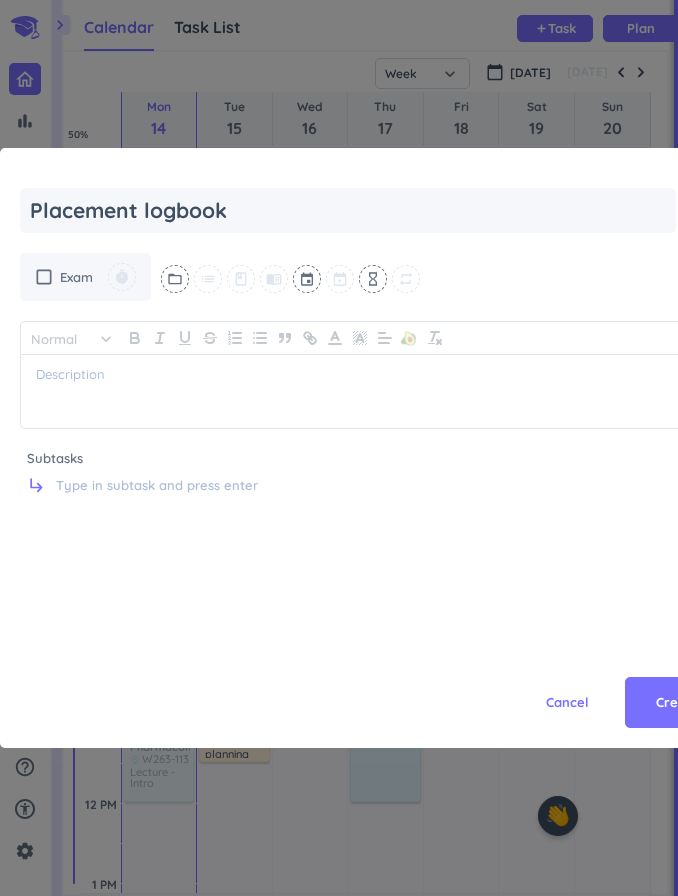 type on "x" 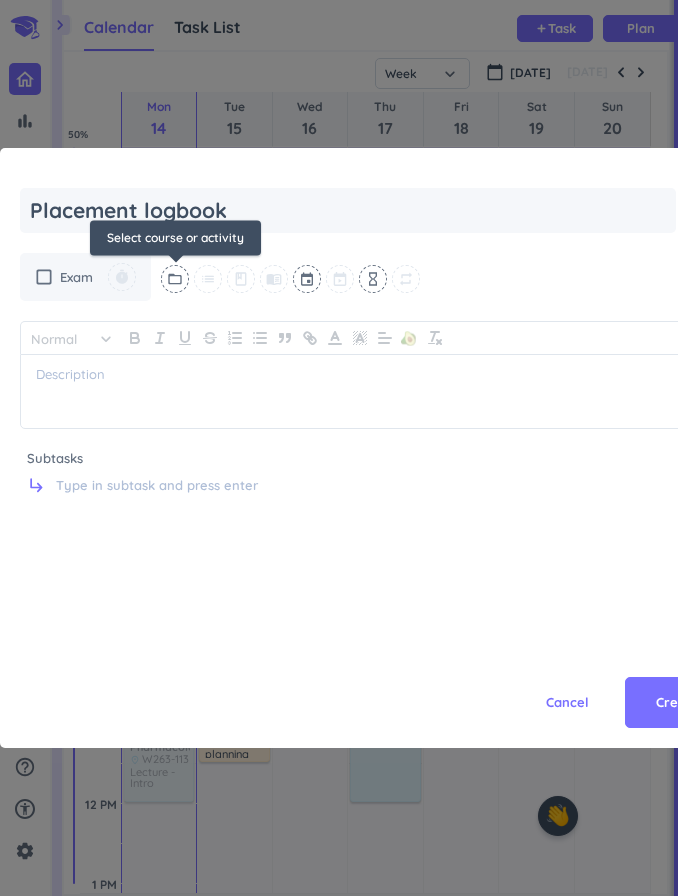 type on "Placement logbook" 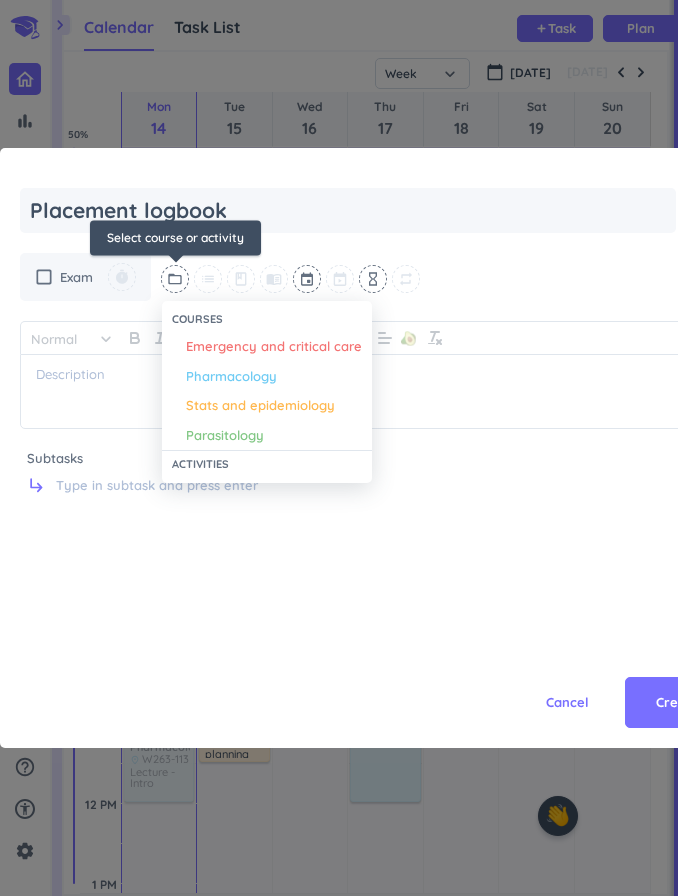 click on "Emergency and critical care" at bounding box center [274, 347] 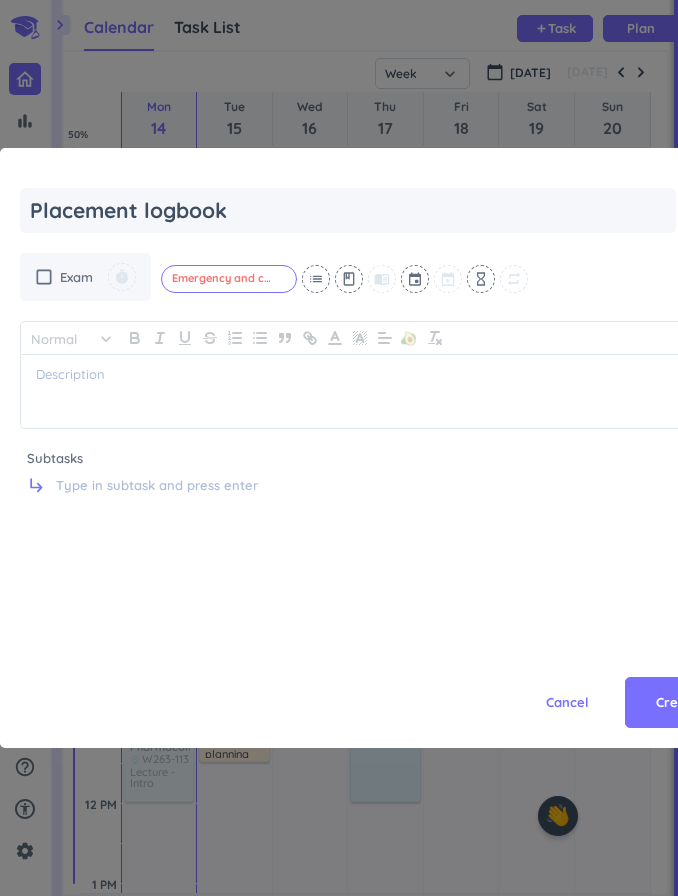 click on "check_box_outline_blank Exam timer Emergency and critical care cancel list class menu_book event hourglass_empty repeat" at bounding box center [375, 277] 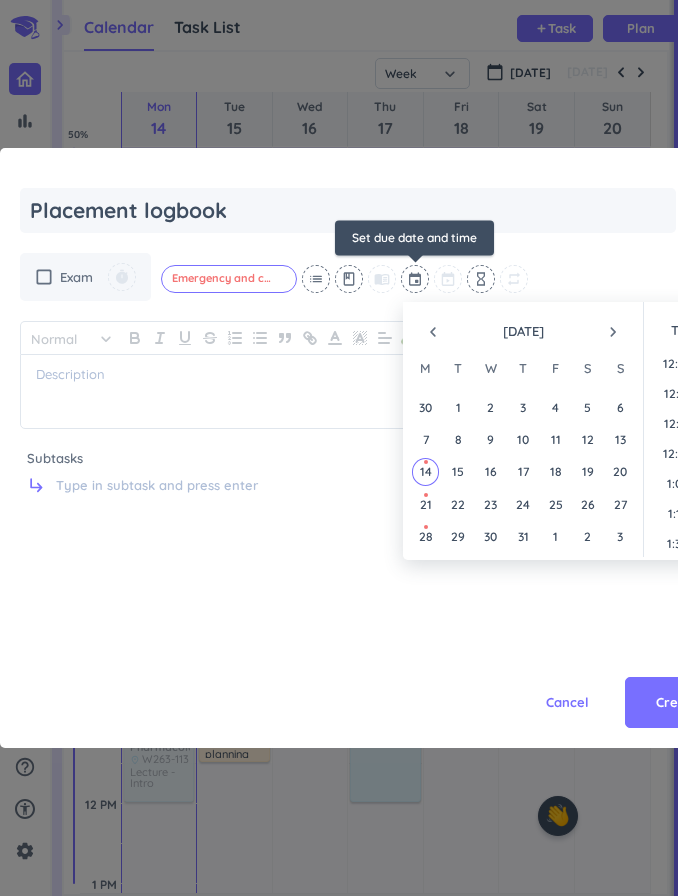 scroll, scrollTop: 2490, scrollLeft: 0, axis: vertical 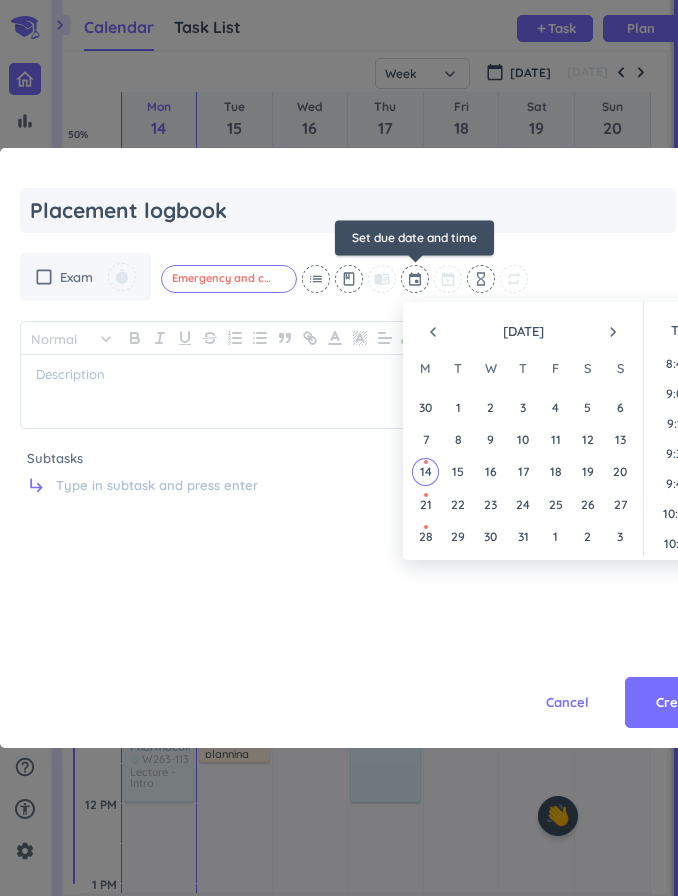 click on "navigate_next" at bounding box center (613, 332) 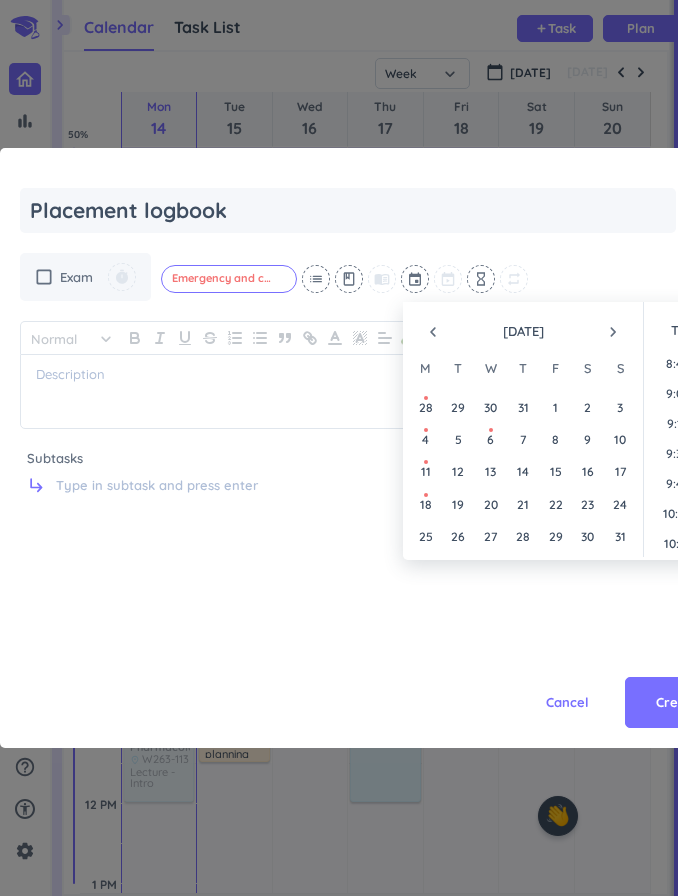 click on "navigate_next" at bounding box center [613, 332] 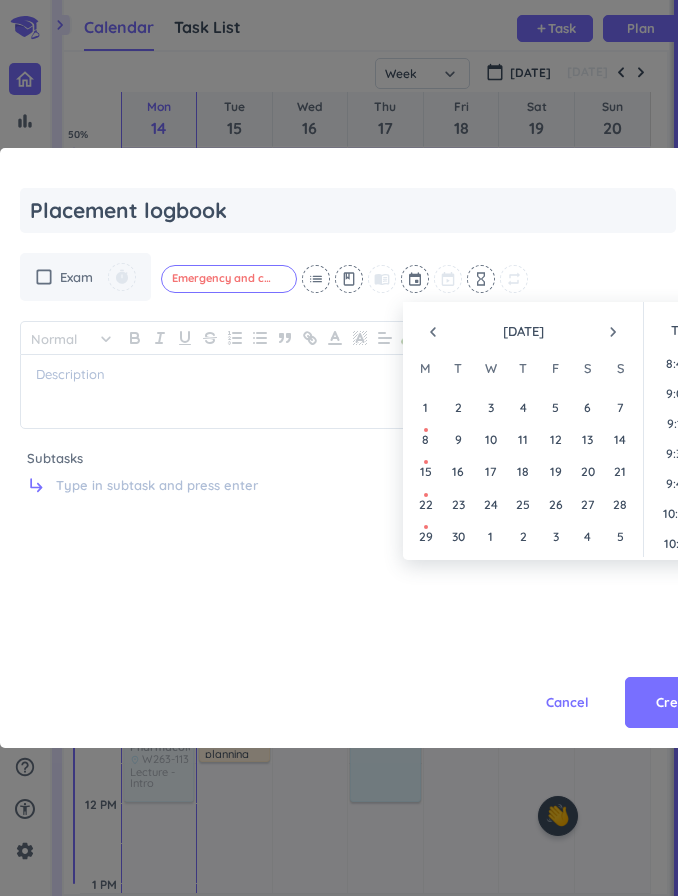 click on "26" at bounding box center (555, 504) 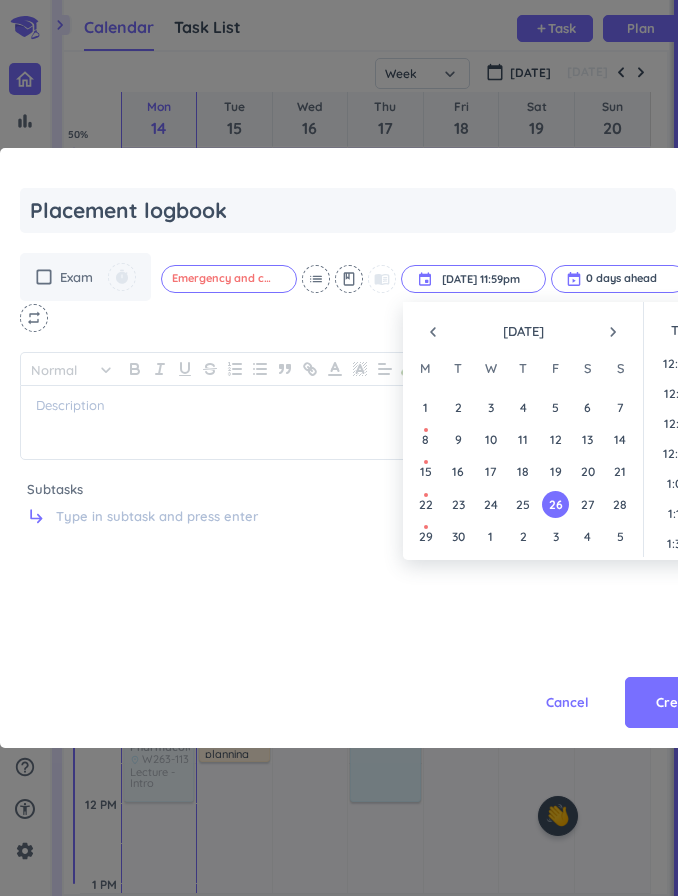 scroll, scrollTop: 2701, scrollLeft: 0, axis: vertical 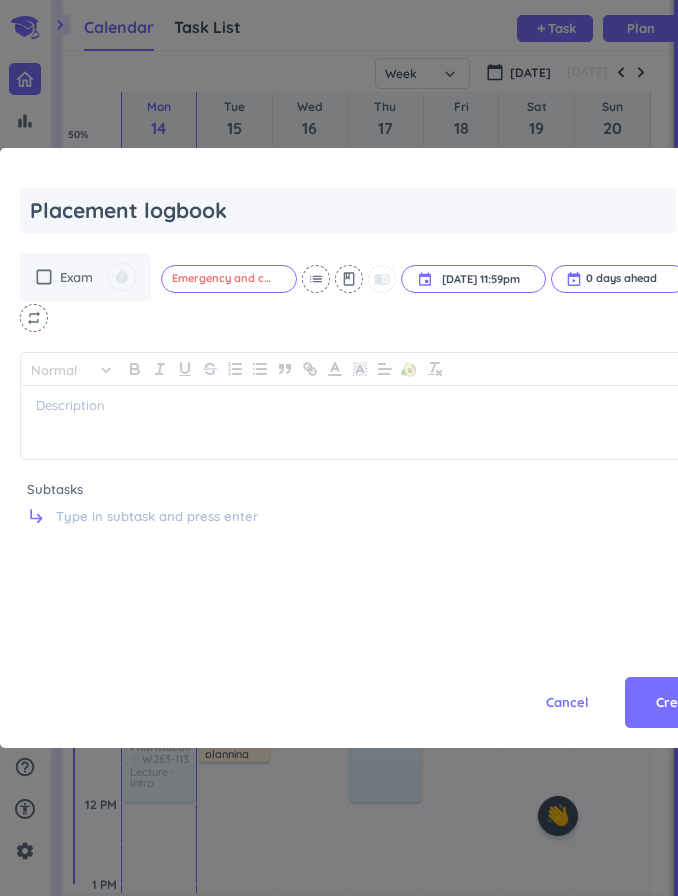 click on "Cancel Create" at bounding box center [375, 658] 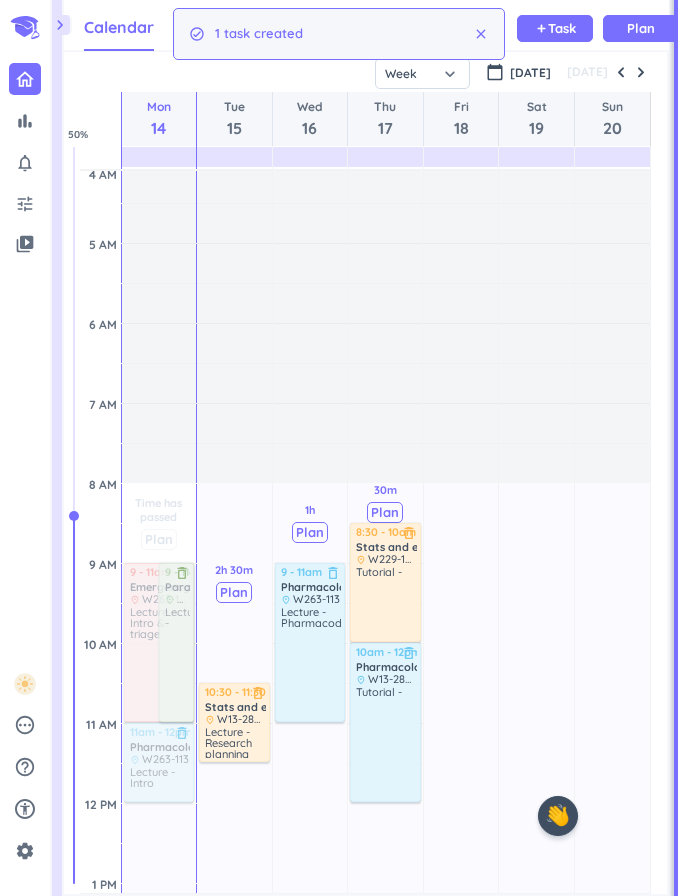 click on "add Task" at bounding box center [555, 28] 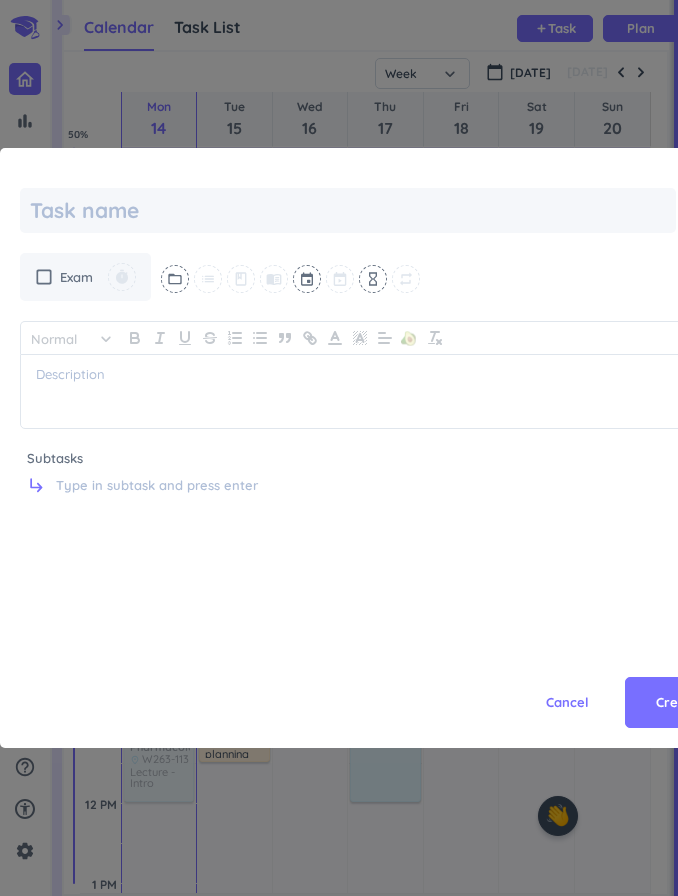 type on "x" 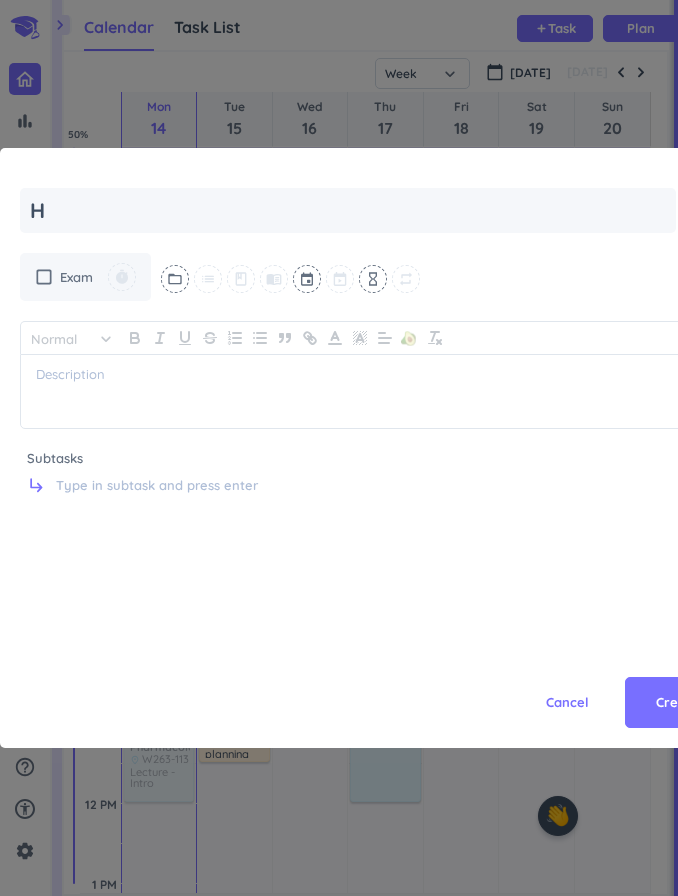 type on "x" 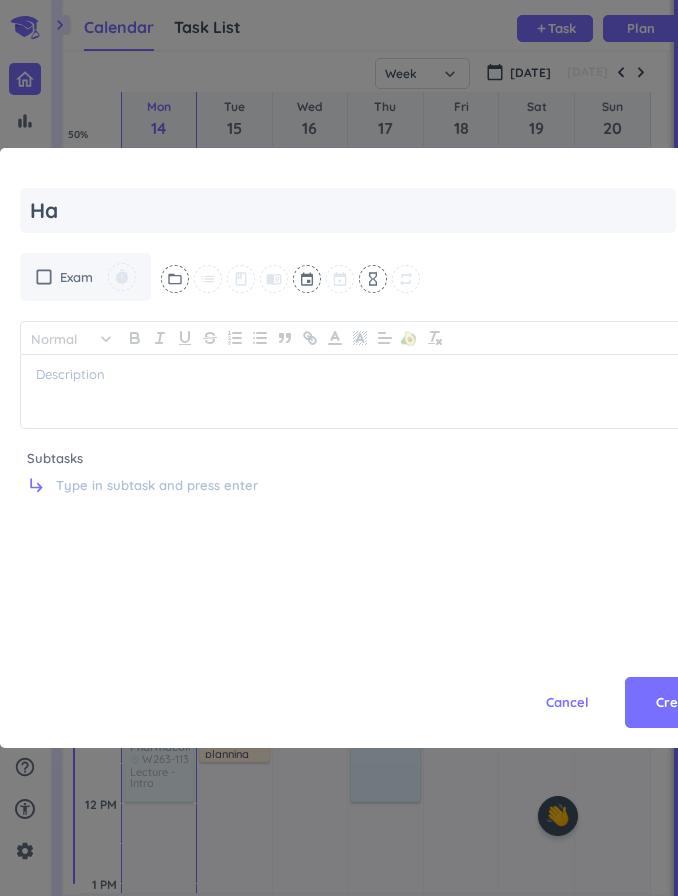 type on "[PERSON_NAME]" 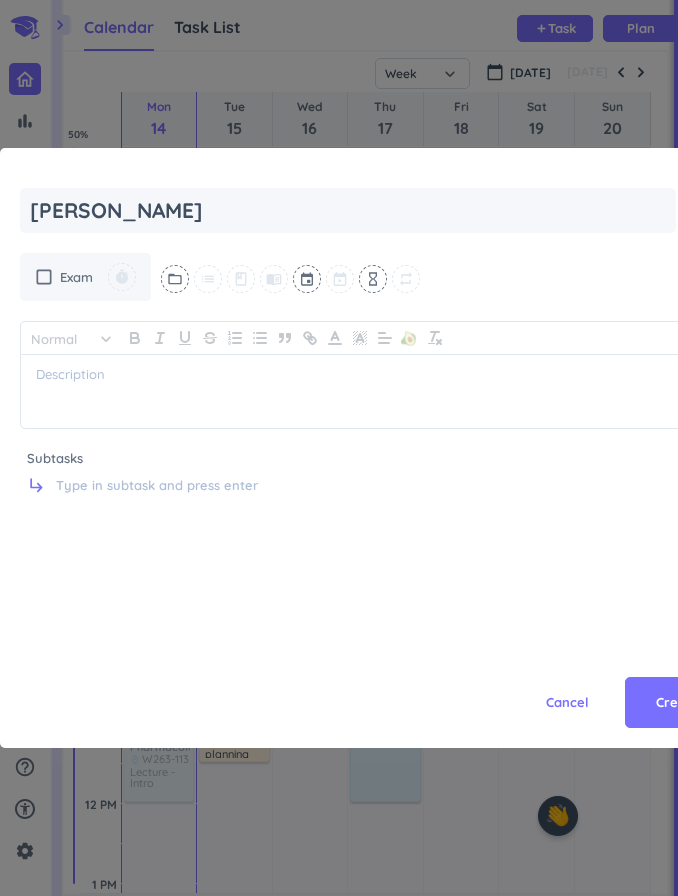type on "x" 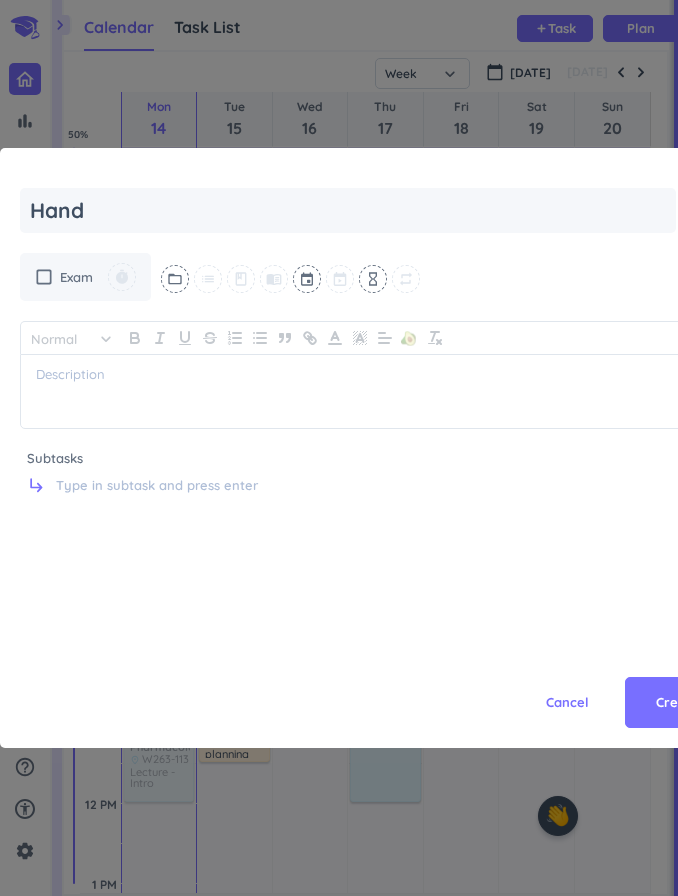 type on "x" 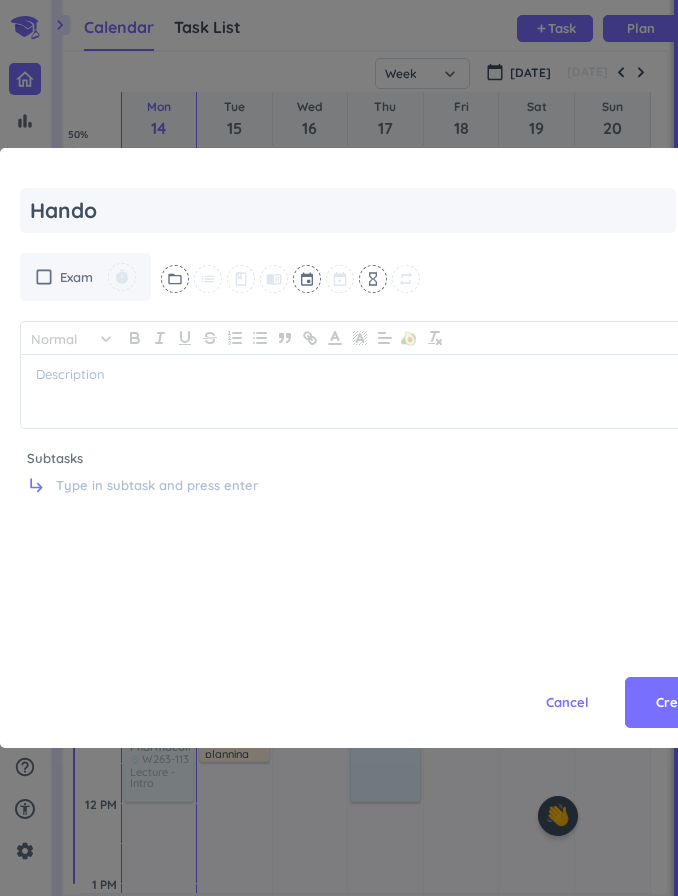 type on "Handou" 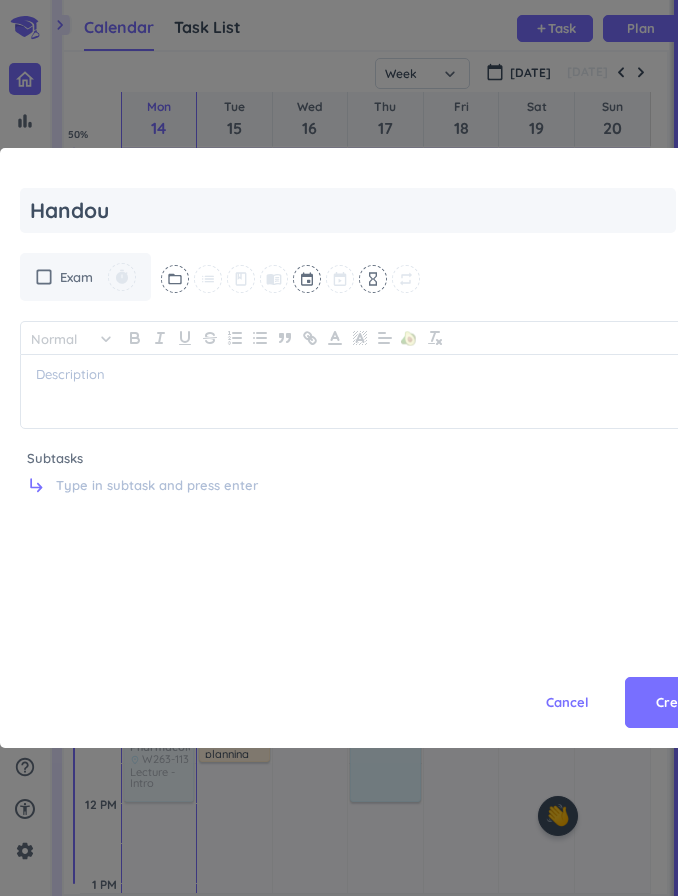 type on "x" 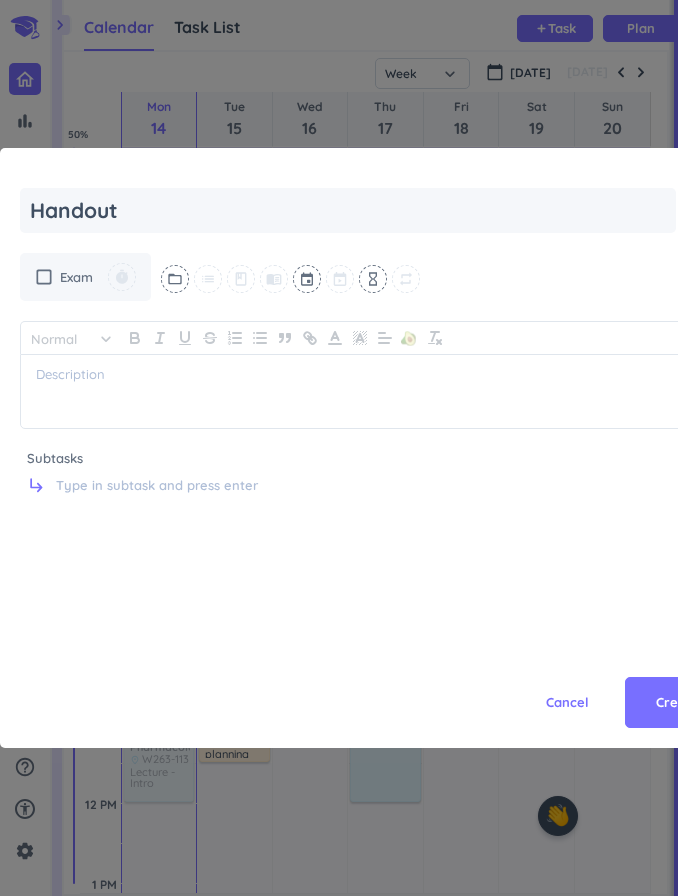 type on "x" 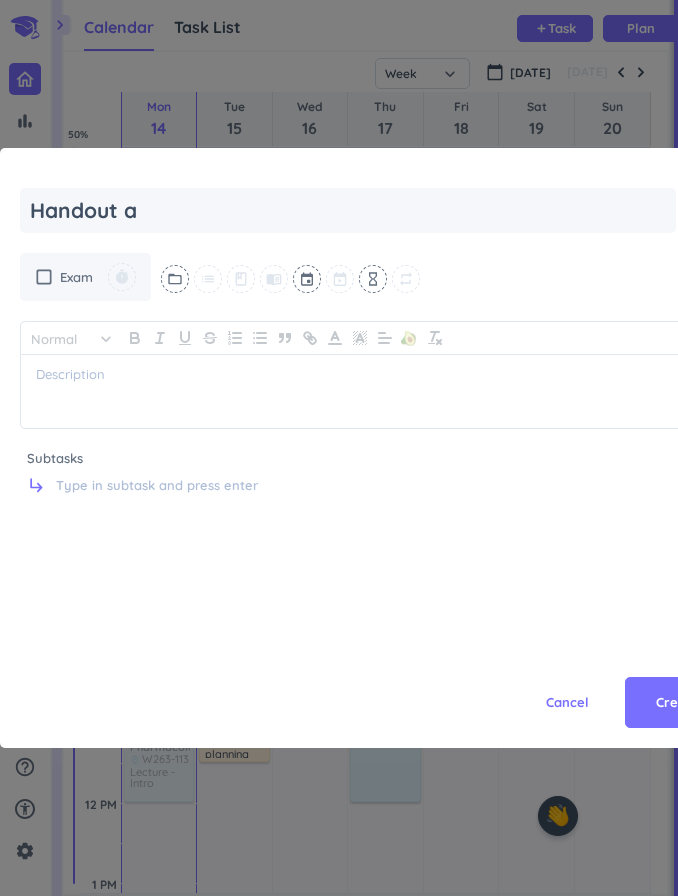 type on "x" 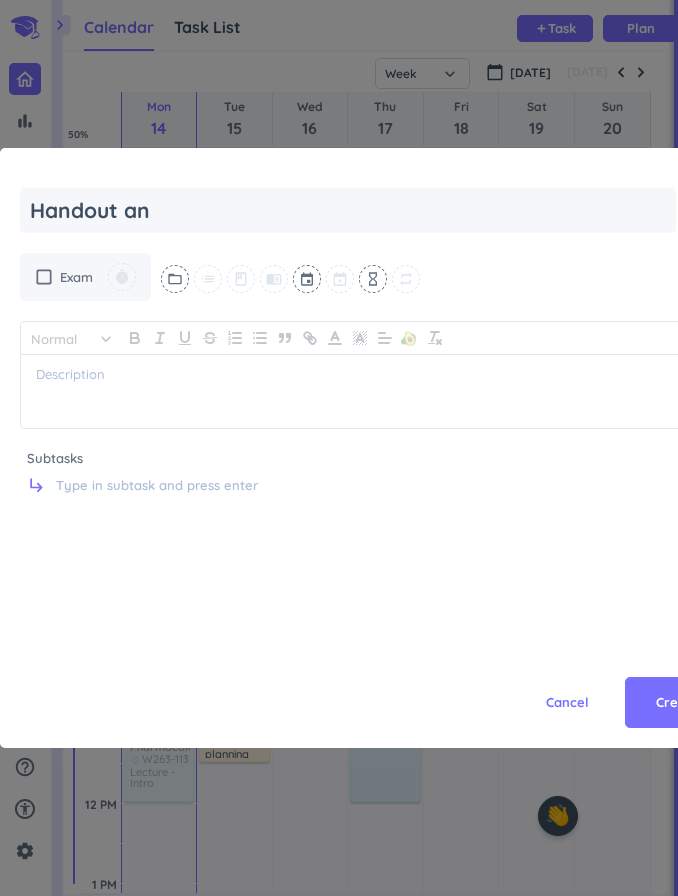 type on "x" 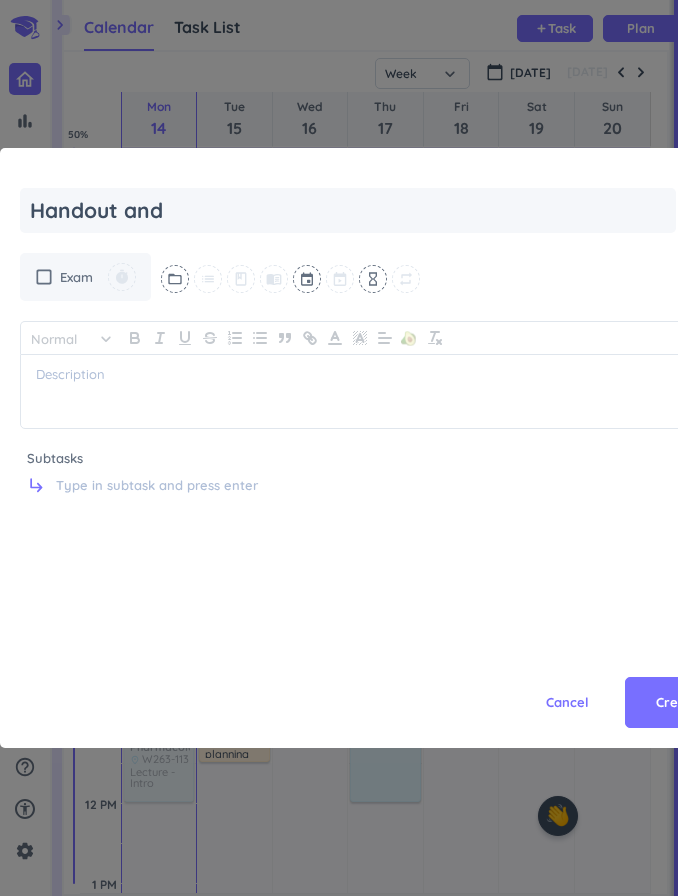 type on "Handout and" 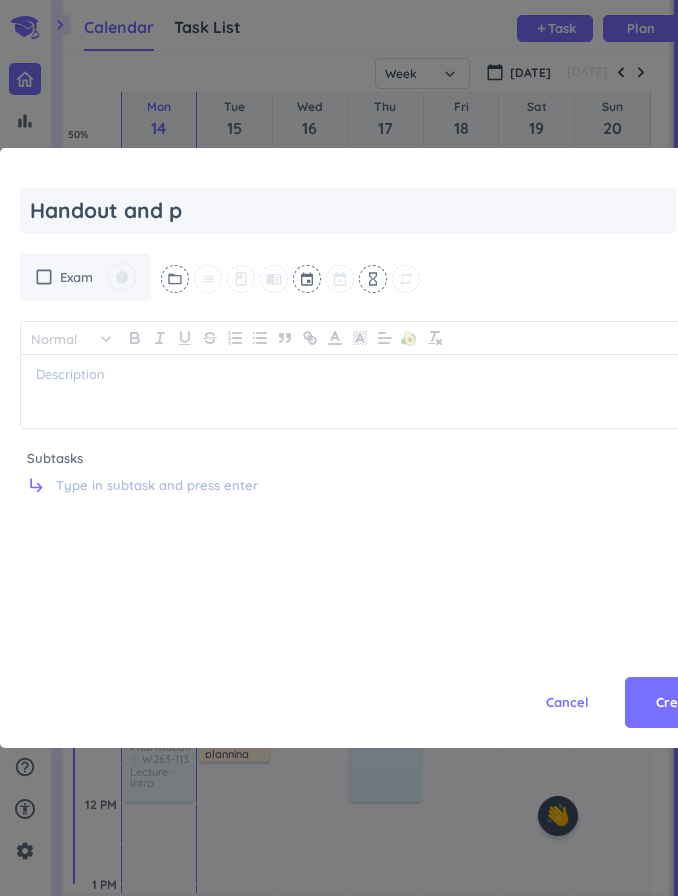 type on "x" 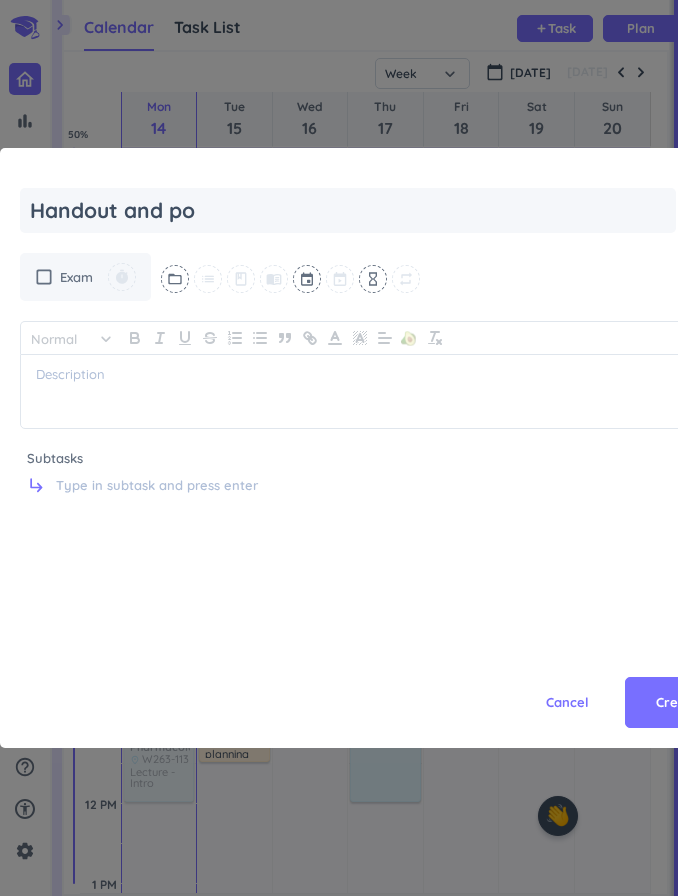 type on "x" 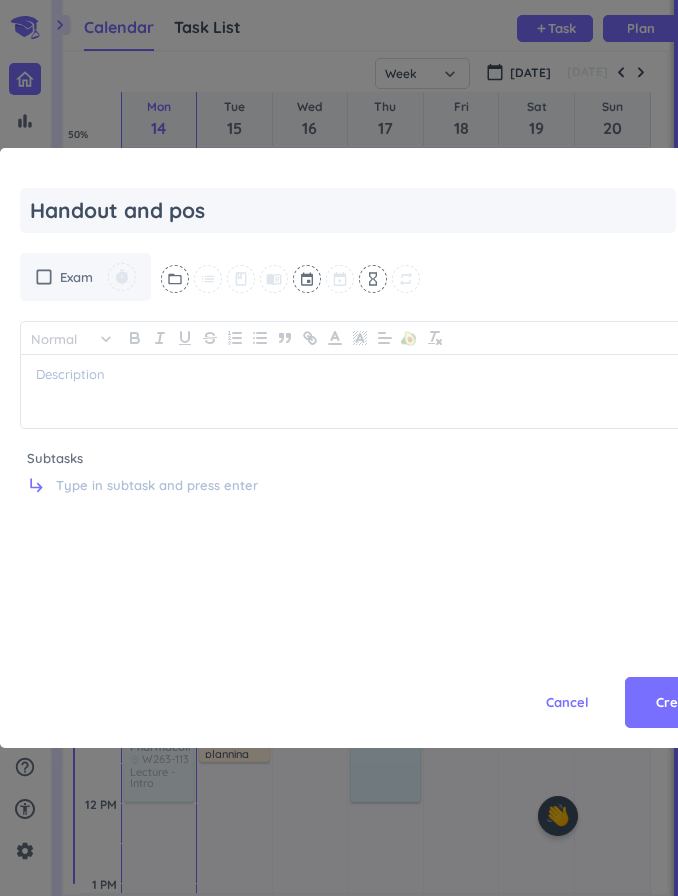 type on "x" 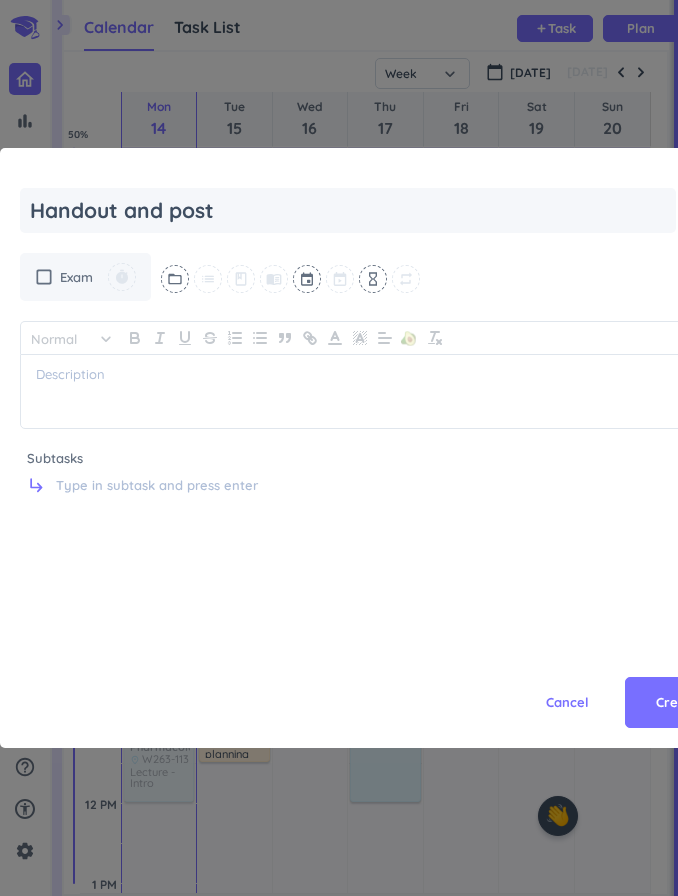 type on "x" 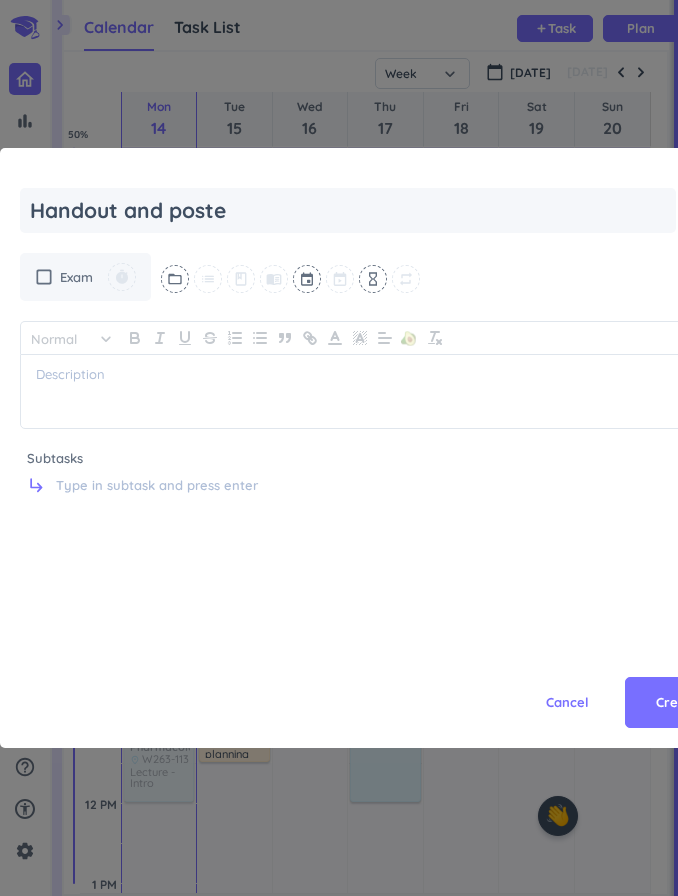 type on "Handout and poster" 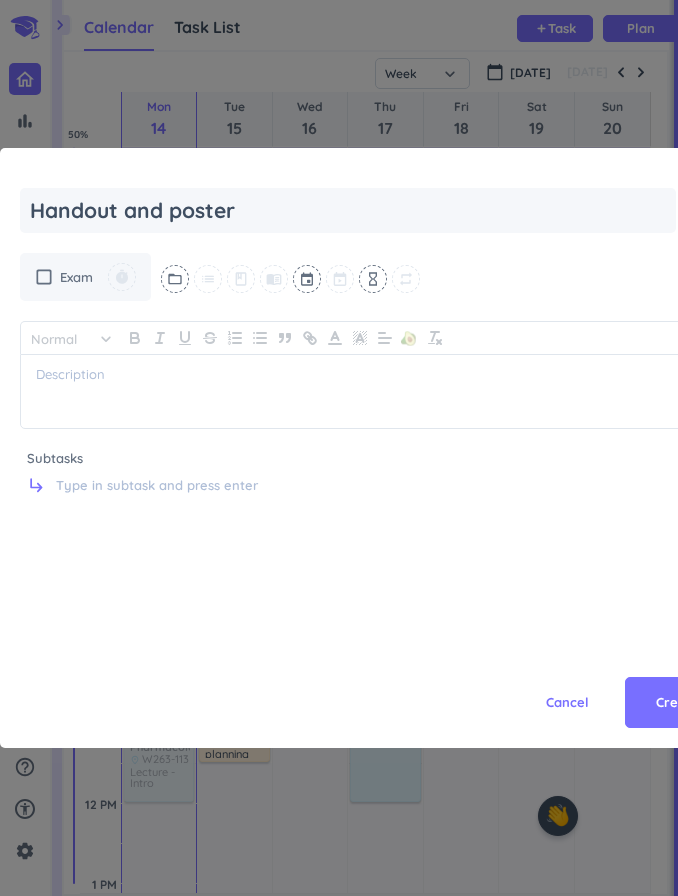 type on "x" 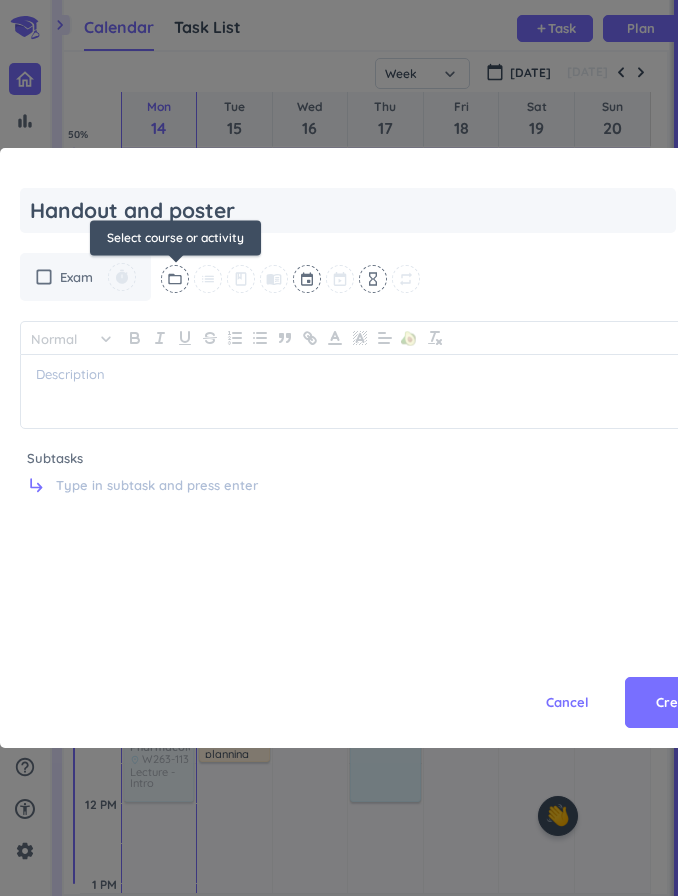 type on "Handout and poster" 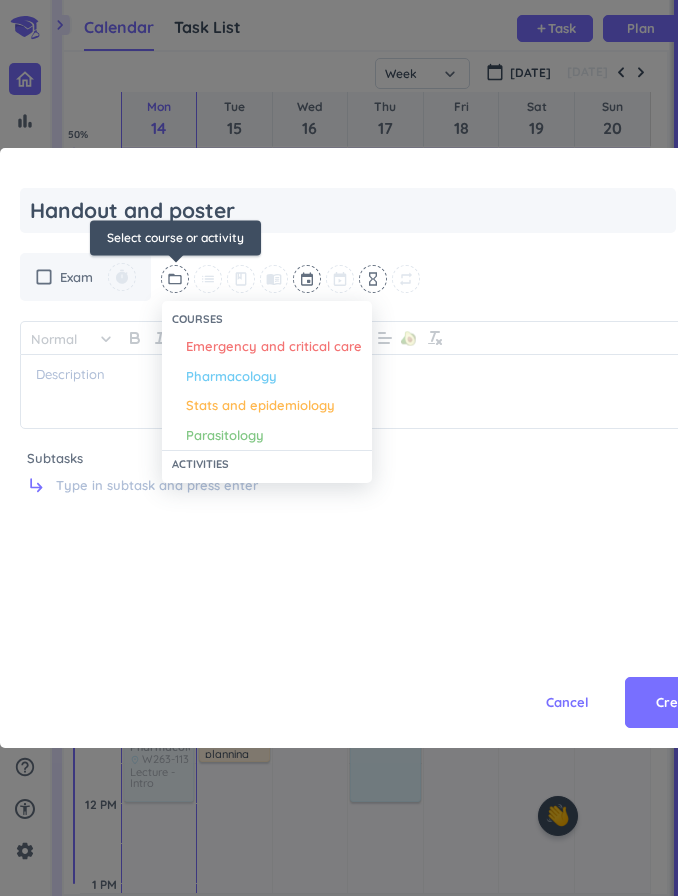 click on "Emergency and critical care" at bounding box center [274, 347] 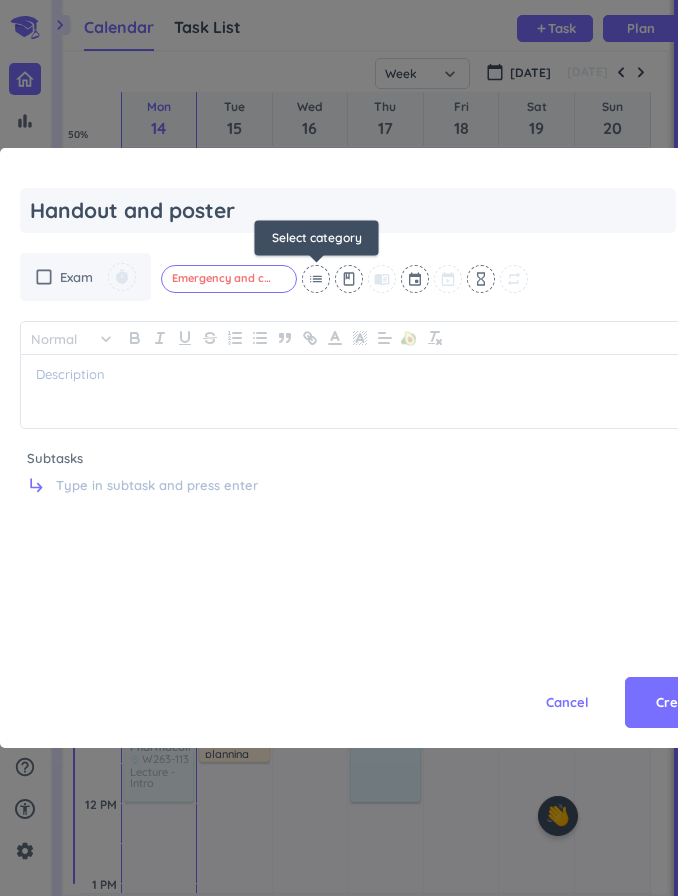 click on "list" at bounding box center (316, 279) 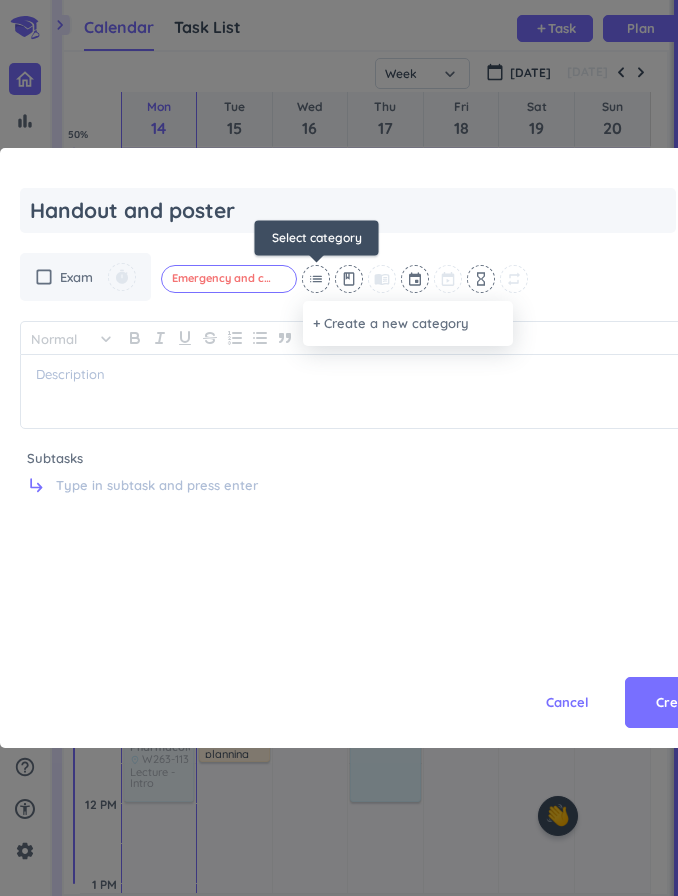 click at bounding box center [339, 448] 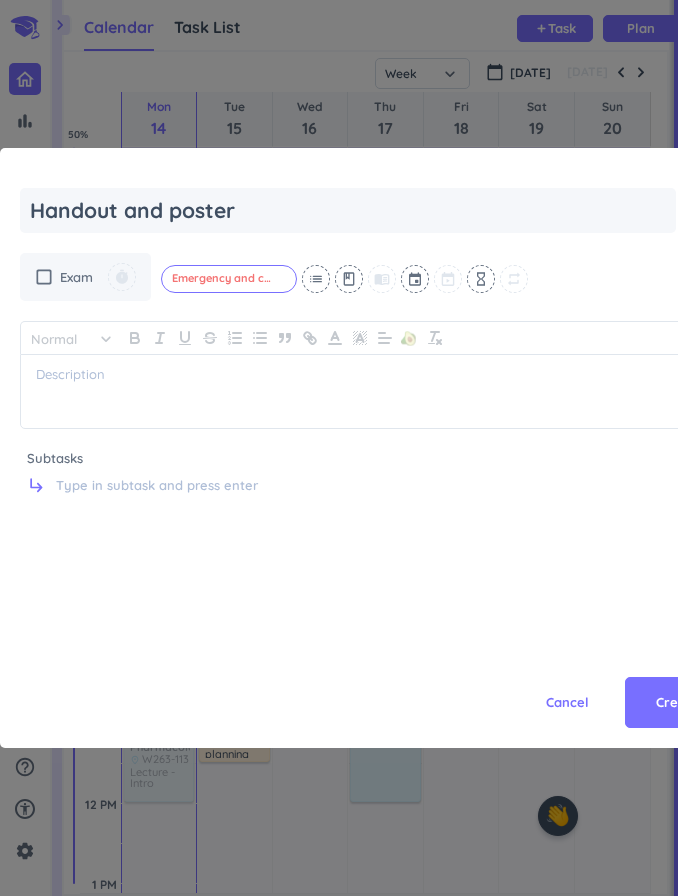 click at bounding box center [416, 279] 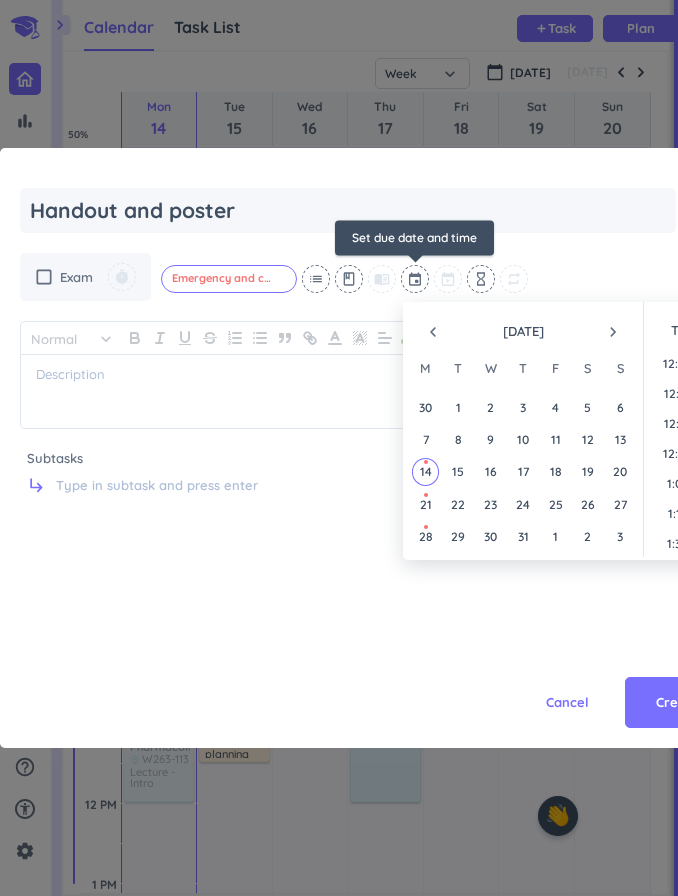 scroll, scrollTop: 2490, scrollLeft: 0, axis: vertical 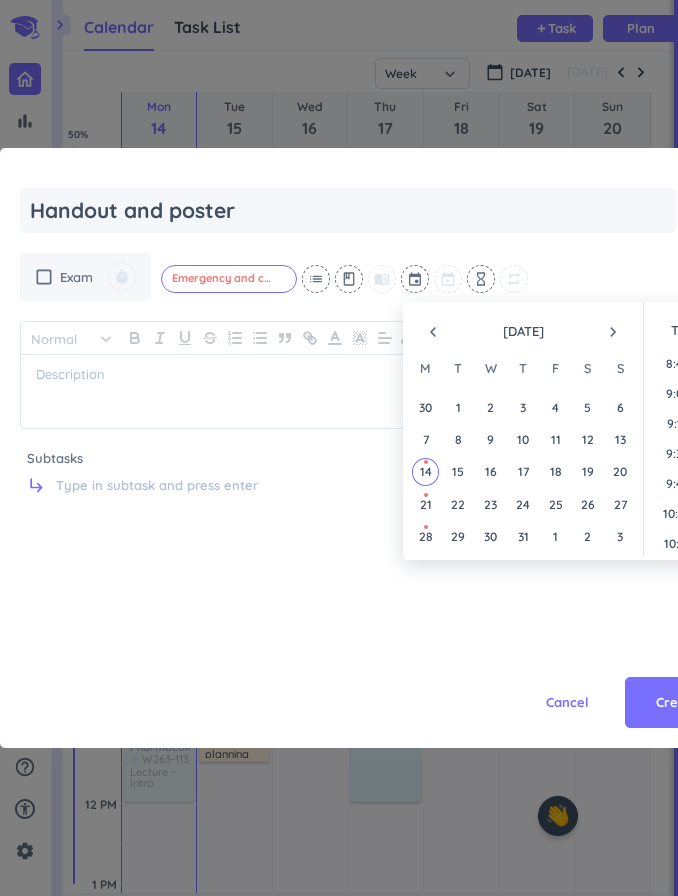 click on "navigate_next" at bounding box center (613, 332) 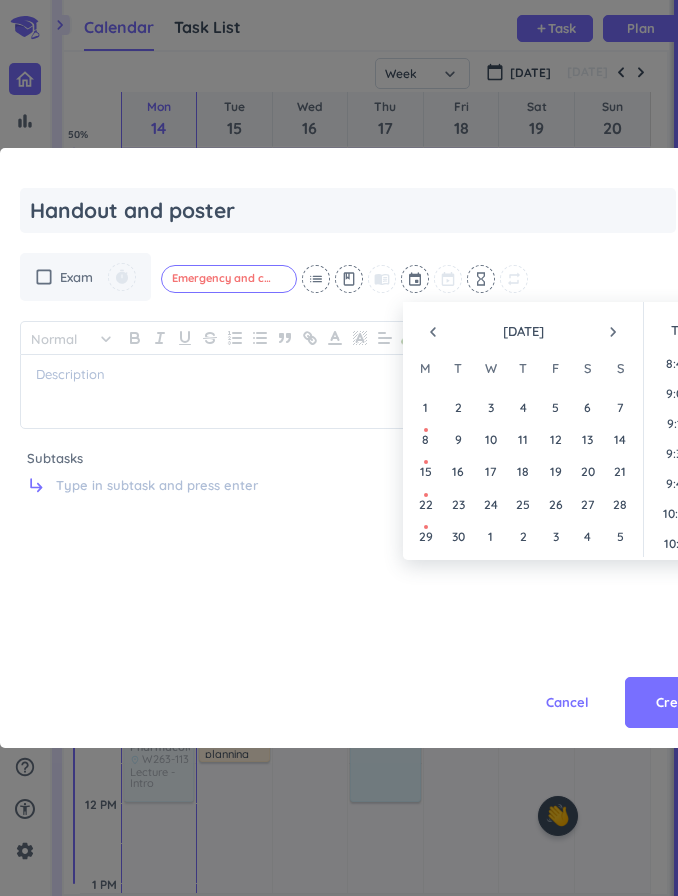 click on "navigate_next" at bounding box center [613, 332] 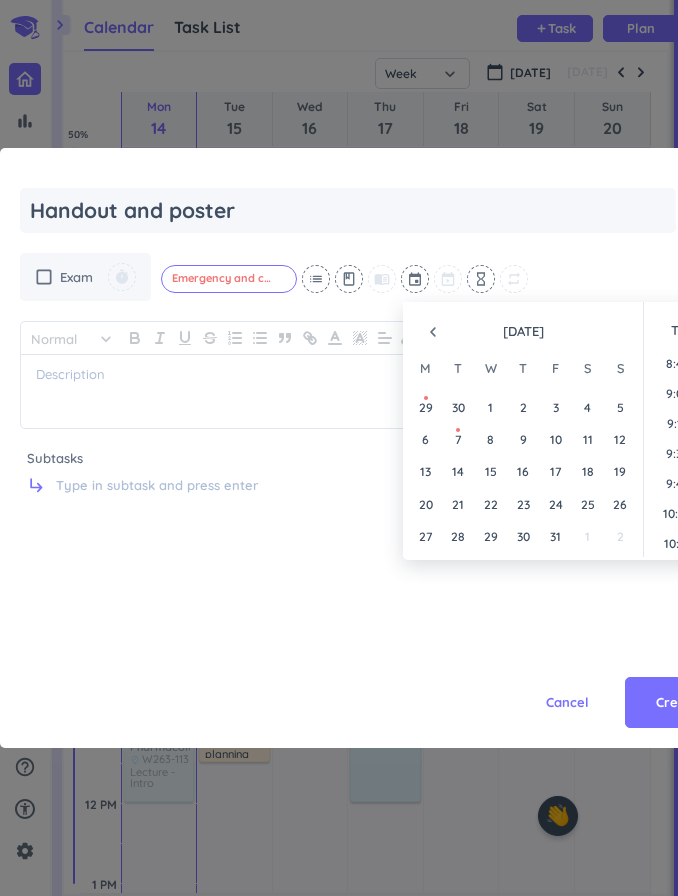 click on "3" at bounding box center (555, 407) 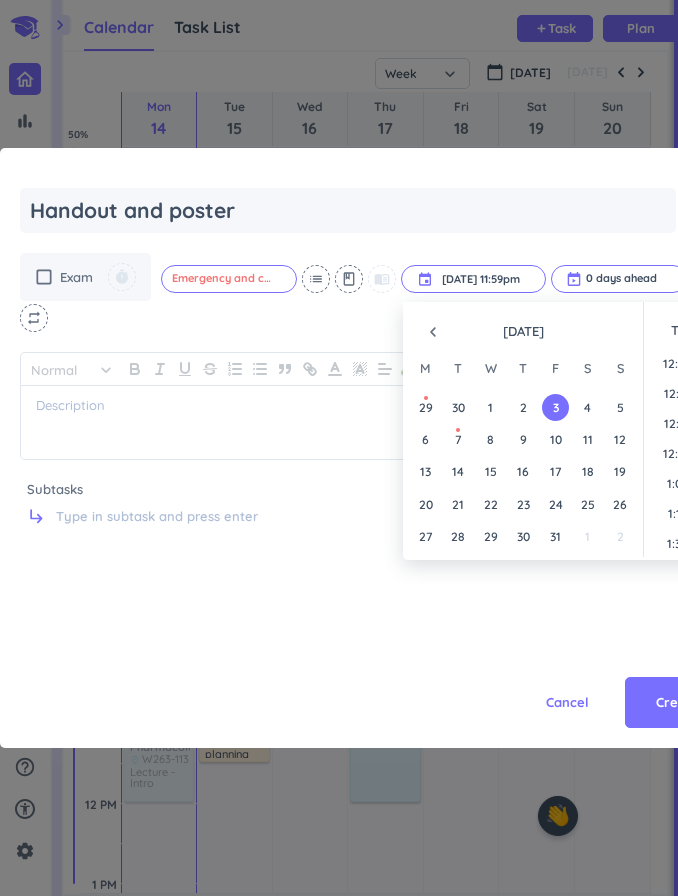 scroll, scrollTop: 2701, scrollLeft: 0, axis: vertical 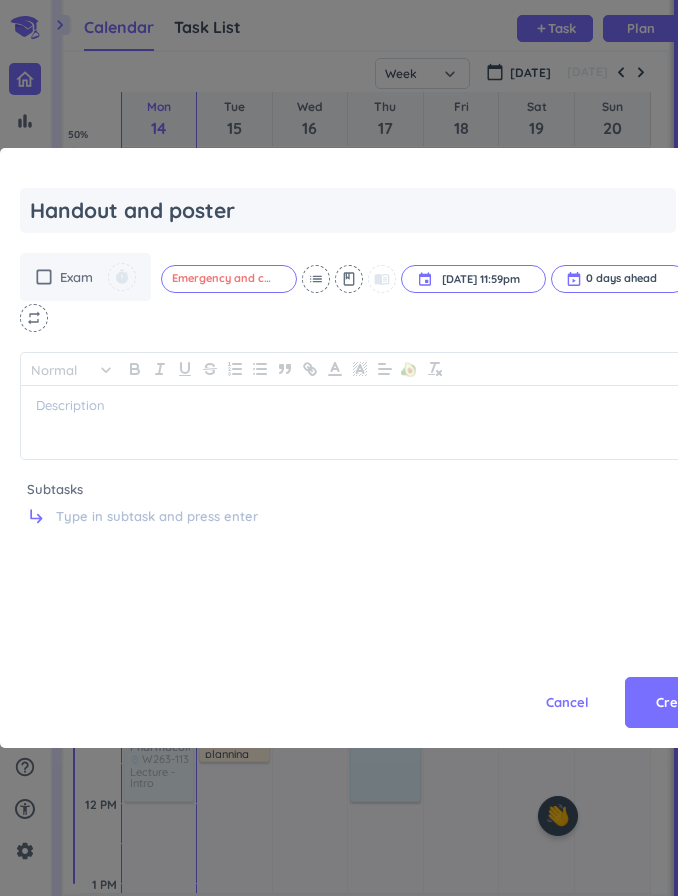 click on "Cancel Create" at bounding box center [375, 658] 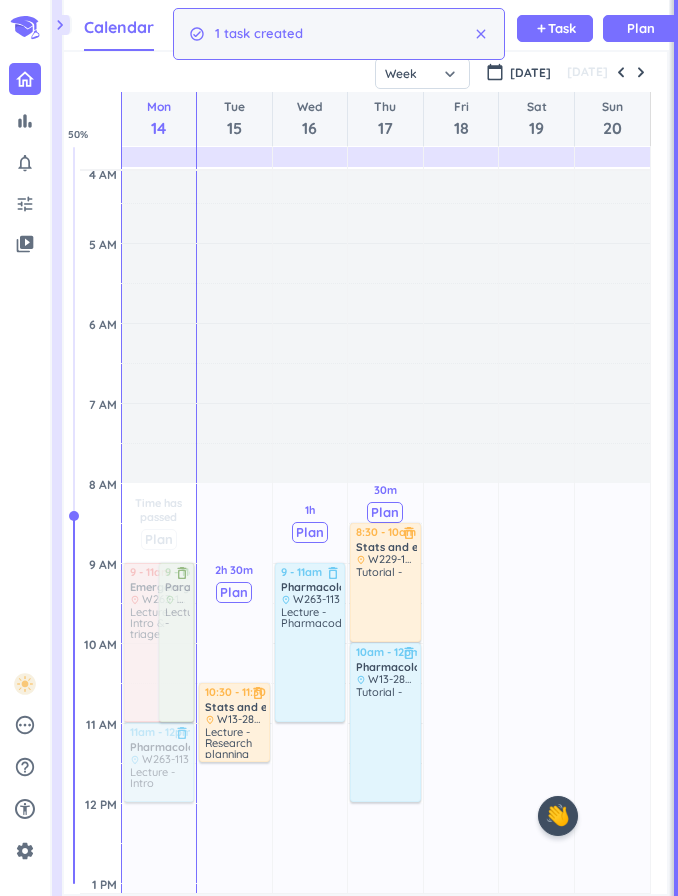 click on "Plan" at bounding box center [641, 28] 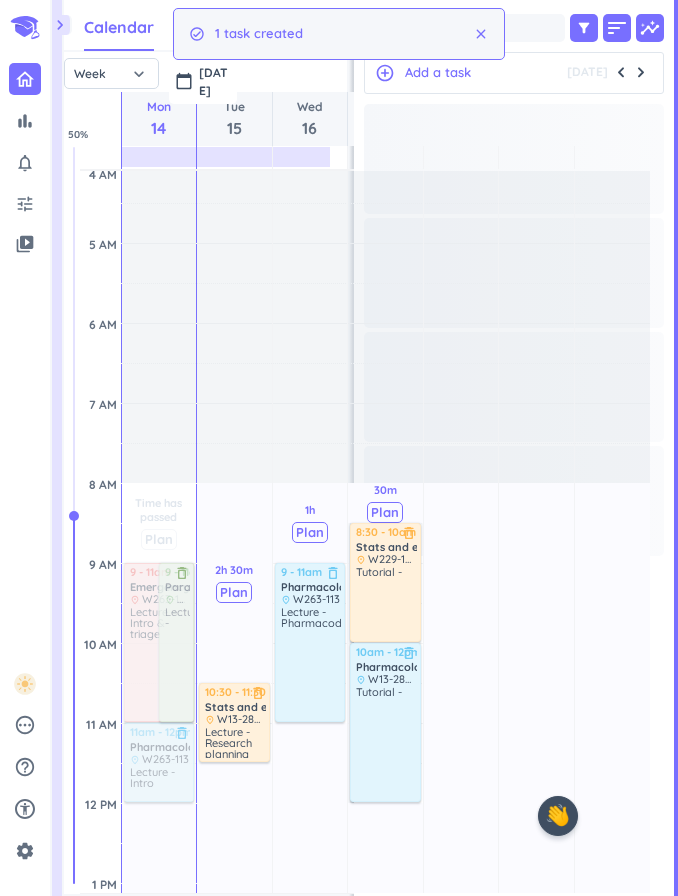 scroll, scrollTop: 842, scrollLeft: 429, axis: both 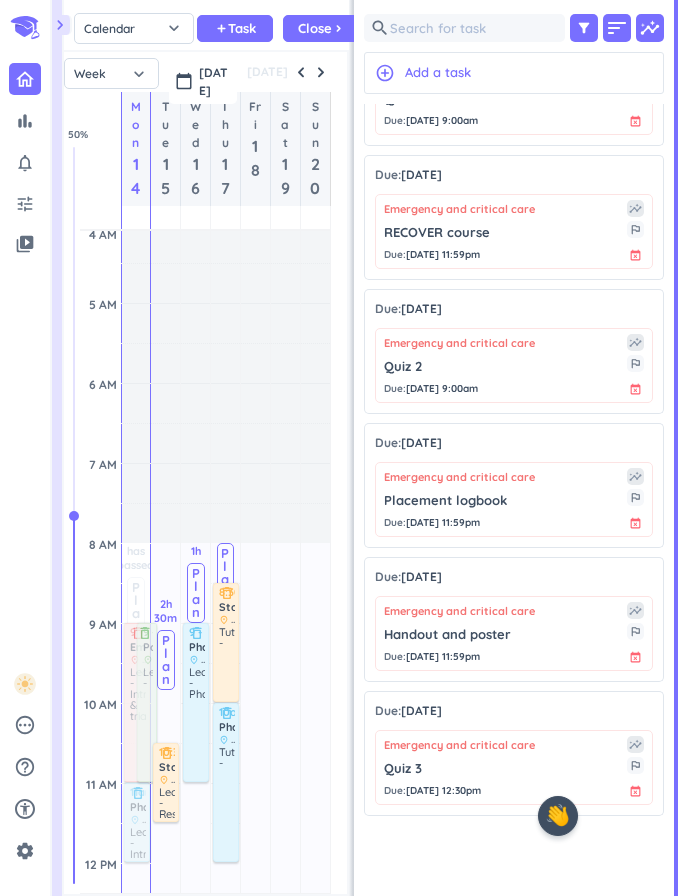 click on "add Task" at bounding box center (235, 28) 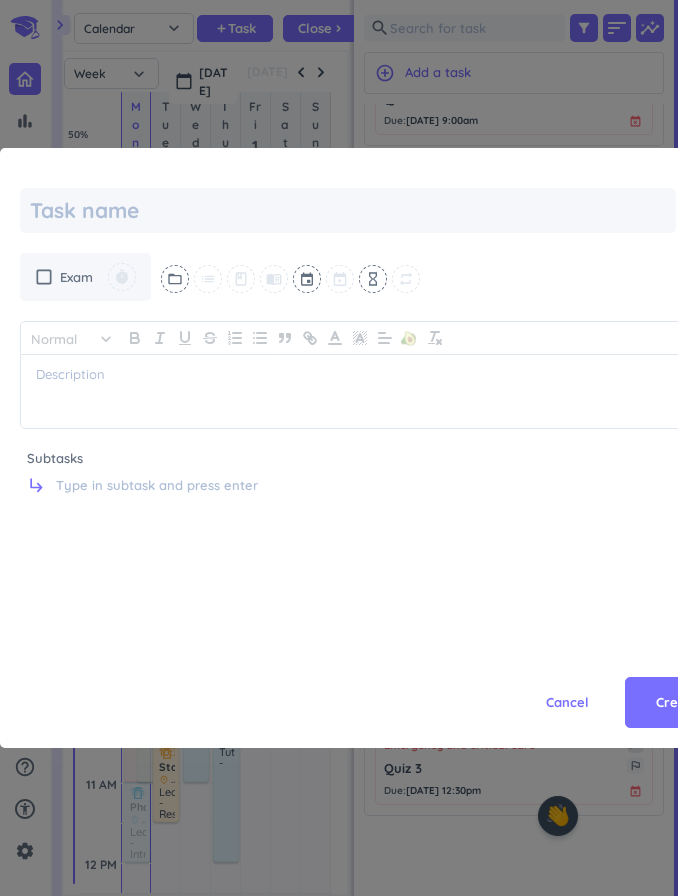 type on "x" 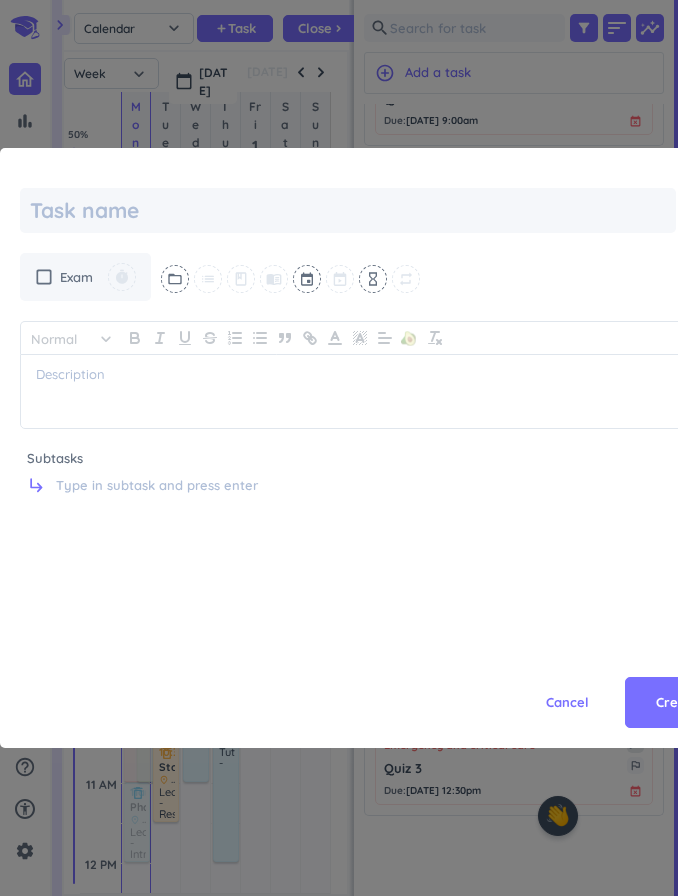 type on "F" 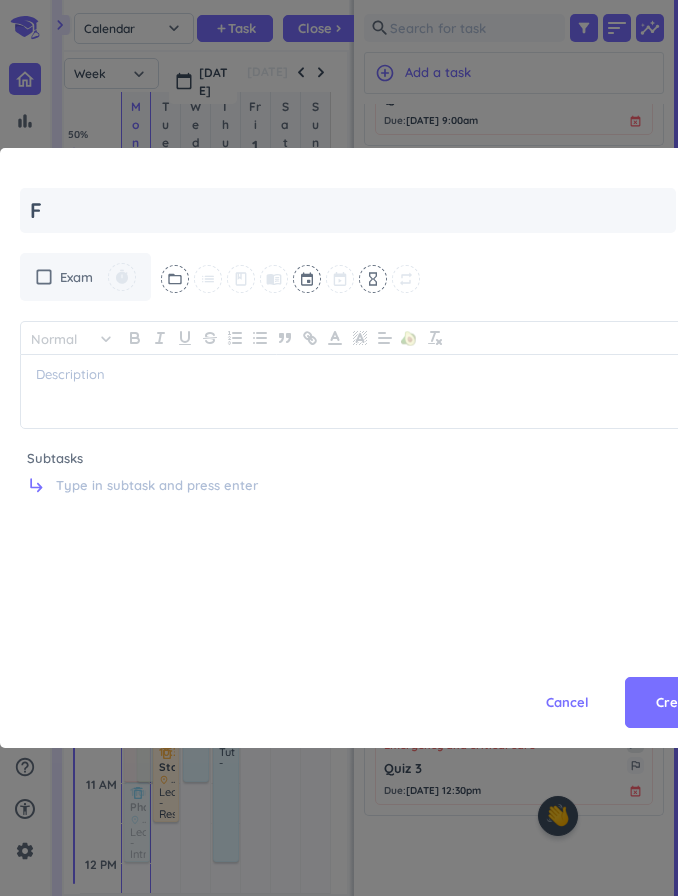 type on "x" 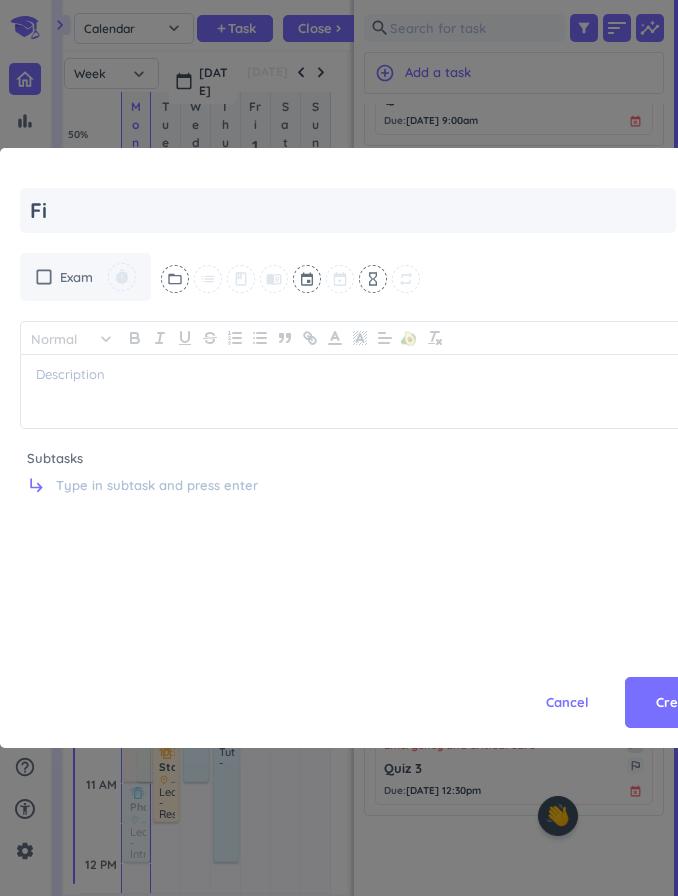 type on "Fin" 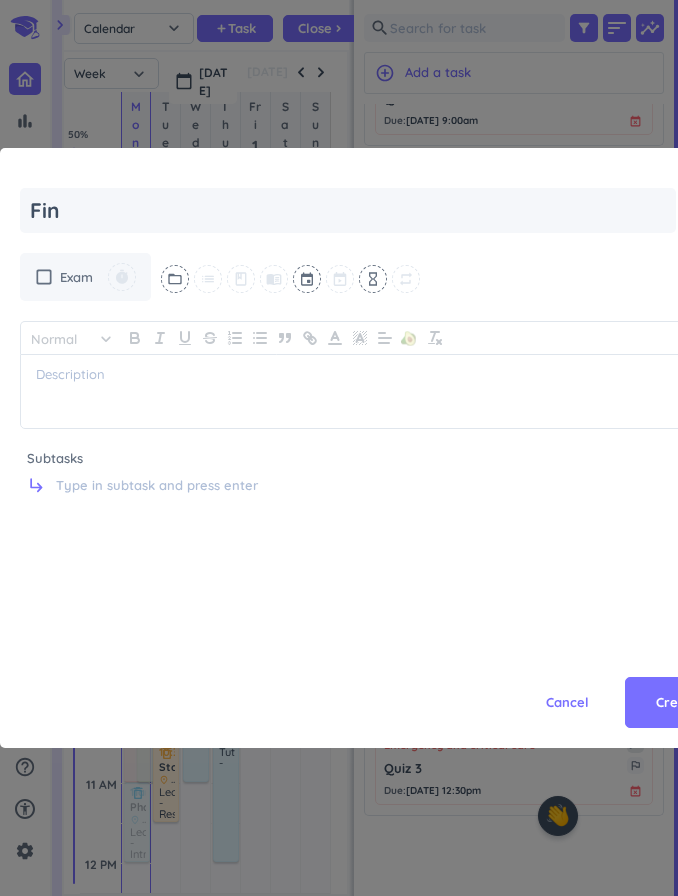 type on "x" 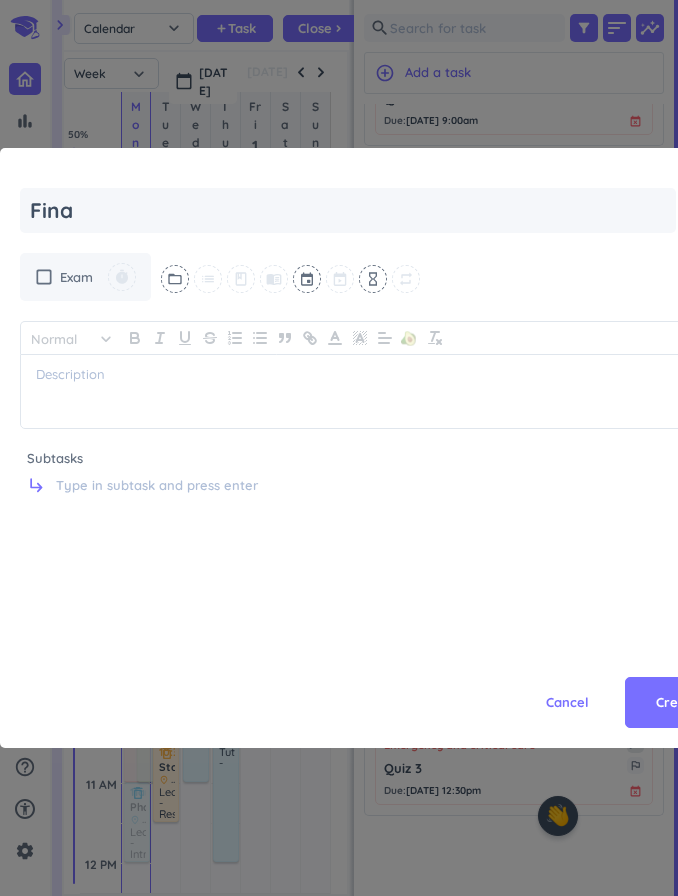 type on "x" 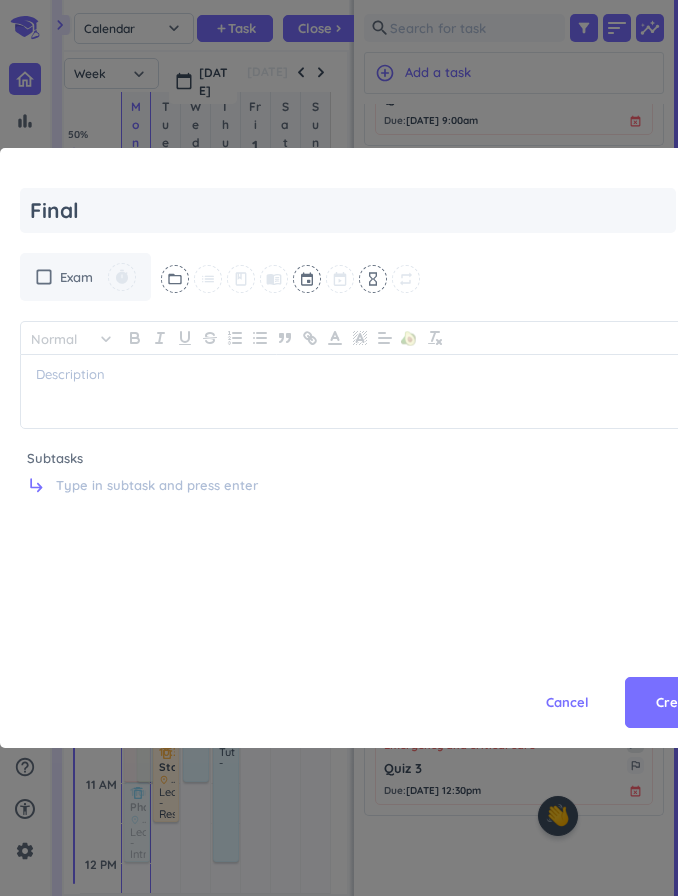 type on "x" 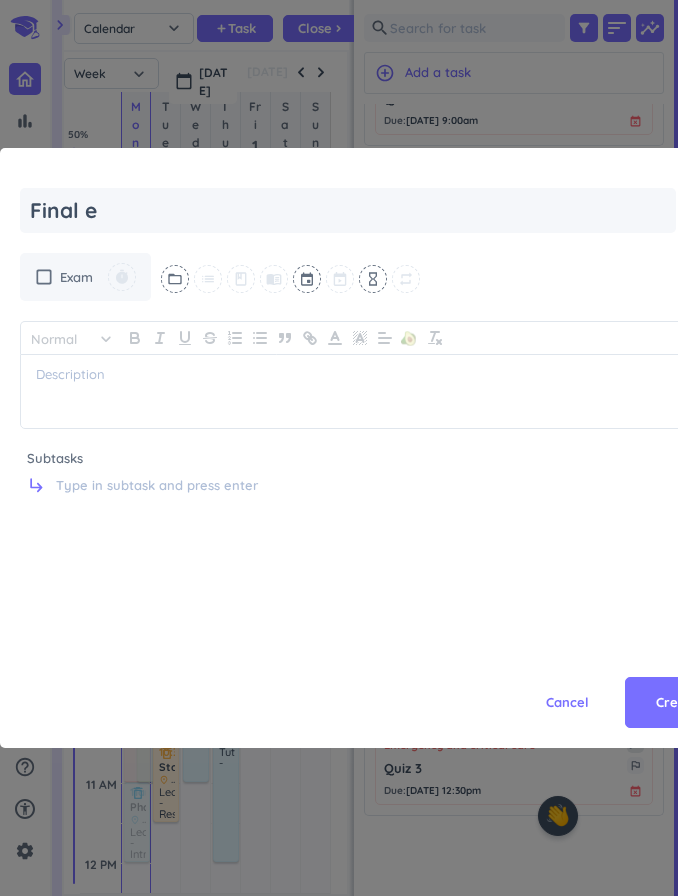 type on "Final ex" 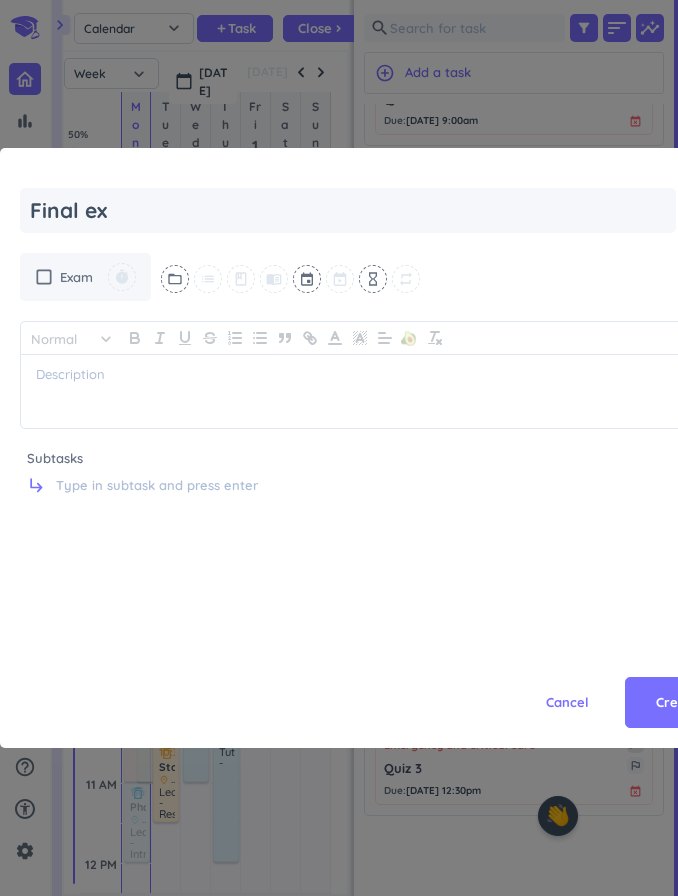 type on "x" 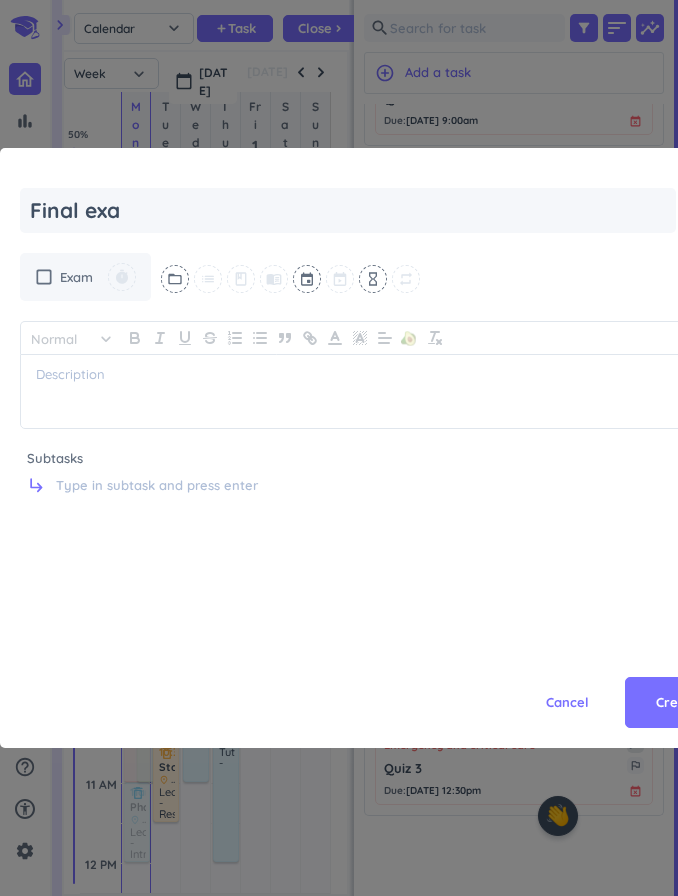 type on "Final exa," 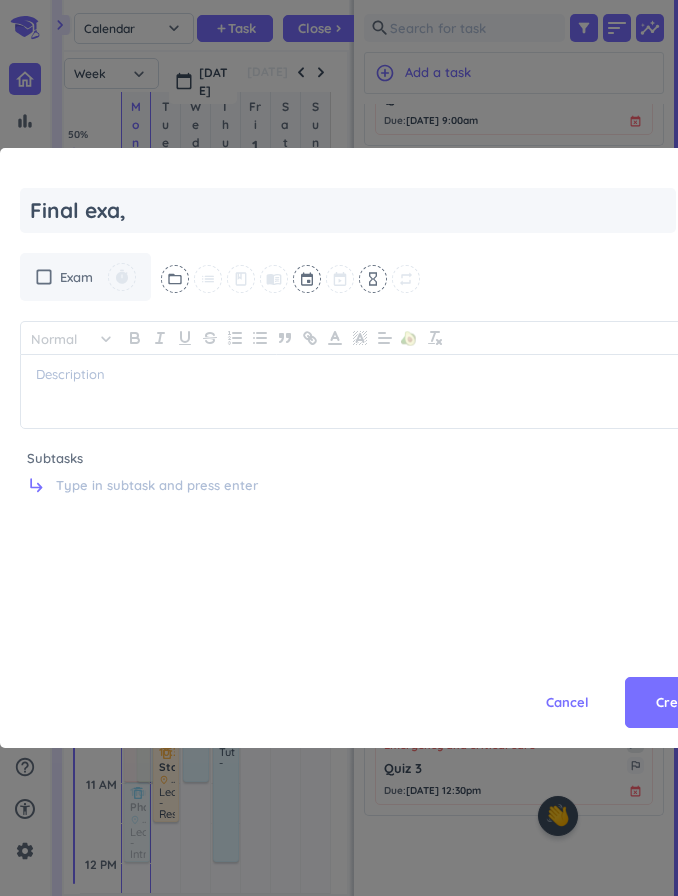 type on "x" 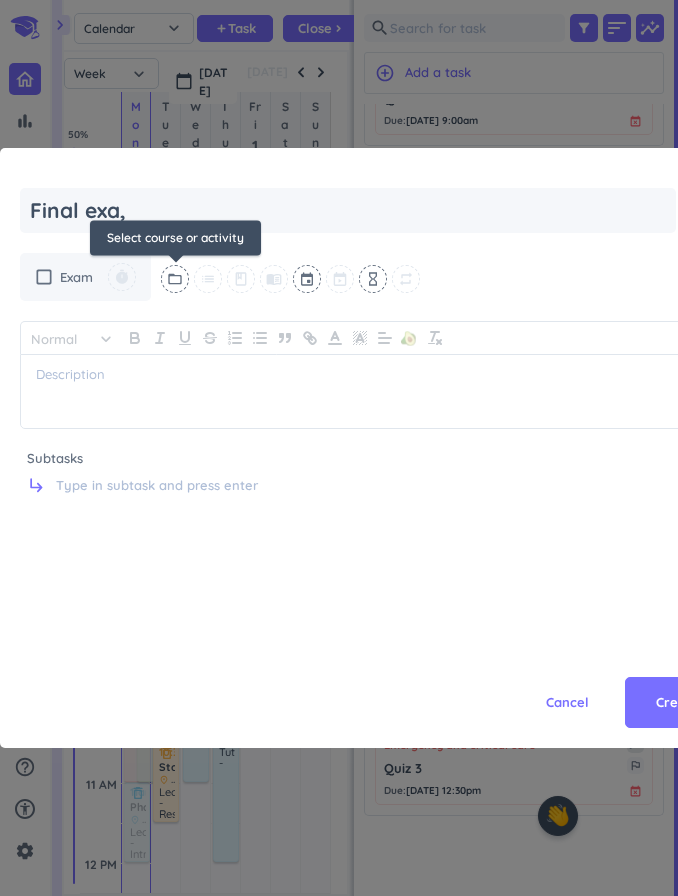 type on "Final exa," 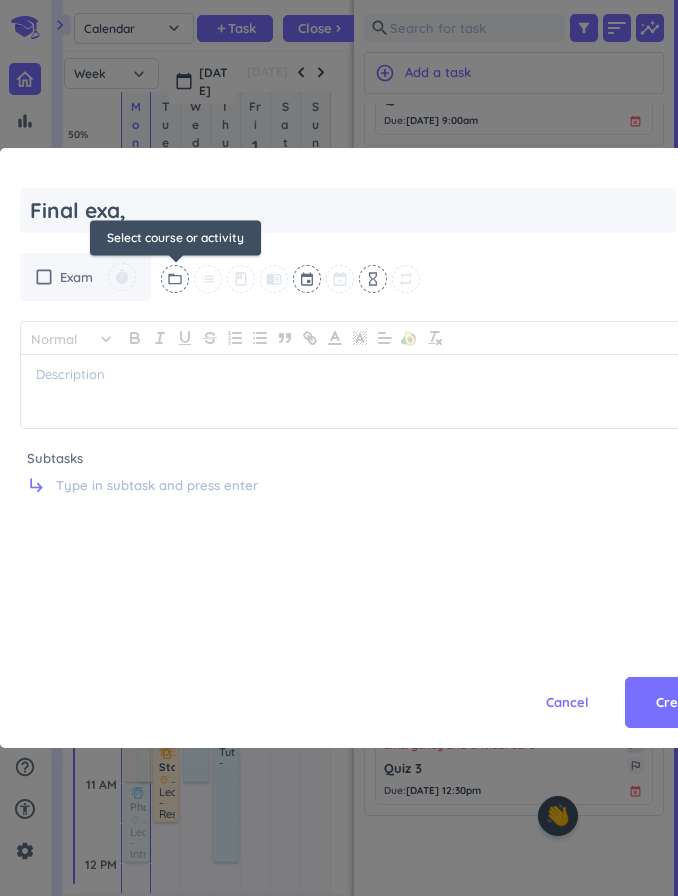 click on "folder_open" at bounding box center [175, 279] 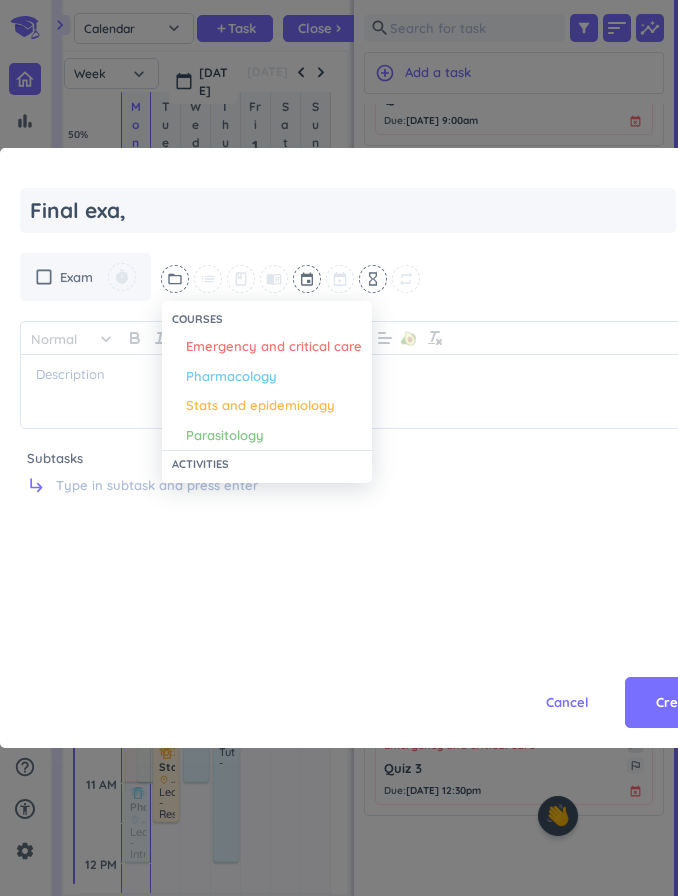 click at bounding box center [339, 448] 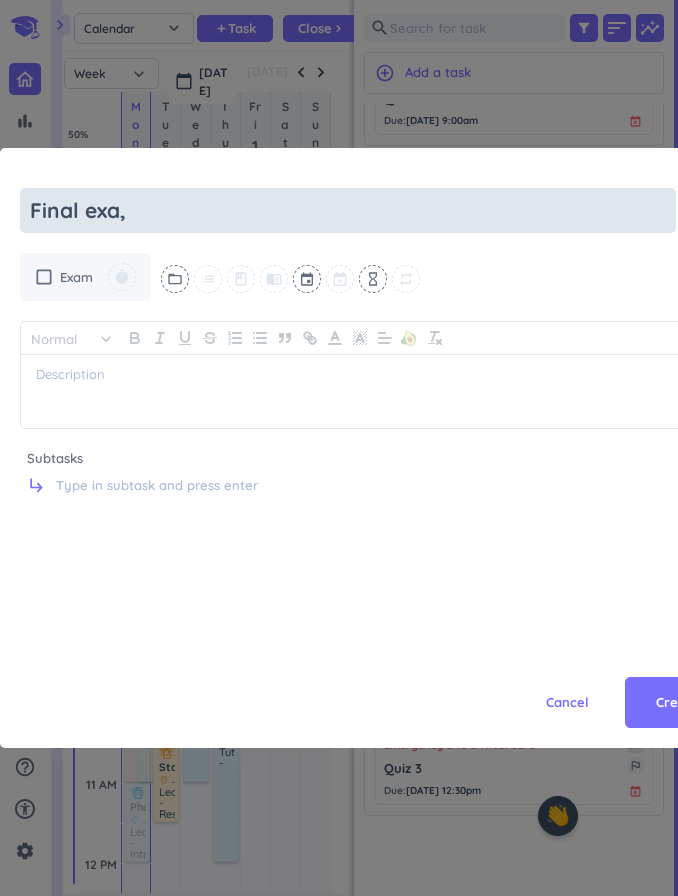 click on "Final exa," at bounding box center (348, 210) 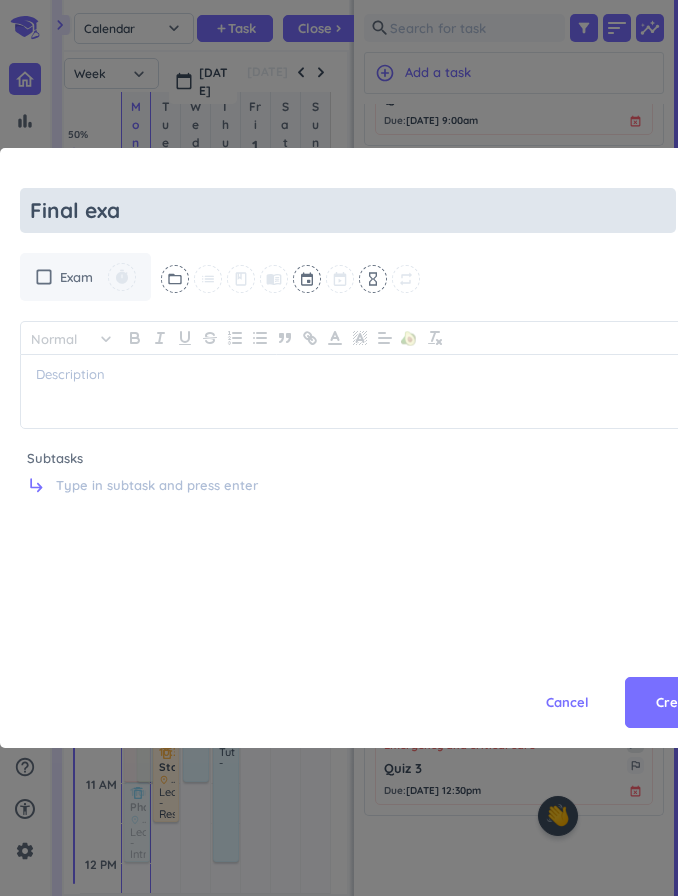 type on "x" 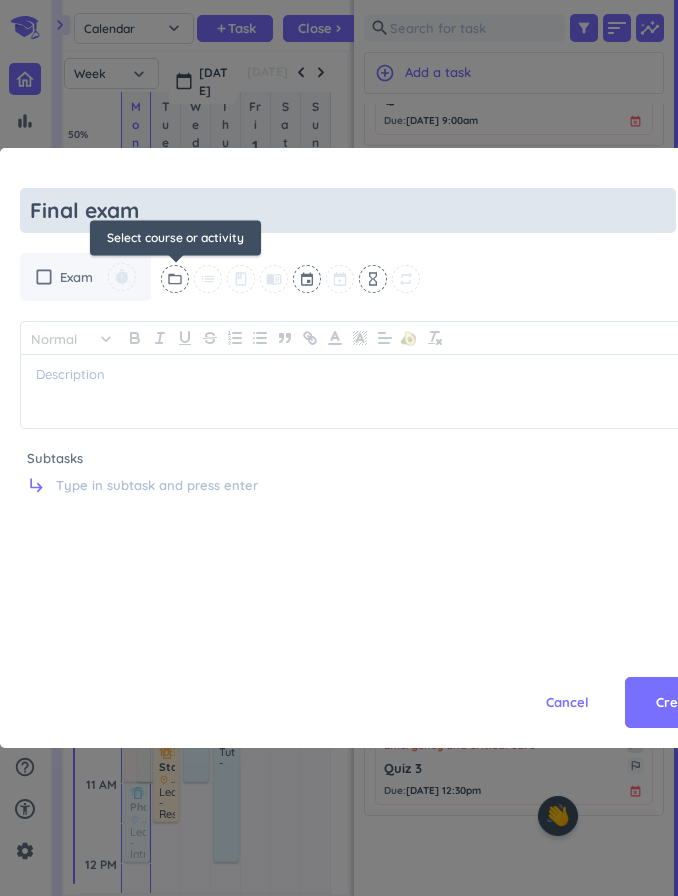 type on "Final exam" 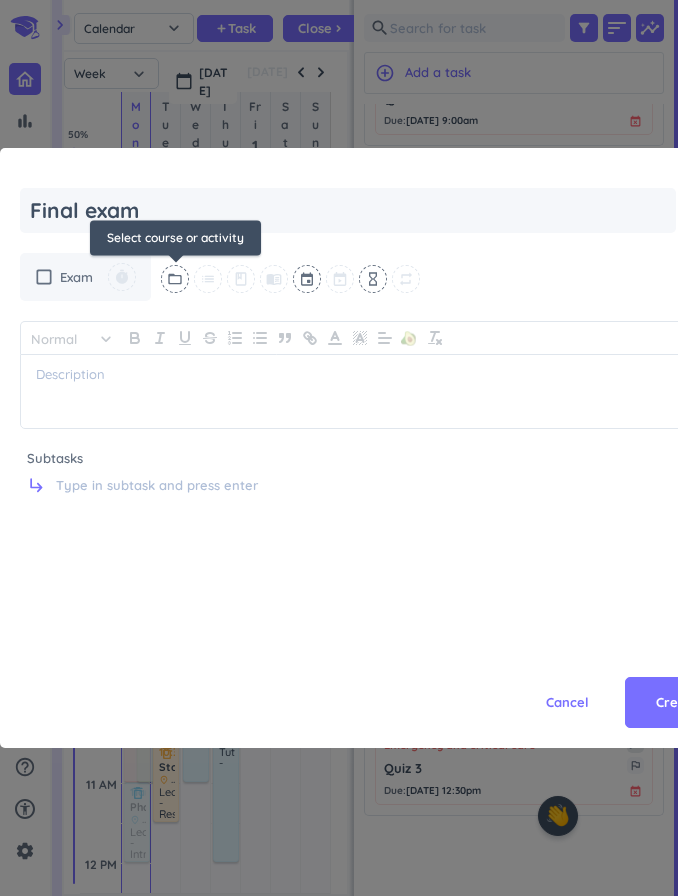 click on "folder_open" at bounding box center (175, 279) 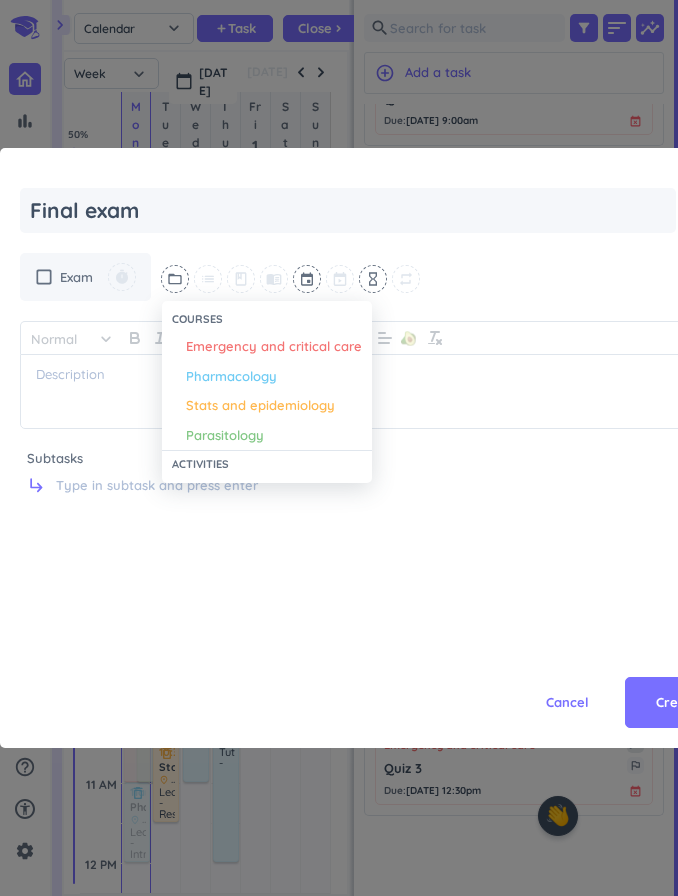 click on "Emergency and critical care" at bounding box center [274, 347] 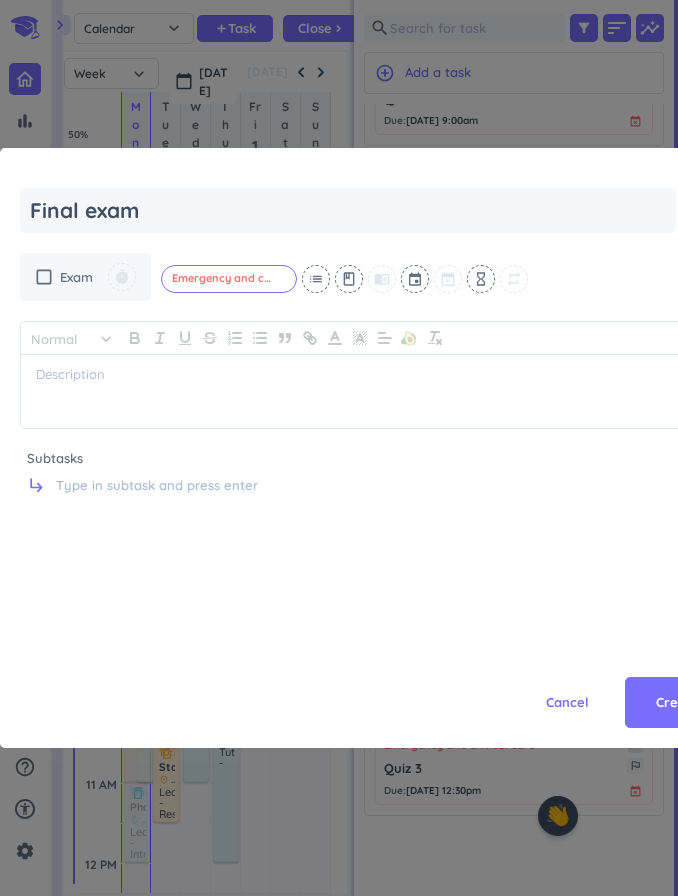 click at bounding box center [416, 279] 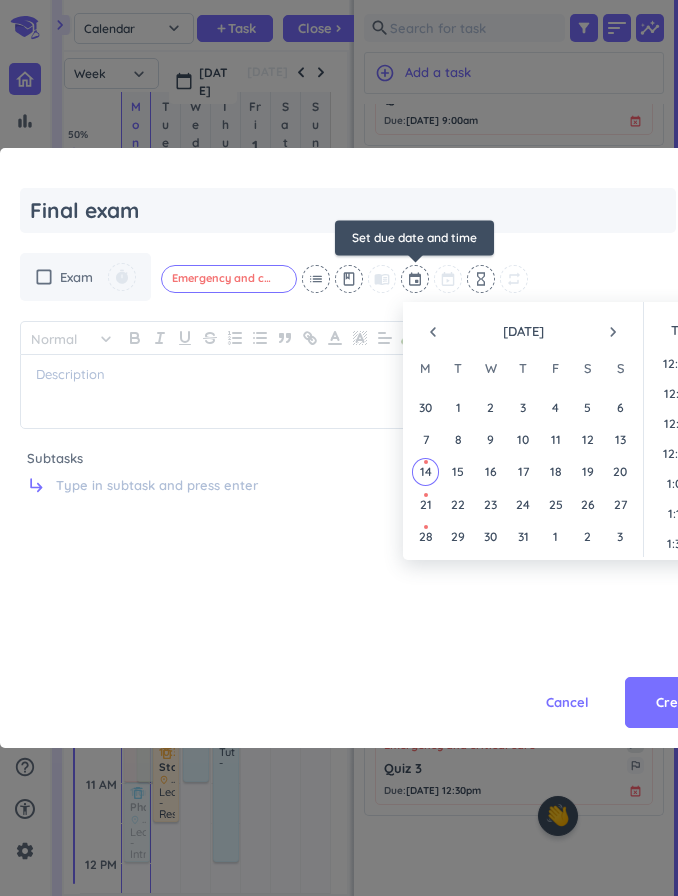 scroll, scrollTop: 2490, scrollLeft: 0, axis: vertical 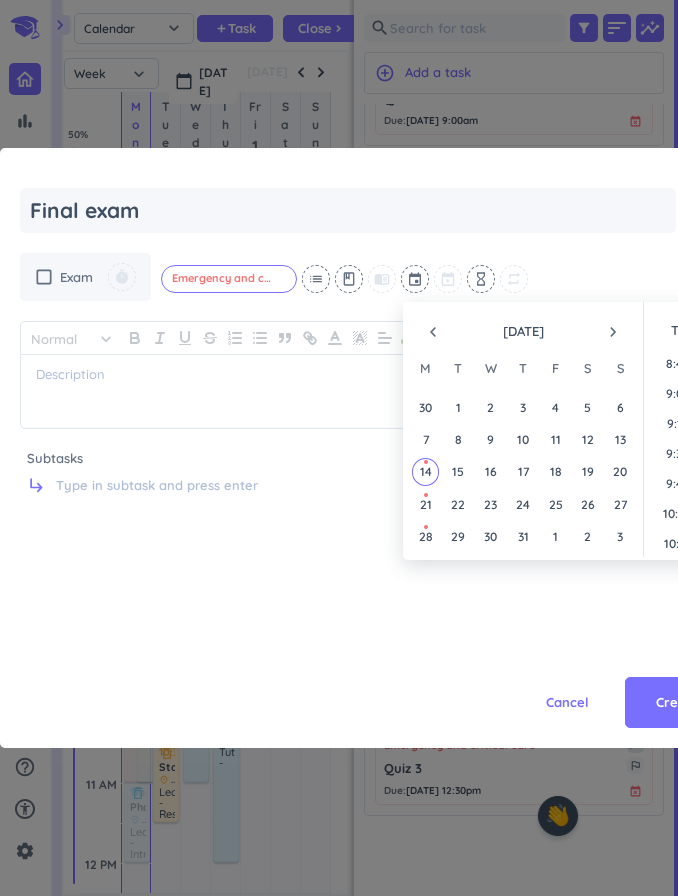 click on "navigate_next" at bounding box center (613, 332) 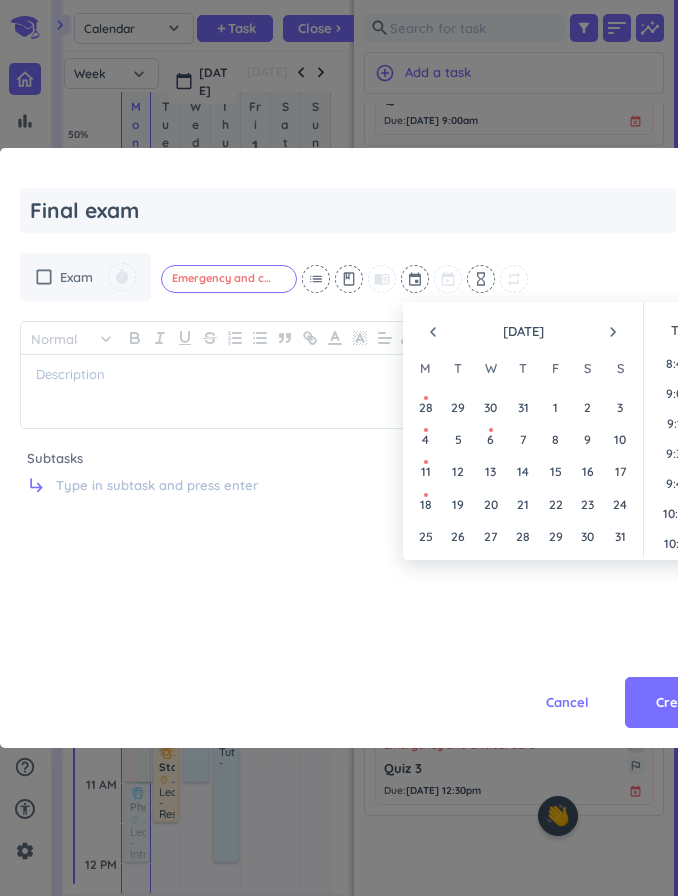 click on "navigate_next" at bounding box center (613, 332) 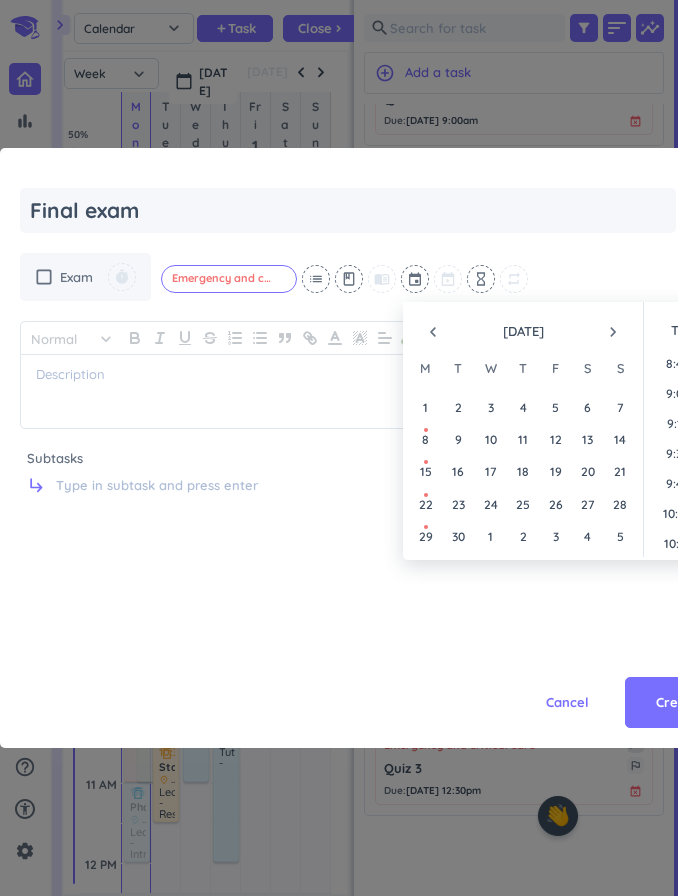 click on "navigate_before [DATE] navigate_next" at bounding box center [523, 327] 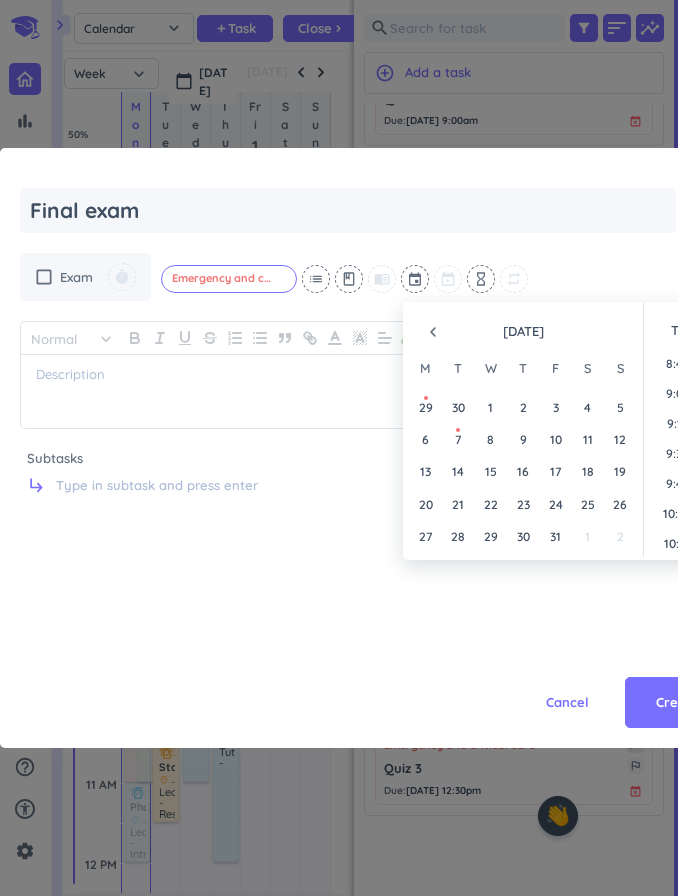 click on "20" at bounding box center (425, 504) 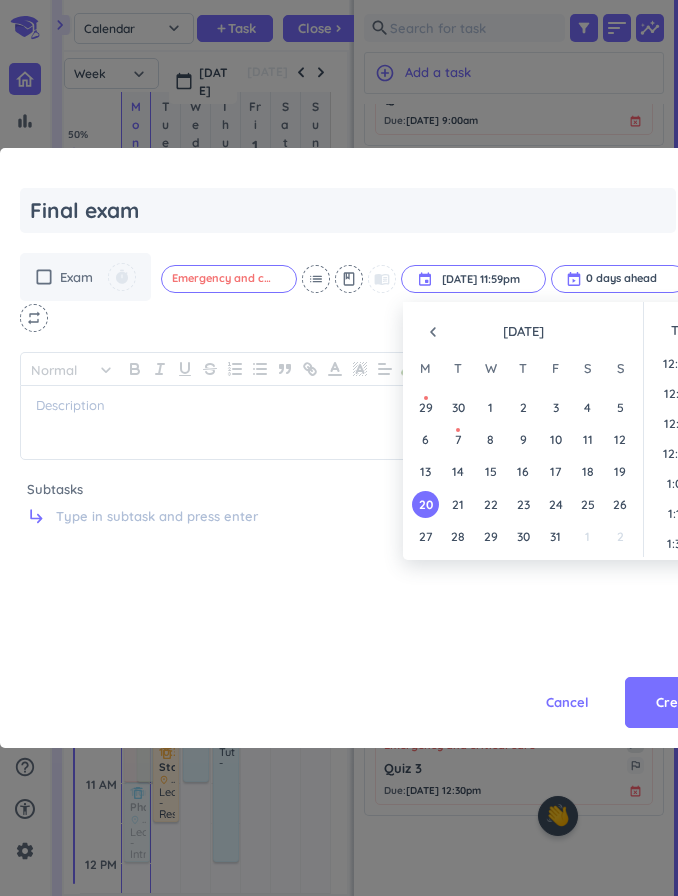 scroll, scrollTop: 2701, scrollLeft: 0, axis: vertical 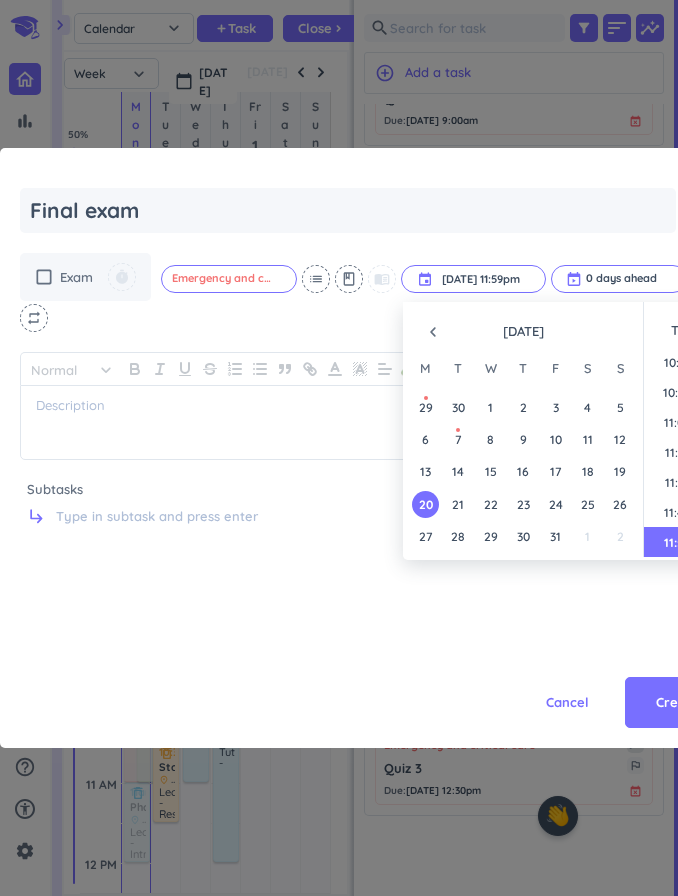 click on "Cancel" at bounding box center [567, 703] 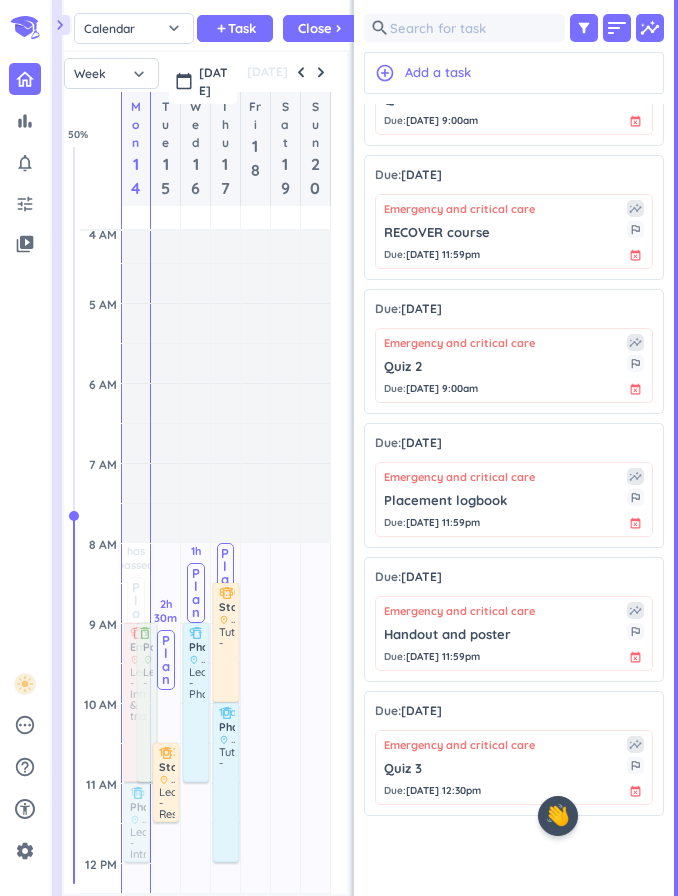 click on "add Task" at bounding box center [235, 28] 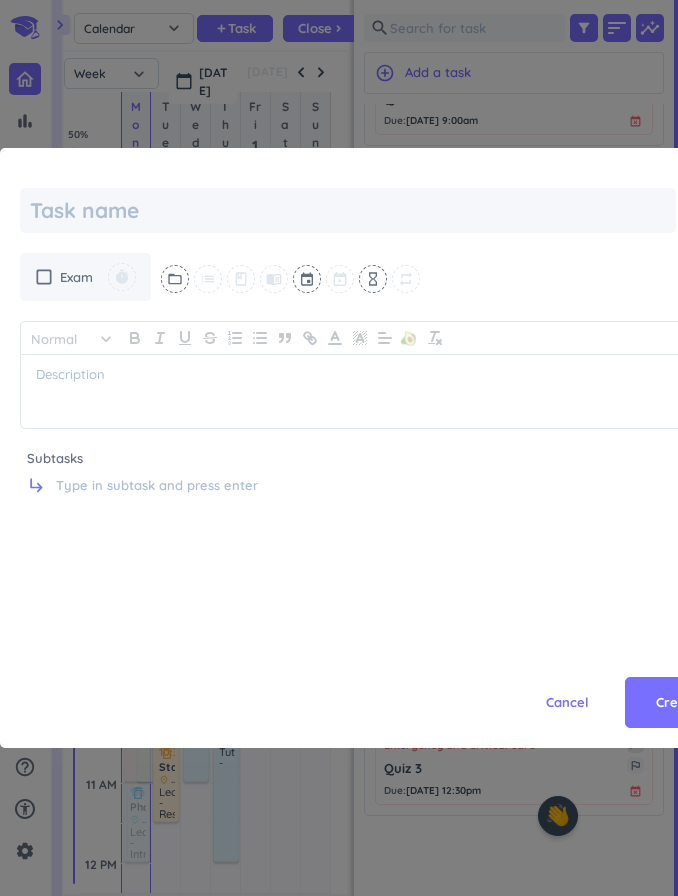 type on "x" 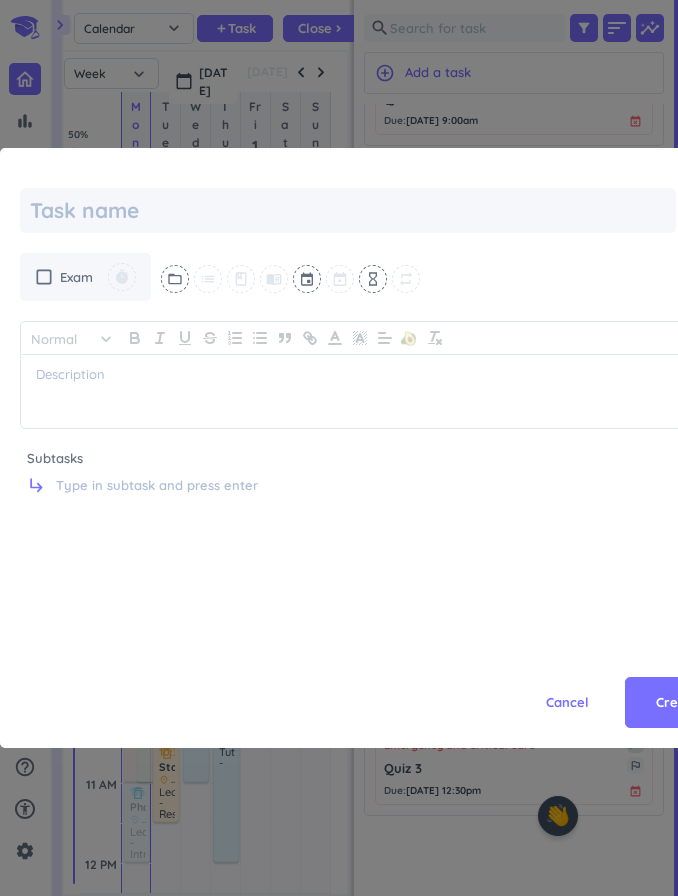 type on "F" 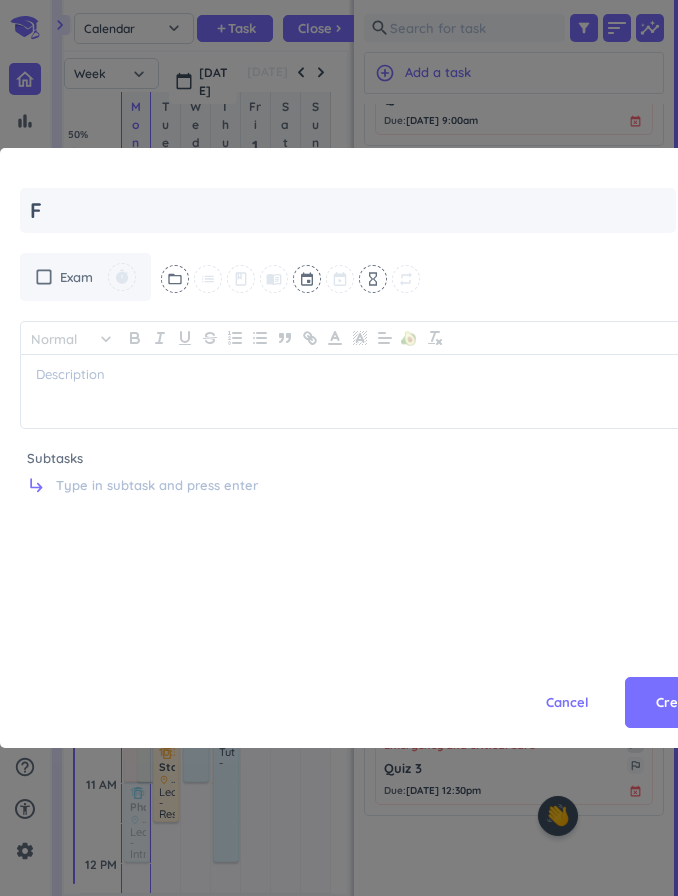 type on "x" 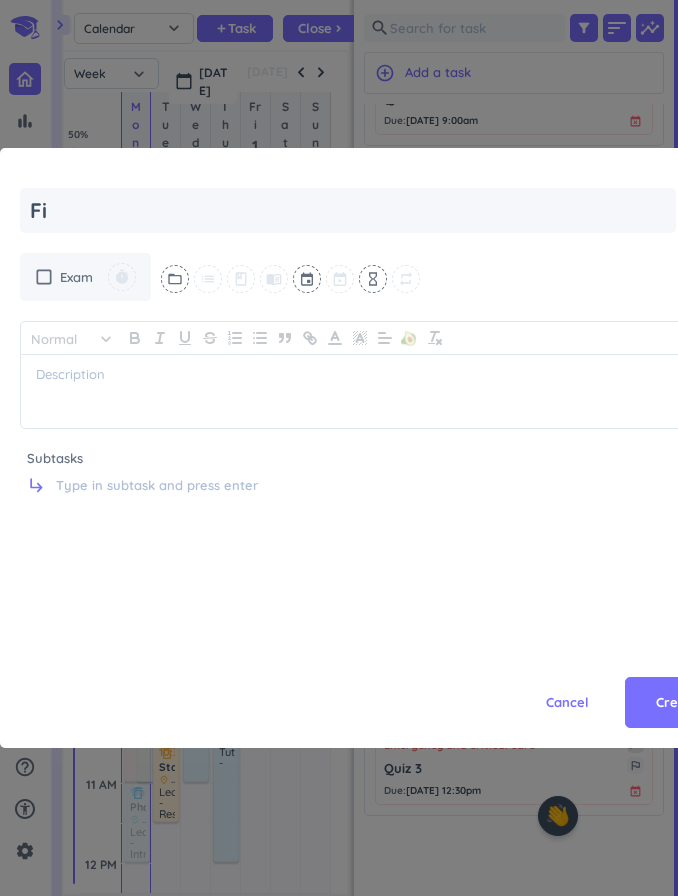 type on "Fin" 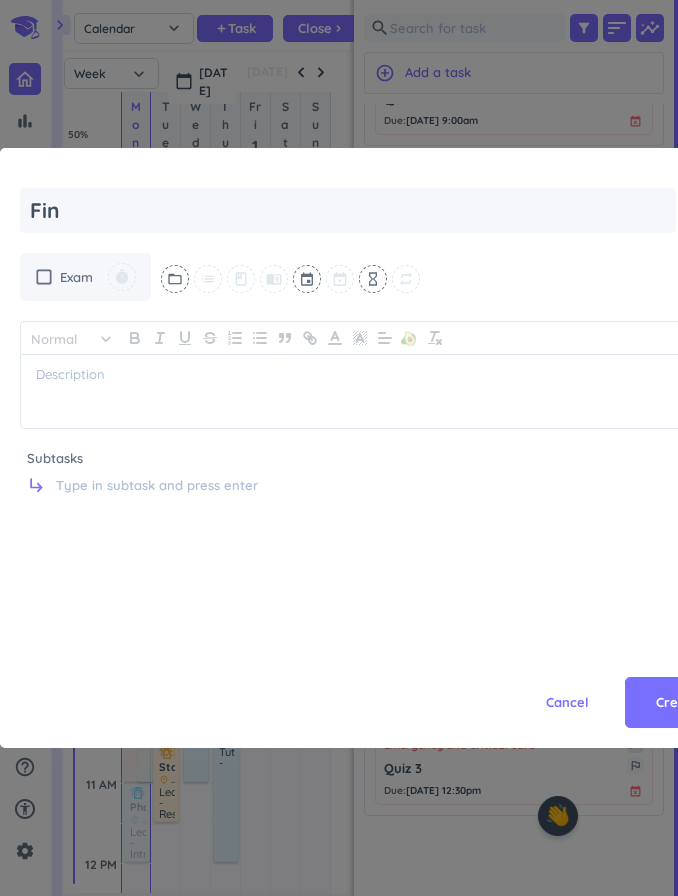 type on "x" 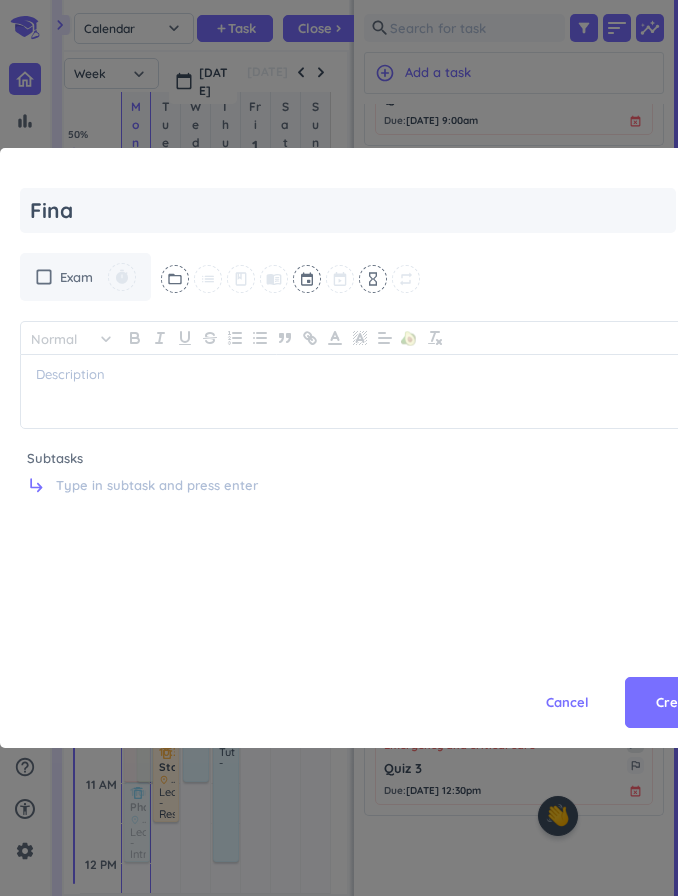 type on "x" 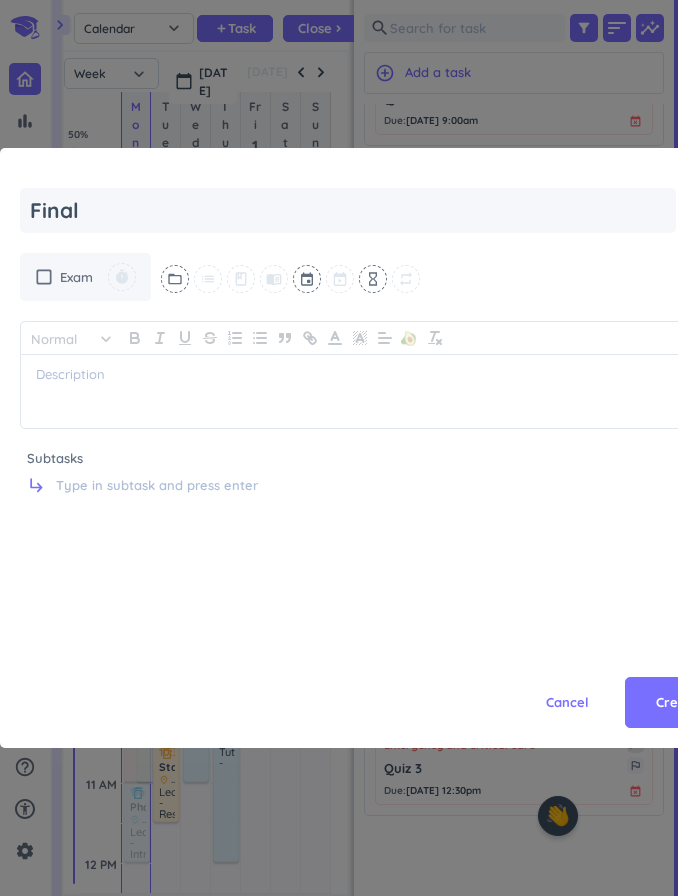 type on "Final" 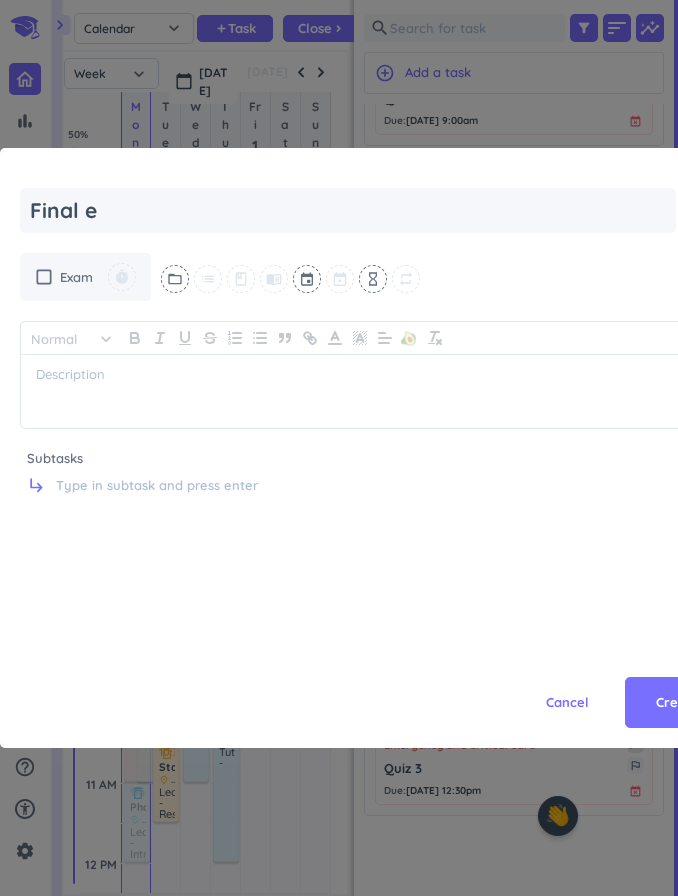 type on "Final ex" 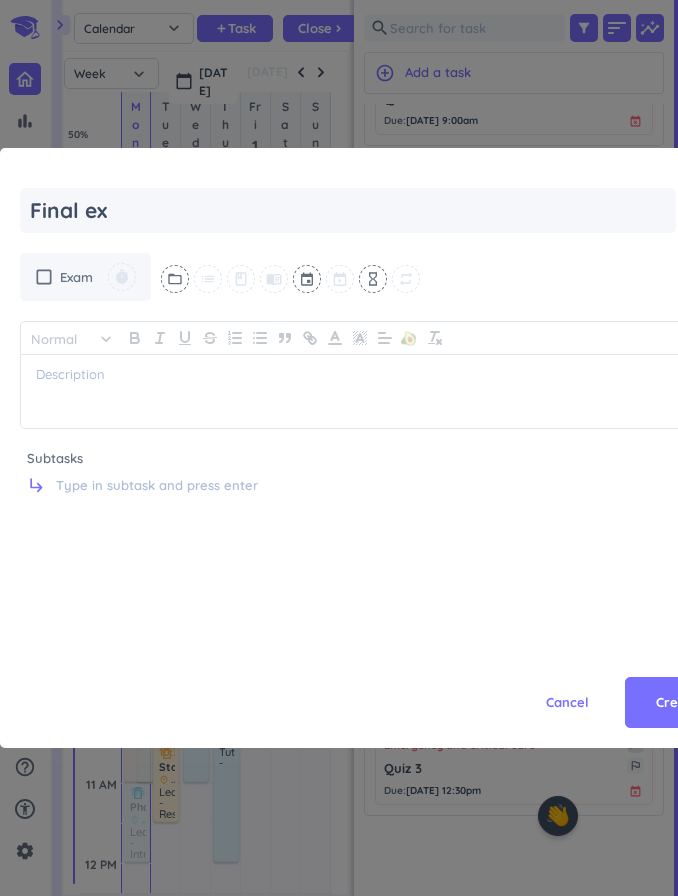 type on "x" 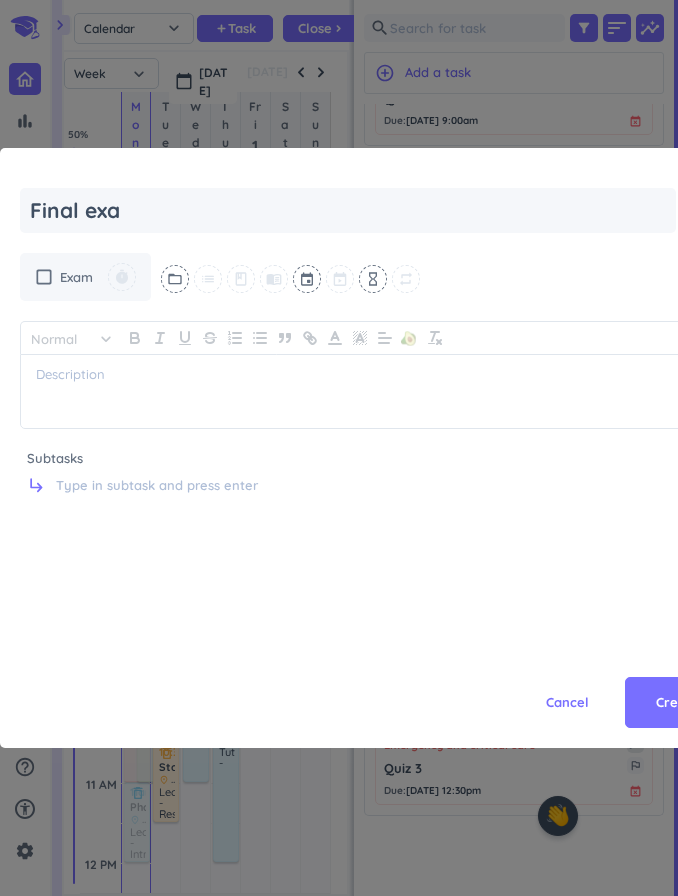 type on "x" 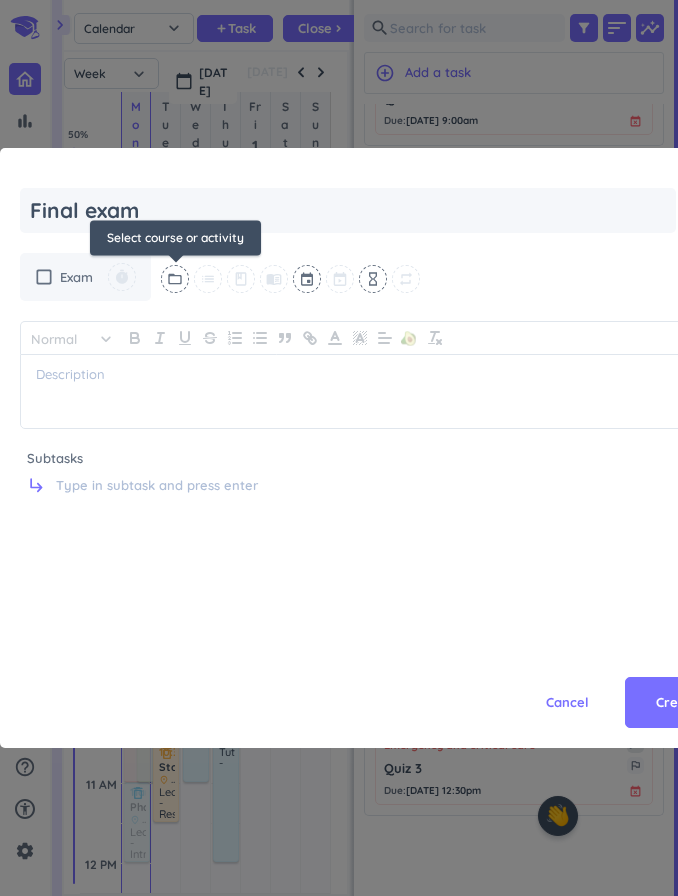 type on "Final exam" 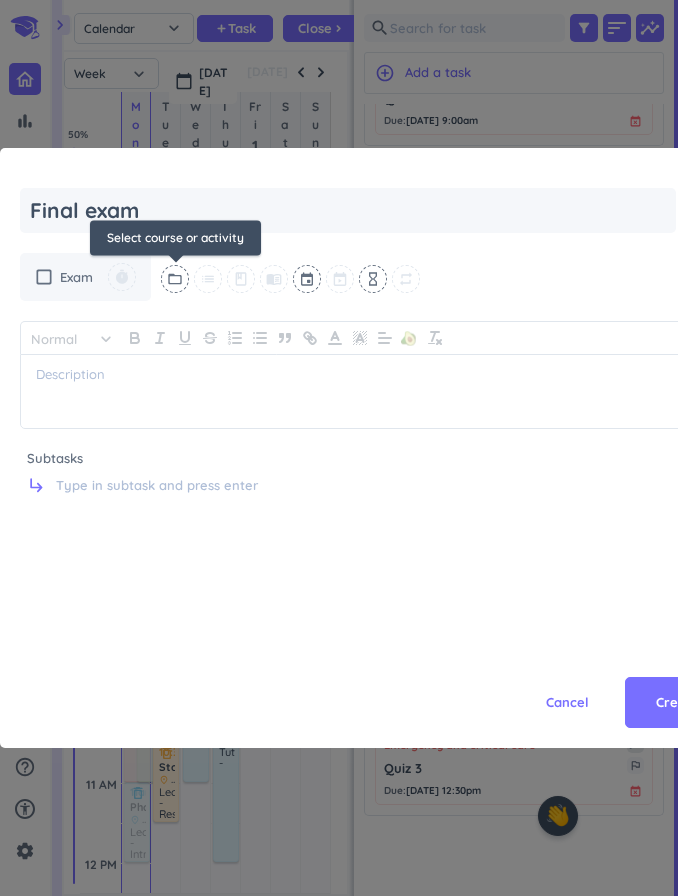 click on "folder_open" at bounding box center (175, 279) 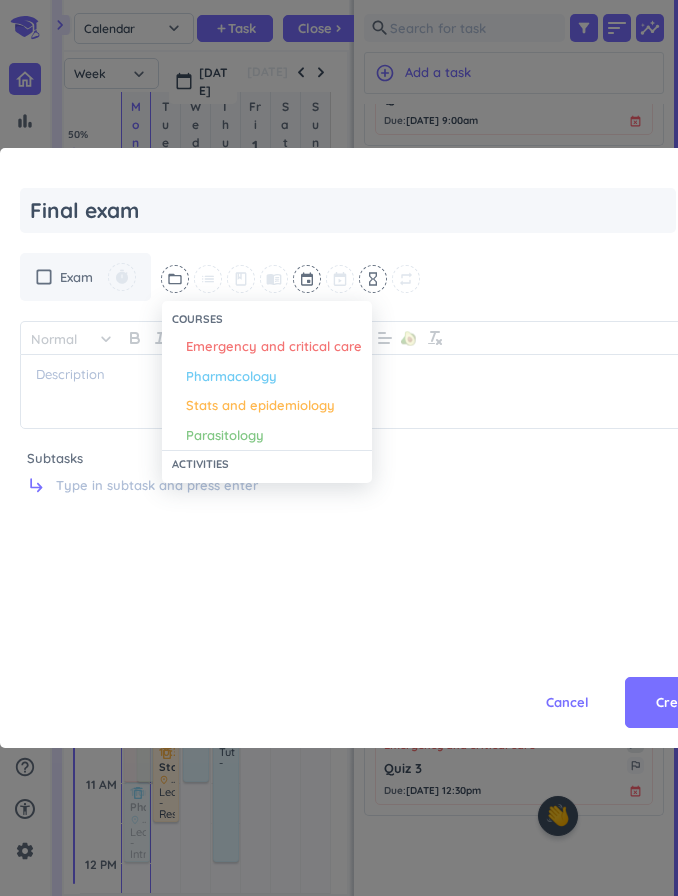 click on "Emergency and critical care" at bounding box center [274, 347] 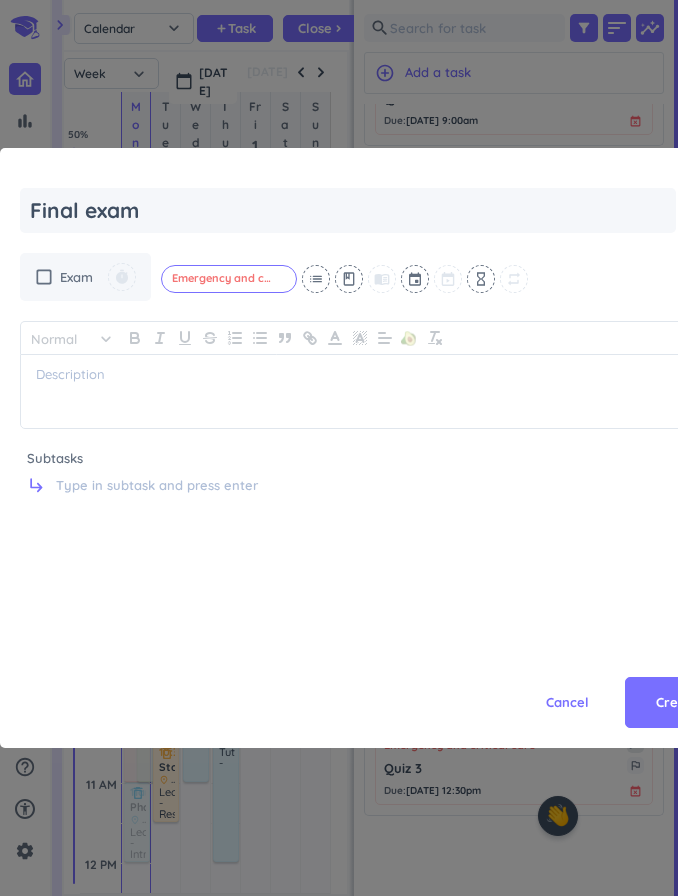 click at bounding box center [416, 279] 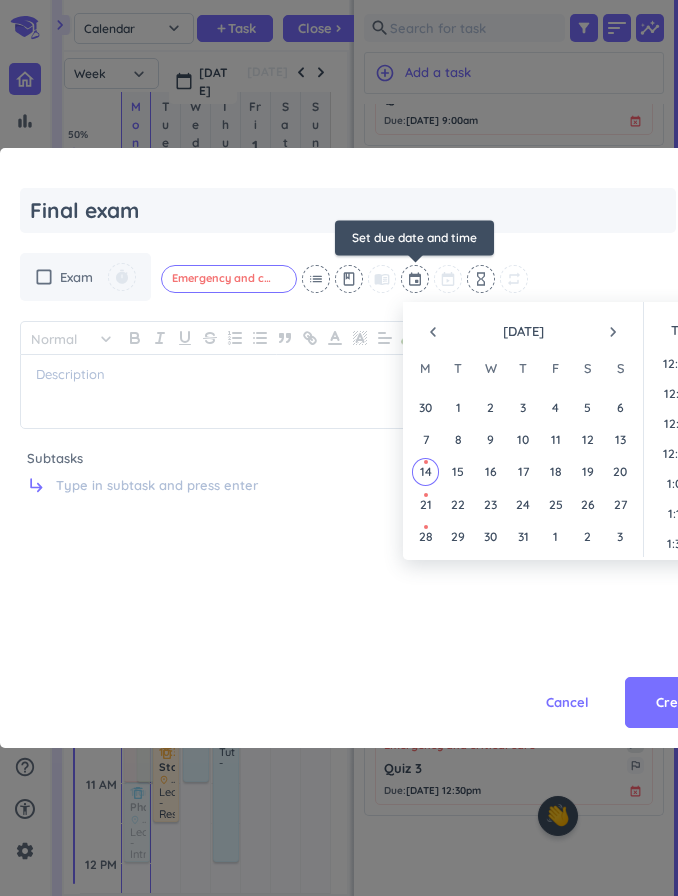 scroll, scrollTop: 2490, scrollLeft: 0, axis: vertical 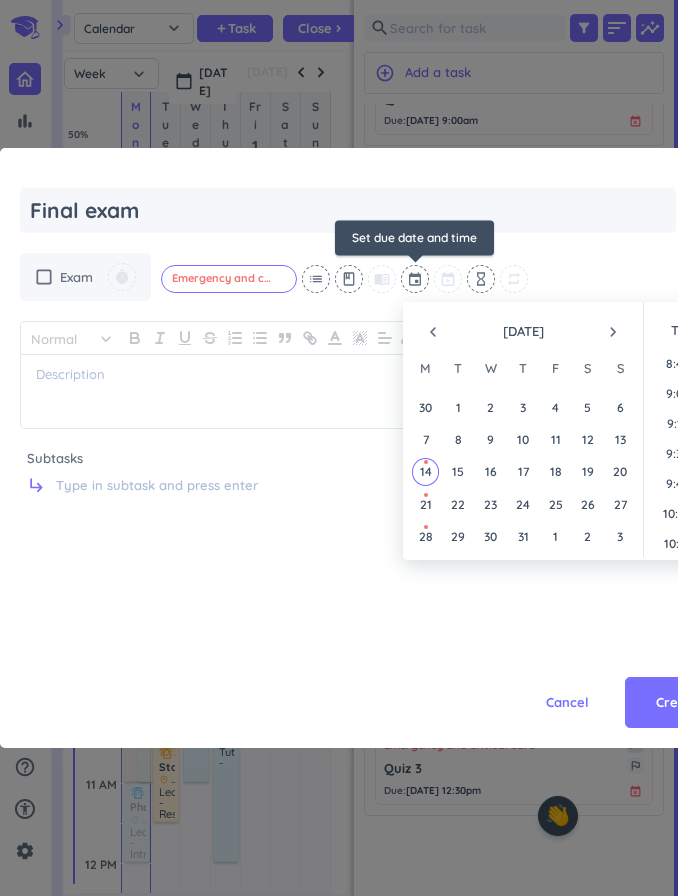 click on "navigate_next" at bounding box center [613, 332] 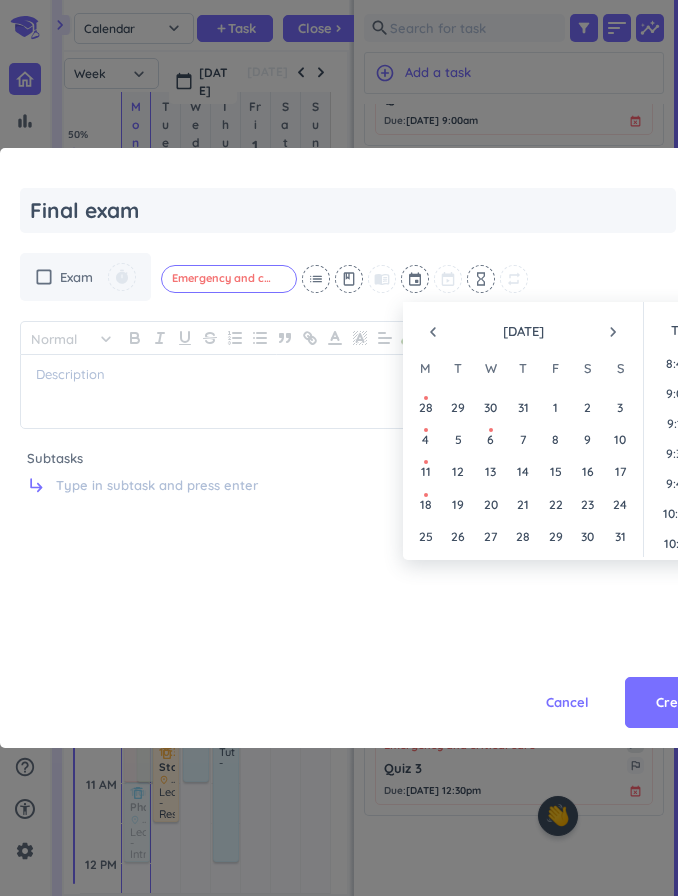 click on "navigate_next" at bounding box center [613, 332] 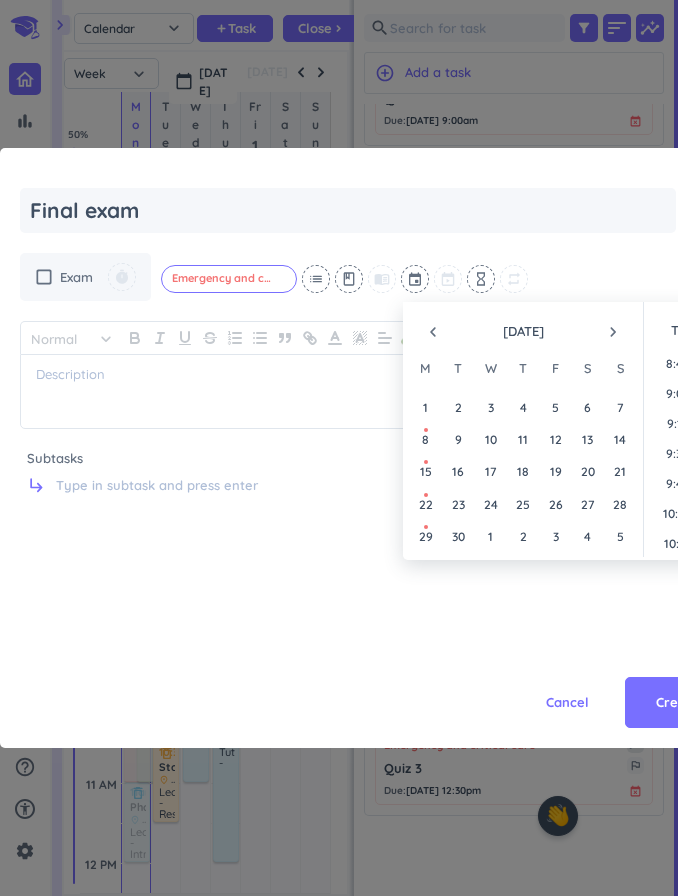 click on "navigate_next" at bounding box center [613, 332] 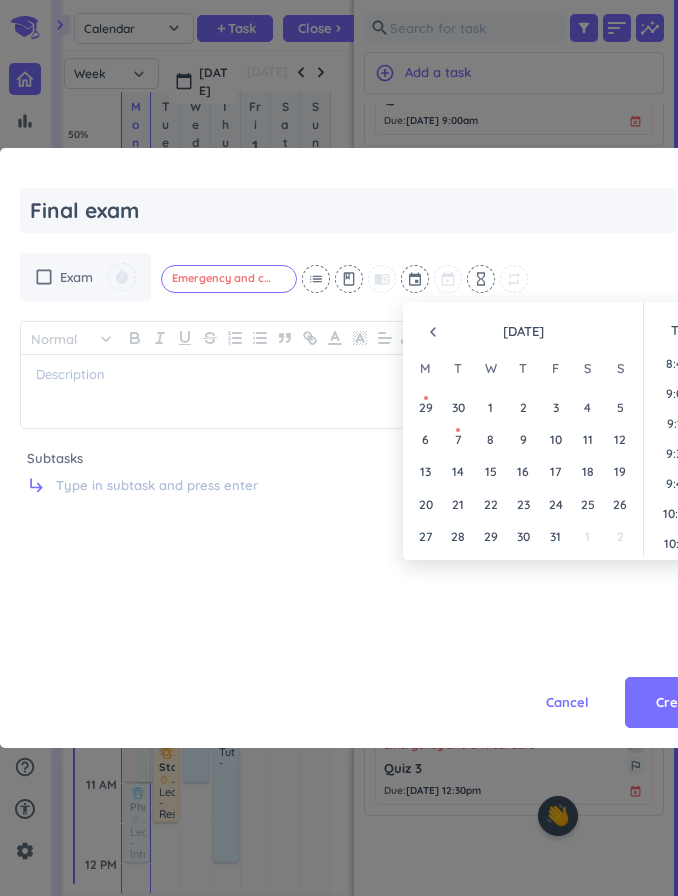 click on "20" at bounding box center (425, 504) 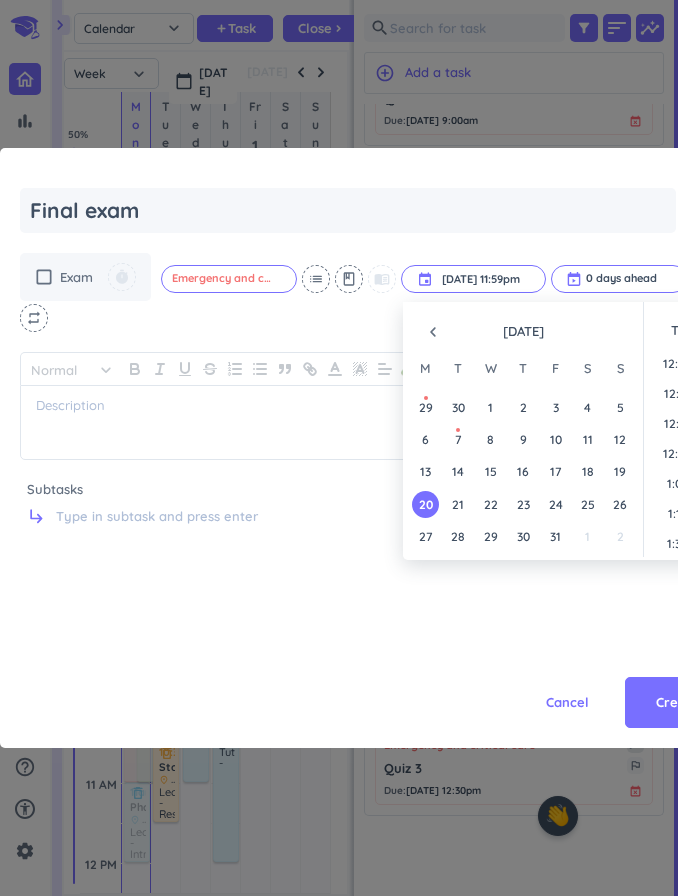 scroll, scrollTop: 2701, scrollLeft: 0, axis: vertical 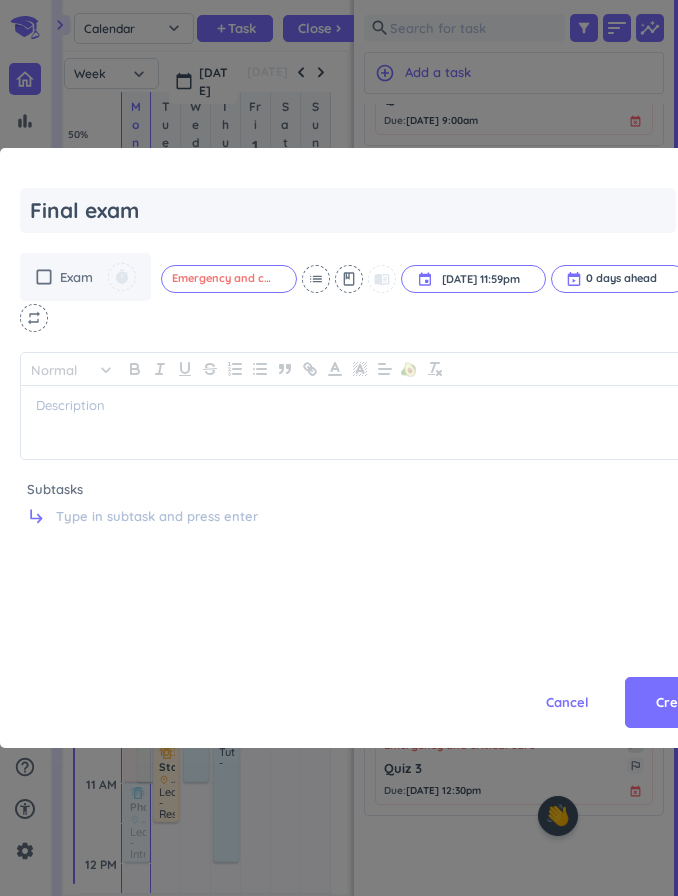 click on "Cancel Create" at bounding box center [375, 658] 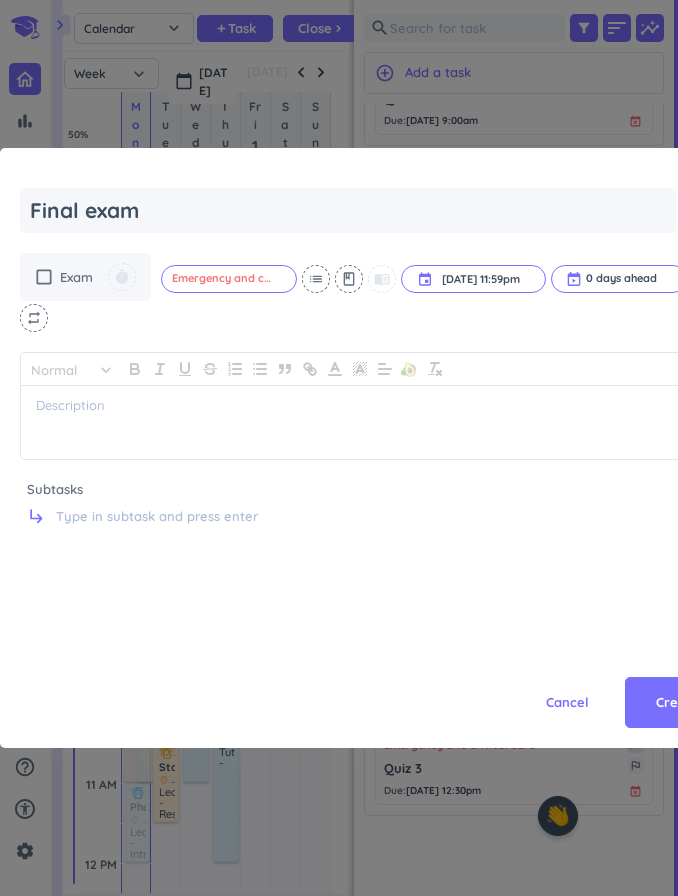 scroll, scrollTop: 0, scrollLeft: 0, axis: both 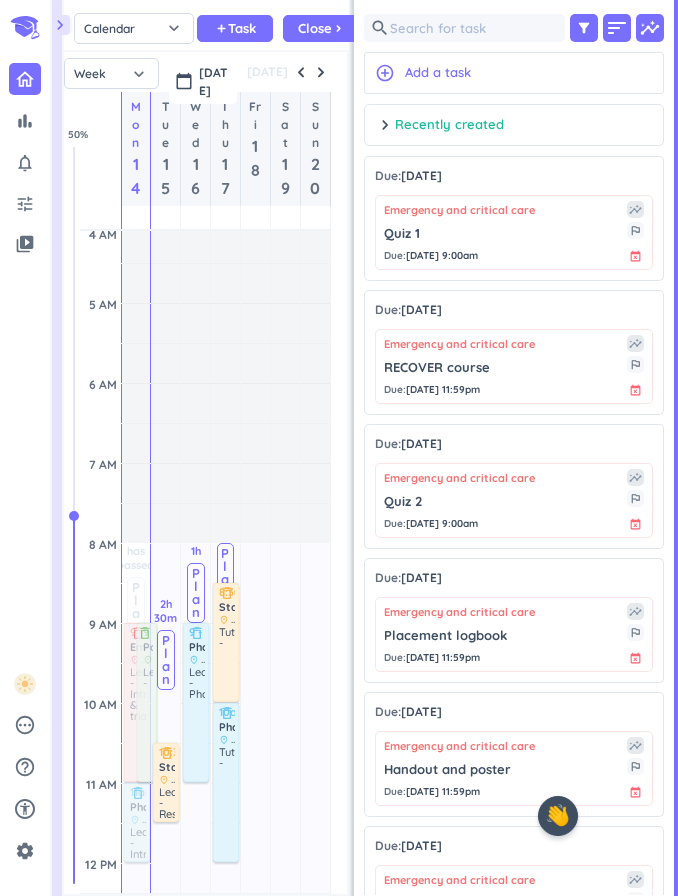 click on "Close" at bounding box center (315, 28) 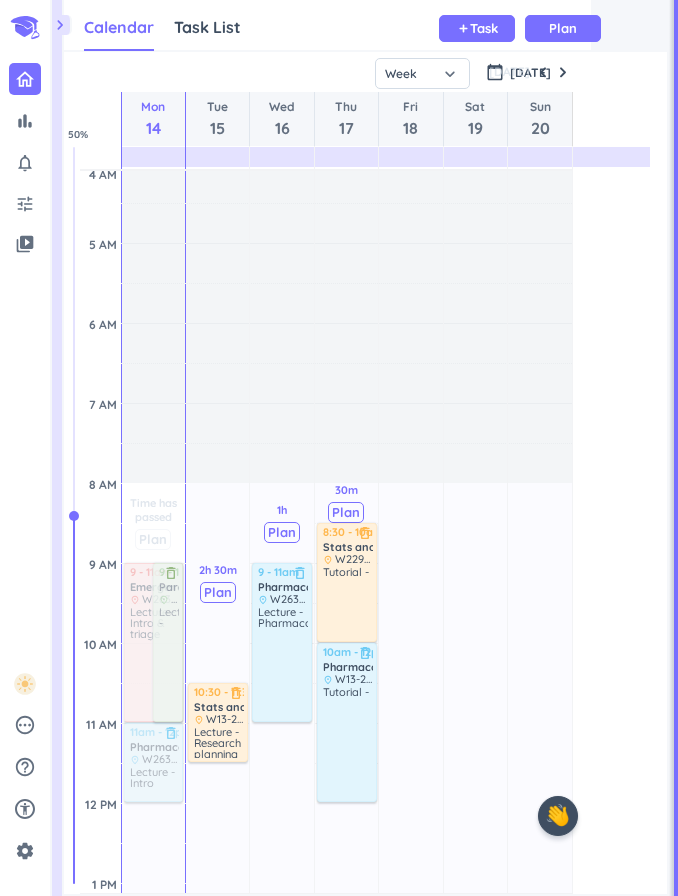 scroll, scrollTop: 1, scrollLeft: 0, axis: vertical 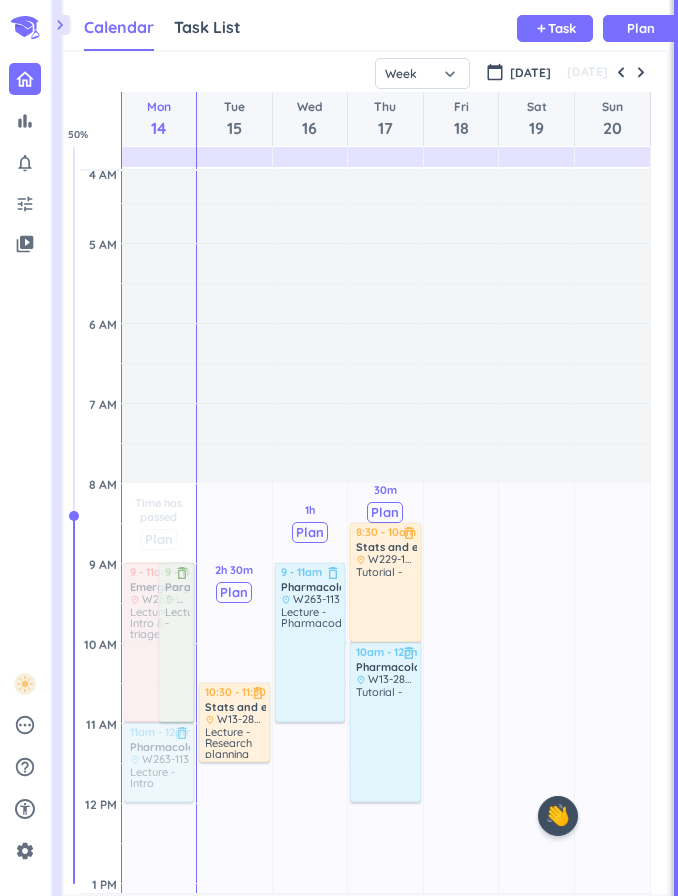 click on "Task" at bounding box center (562, 28) 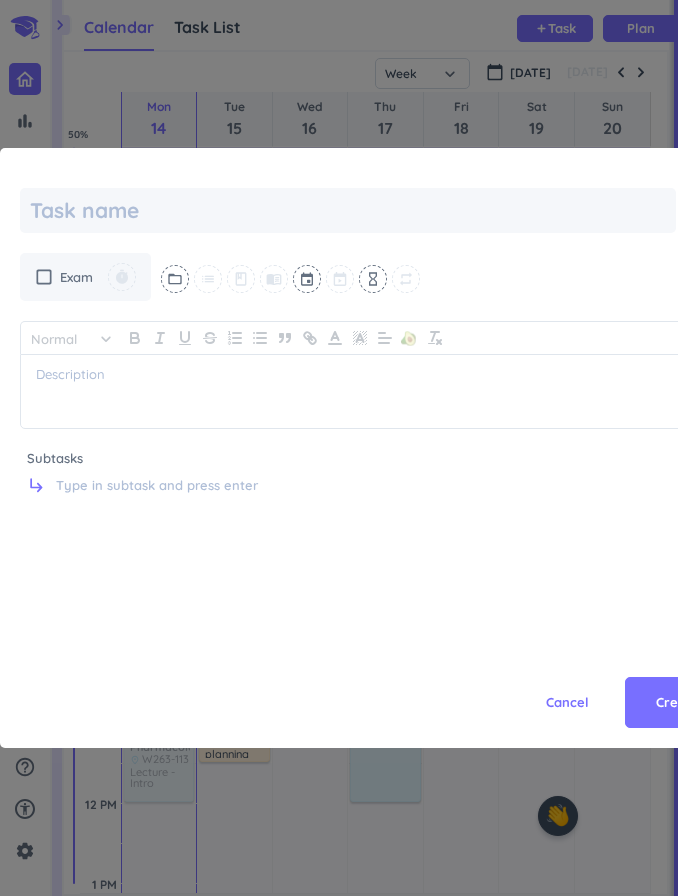 type on "x" 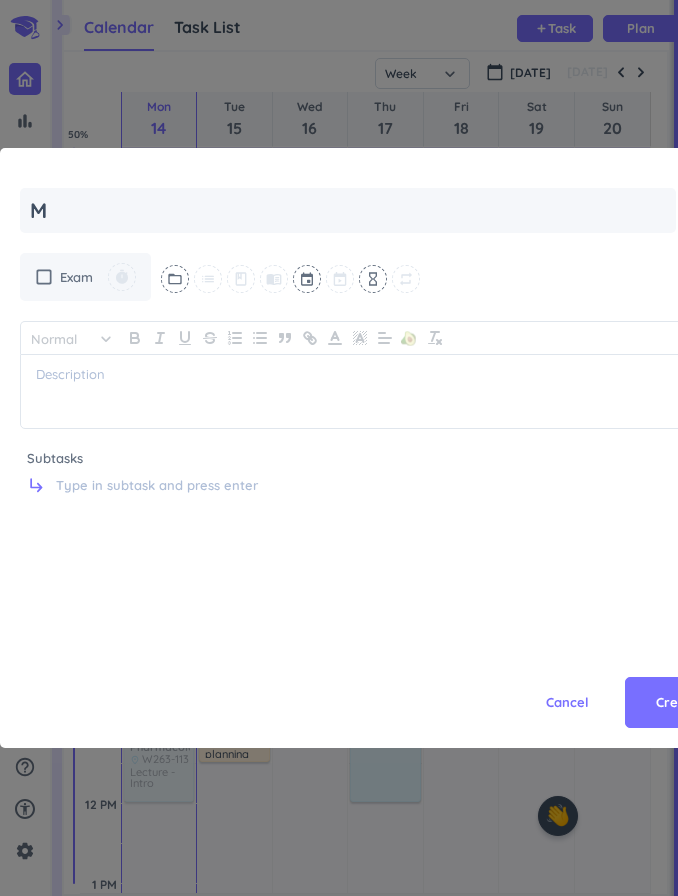 type on "x" 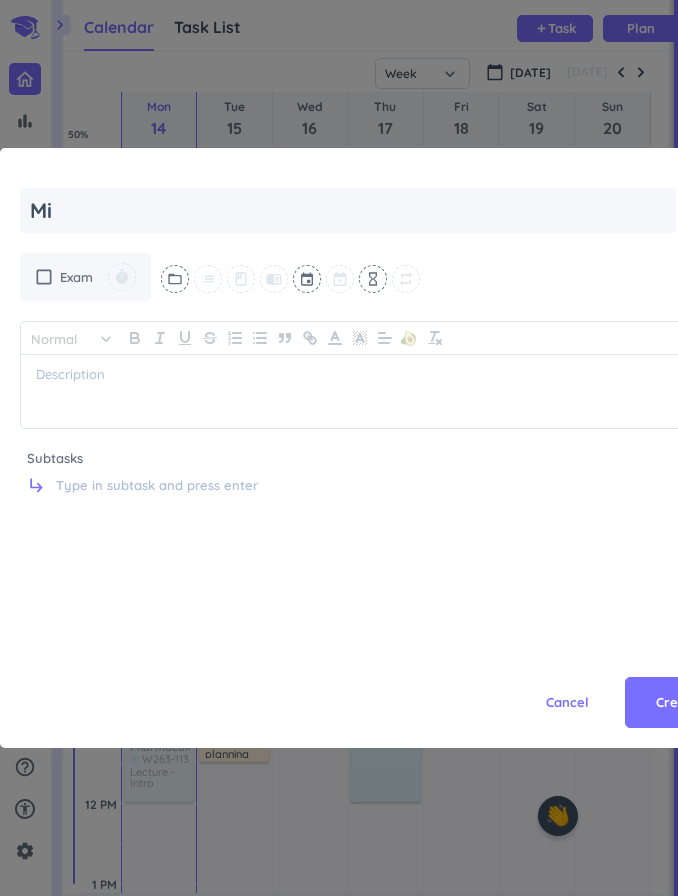 type on "x" 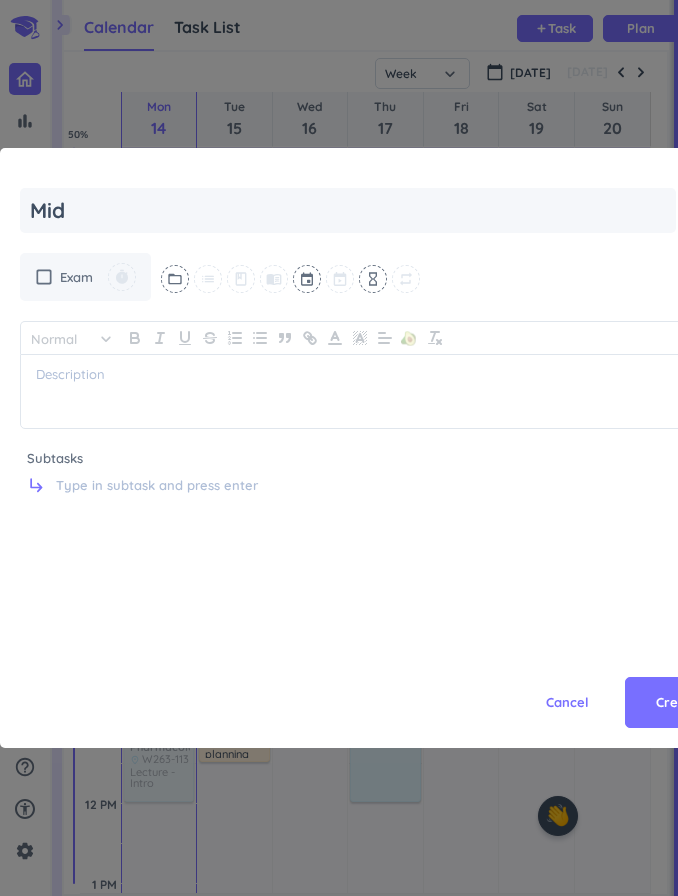 type on "x" 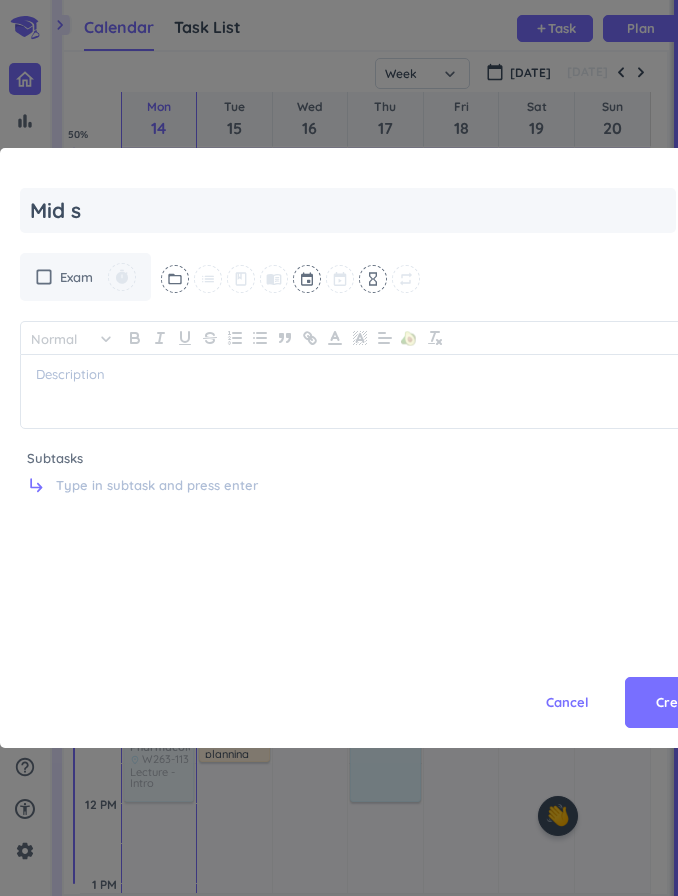 type on "x" 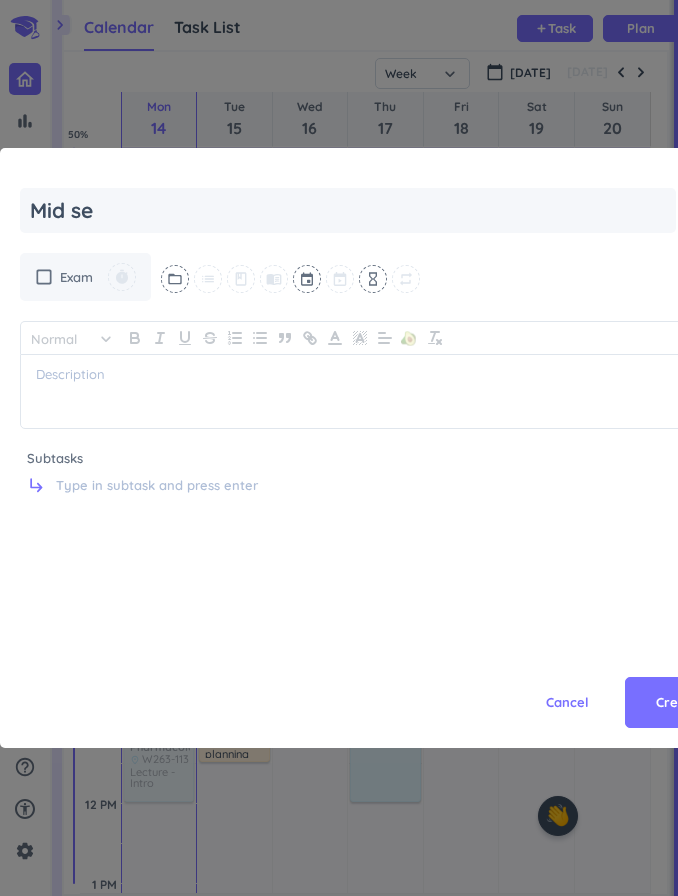 type on "Mid ses" 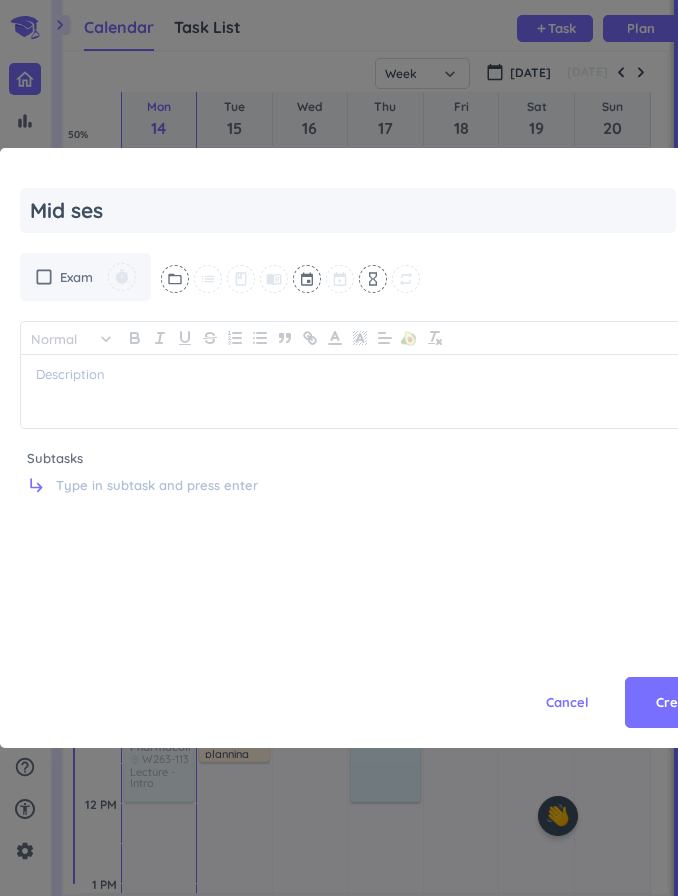 type on "x" 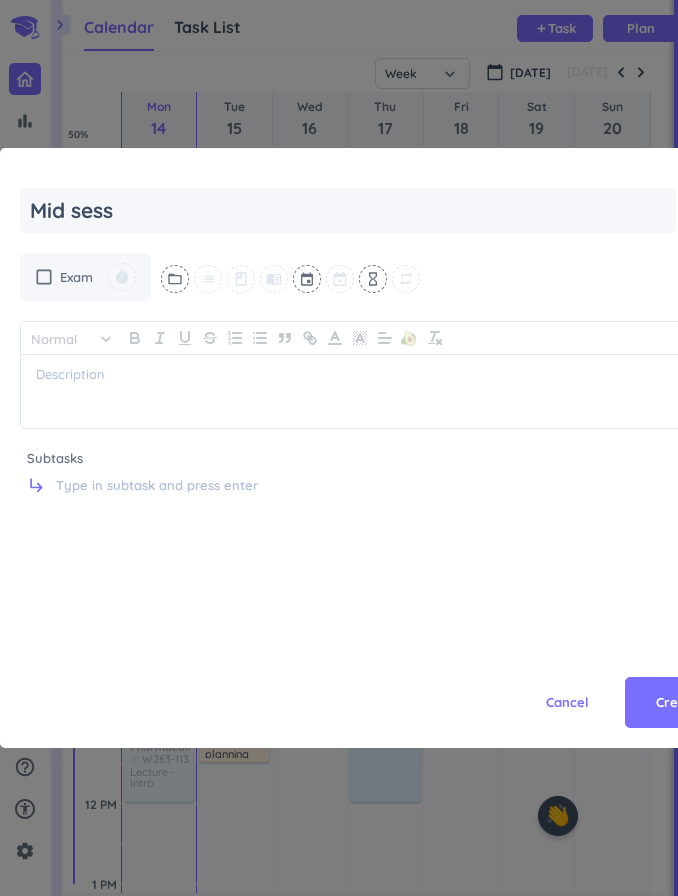 type on "x" 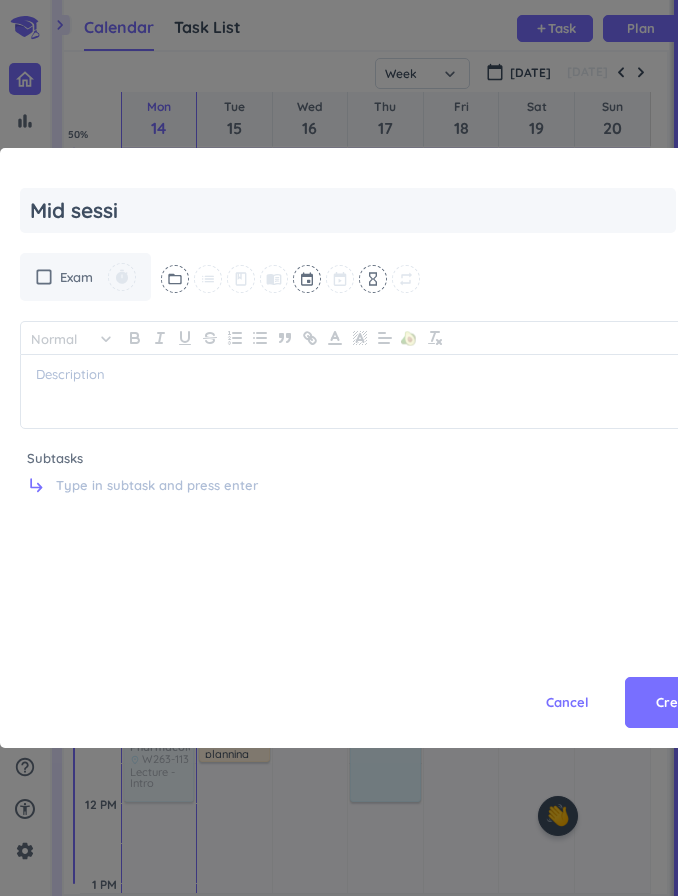 type on "Mid sessio" 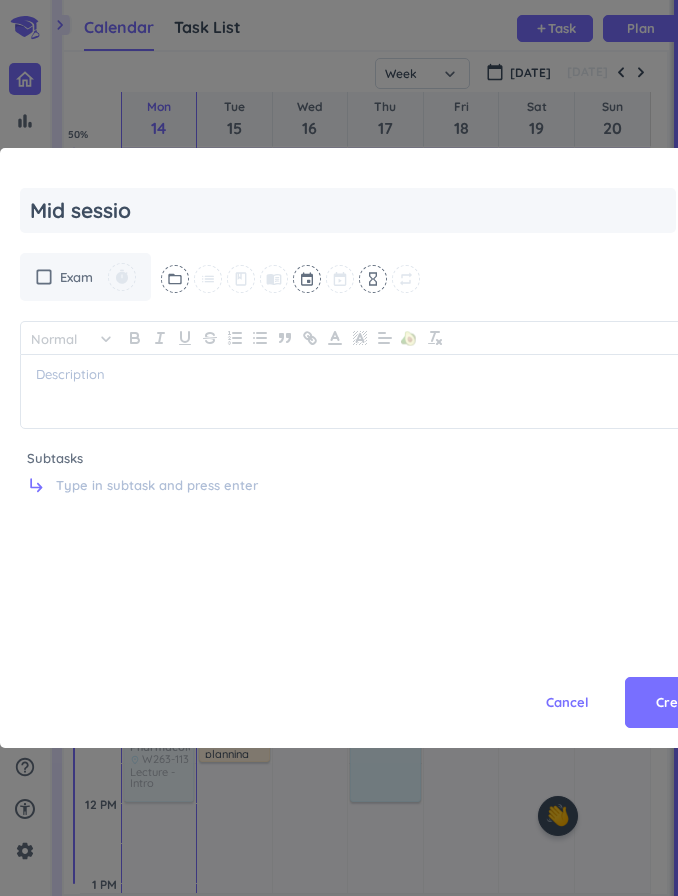 type on "x" 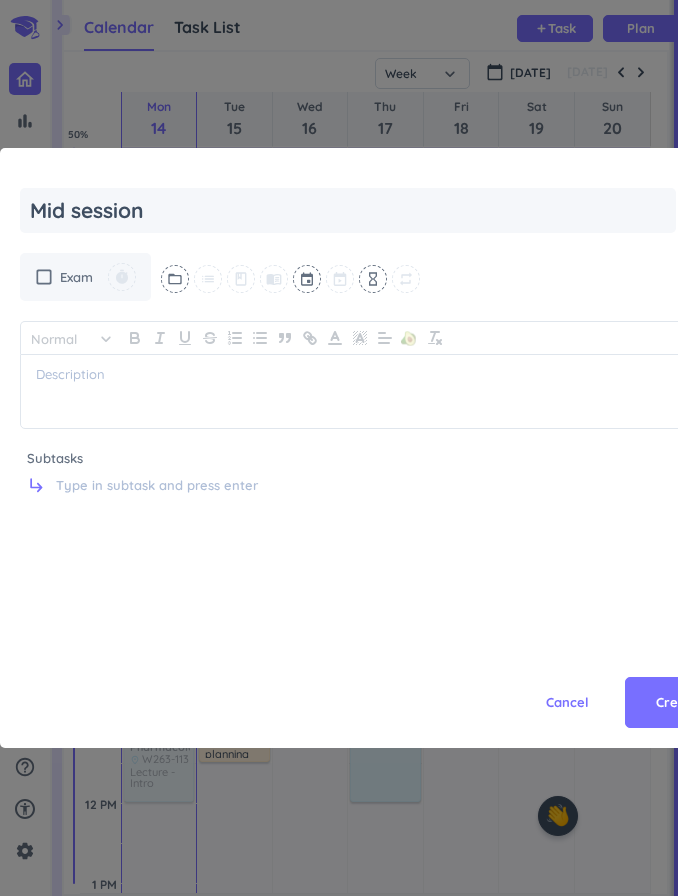 type on "x" 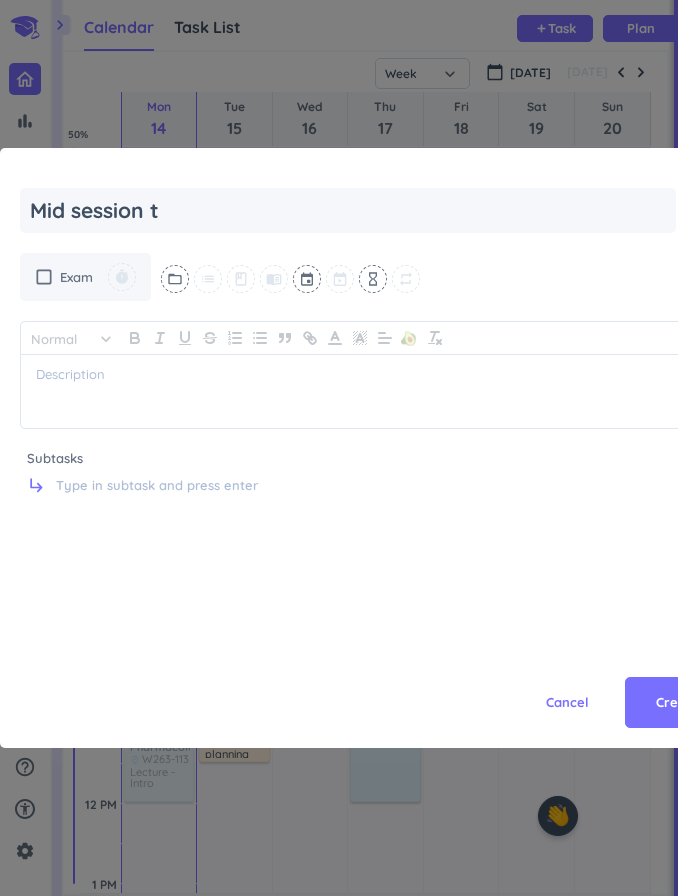type on "Mid session te" 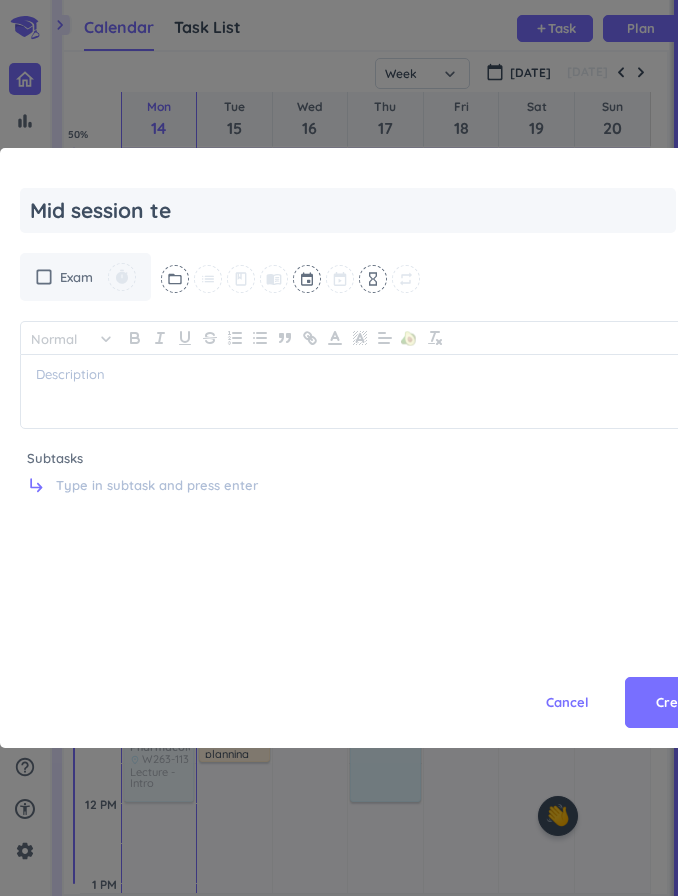 type 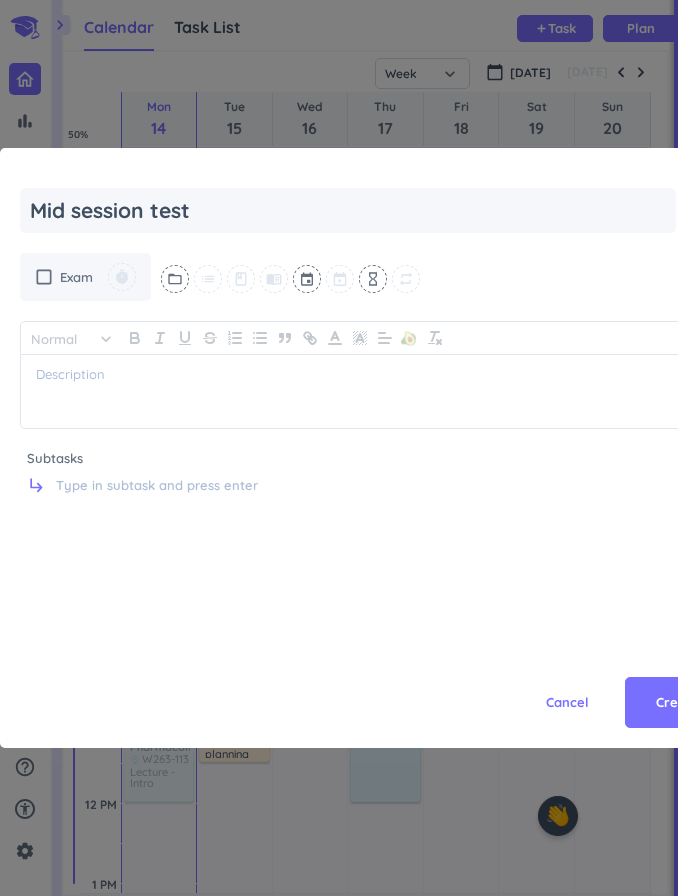 click on "check_box_outline_blank Exam timer folder_open list class menu_book event hourglass_empty repeat" at bounding box center (375, 277) 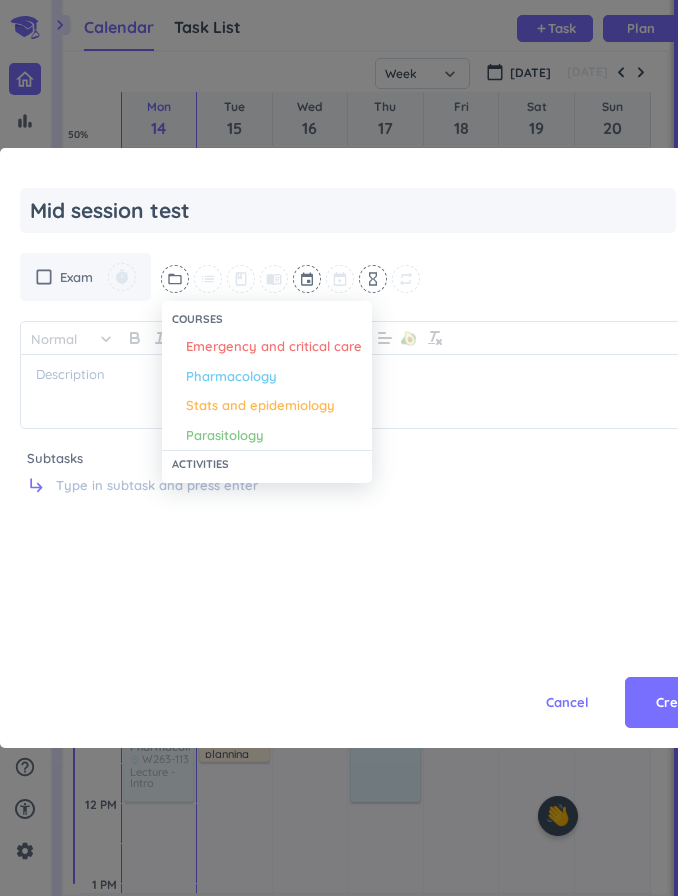 click at bounding box center [339, 448] 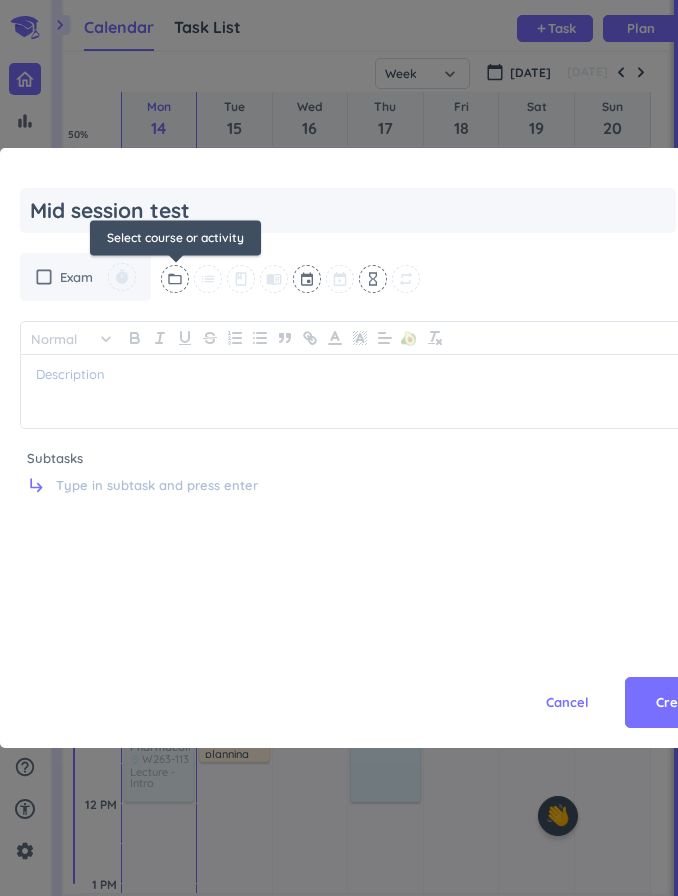 click on "folder_open" at bounding box center [175, 279] 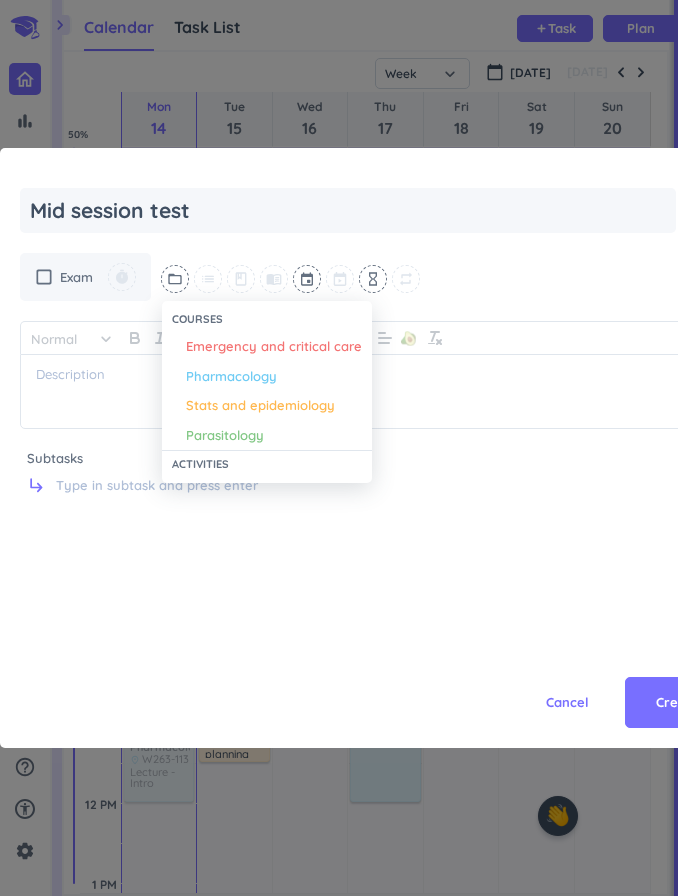 click on "Parasitology" at bounding box center [225, 436] 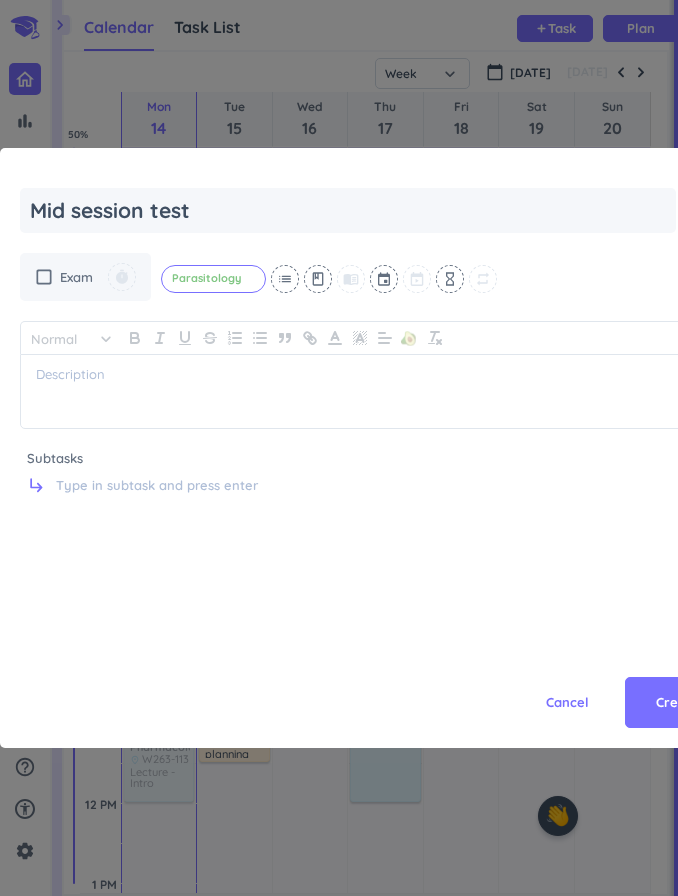 click on "Parasitology" 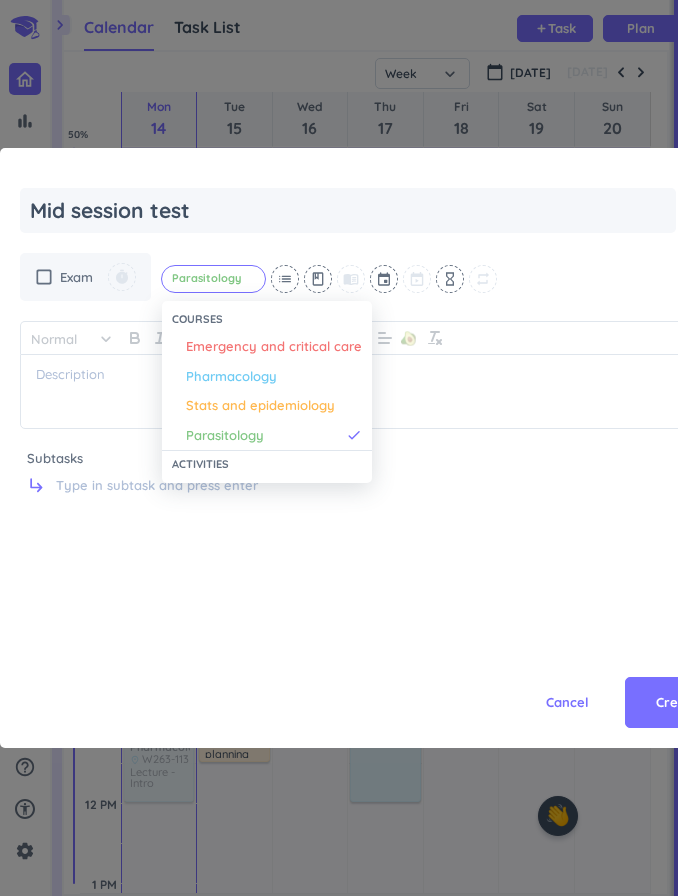 click on "Pharmacology" at bounding box center (231, 377) 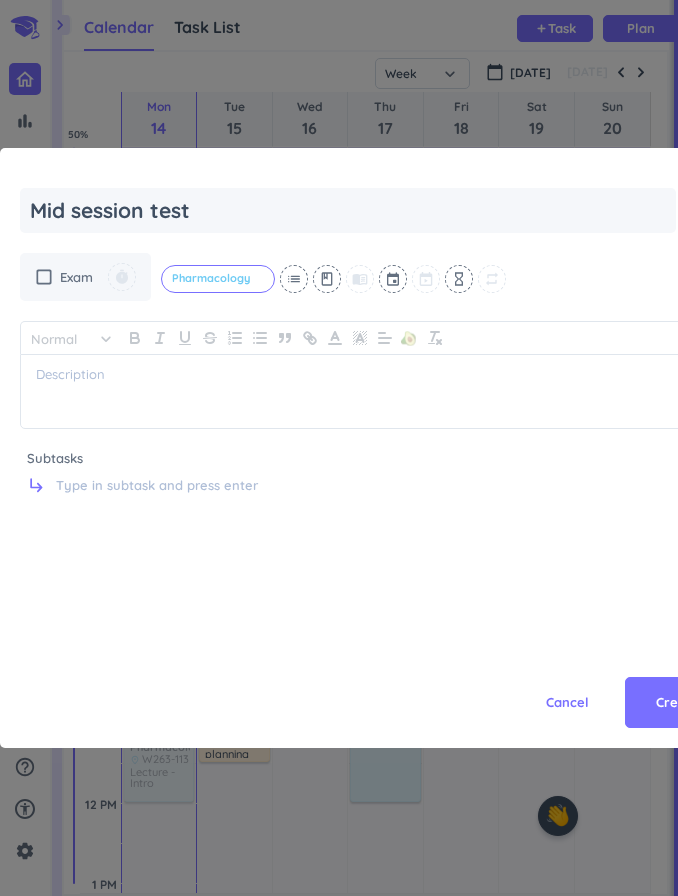 click at bounding box center [394, 279] 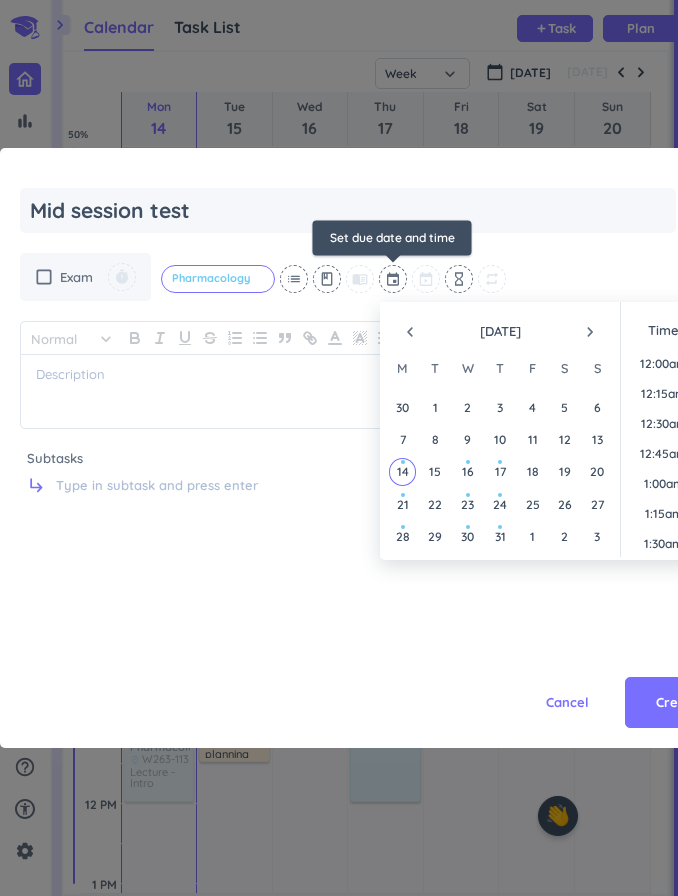 scroll, scrollTop: 2520, scrollLeft: 0, axis: vertical 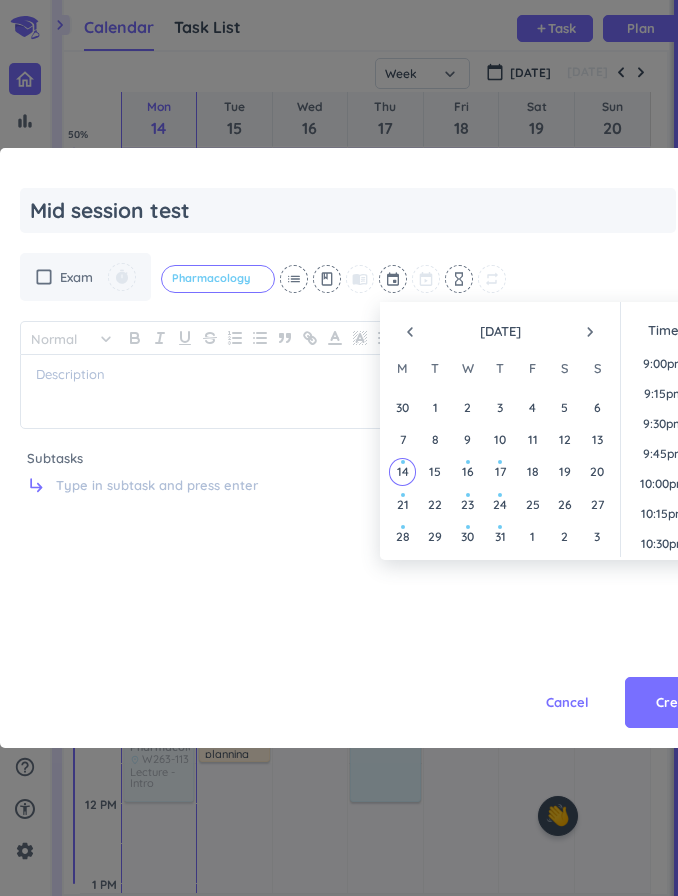 click on "navigate_next" at bounding box center [590, 332] 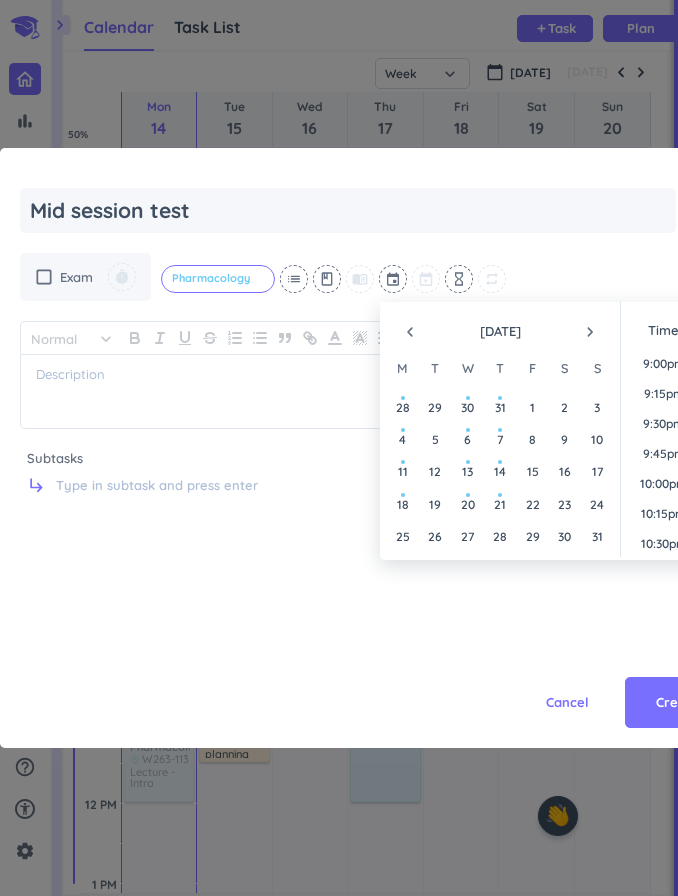 click on "14" at bounding box center (500, 471) 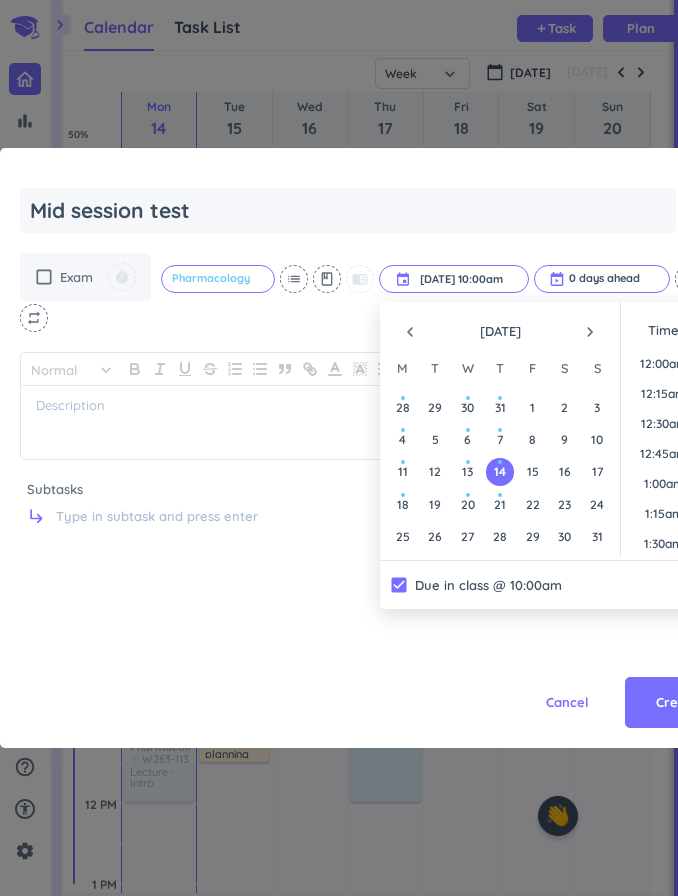 scroll, scrollTop: 1110, scrollLeft: 0, axis: vertical 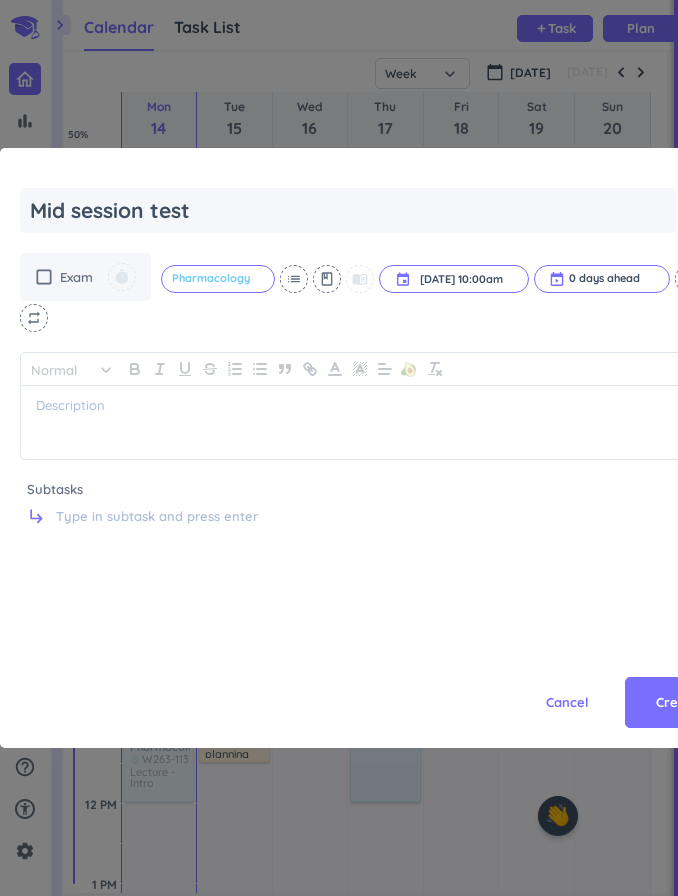 click on "Cancel Create" at bounding box center [375, 658] 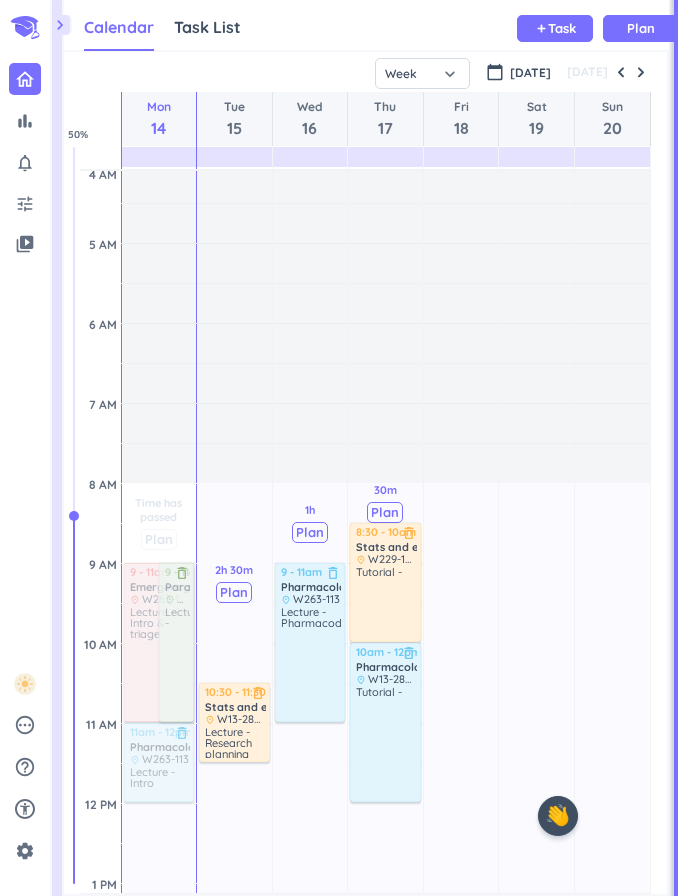 click on "add Task" at bounding box center [555, 28] 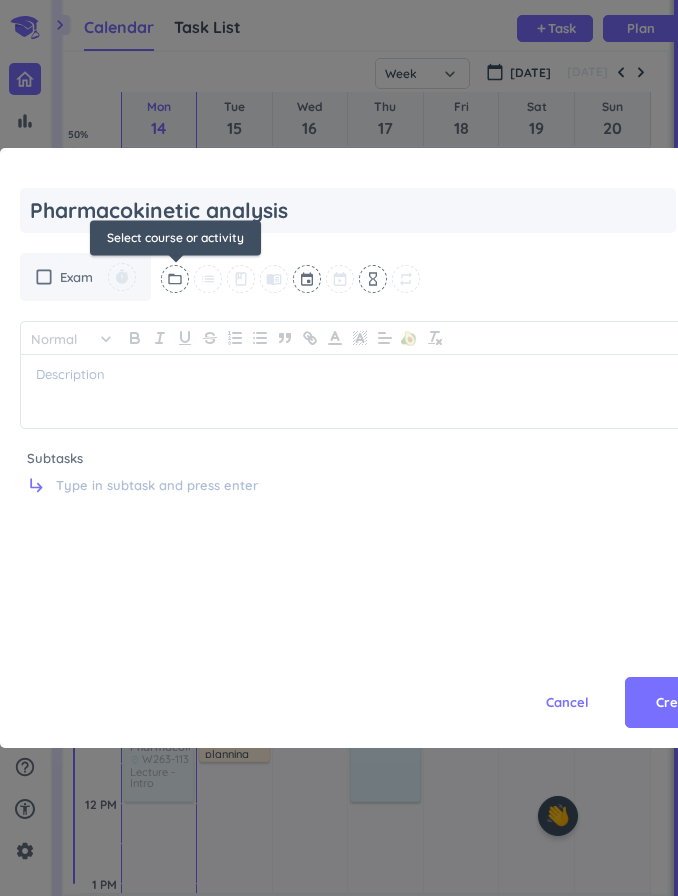 click on "folder_open" at bounding box center [175, 279] 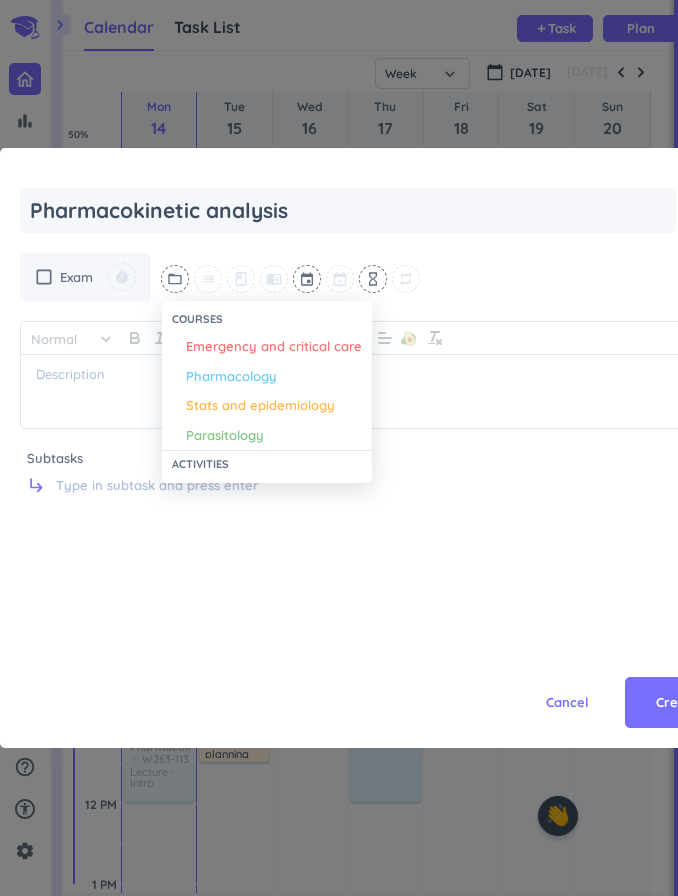 click on "Pharmacology" at bounding box center (231, 377) 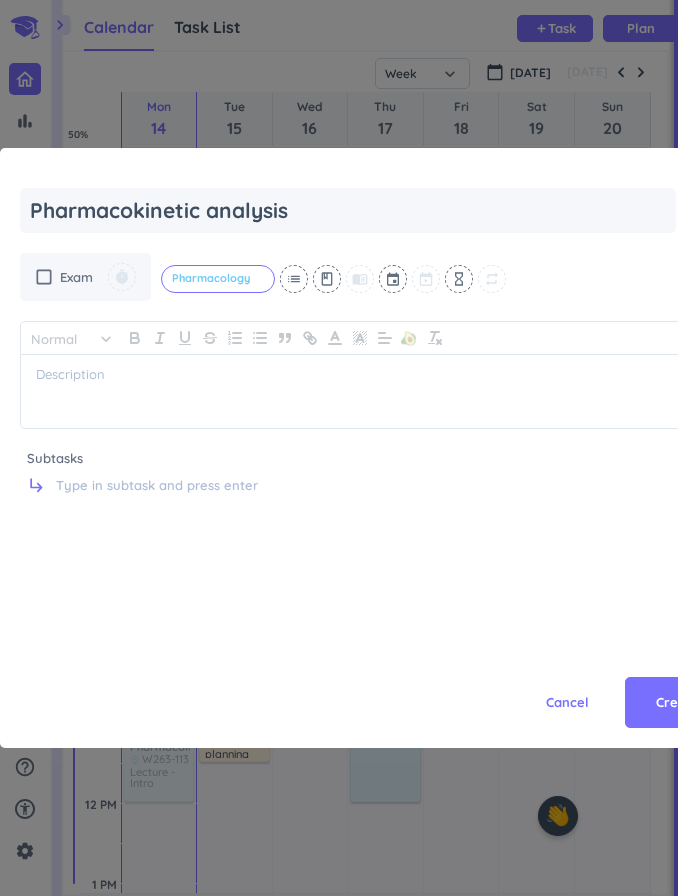 click at bounding box center [394, 279] 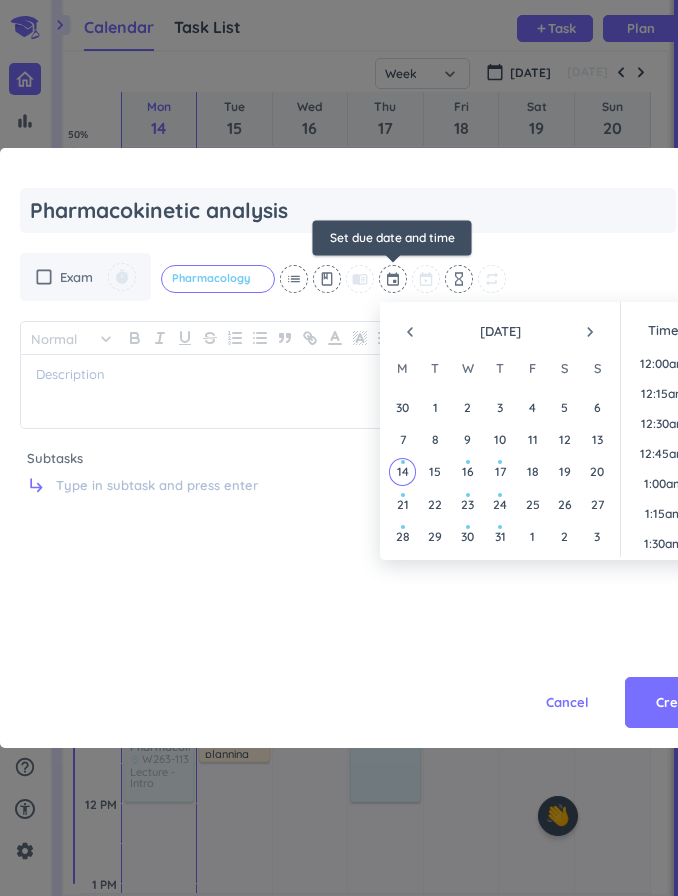 scroll, scrollTop: 2520, scrollLeft: 0, axis: vertical 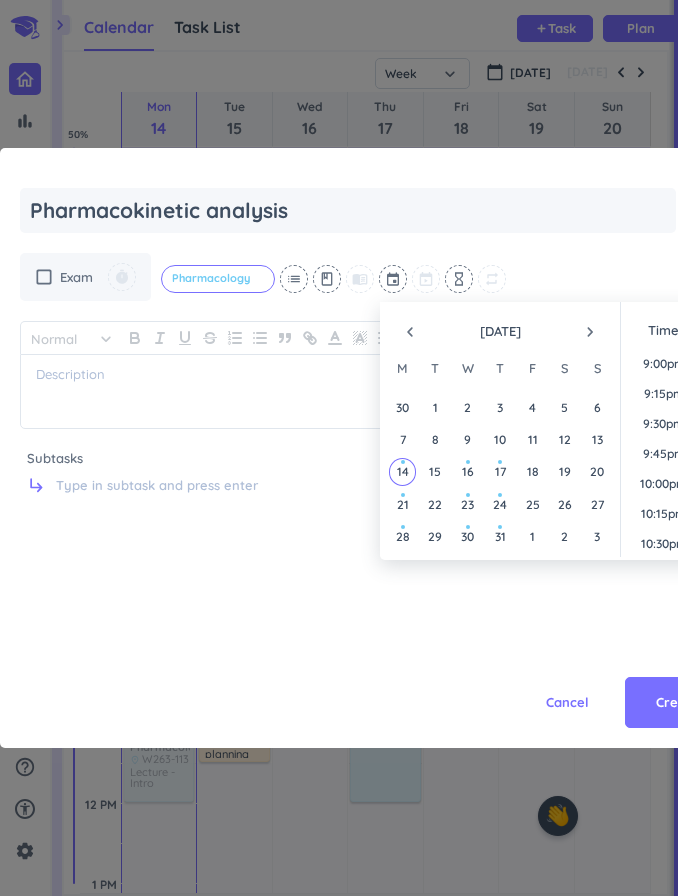 click on "navigate_next" at bounding box center (590, 332) 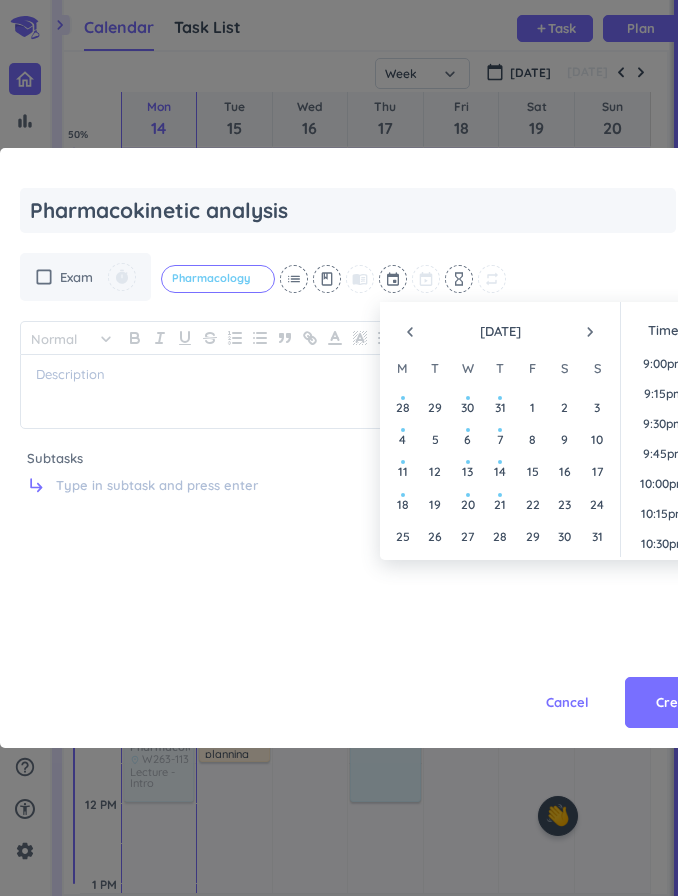 click on "22" at bounding box center [532, 504] 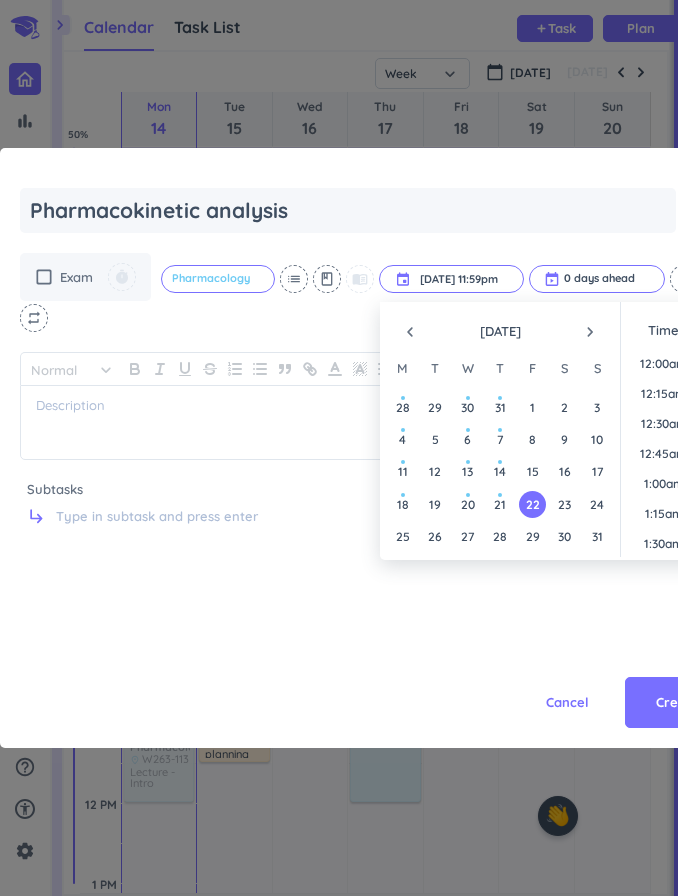 scroll, scrollTop: 2701, scrollLeft: 0, axis: vertical 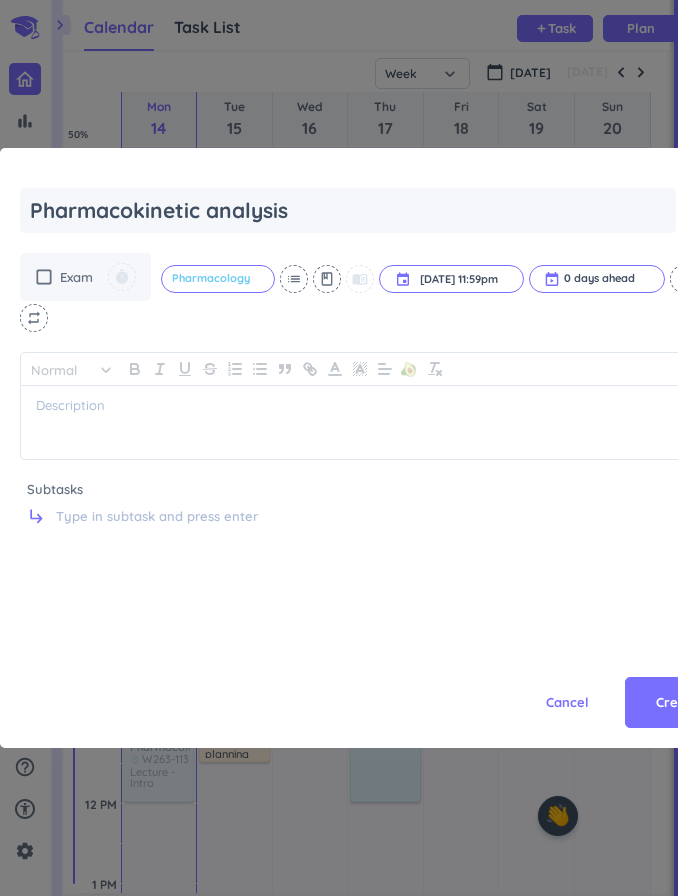 click on "Cancel Create" at bounding box center [375, 658] 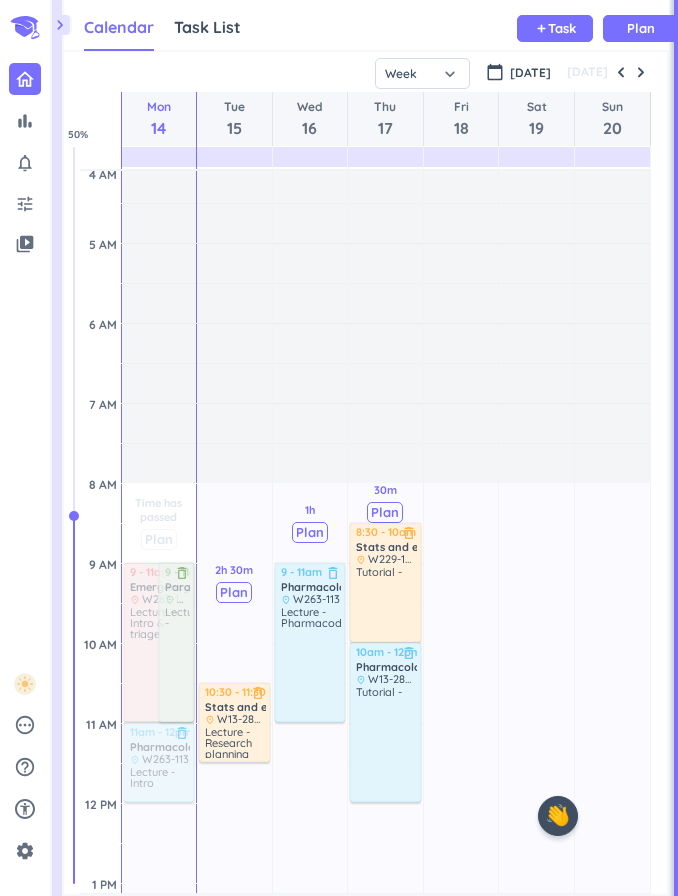 click on "add Task" at bounding box center [555, 28] 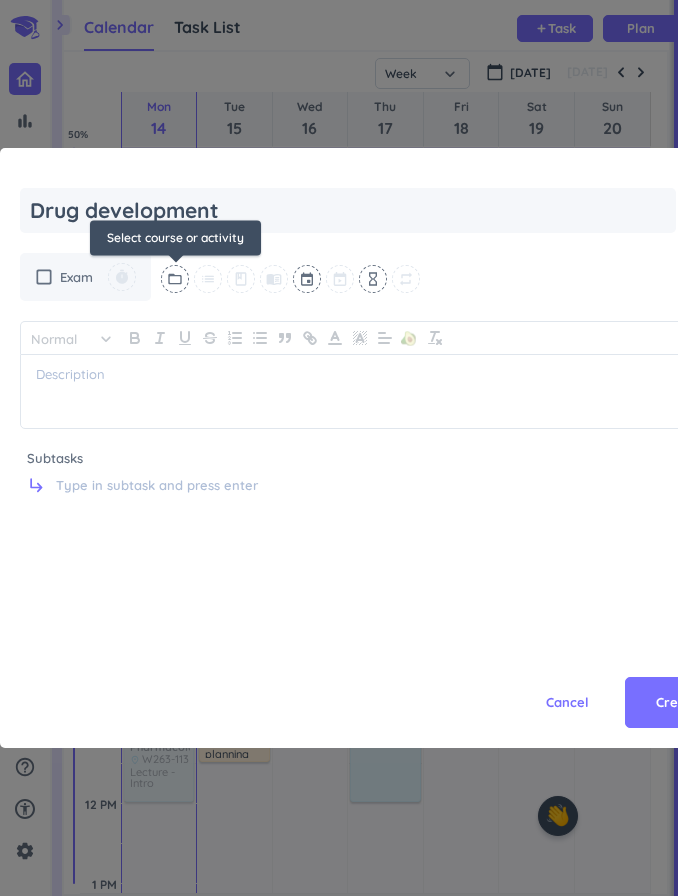 click on "folder_open" at bounding box center (175, 279) 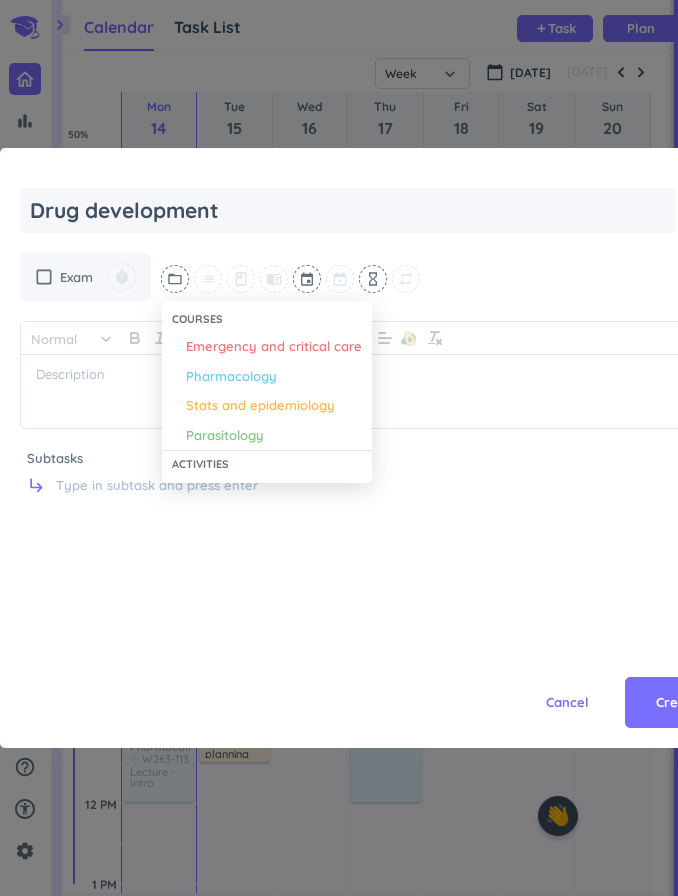 click on "Pharmacology" at bounding box center [231, 377] 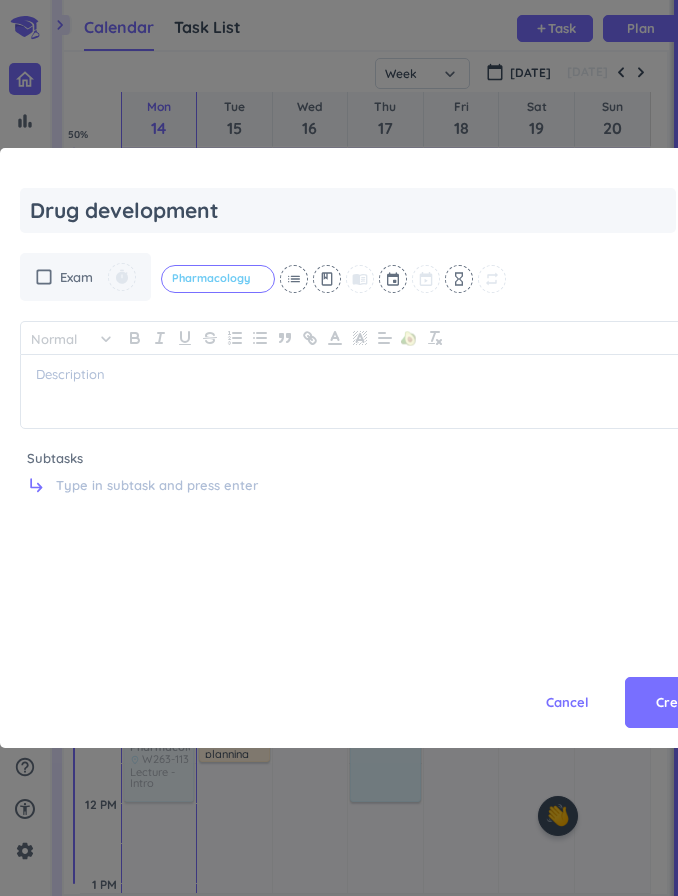 click at bounding box center (394, 279) 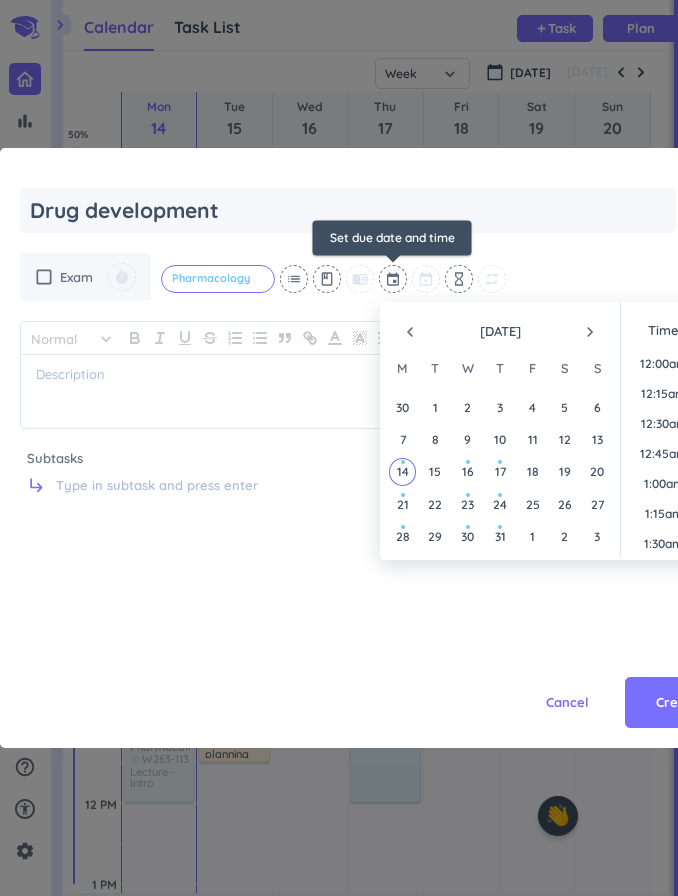 scroll, scrollTop: 2520, scrollLeft: 0, axis: vertical 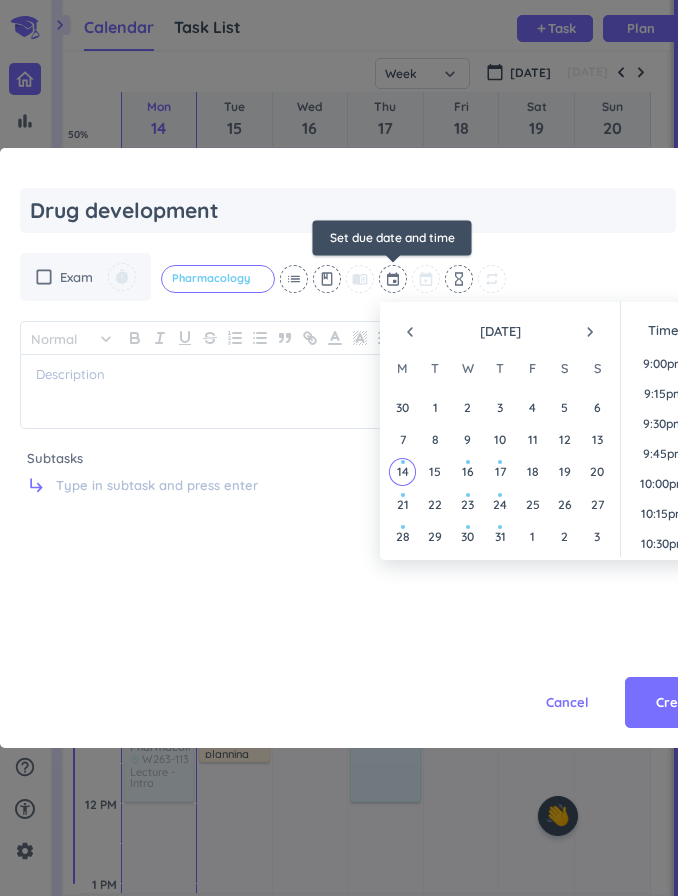 click on "navigate_next" at bounding box center [590, 332] 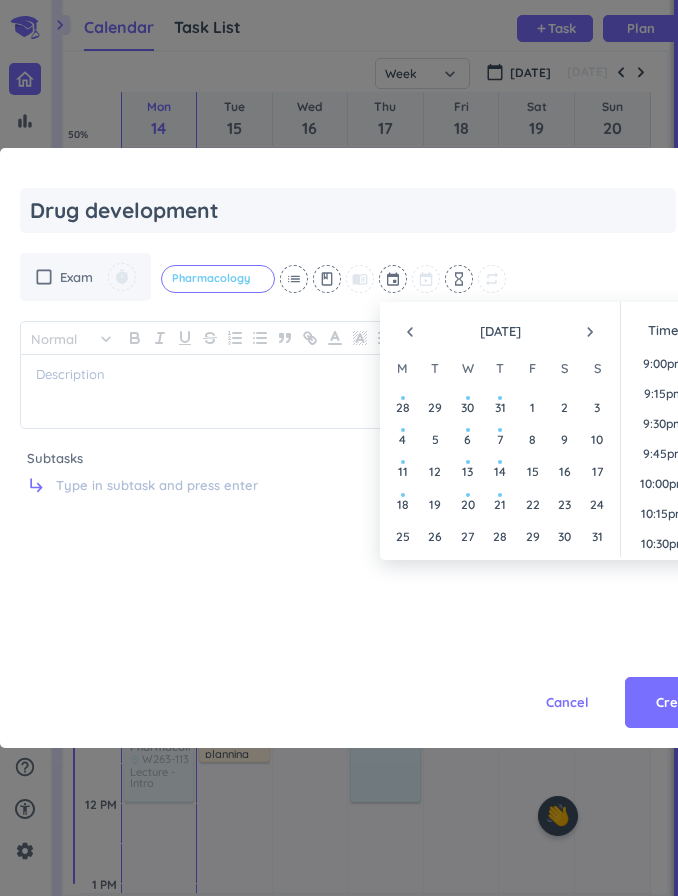 click on "navigate_next" at bounding box center (590, 332) 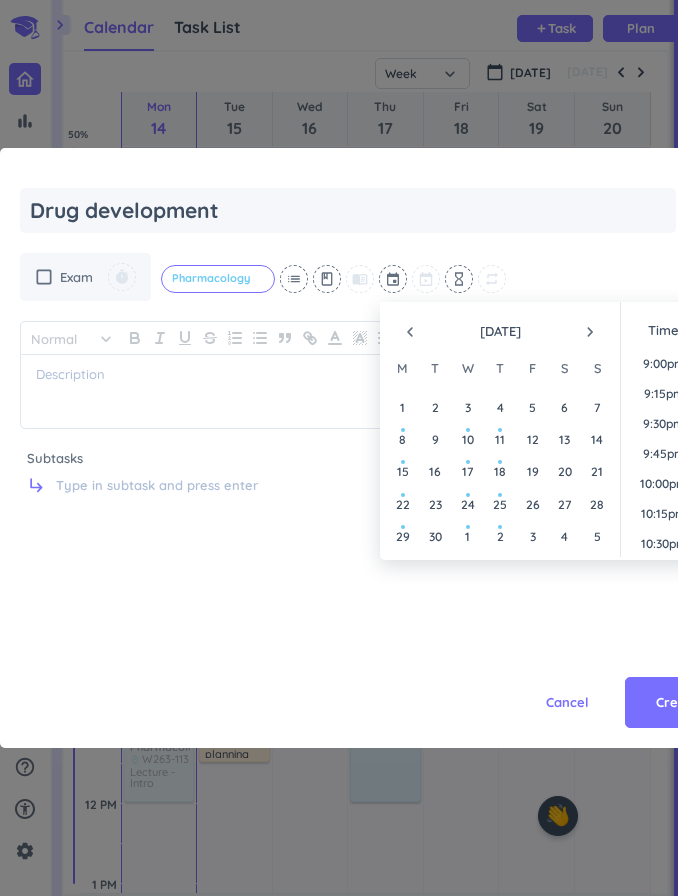 click on "navigate_next" at bounding box center (590, 332) 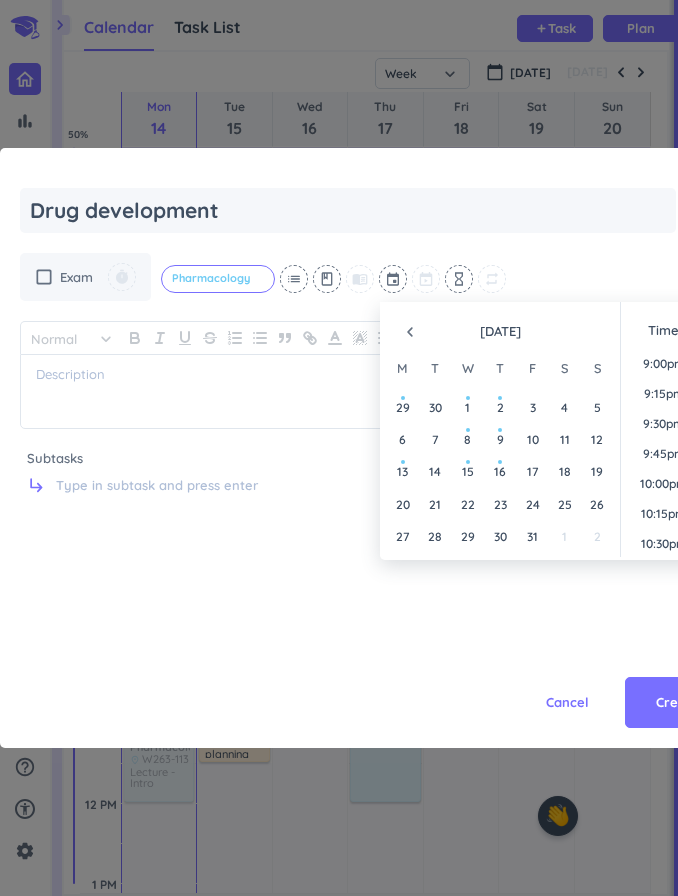click on "3" at bounding box center (532, 407) 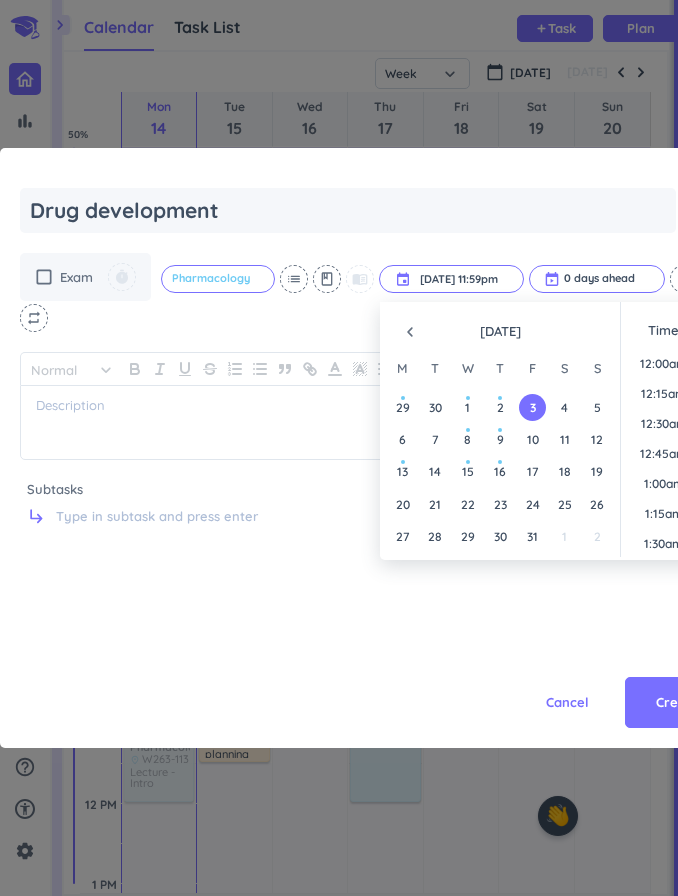 scroll, scrollTop: 2701, scrollLeft: 0, axis: vertical 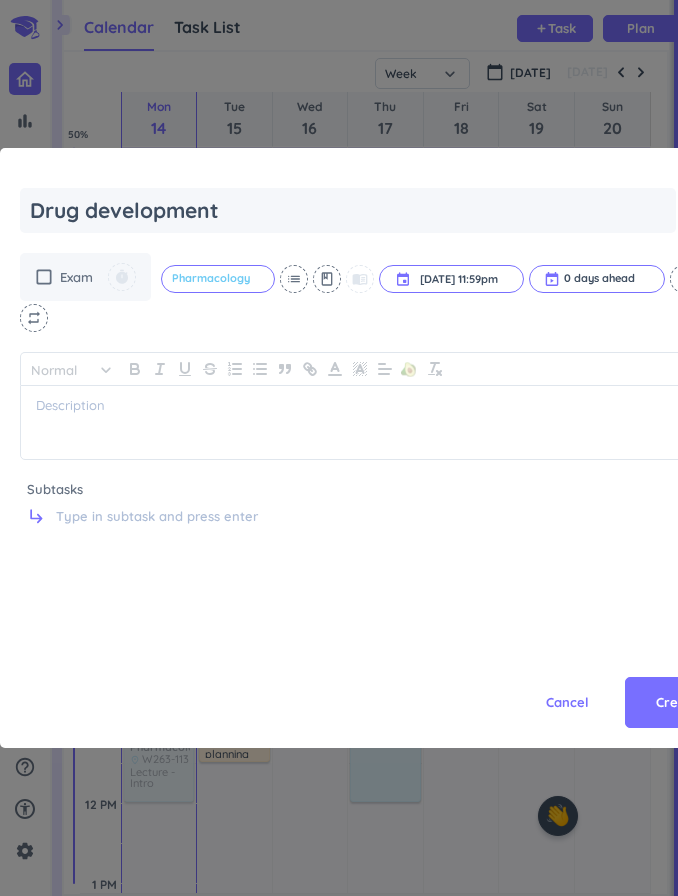 click on "Cancel Create" at bounding box center [375, 658] 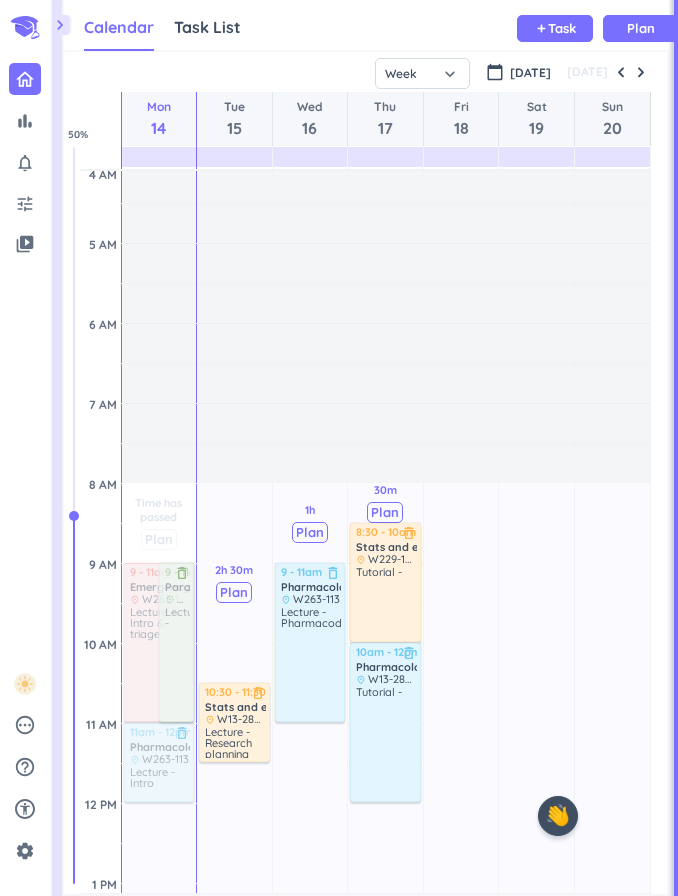 click on "Task" at bounding box center [562, 28] 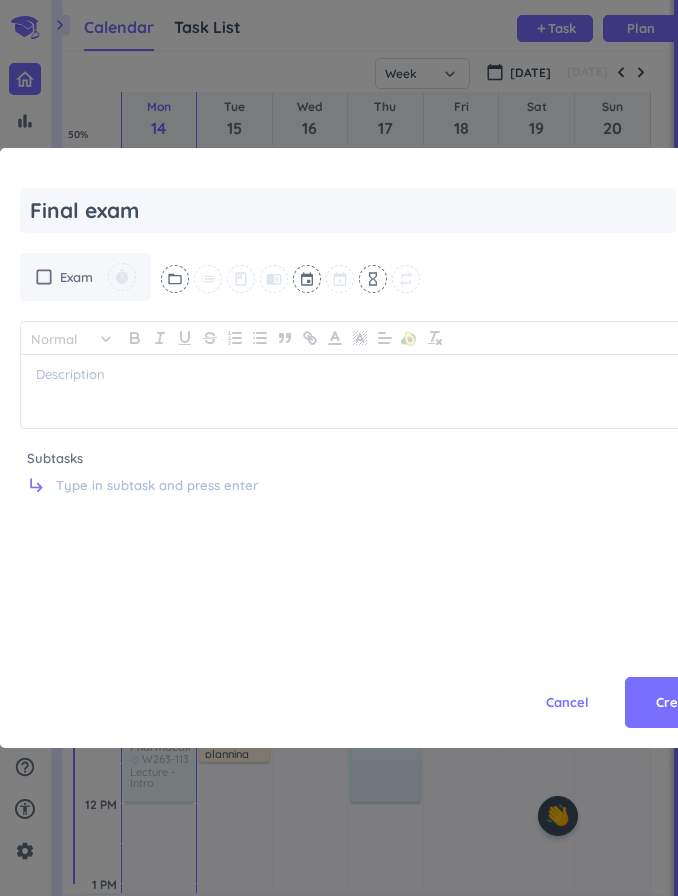 click on "folder_open" at bounding box center (175, 279) 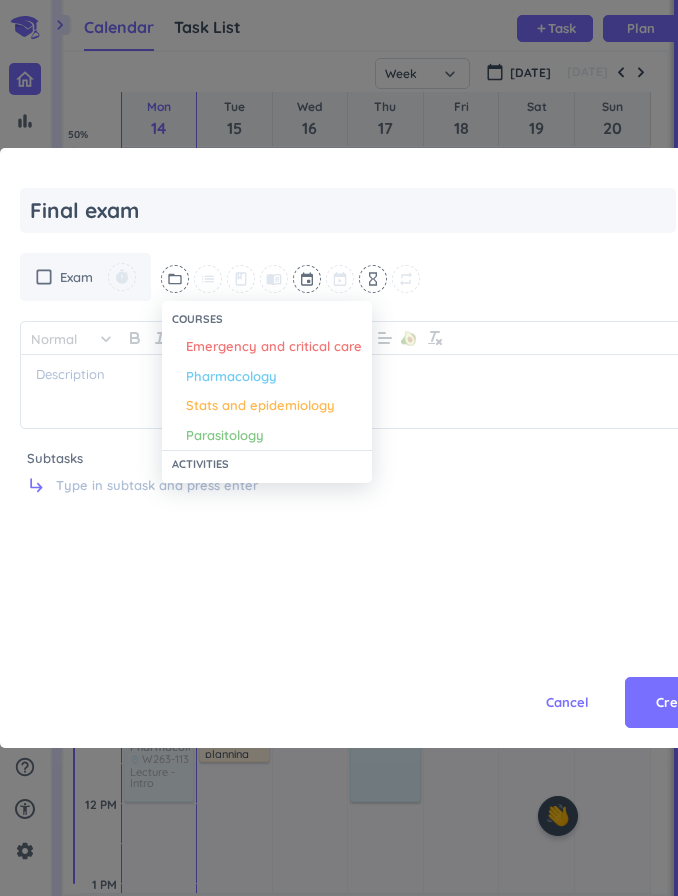 click on "Pharmacology" at bounding box center (231, 377) 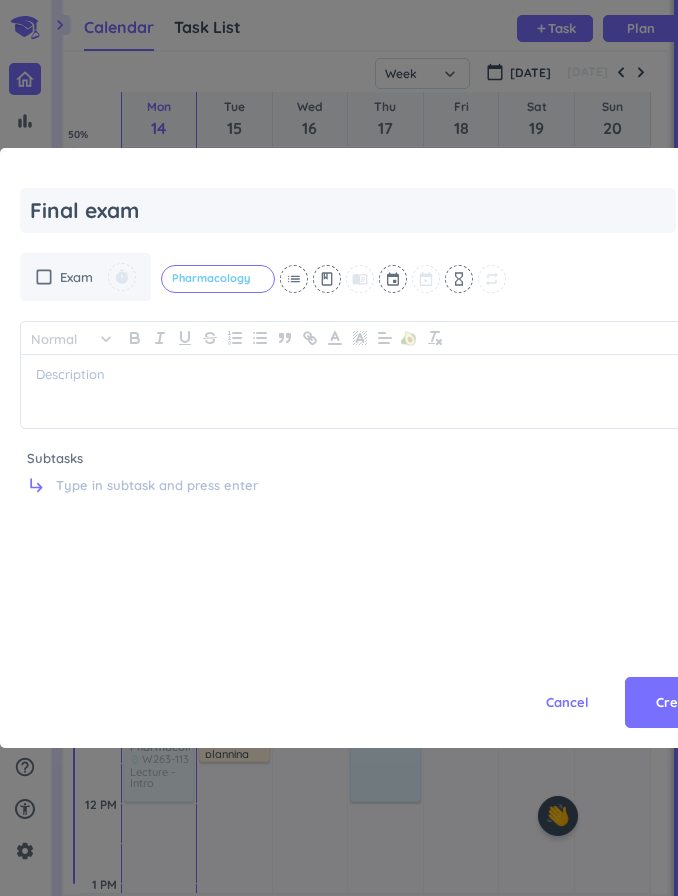 click at bounding box center [394, 279] 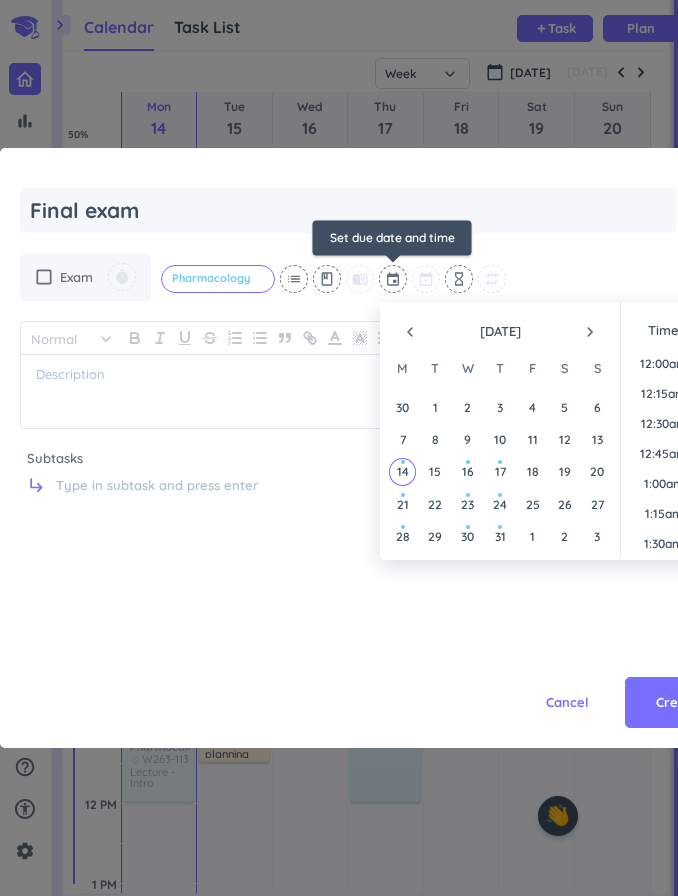 scroll, scrollTop: 0, scrollLeft: 0, axis: both 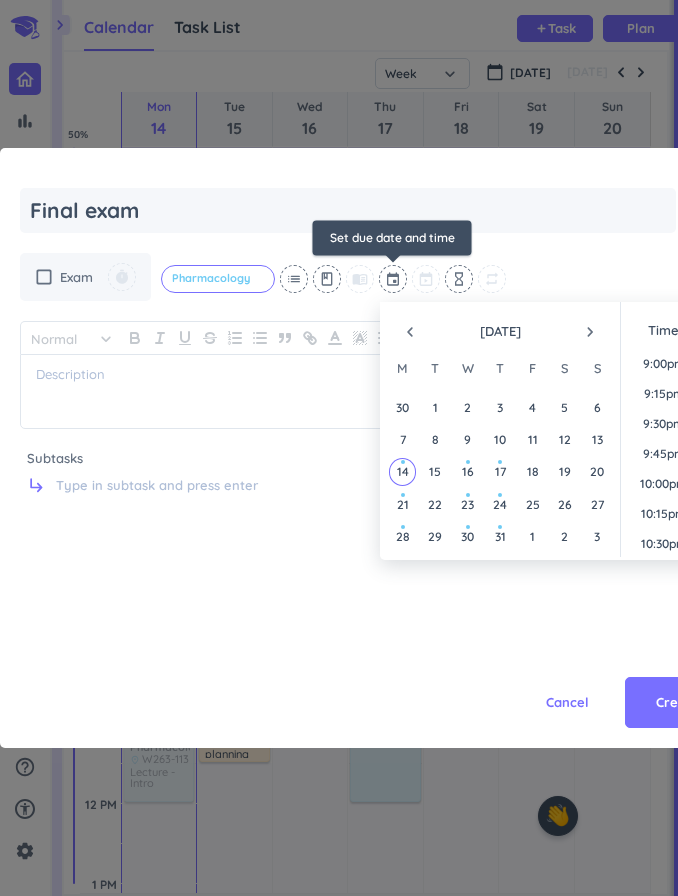 click on "navigate_next" at bounding box center (590, 332) 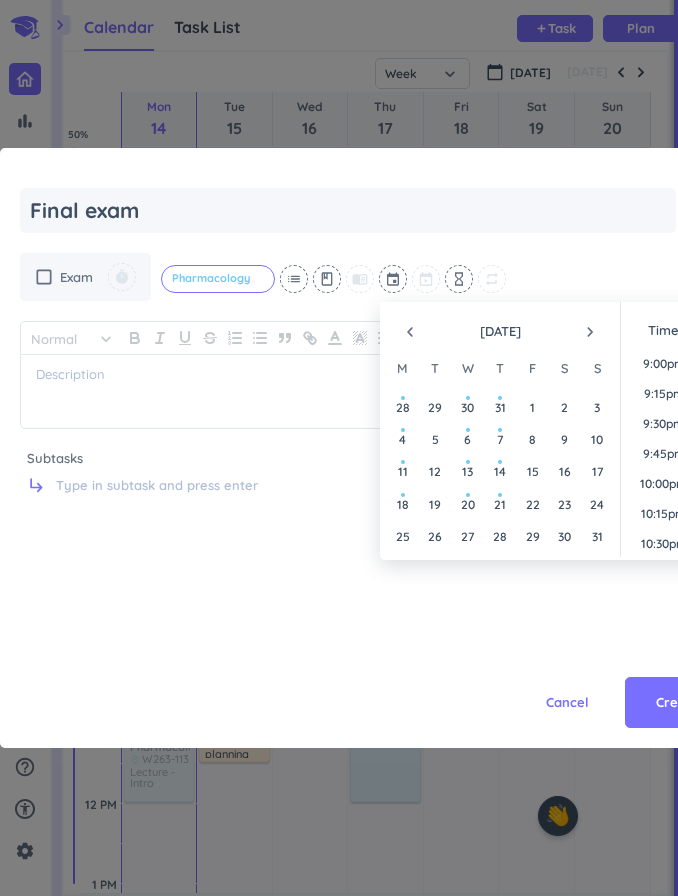 click on "navigate_next" at bounding box center (590, 332) 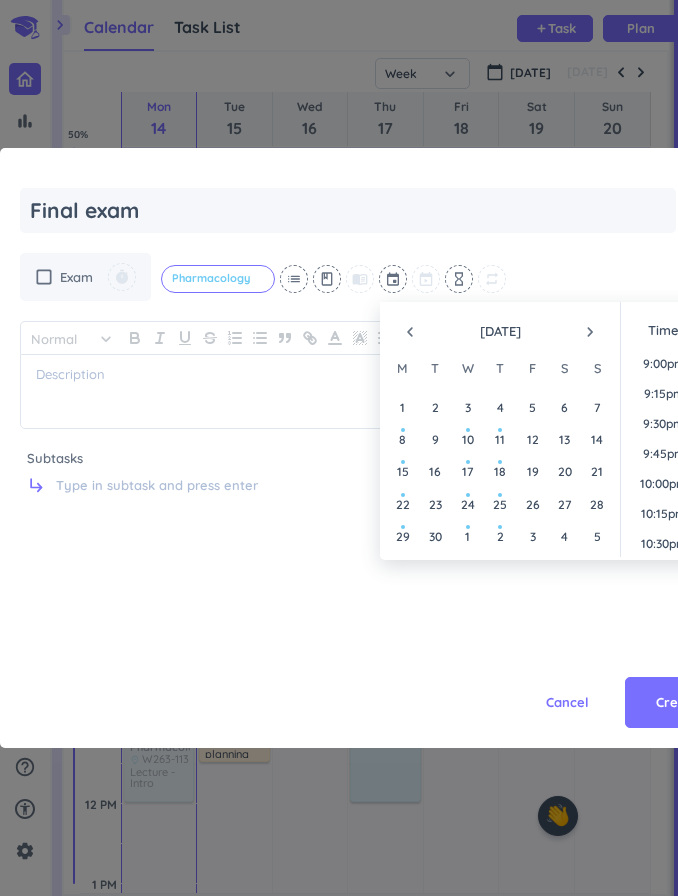 click on "navigate_next" at bounding box center (590, 332) 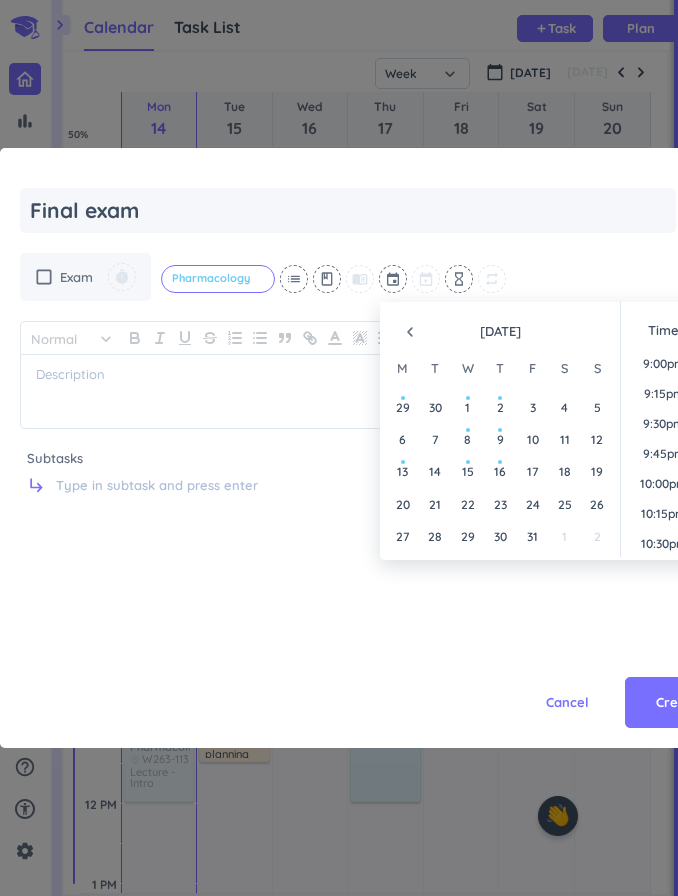 click on "20" at bounding box center (402, 504) 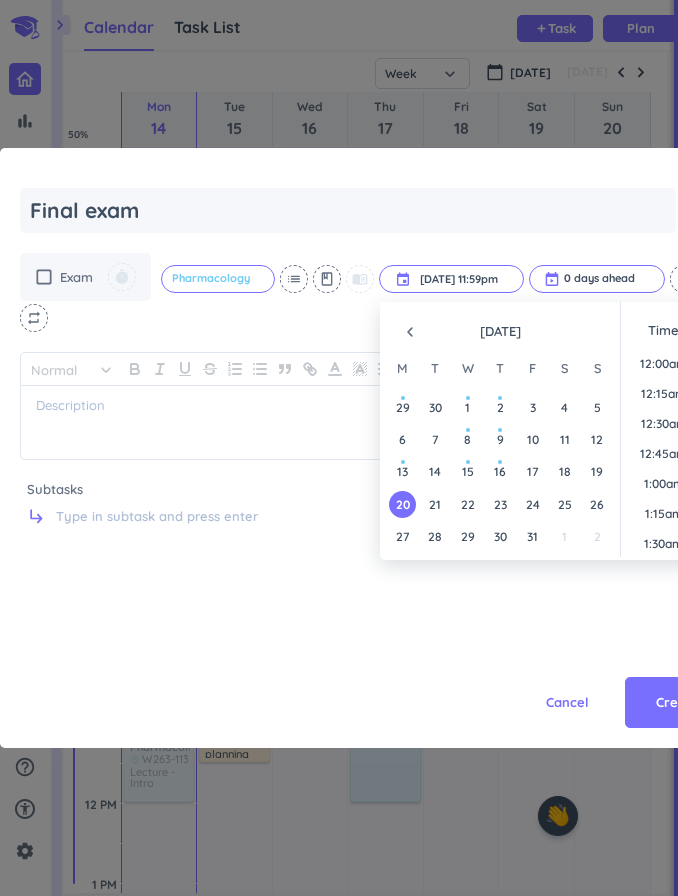 scroll, scrollTop: 2701, scrollLeft: 0, axis: vertical 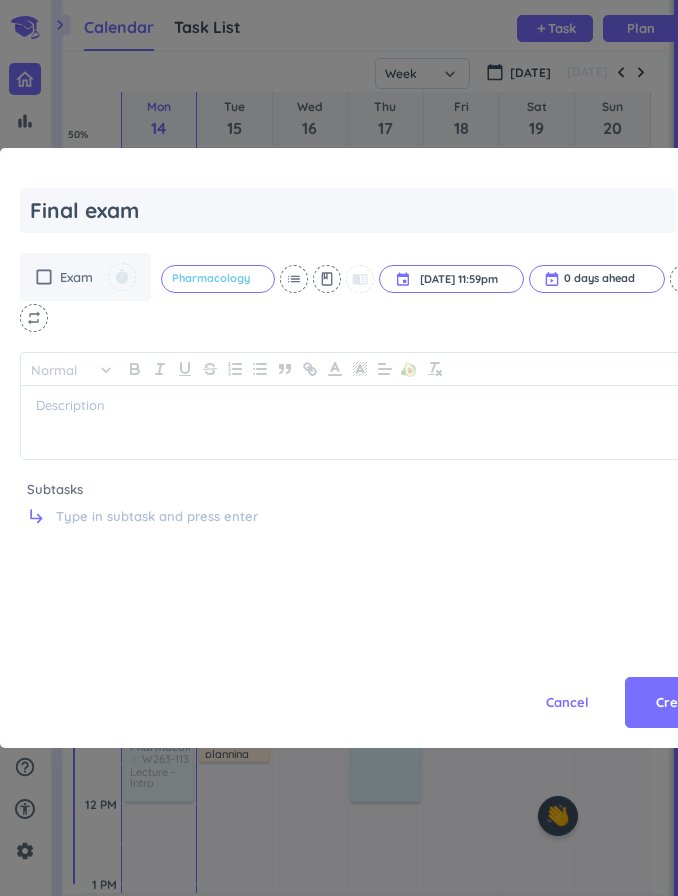 click on "Cancel Create" at bounding box center [375, 658] 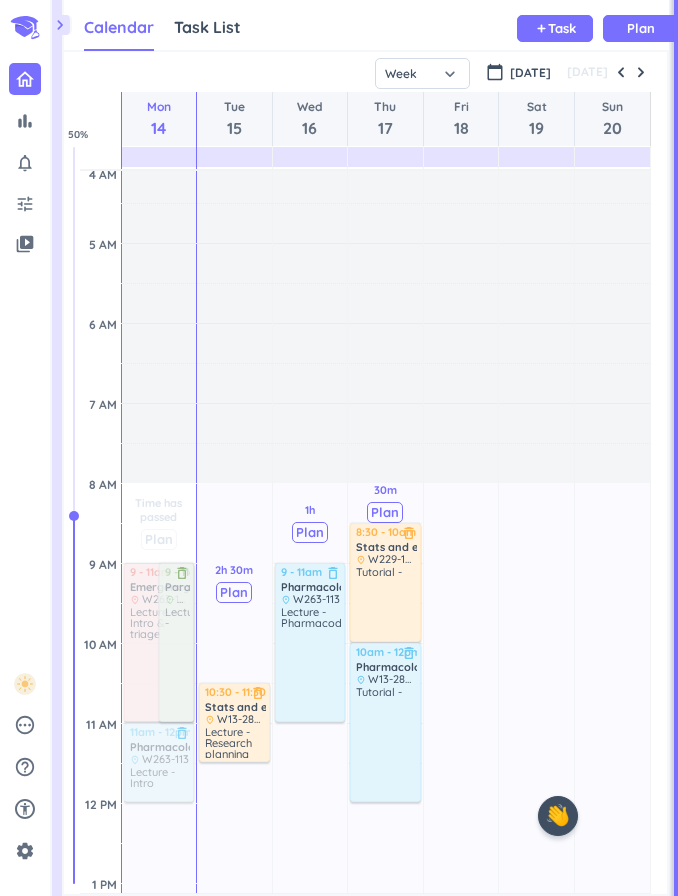 click on "Task" at bounding box center [562, 28] 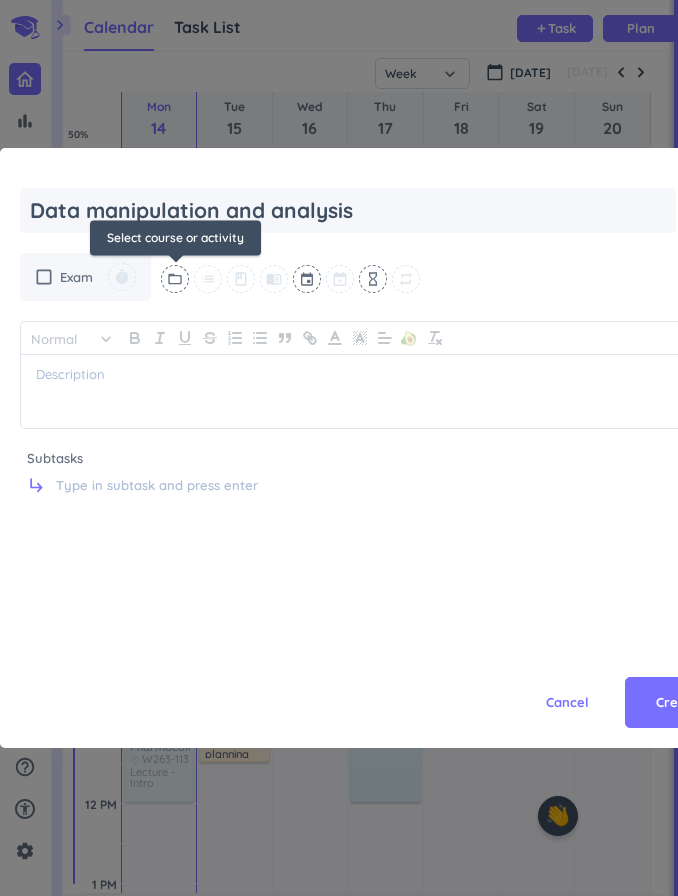 click on "folder_open" at bounding box center (175, 279) 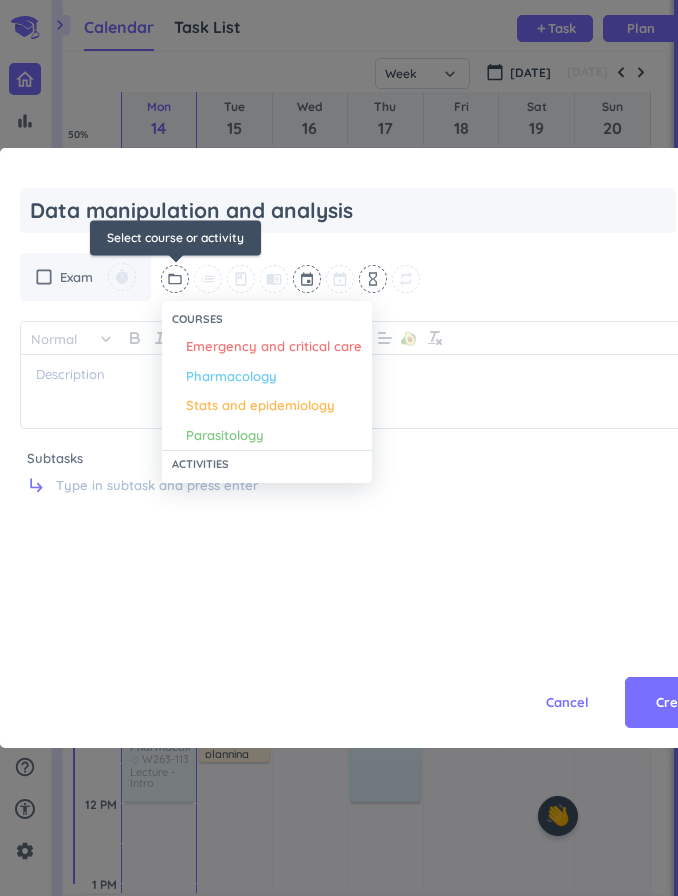 click on "Stats and epidemiology" at bounding box center (260, 406) 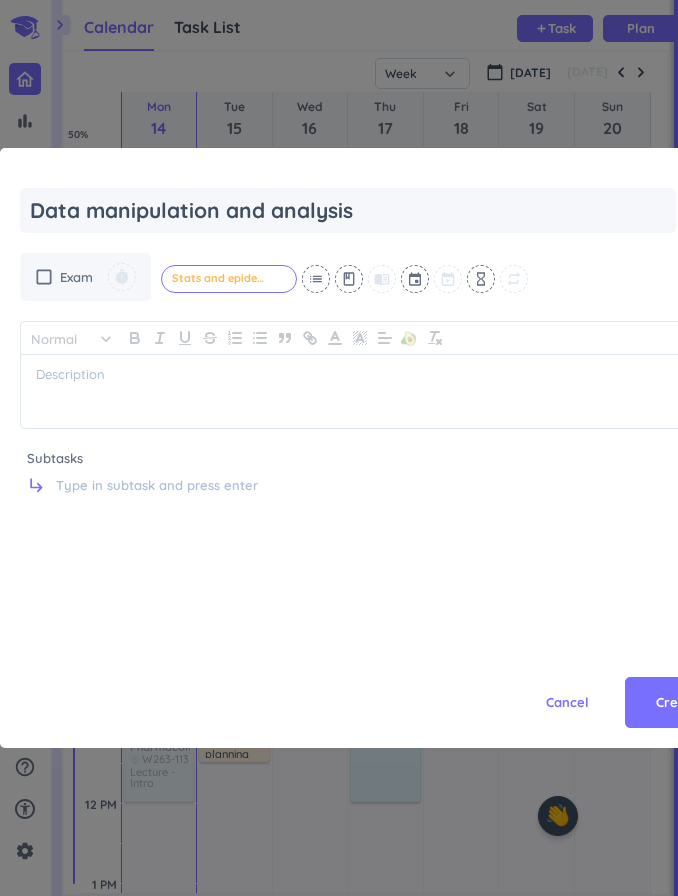 click at bounding box center [416, 279] 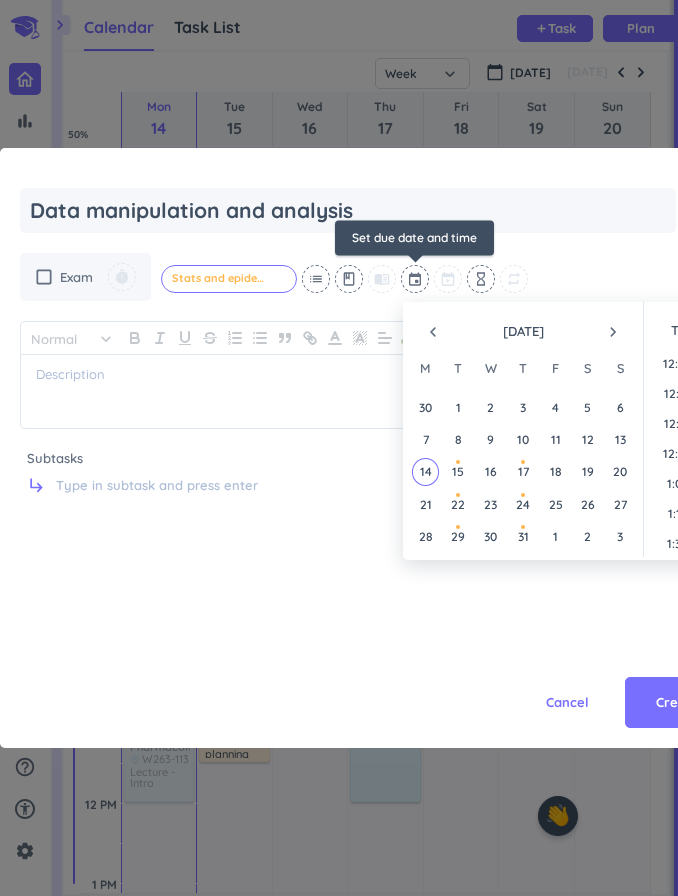 scroll, scrollTop: 2520, scrollLeft: 0, axis: vertical 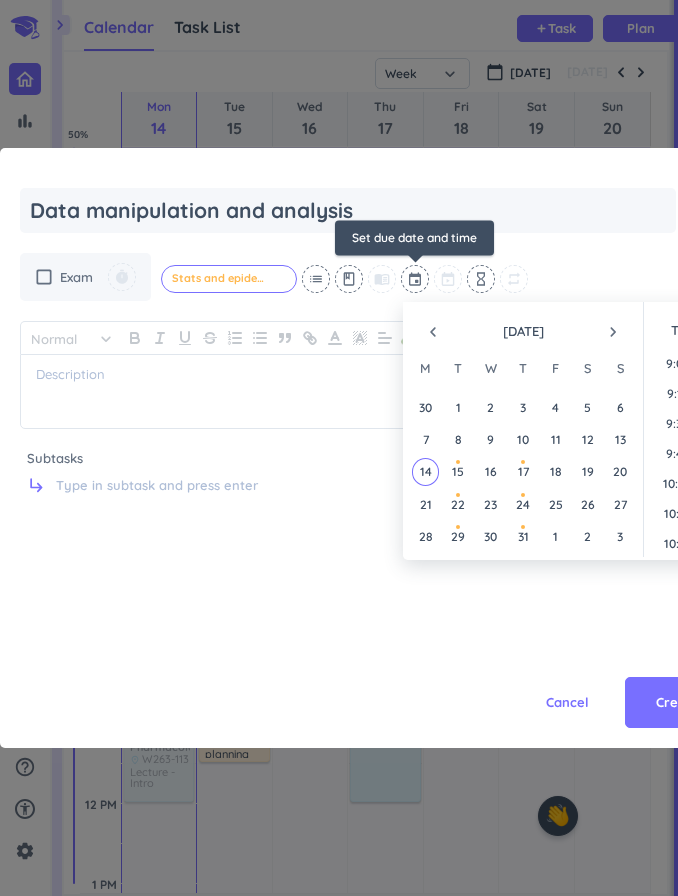 click on "navigate_next" at bounding box center [613, 332] 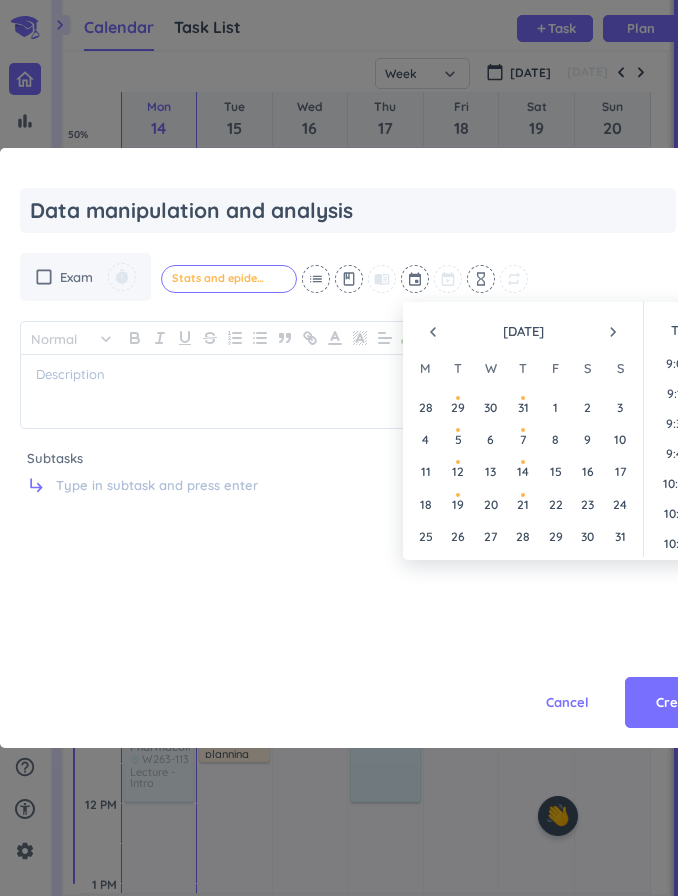 click on "15" at bounding box center [555, 471] 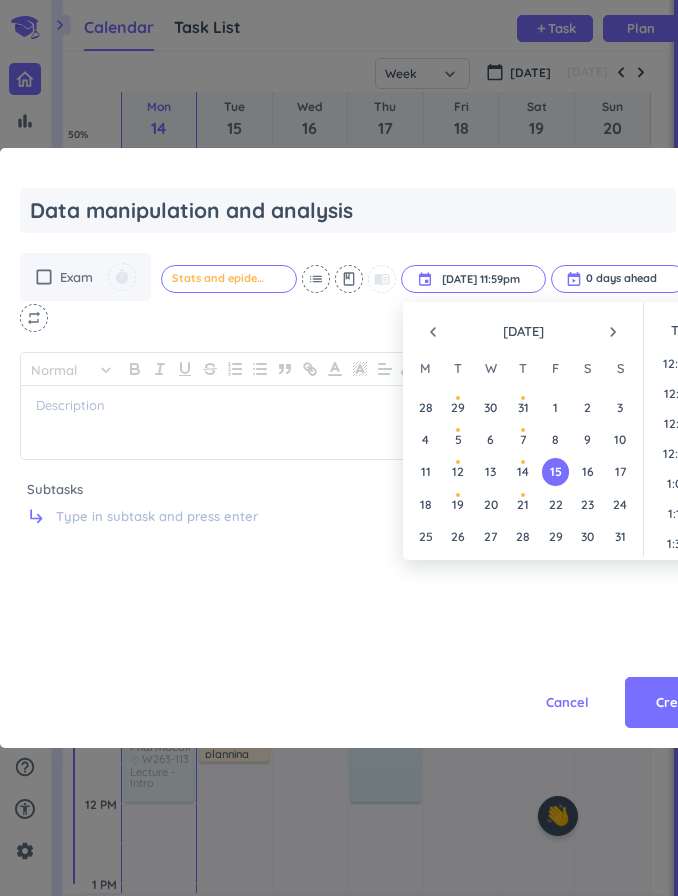 scroll, scrollTop: 2701, scrollLeft: 0, axis: vertical 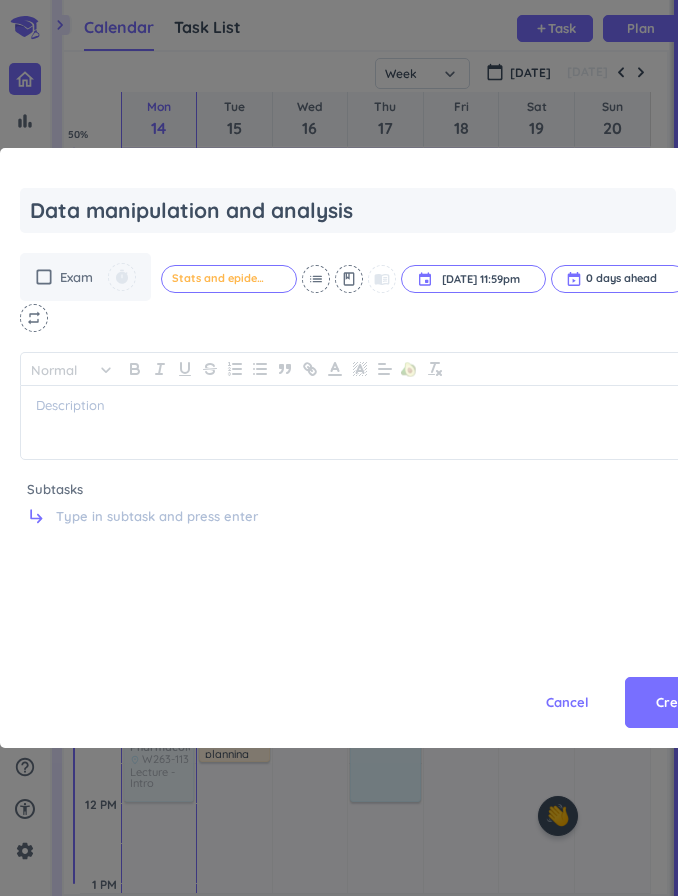 click on "Cancel Create" at bounding box center [375, 658] 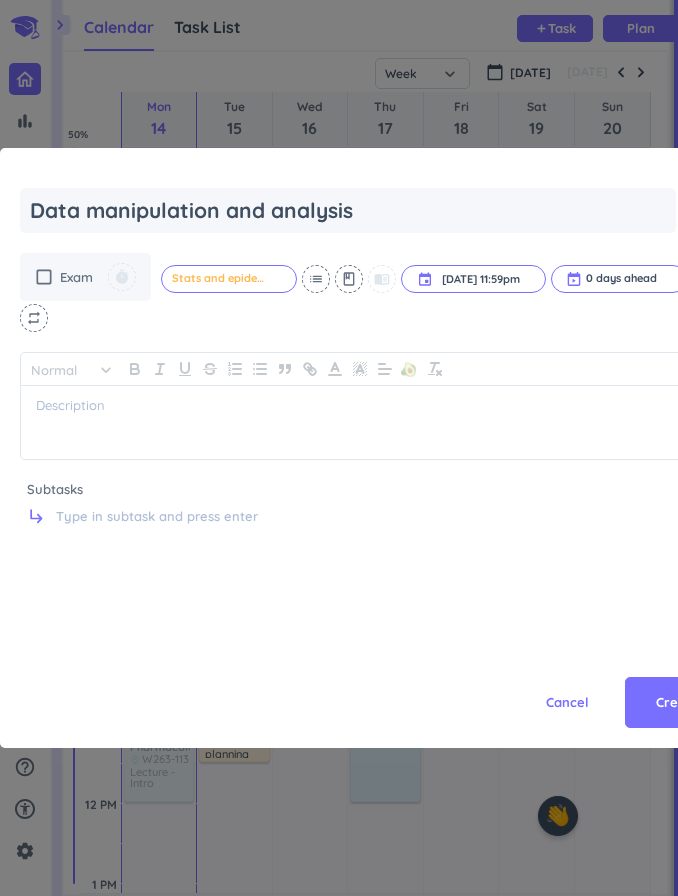click on "Create" at bounding box center [677, 703] 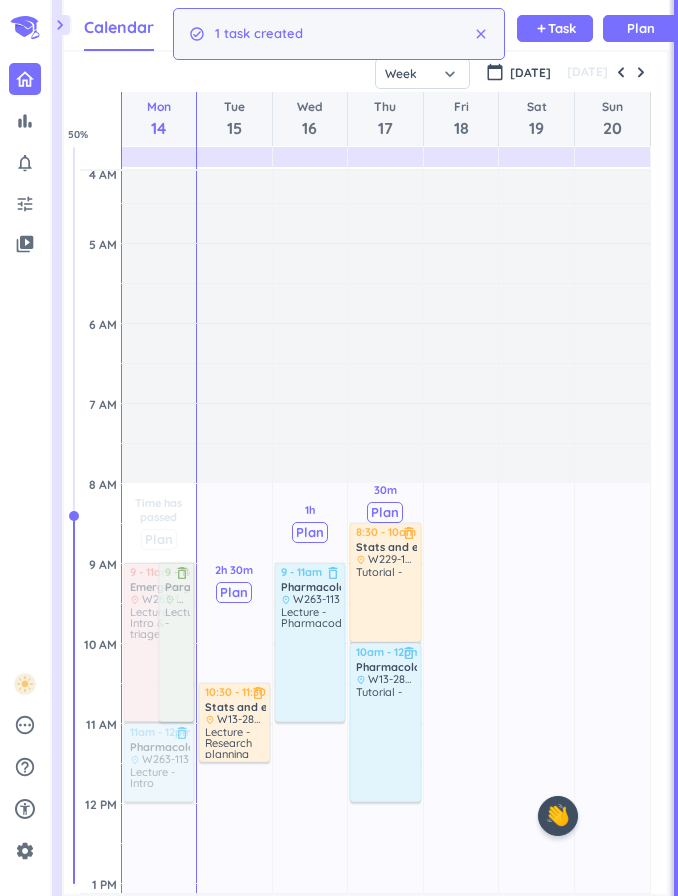 click on "Task" at bounding box center (562, 28) 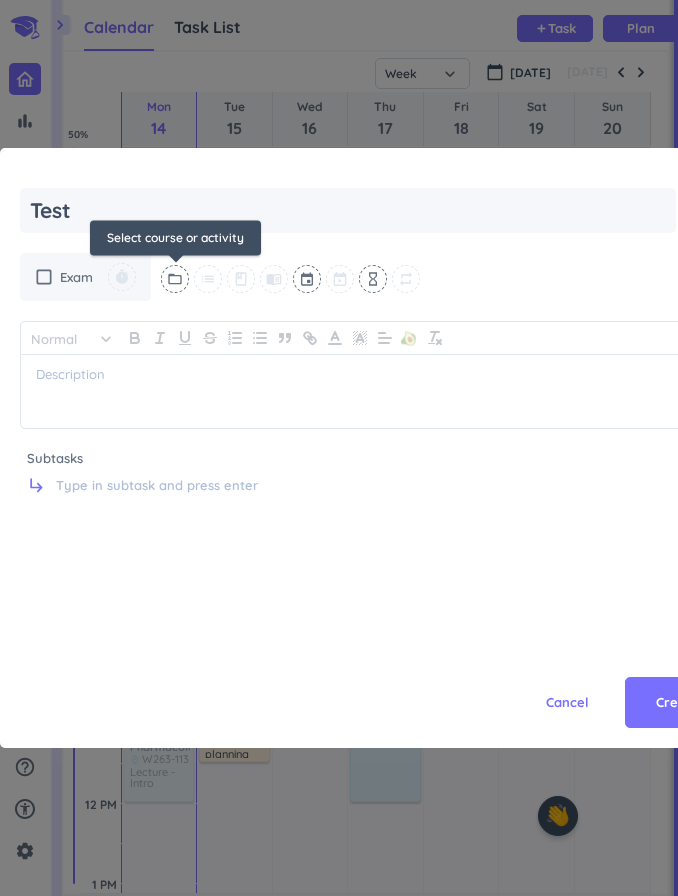 click on "folder_open" at bounding box center (175, 279) 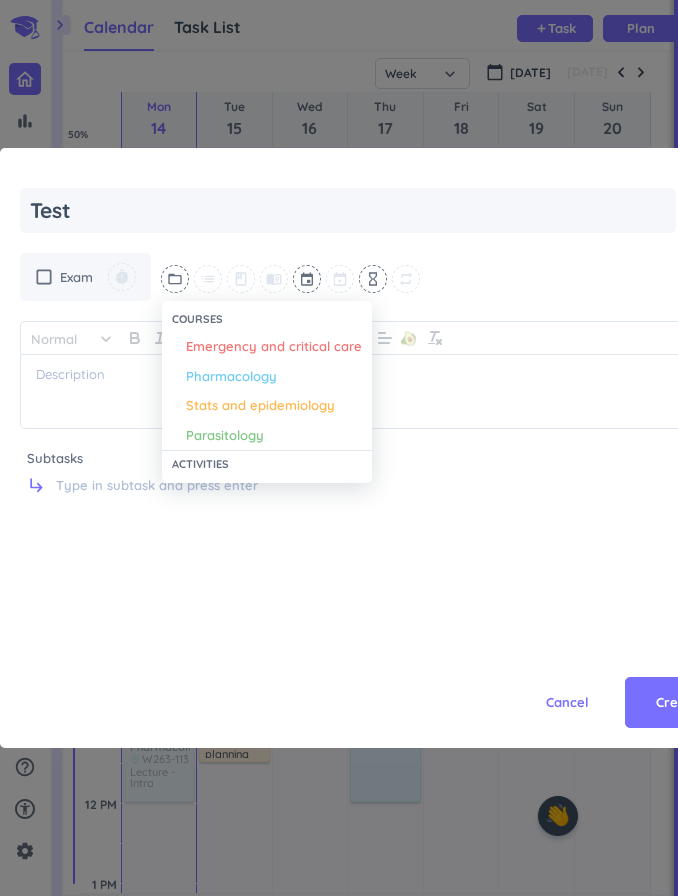 click on "Stats and epidemiology" at bounding box center [260, 406] 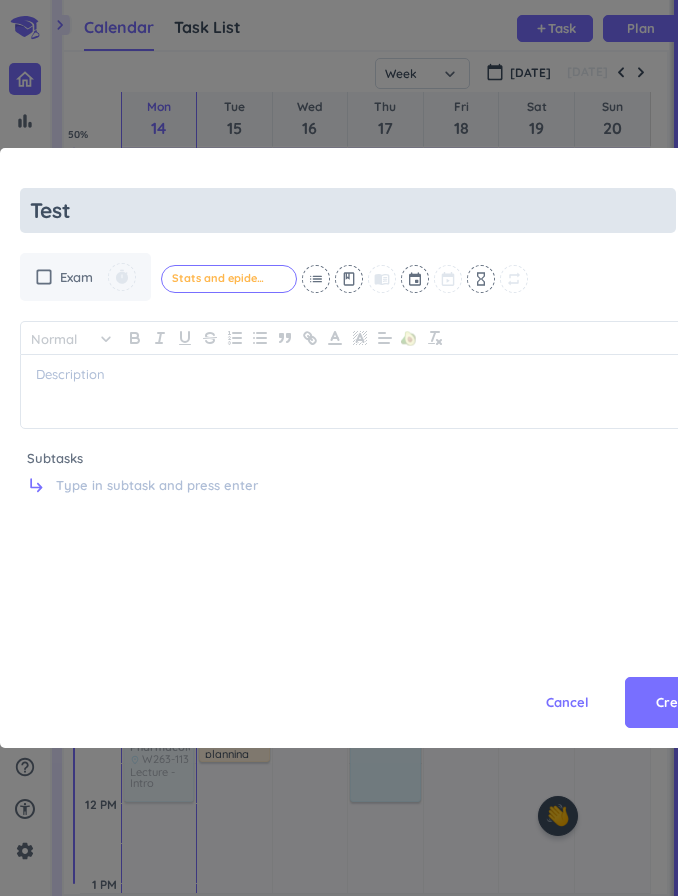 click on "Test" at bounding box center (348, 210) 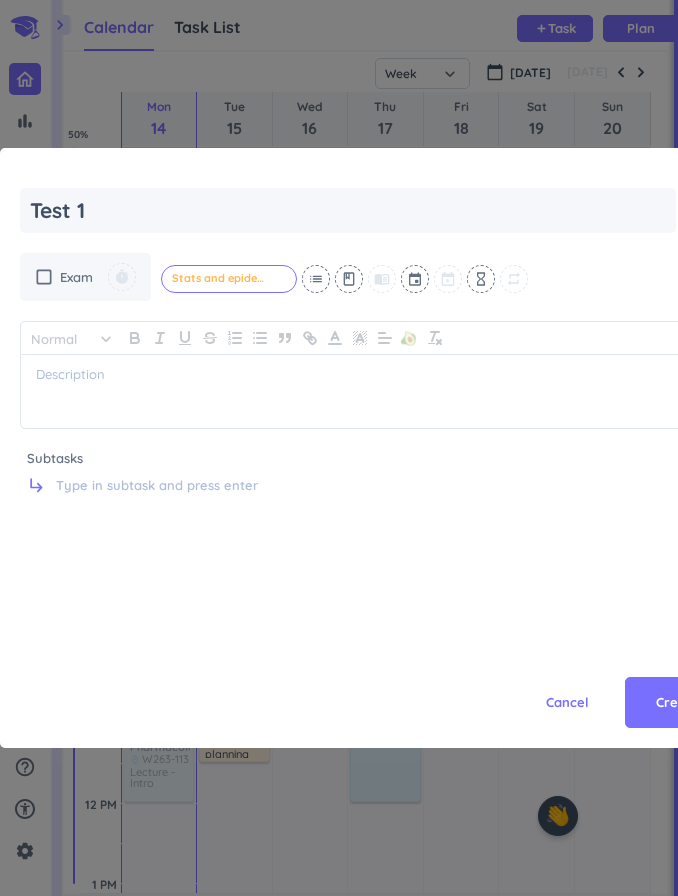 click at bounding box center [416, 279] 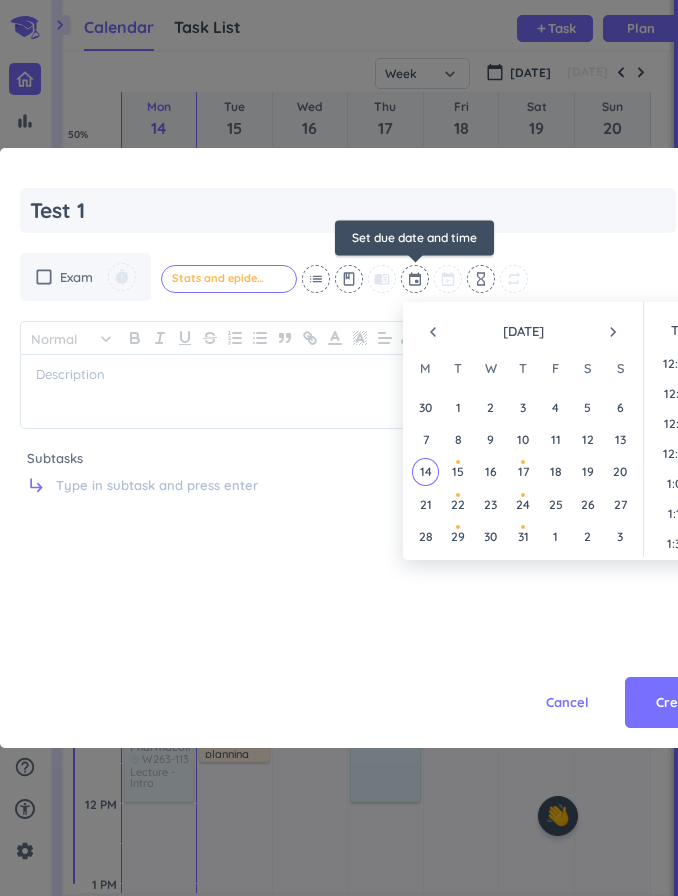 scroll, scrollTop: 2520, scrollLeft: 0, axis: vertical 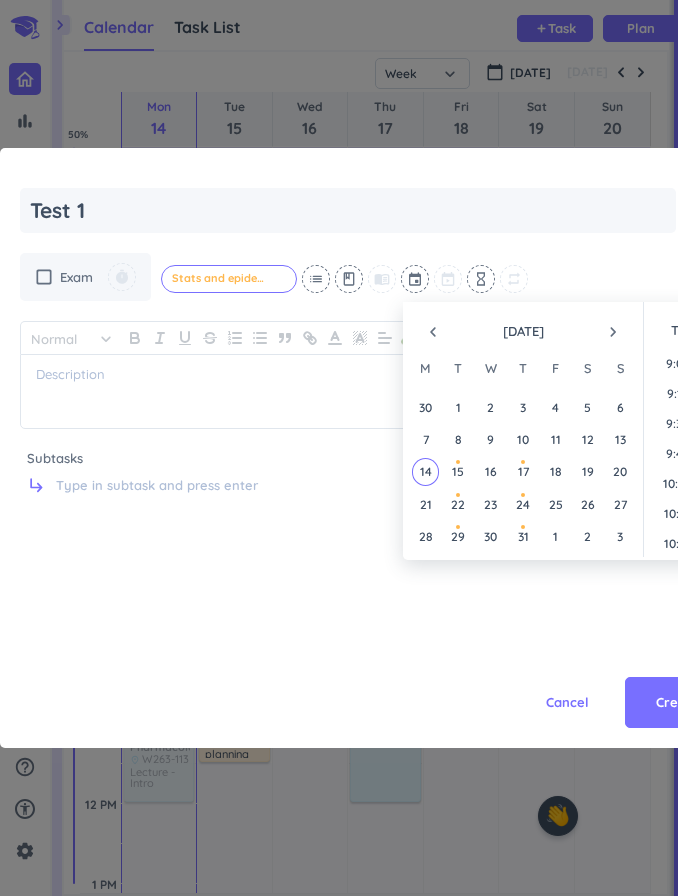 click on "navigate_next" at bounding box center (613, 332) 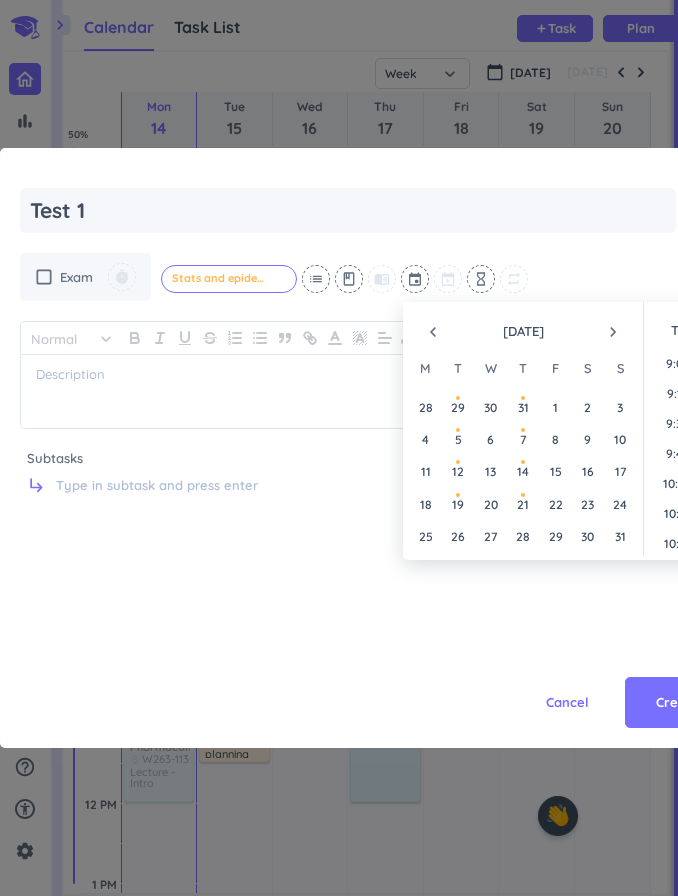 click on "navigate_next" at bounding box center [613, 332] 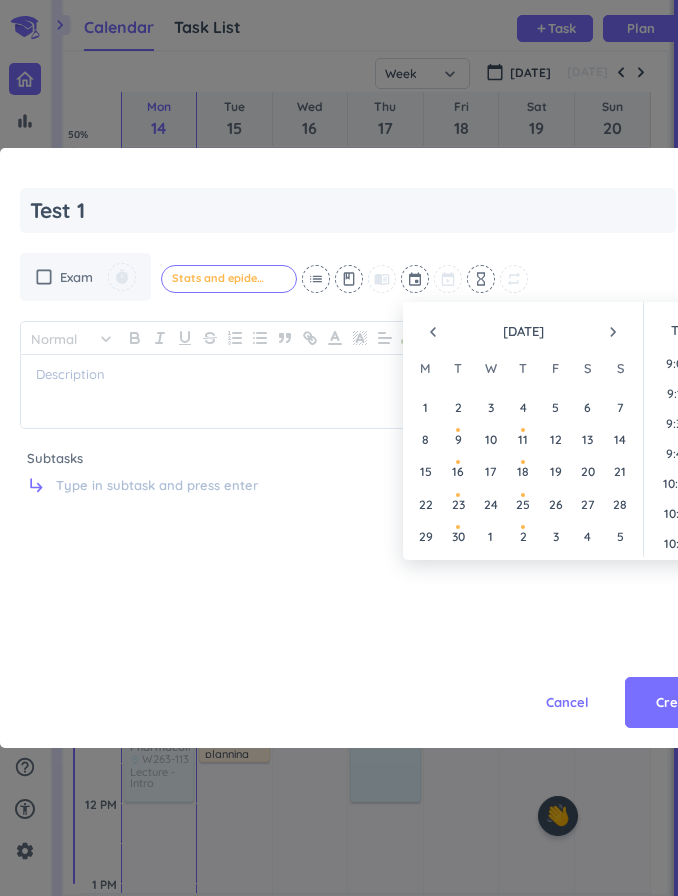 click on "navigate_before" at bounding box center (433, 332) 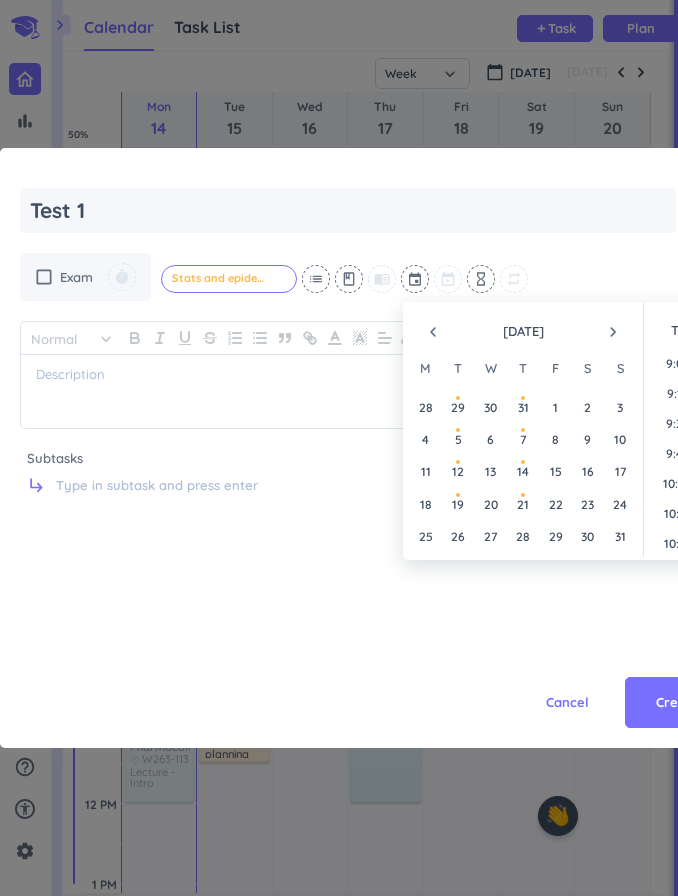 click on "navigate_before" at bounding box center (433, 332) 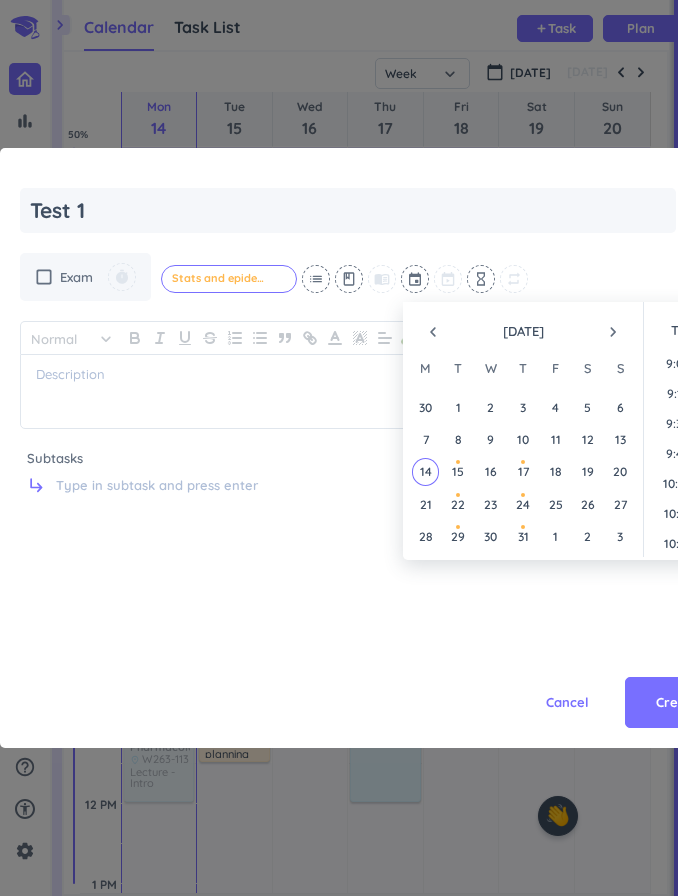 click on "navigate_next" at bounding box center [613, 332] 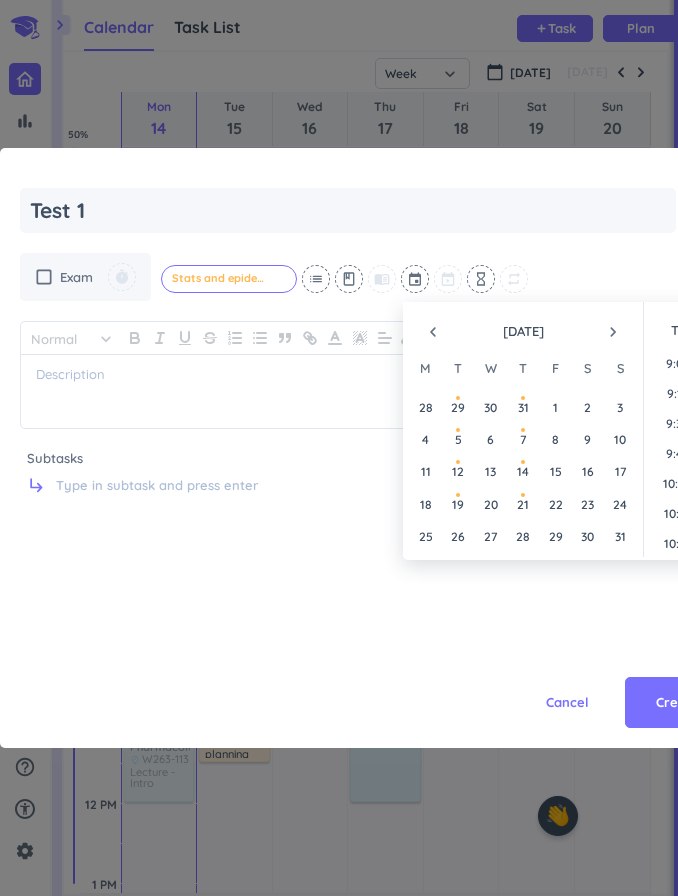 click on "navigate_next" at bounding box center (613, 332) 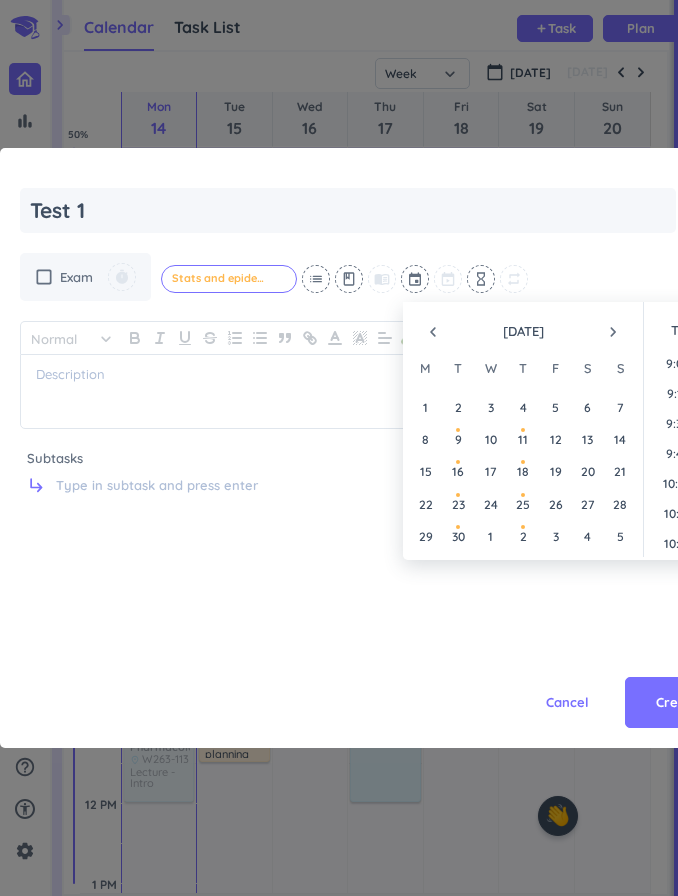 click on "18" at bounding box center [523, 471] 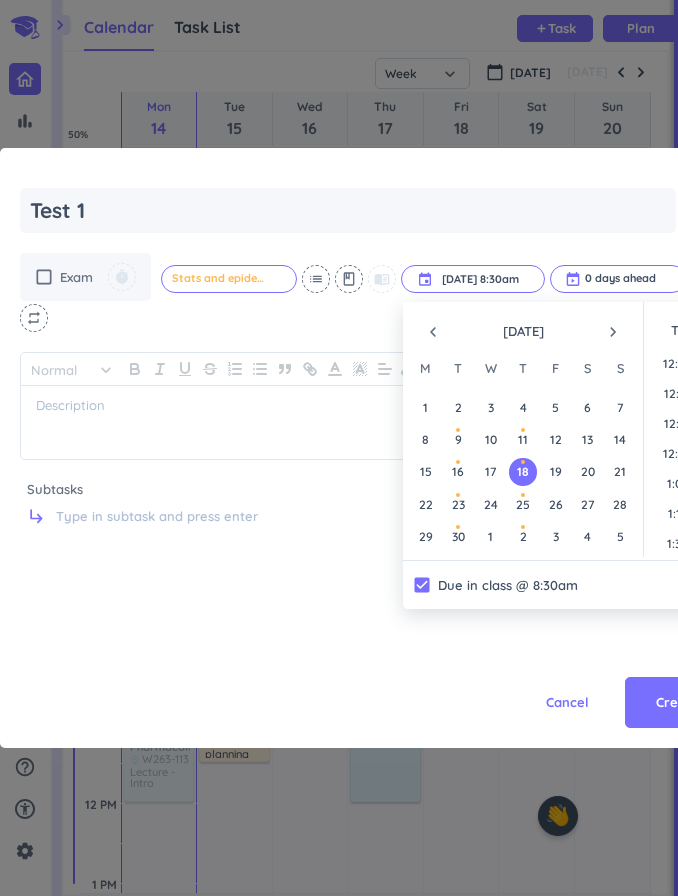 scroll, scrollTop: 930, scrollLeft: 0, axis: vertical 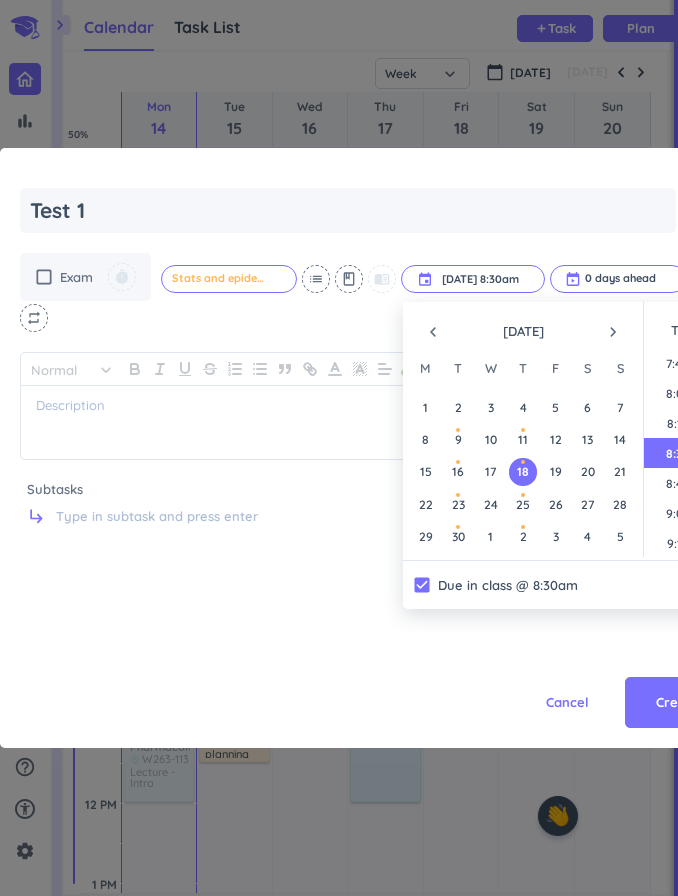 click on "19" at bounding box center (555, 471) 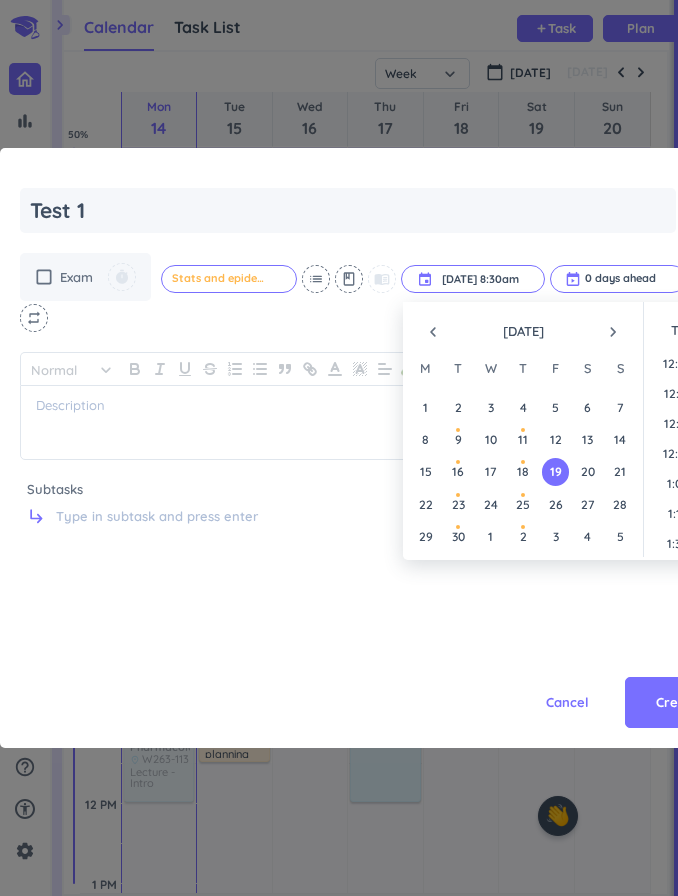 scroll, scrollTop: 930, scrollLeft: 0, axis: vertical 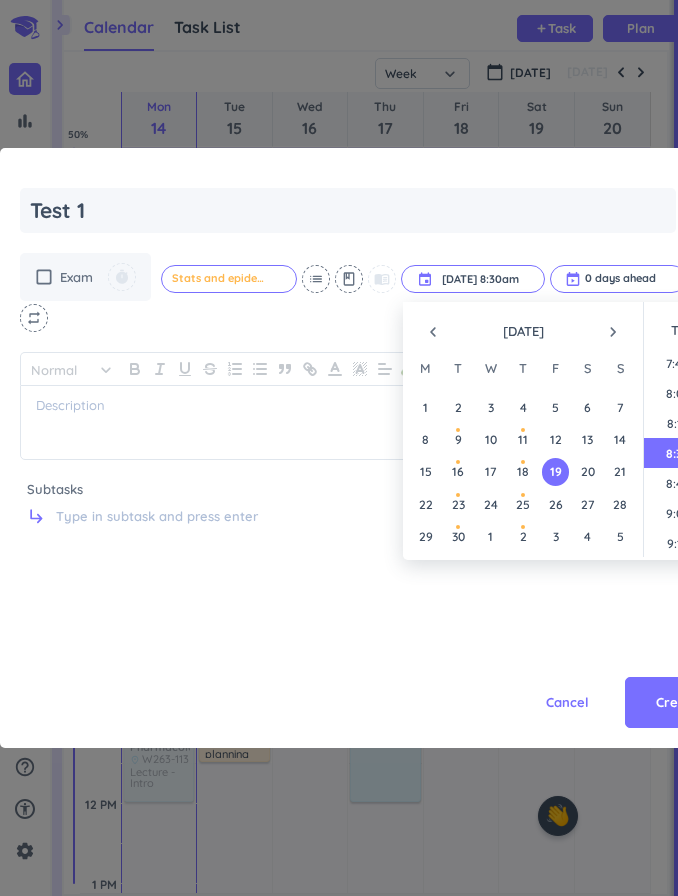 click on "18" at bounding box center [523, 471] 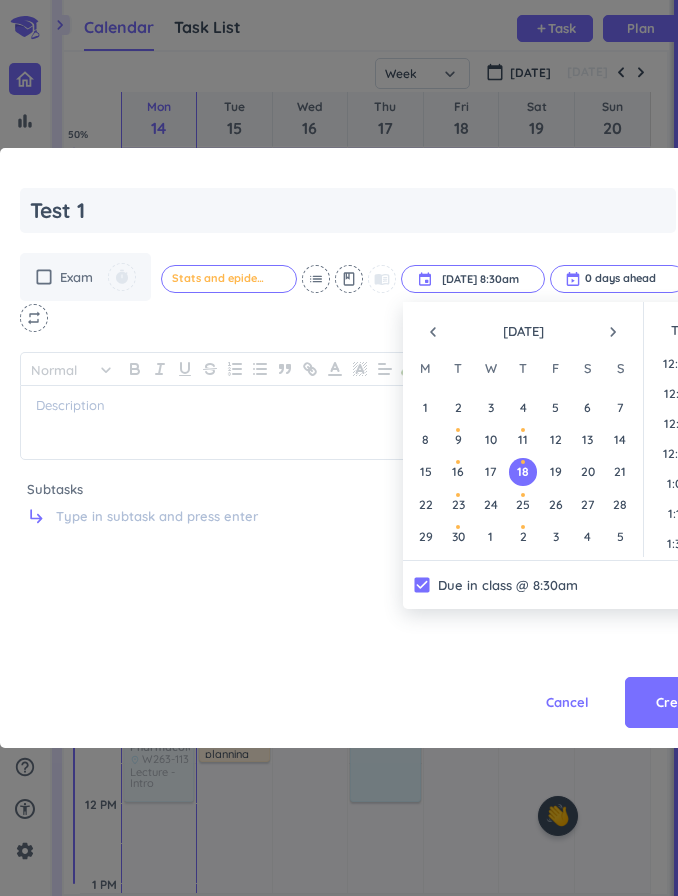 scroll, scrollTop: 930, scrollLeft: 0, axis: vertical 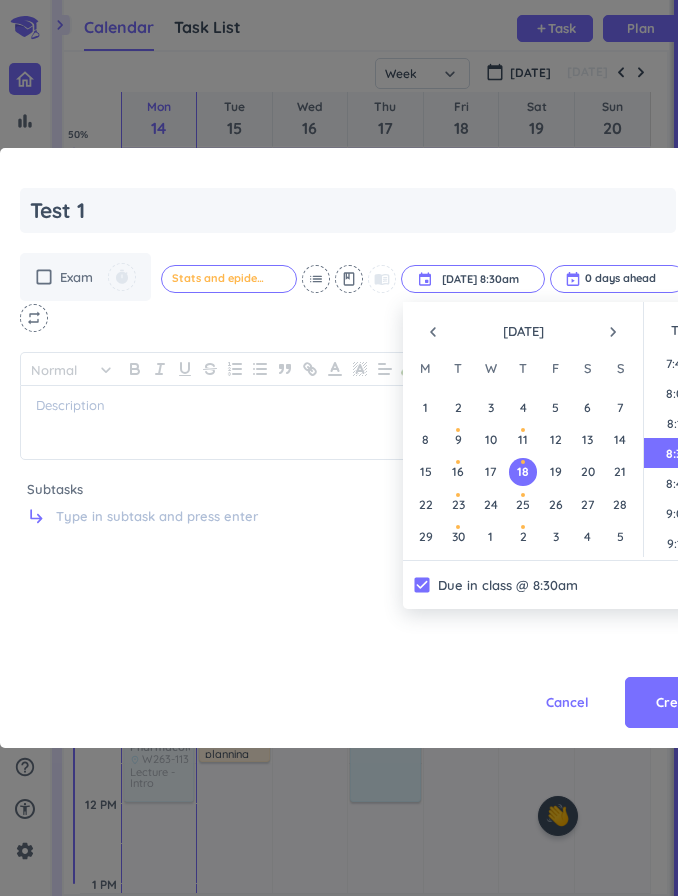 click on "Create" at bounding box center (677, 703) 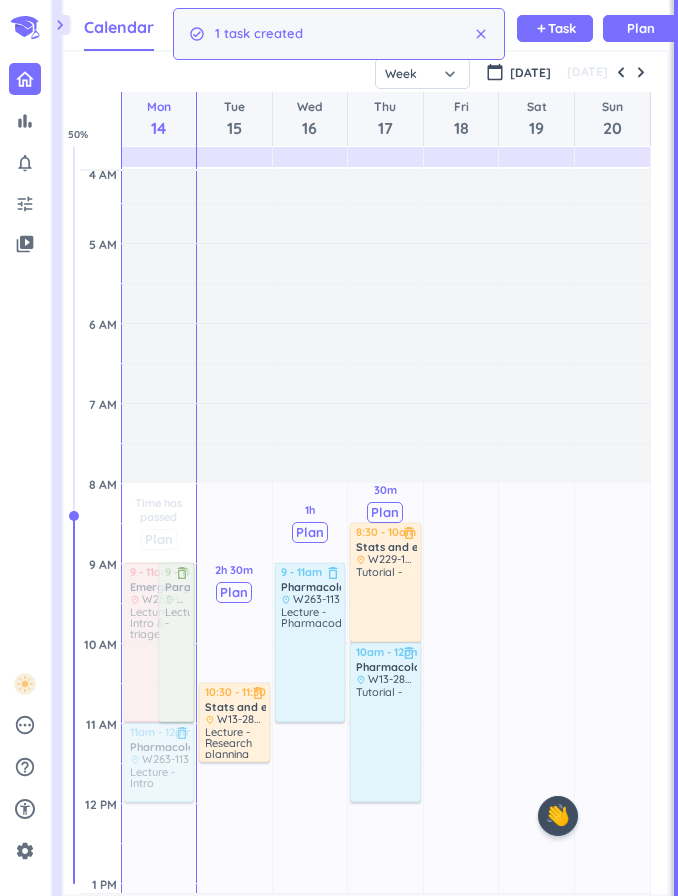 click on "Task" at bounding box center [562, 28] 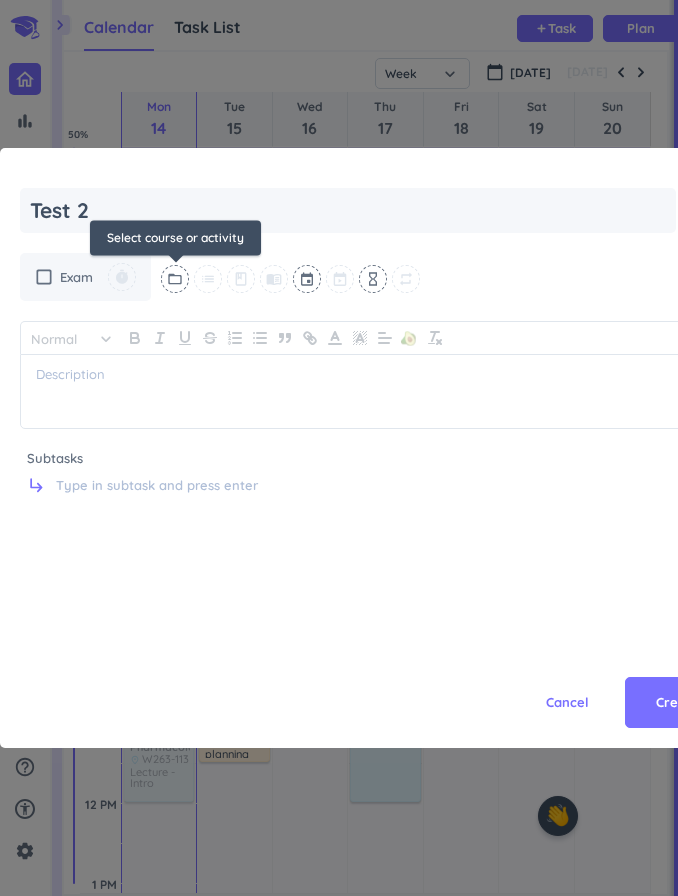 click on "folder_open" at bounding box center (175, 279) 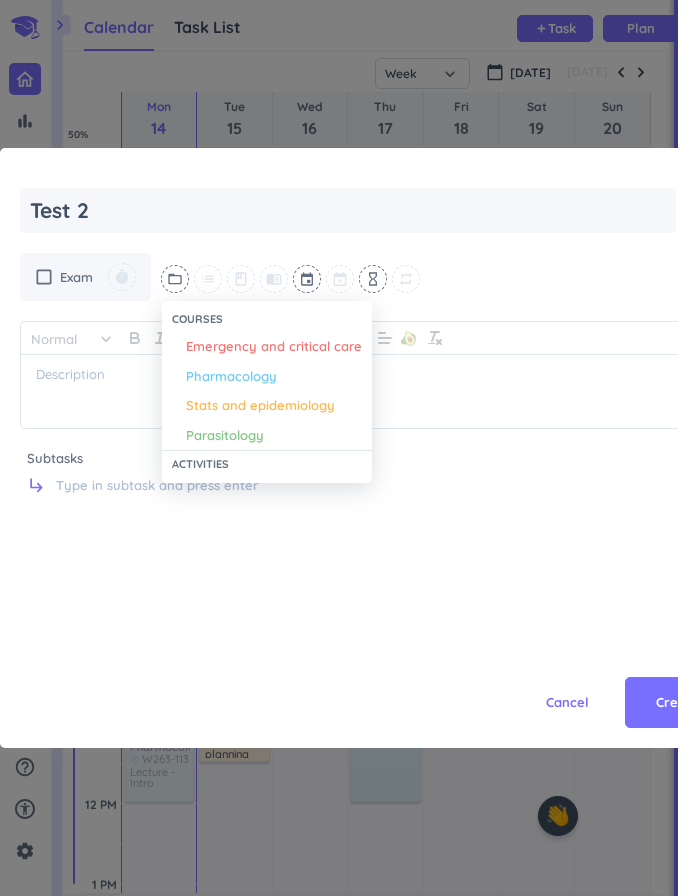 click on "Stats and epidemiology" at bounding box center [260, 406] 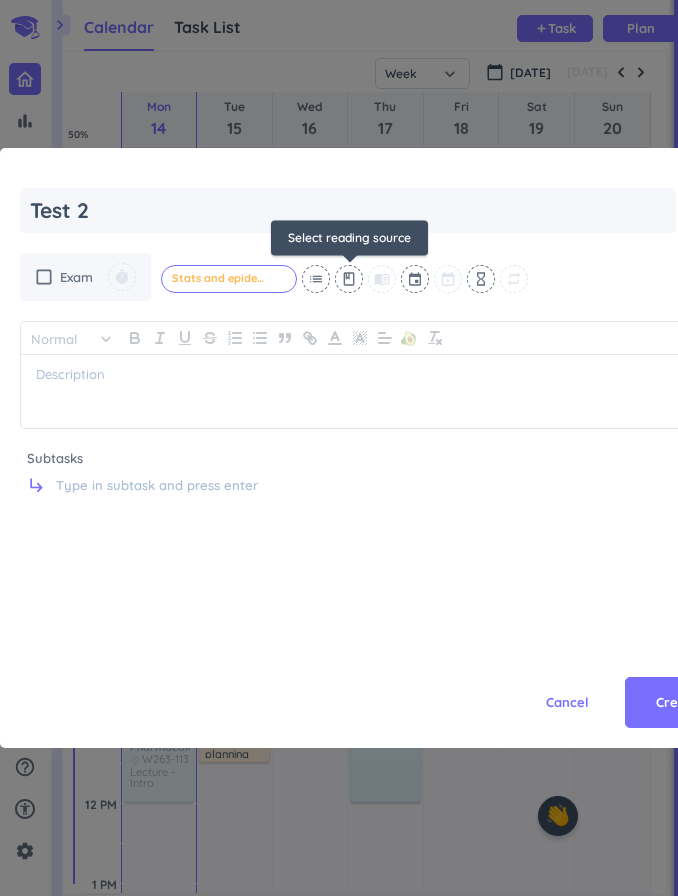 click at bounding box center (416, 279) 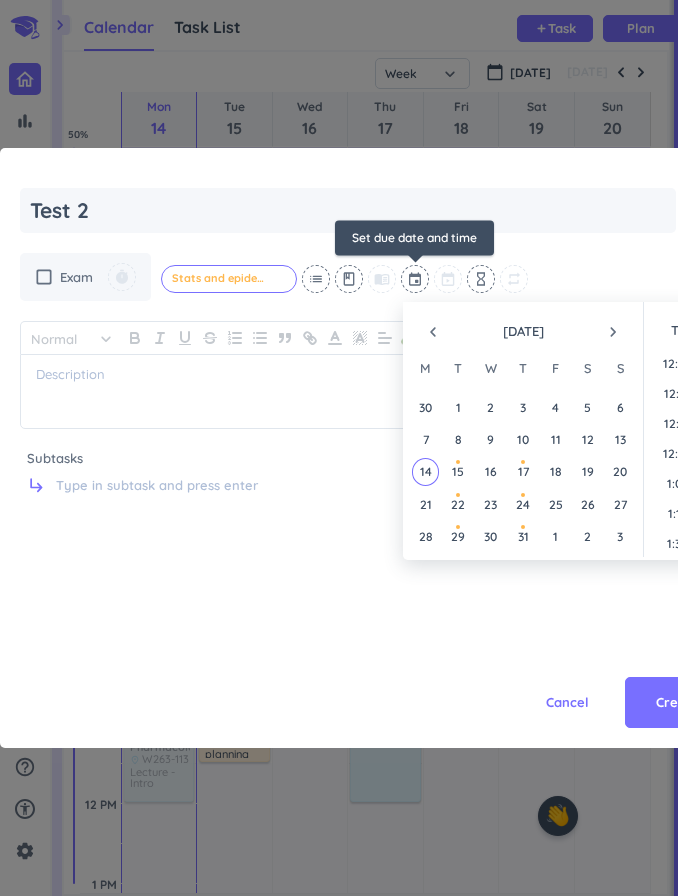 scroll, scrollTop: 2520, scrollLeft: 0, axis: vertical 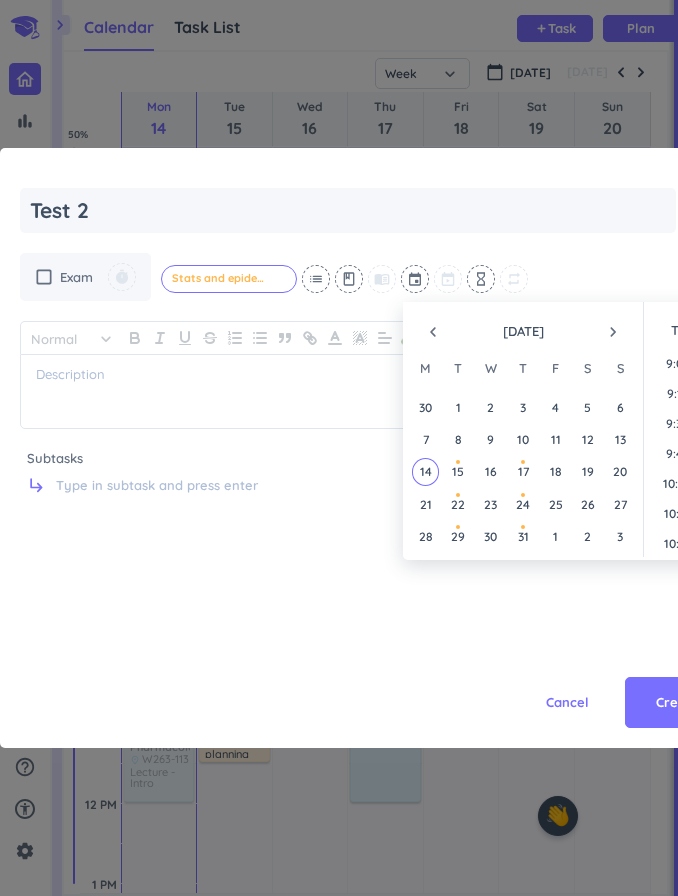 click on "navigate_next" at bounding box center [613, 332] 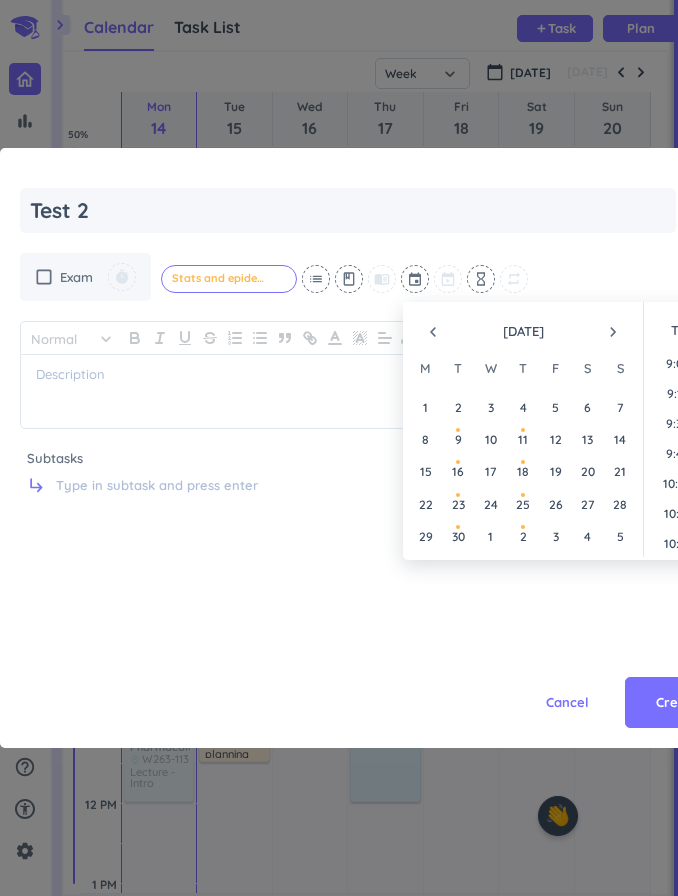 click on "navigate_next" at bounding box center [613, 332] 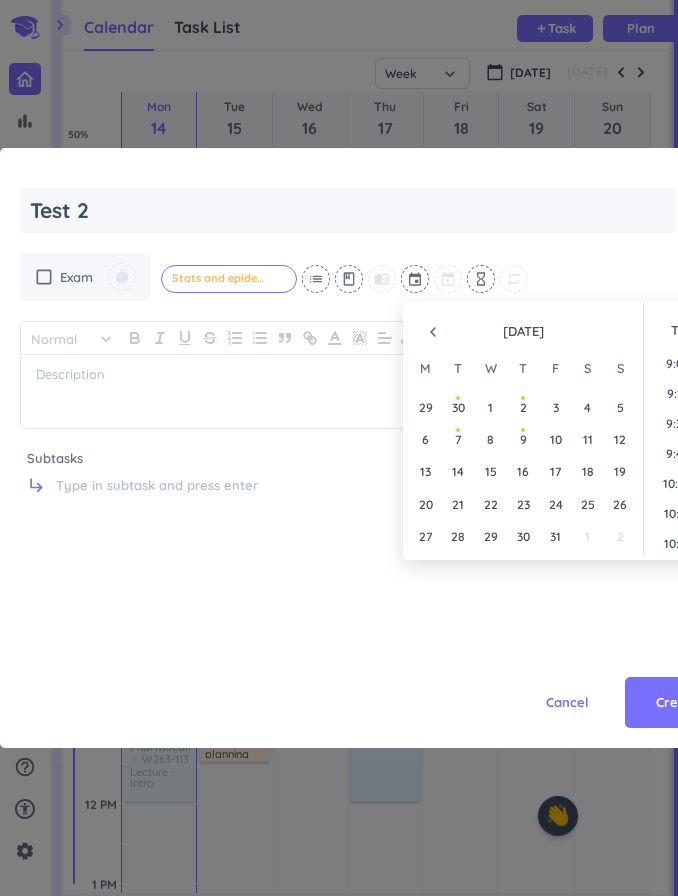 click on "navigate_before" at bounding box center (433, 332) 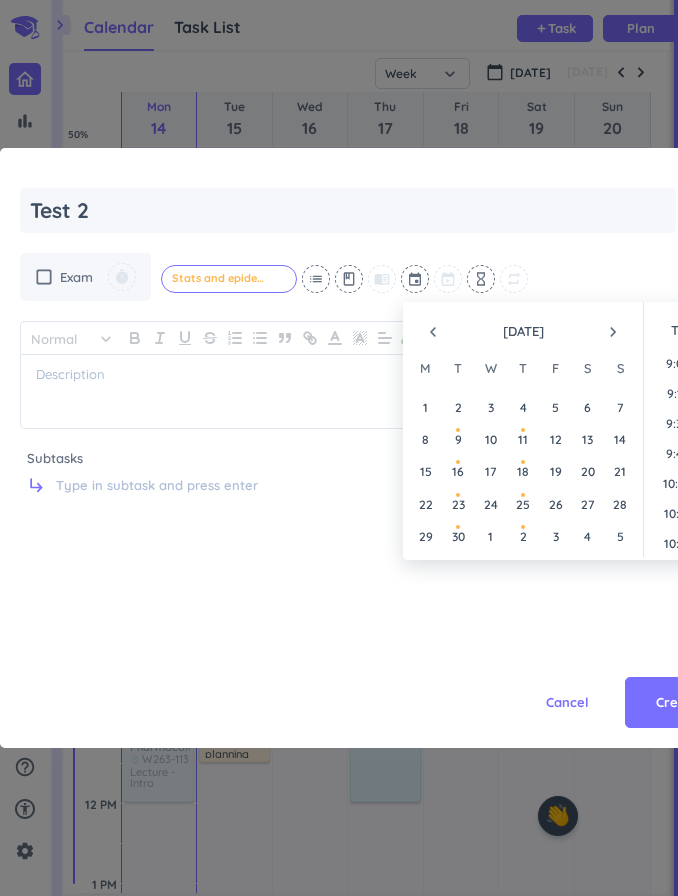 click on "25" at bounding box center [523, 504] 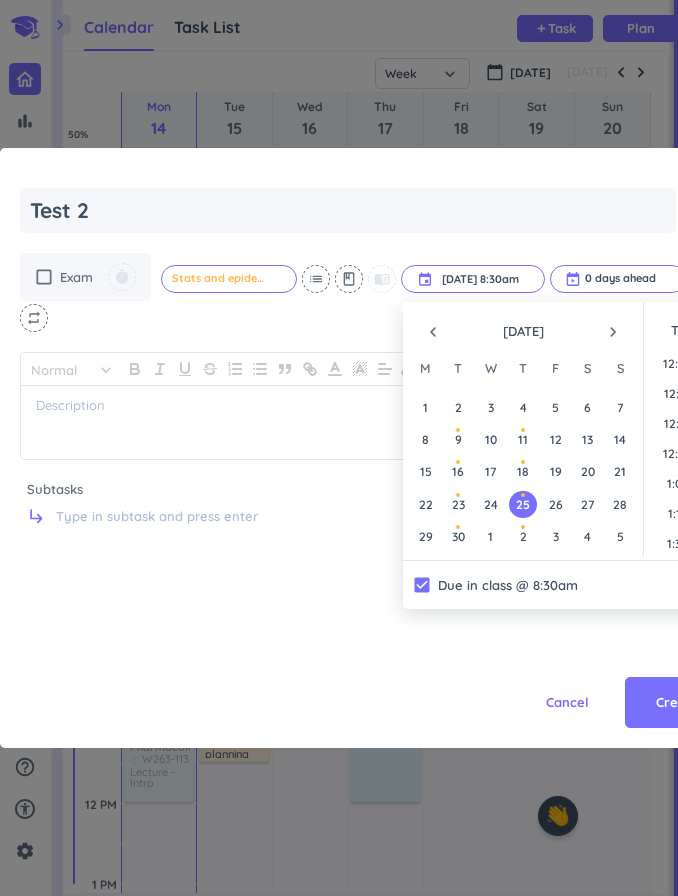 scroll, scrollTop: 930, scrollLeft: 0, axis: vertical 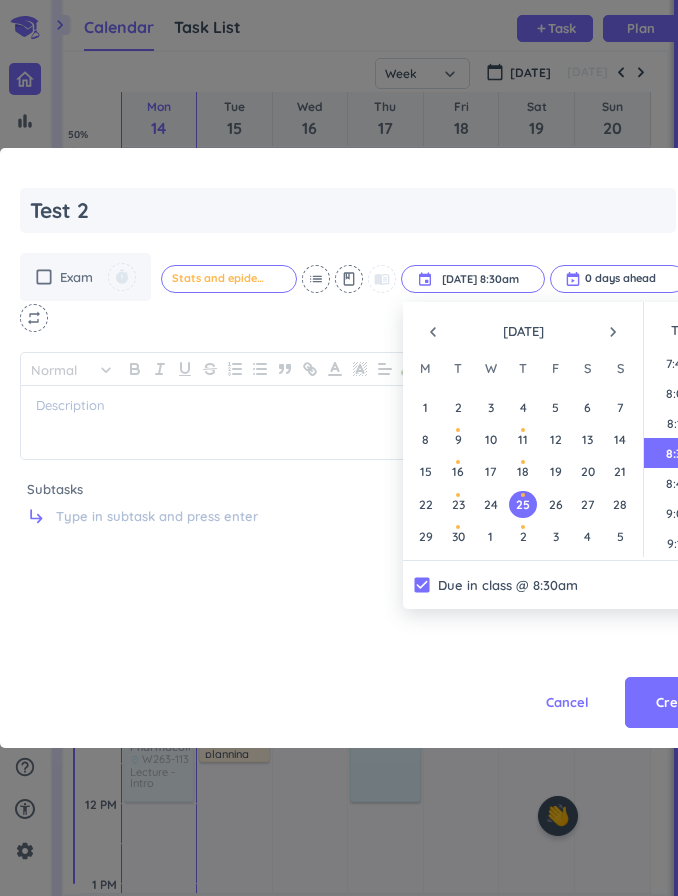 click on "Cancel Create" at bounding box center (375, 658) 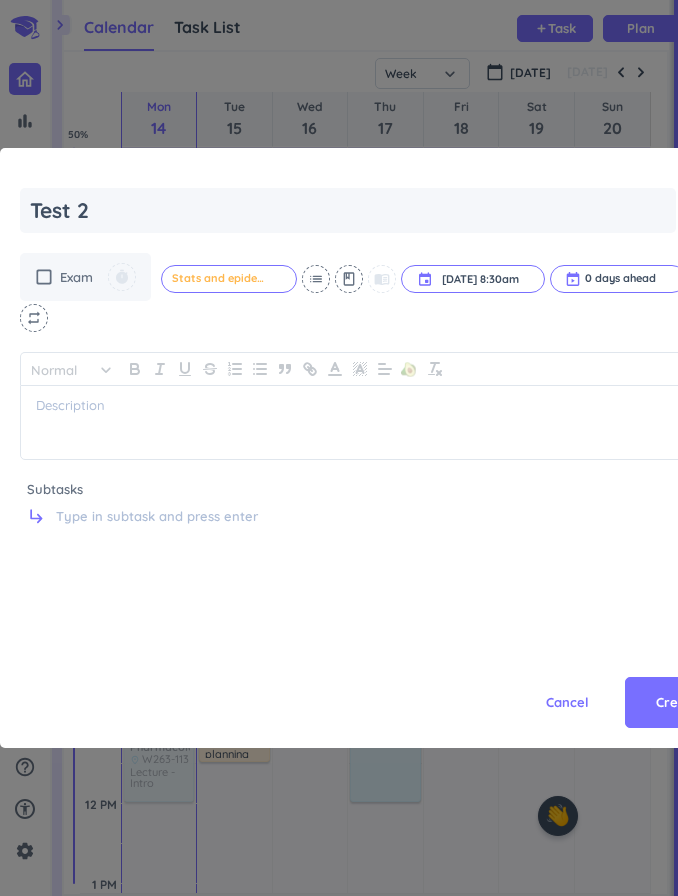 click on "Create" at bounding box center (677, 703) 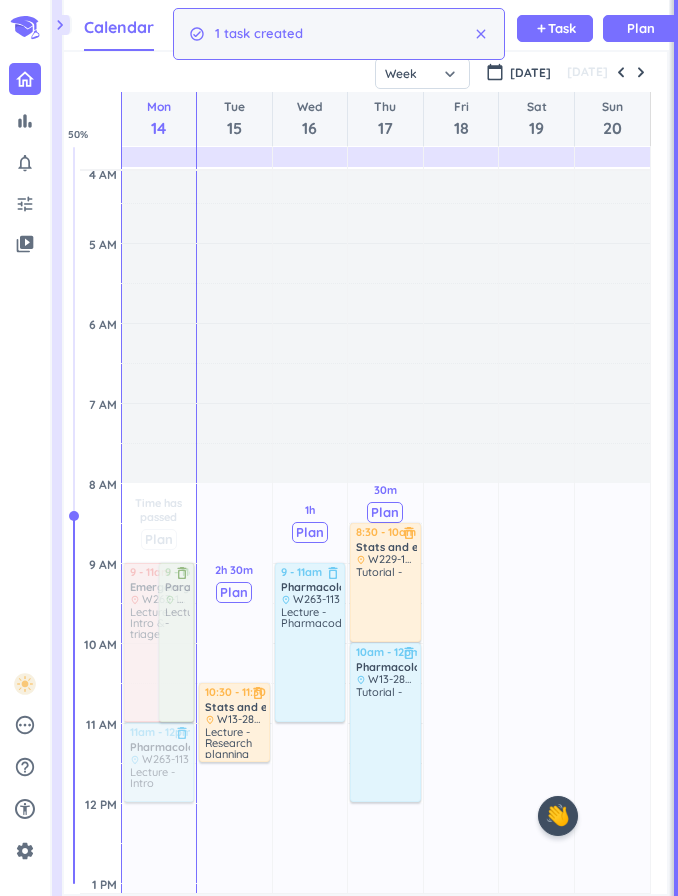 click on "Task" at bounding box center (562, 28) 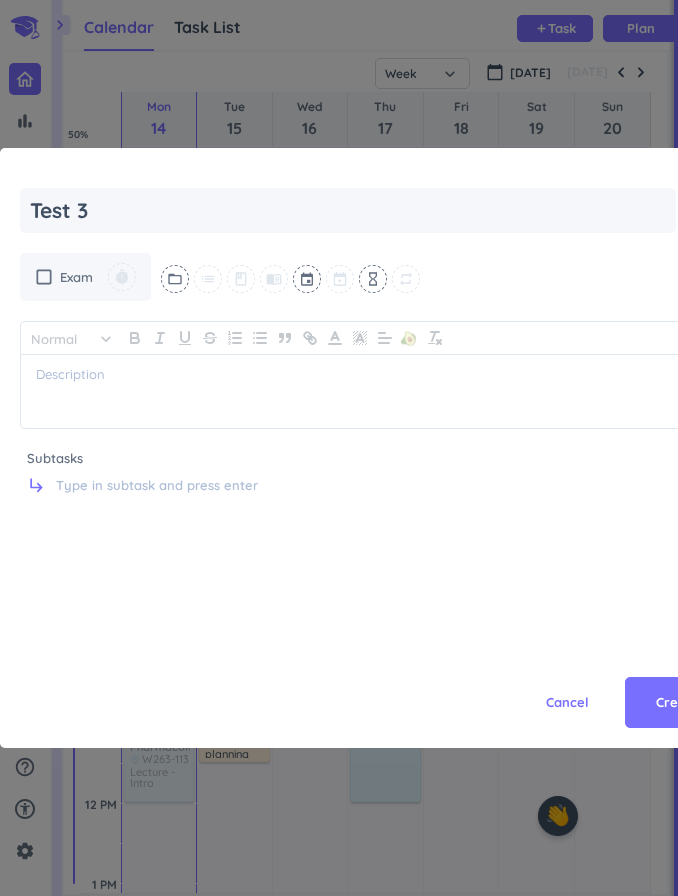 click on "folder_open" at bounding box center (175, 279) 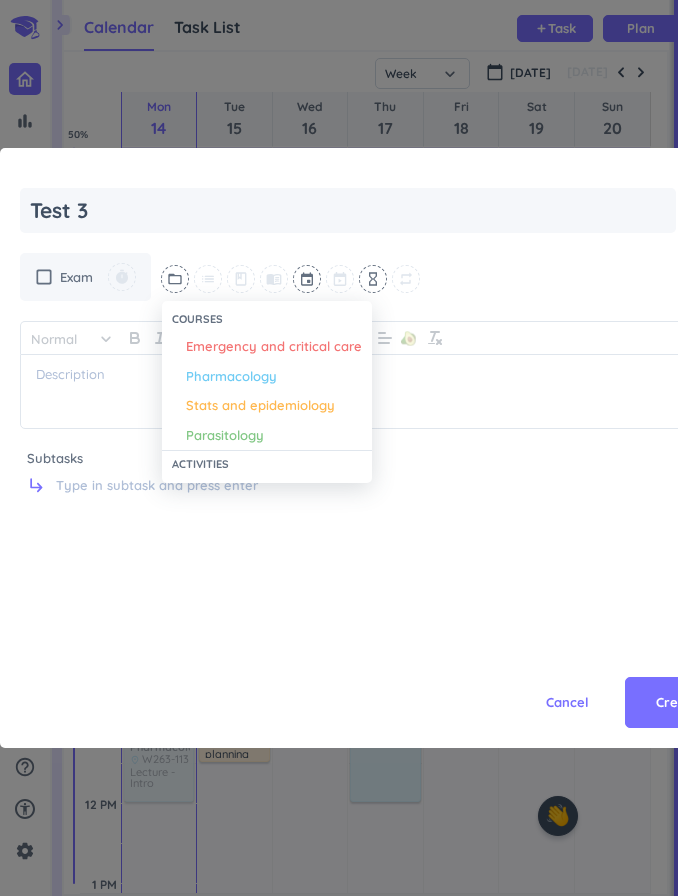 click on "Stats and epidemiology" at bounding box center (260, 406) 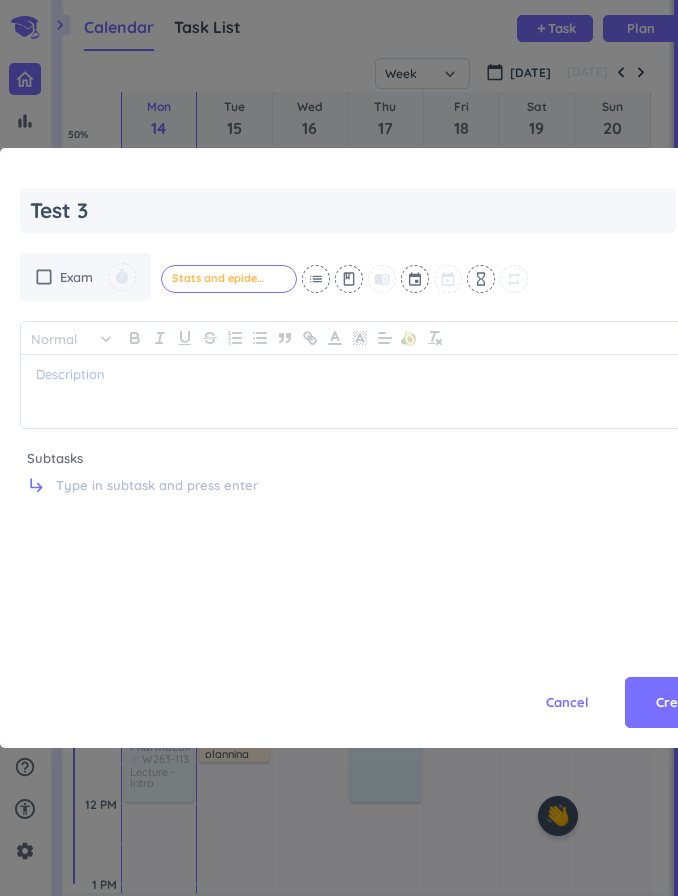click at bounding box center (416, 279) 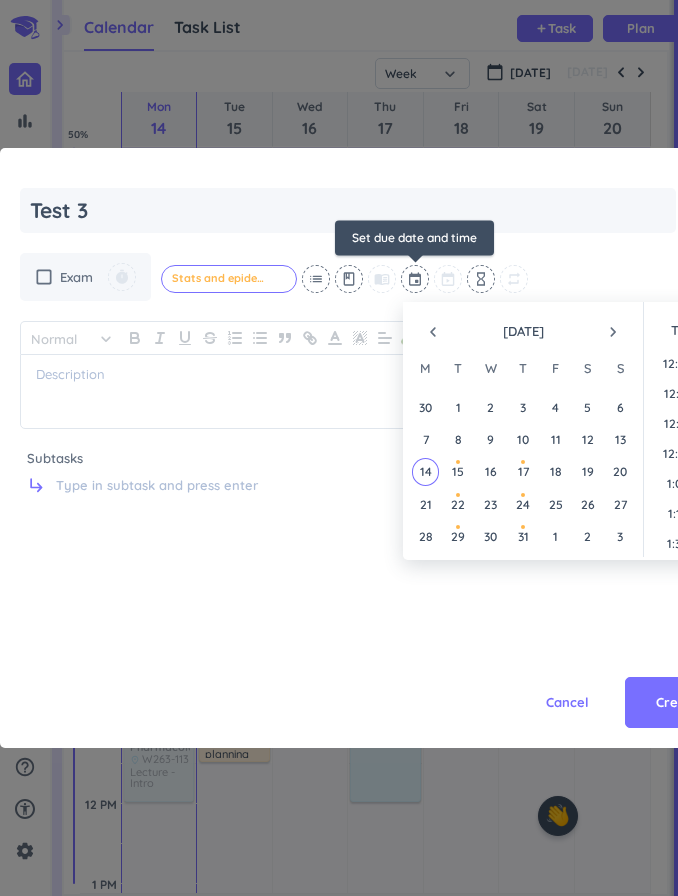 scroll, scrollTop: 2520, scrollLeft: 0, axis: vertical 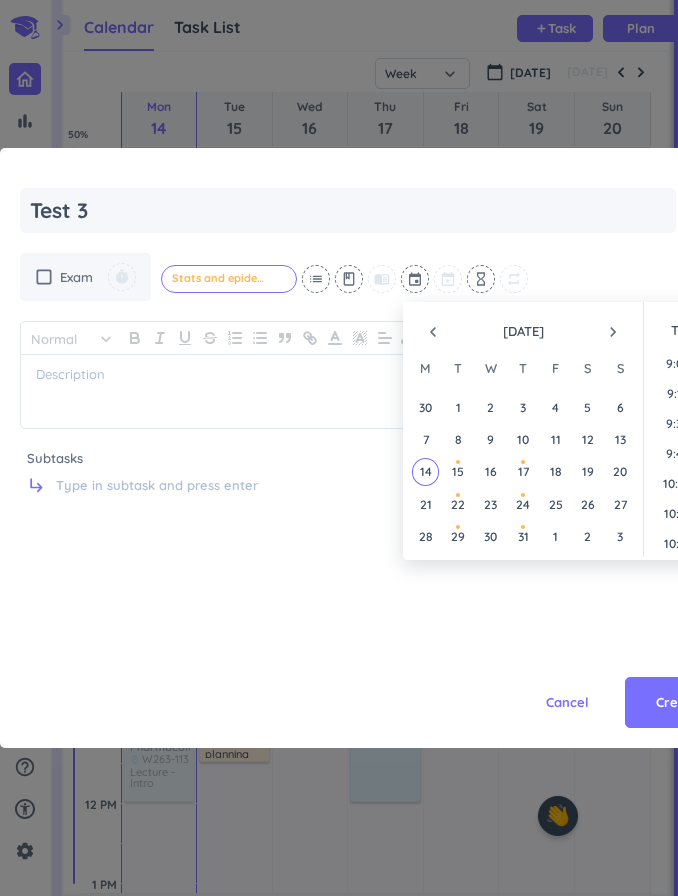 click on "navigate_next" at bounding box center (613, 332) 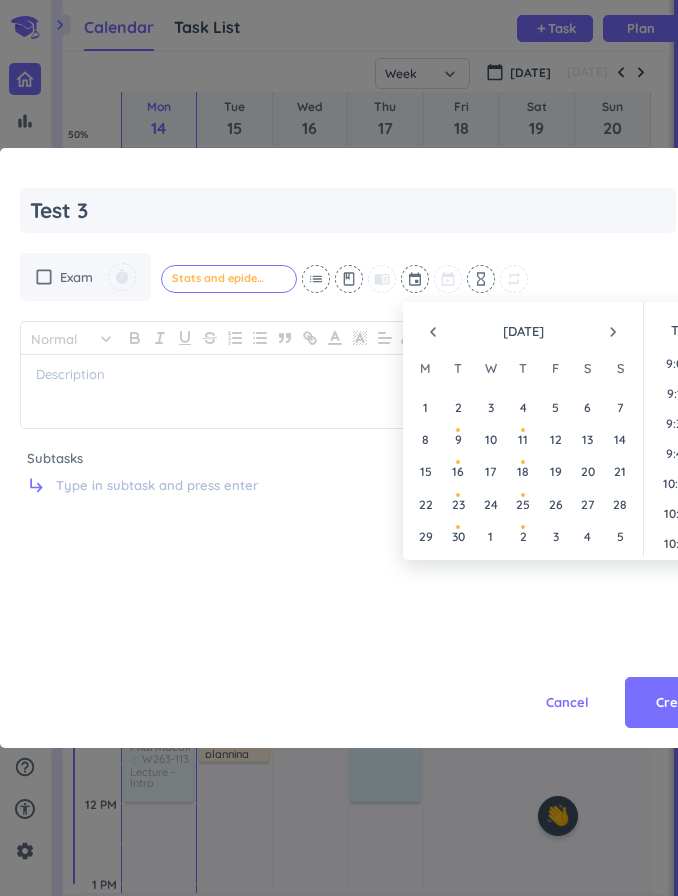 click on "2" at bounding box center (523, 536) 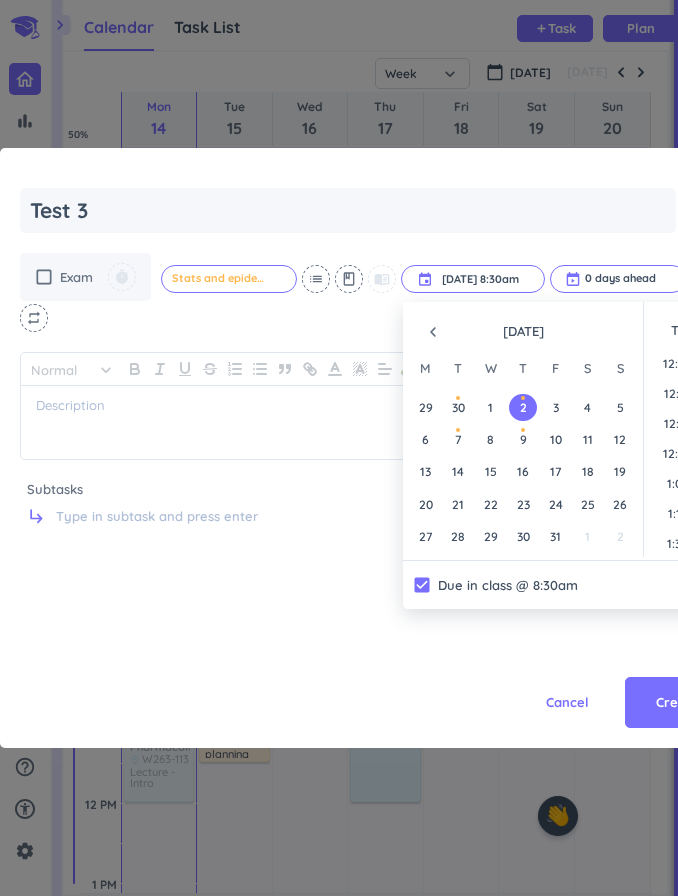 scroll, scrollTop: 930, scrollLeft: 0, axis: vertical 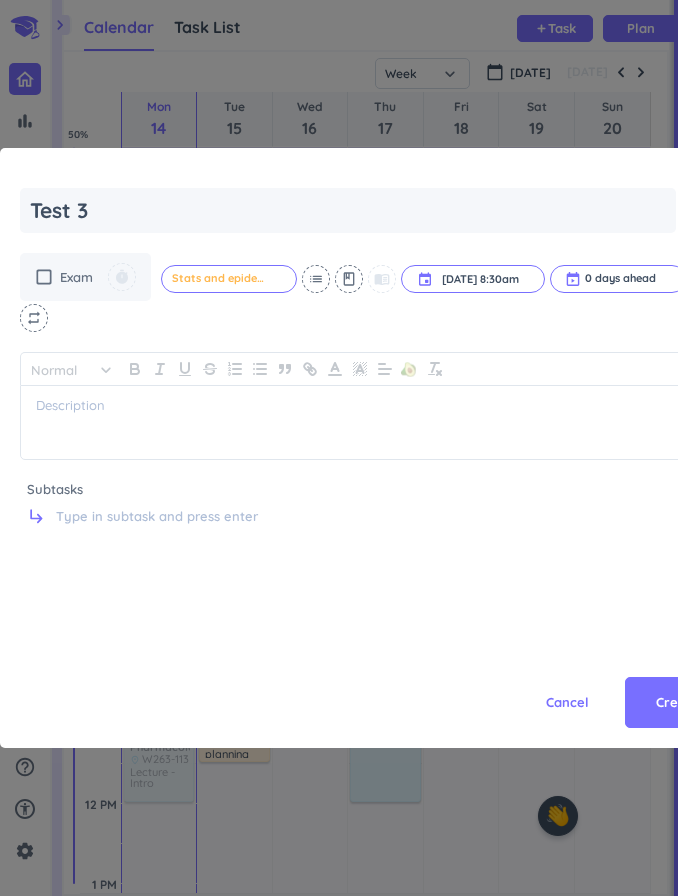 click on "Cancel Create" at bounding box center (375, 658) 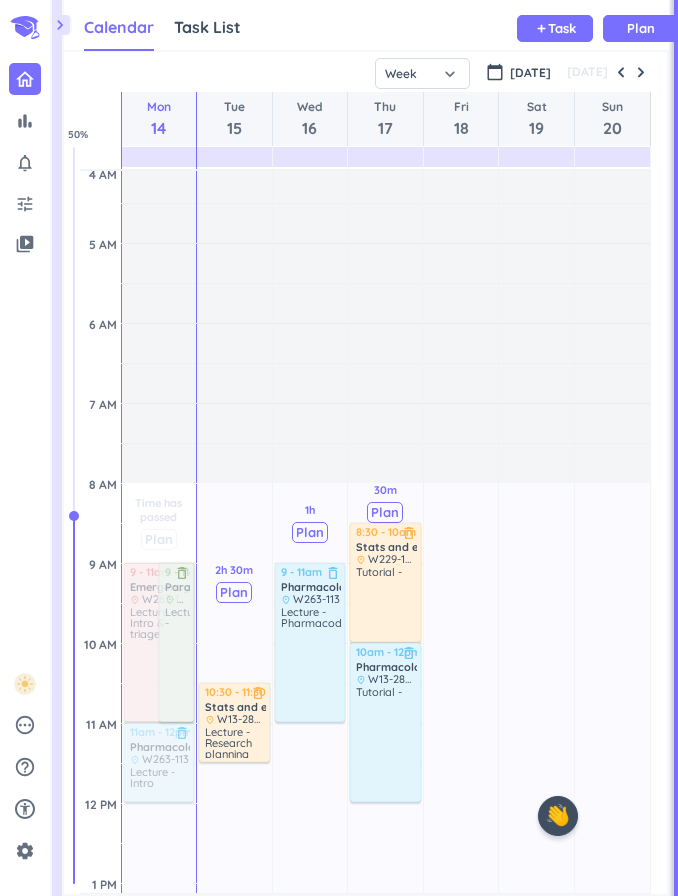 click on "Task" at bounding box center (562, 28) 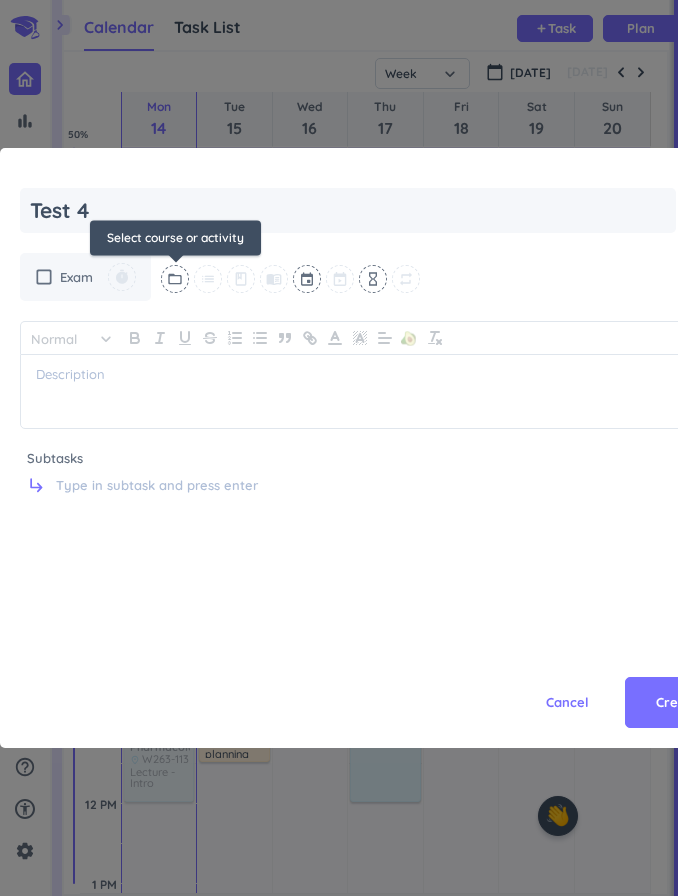 click on "folder_open" at bounding box center (175, 279) 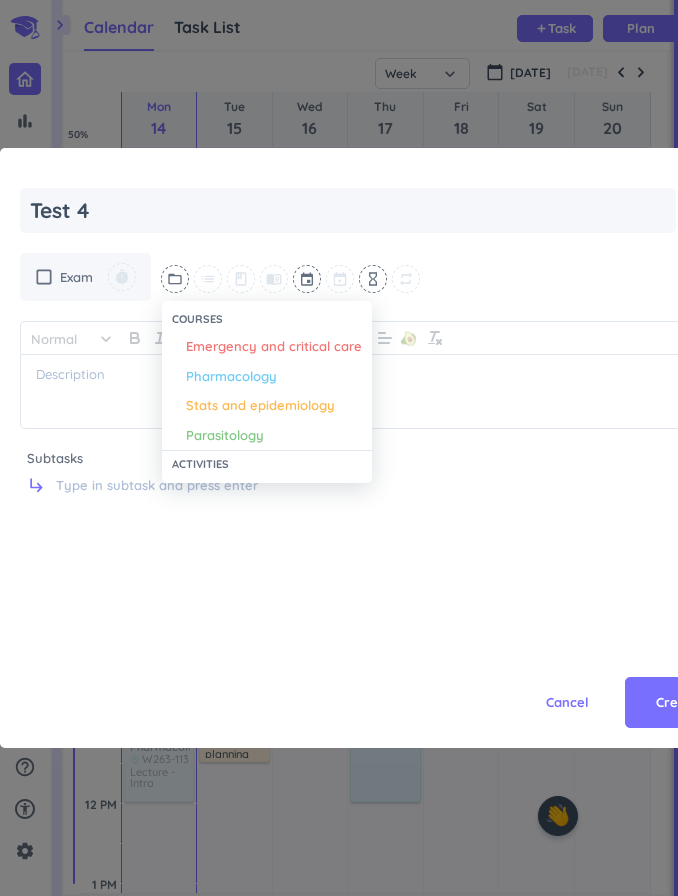 click on "Stats and epidemiology" at bounding box center (260, 406) 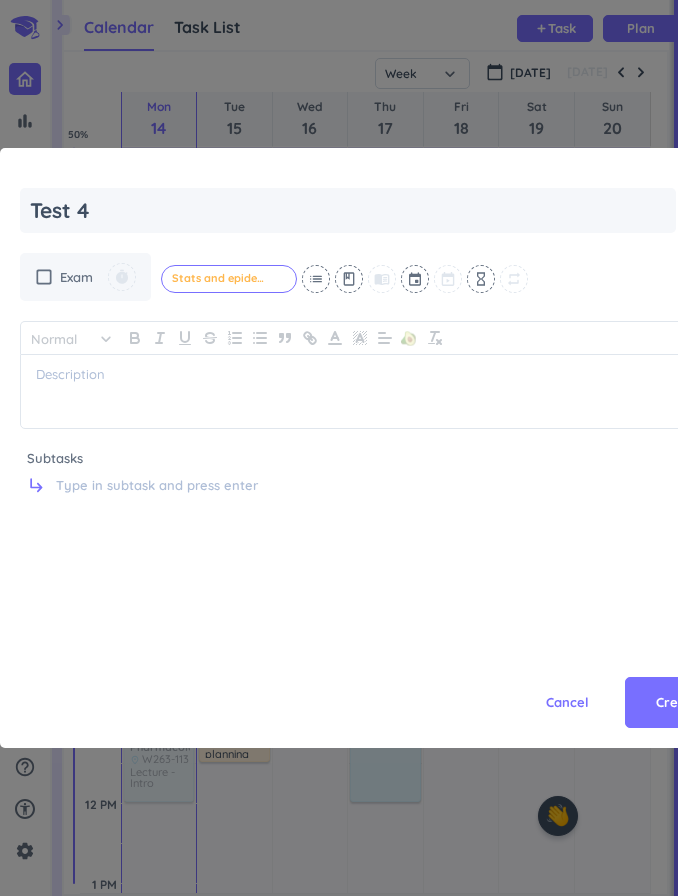 click at bounding box center (416, 279) 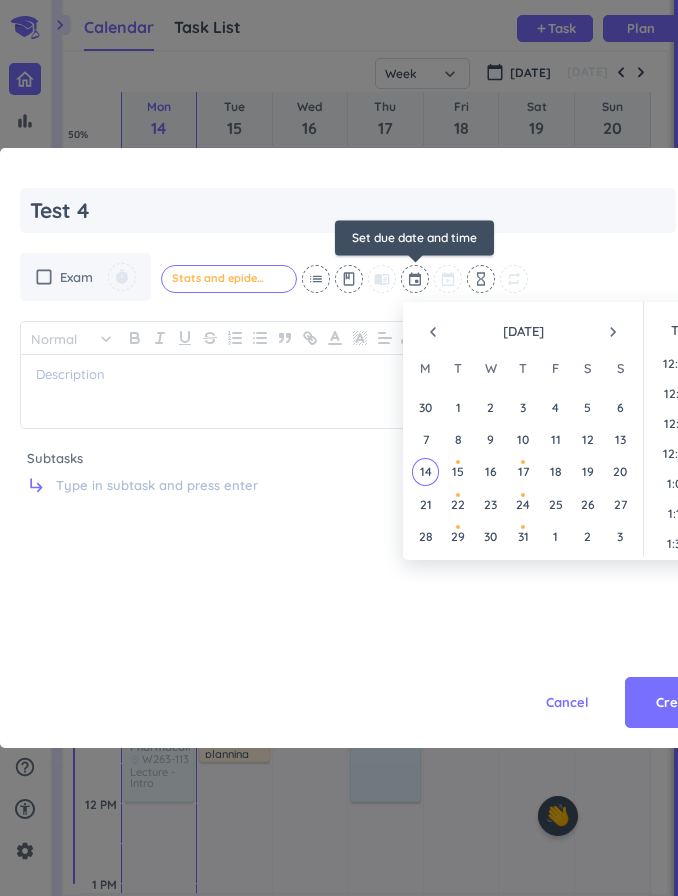scroll, scrollTop: 2520, scrollLeft: 0, axis: vertical 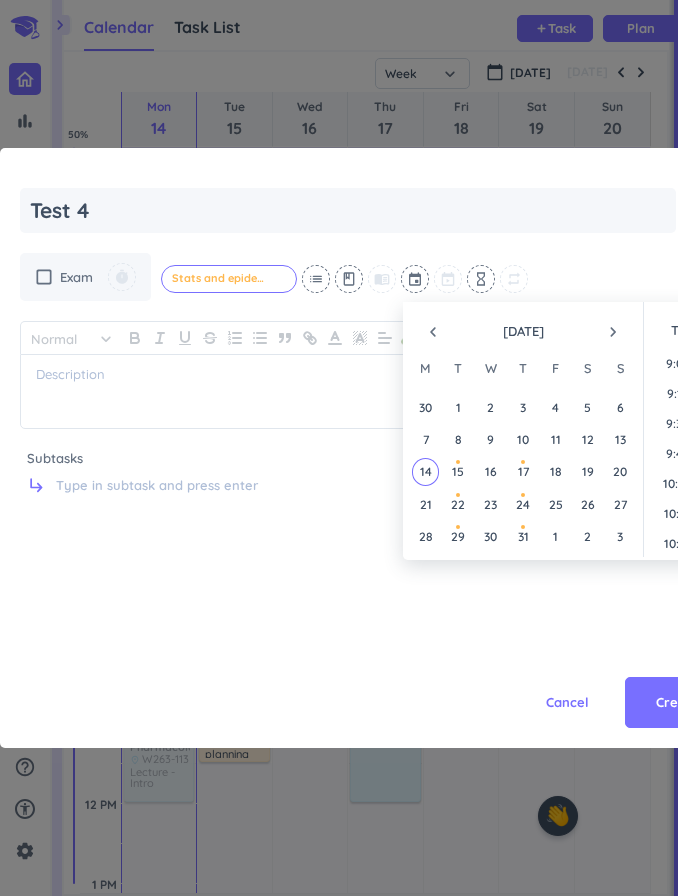 click on "navigate_next" at bounding box center (613, 332) 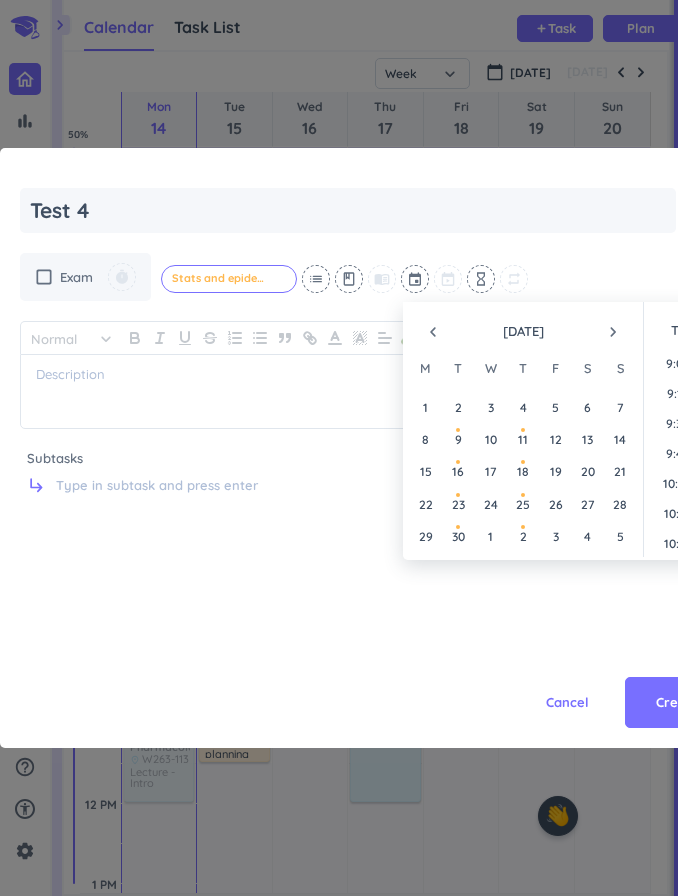 click on "navigate_next" at bounding box center (613, 332) 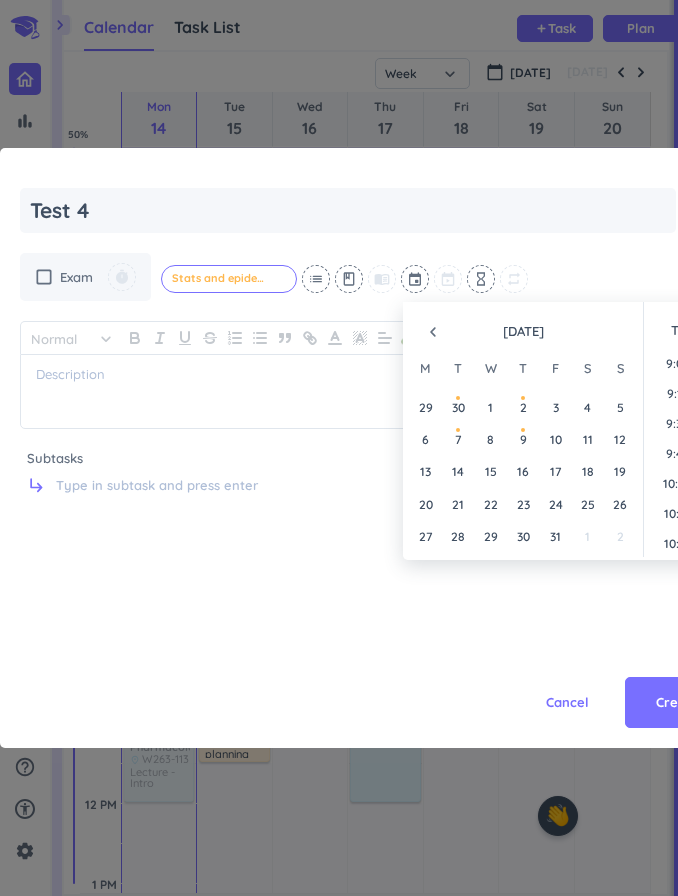 click on "9" at bounding box center [523, 439] 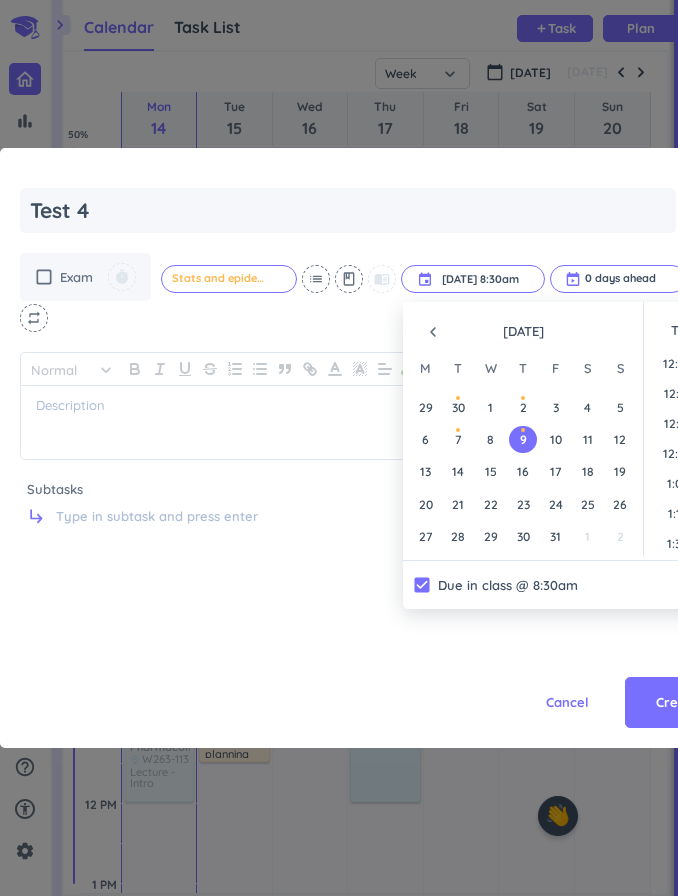 scroll, scrollTop: 930, scrollLeft: 0, axis: vertical 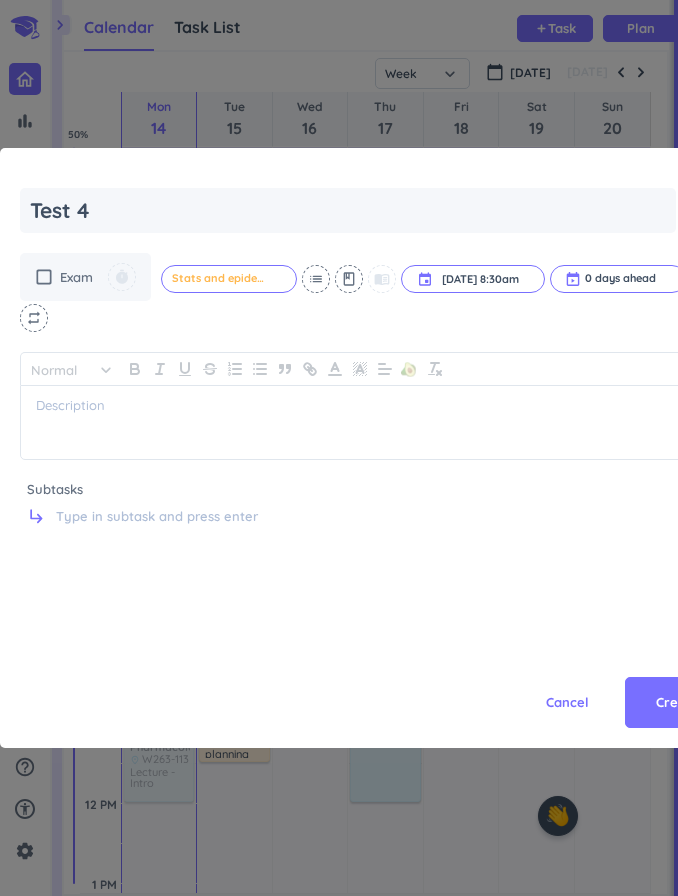 click on "Cancel Create" at bounding box center (375, 658) 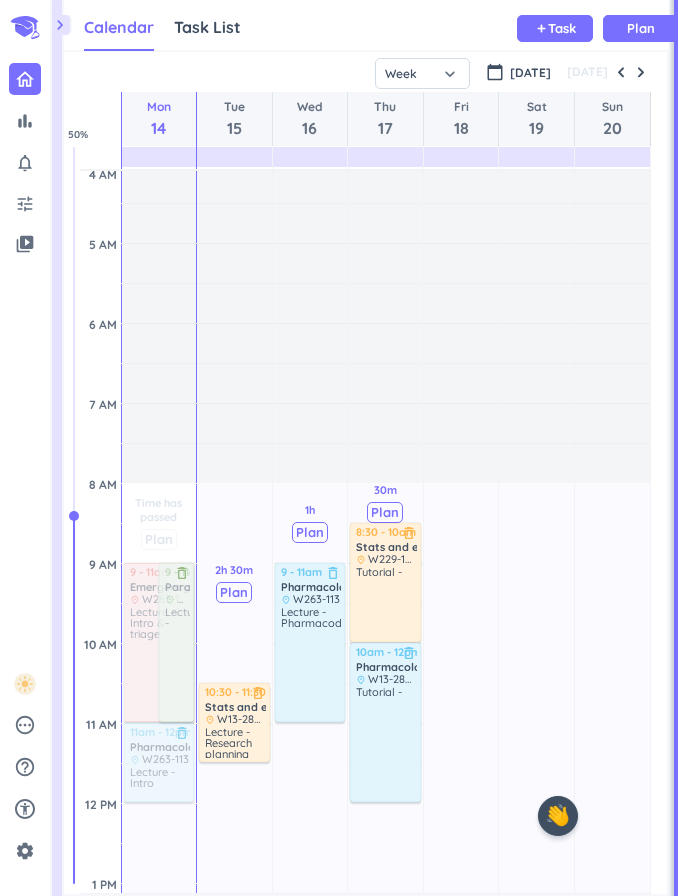 click on "Task" at bounding box center [562, 28] 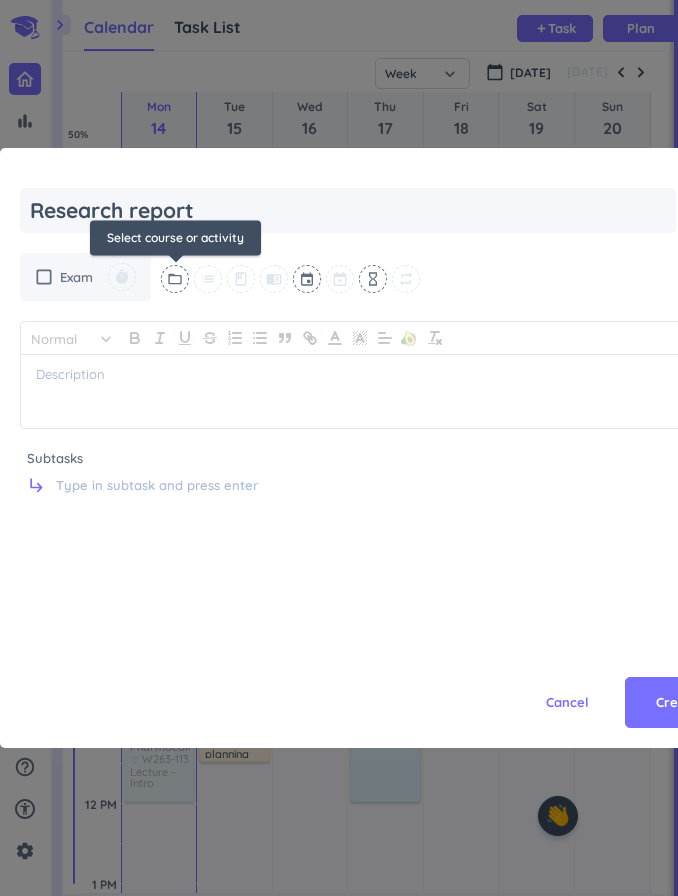 click on "folder_open" at bounding box center [175, 279] 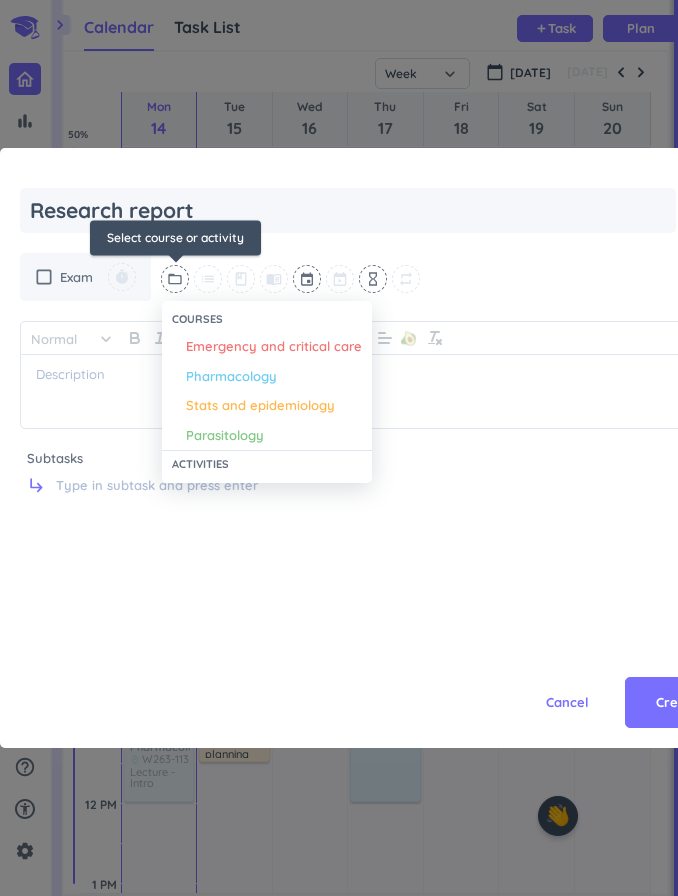 click on "Stats and epidemiology" at bounding box center (260, 406) 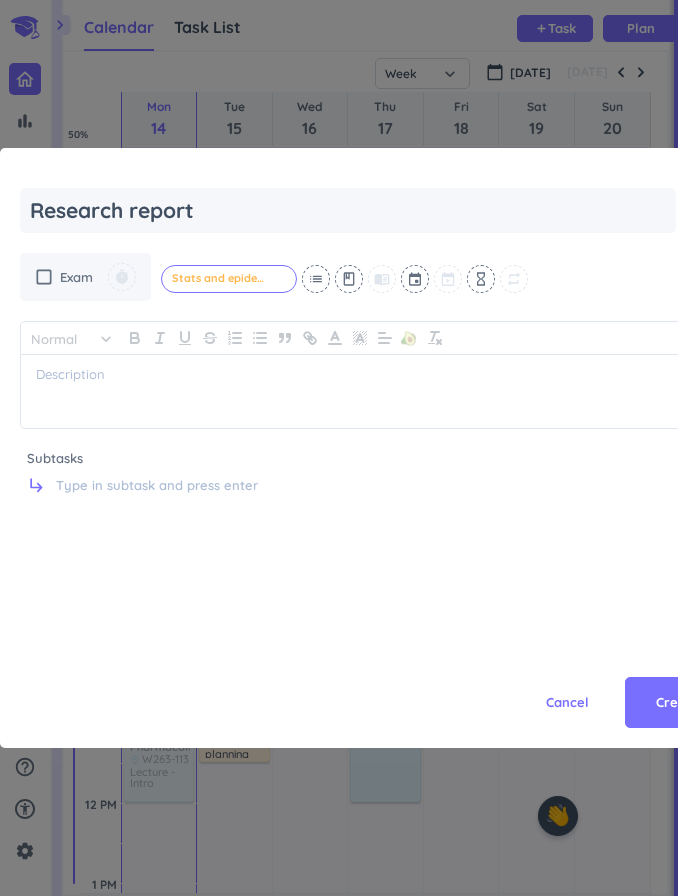 click at bounding box center (416, 279) 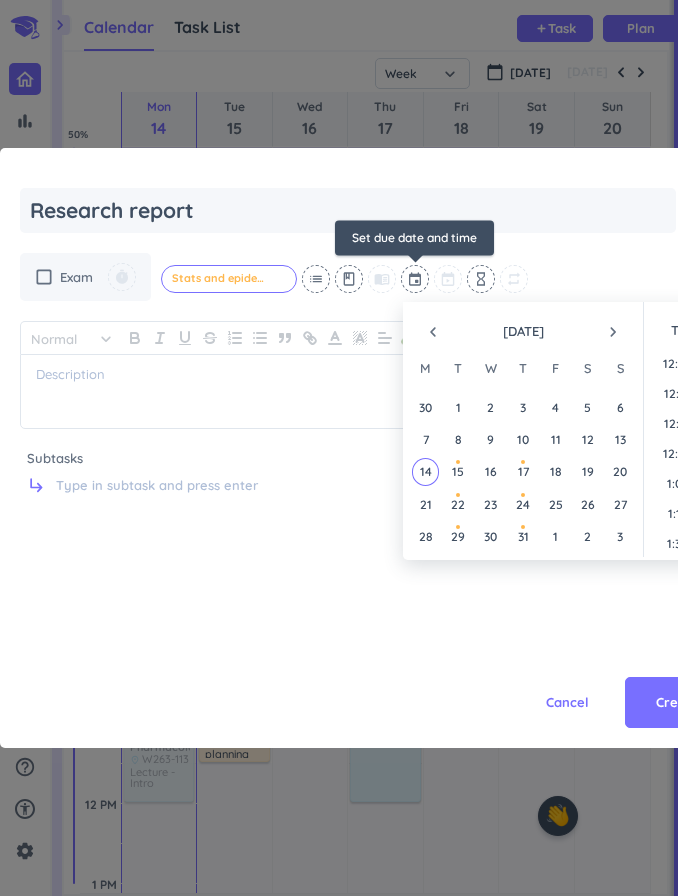 scroll, scrollTop: 2520, scrollLeft: 0, axis: vertical 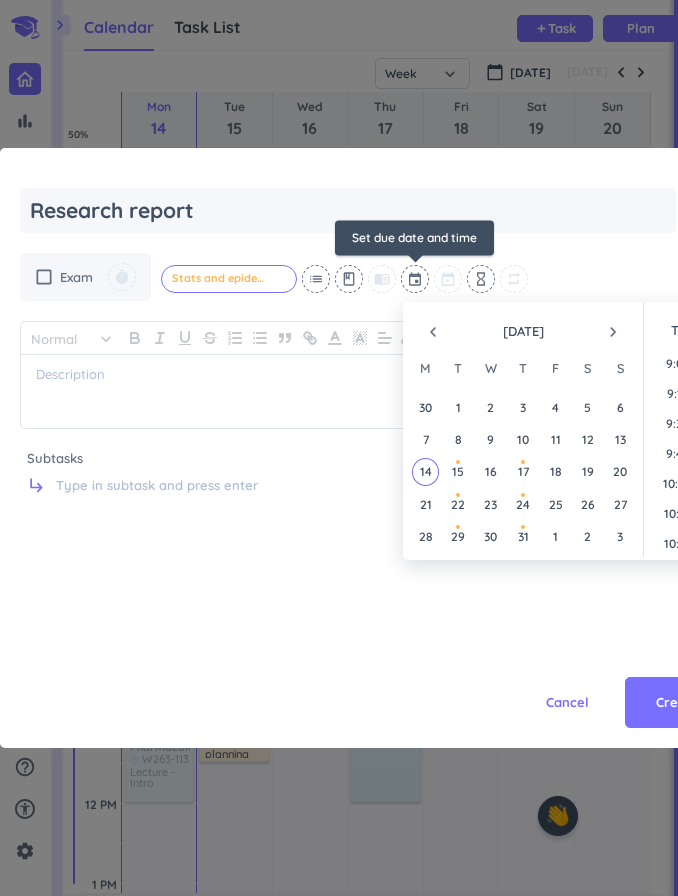 click on "navigate_next" at bounding box center (613, 332) 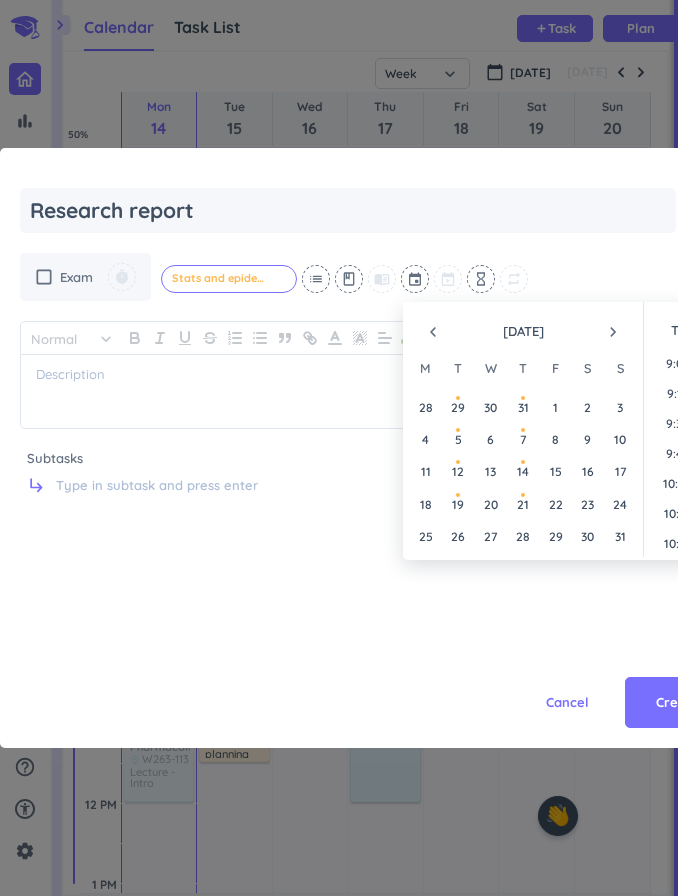 click on "navigate_next" at bounding box center (613, 332) 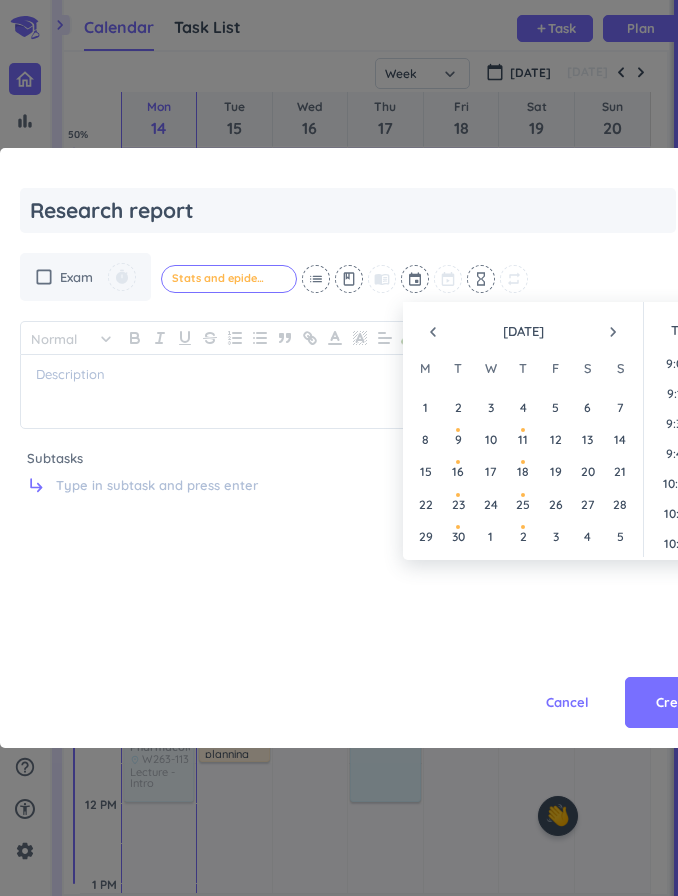 click on "navigate_next" at bounding box center (613, 332) 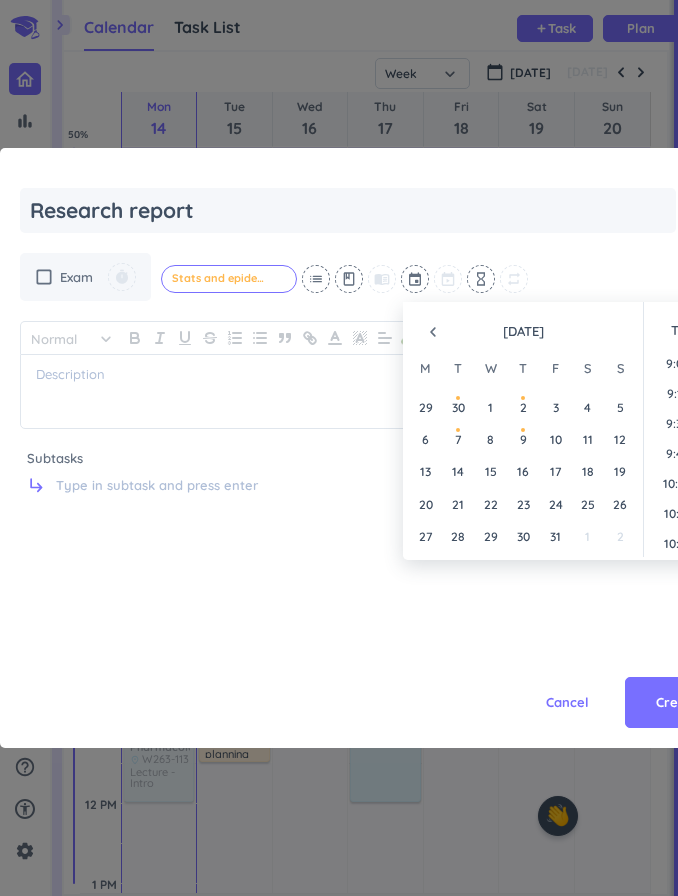 click on "15" at bounding box center [490, 471] 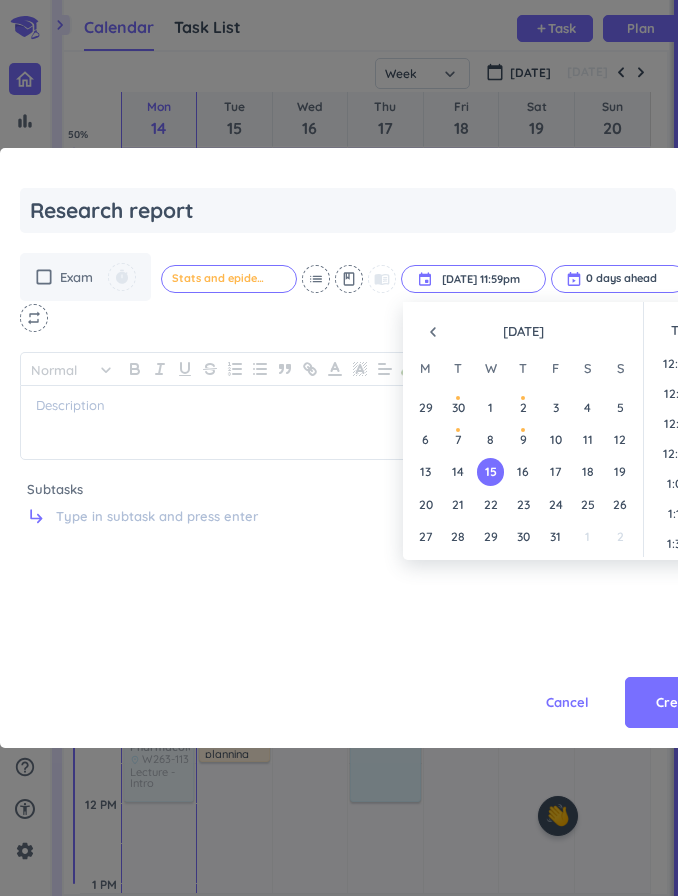 scroll, scrollTop: 2701, scrollLeft: 0, axis: vertical 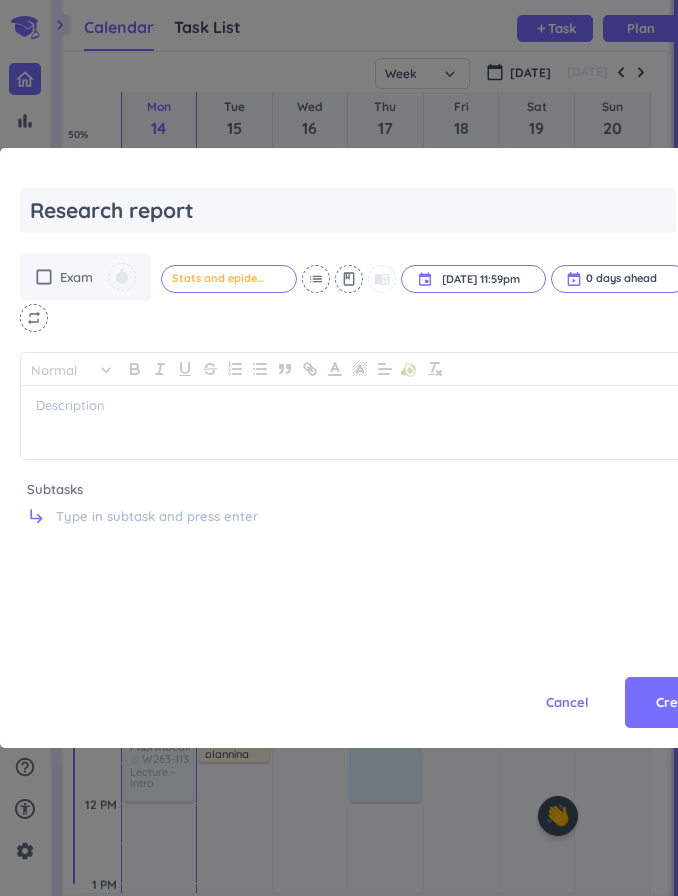 click on "Cancel Create" at bounding box center [375, 658] 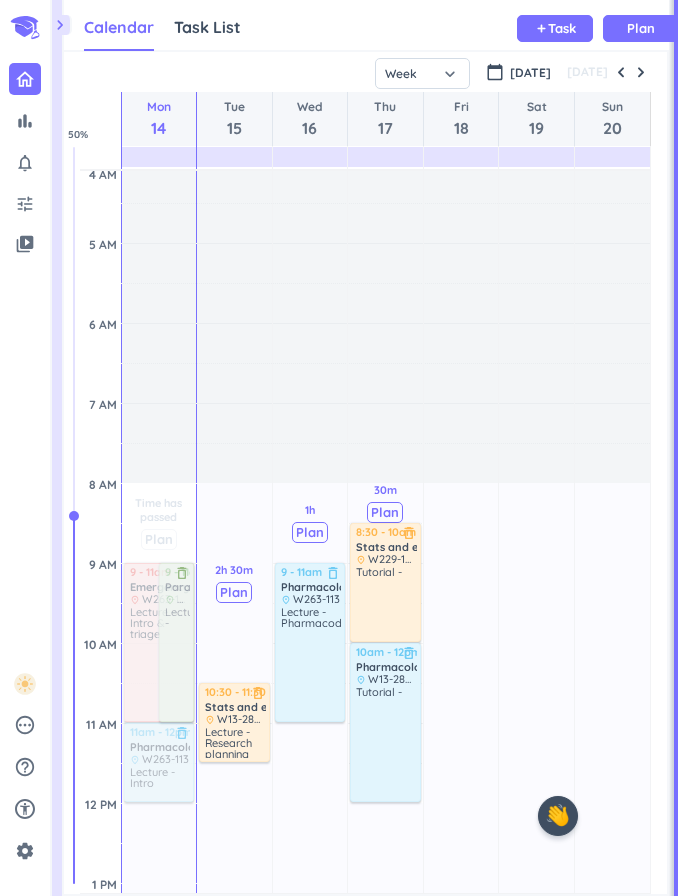 click on "Plan" at bounding box center [641, 28] 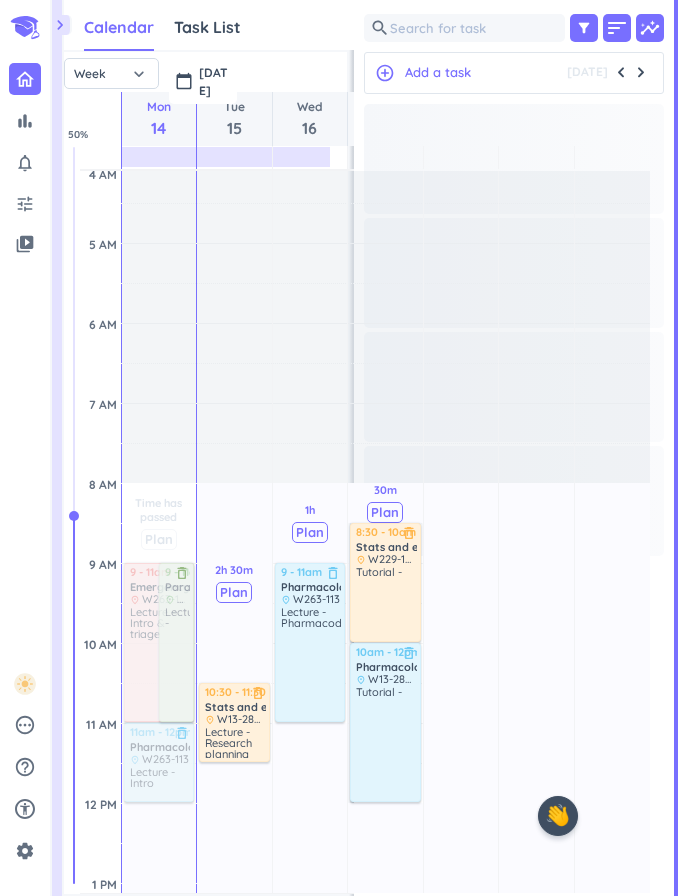 scroll, scrollTop: 842, scrollLeft: 492, axis: both 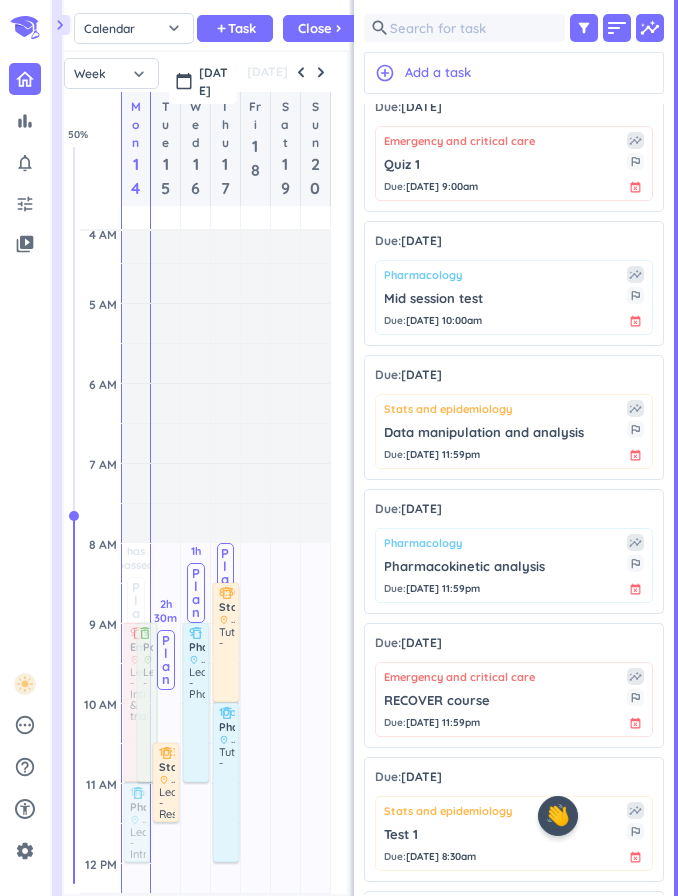 click on "Close" at bounding box center (315, 28) 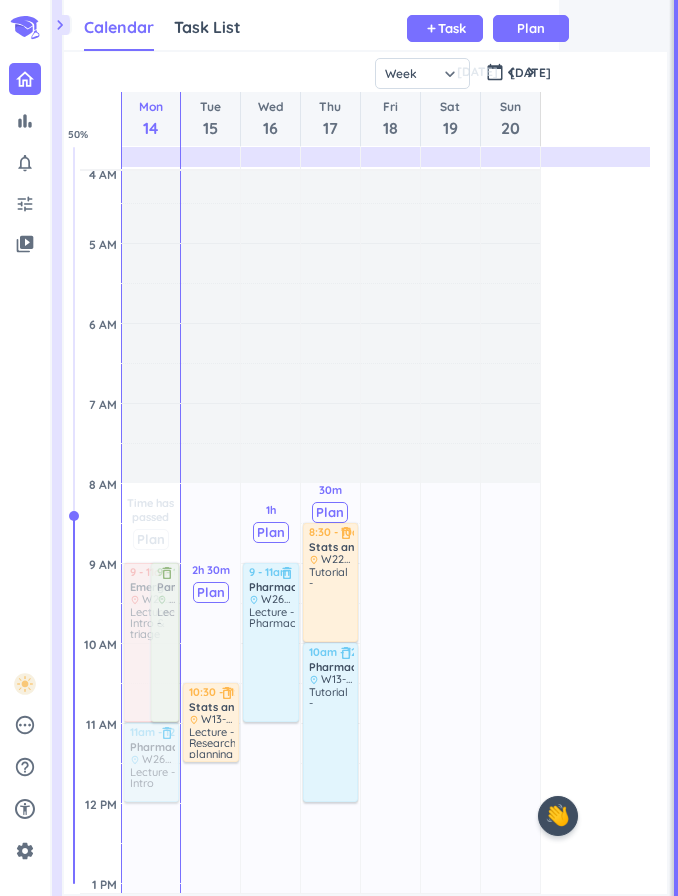 scroll, scrollTop: 842, scrollLeft: 561, axis: both 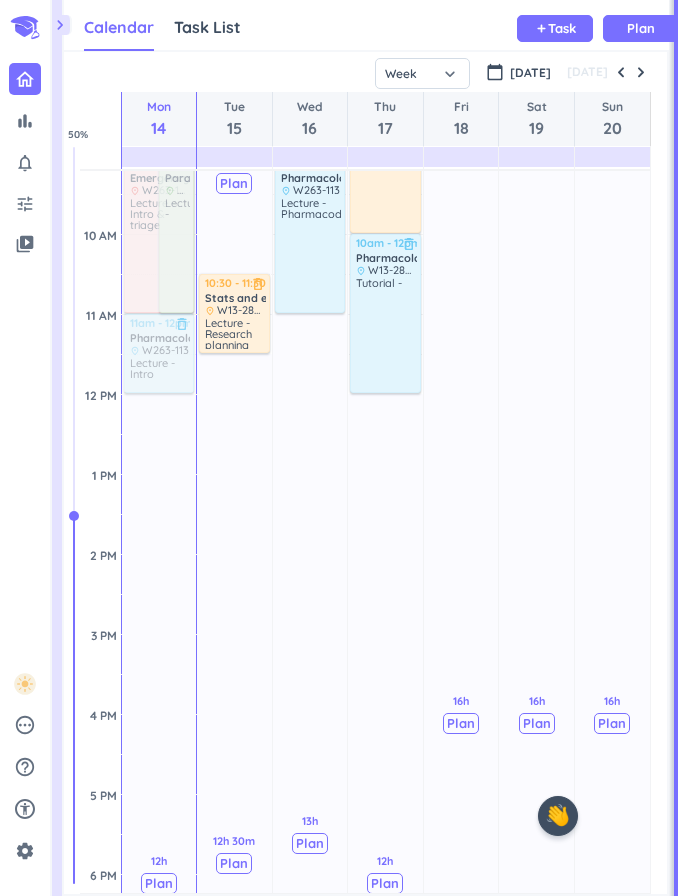 click at bounding box center [641, 72] 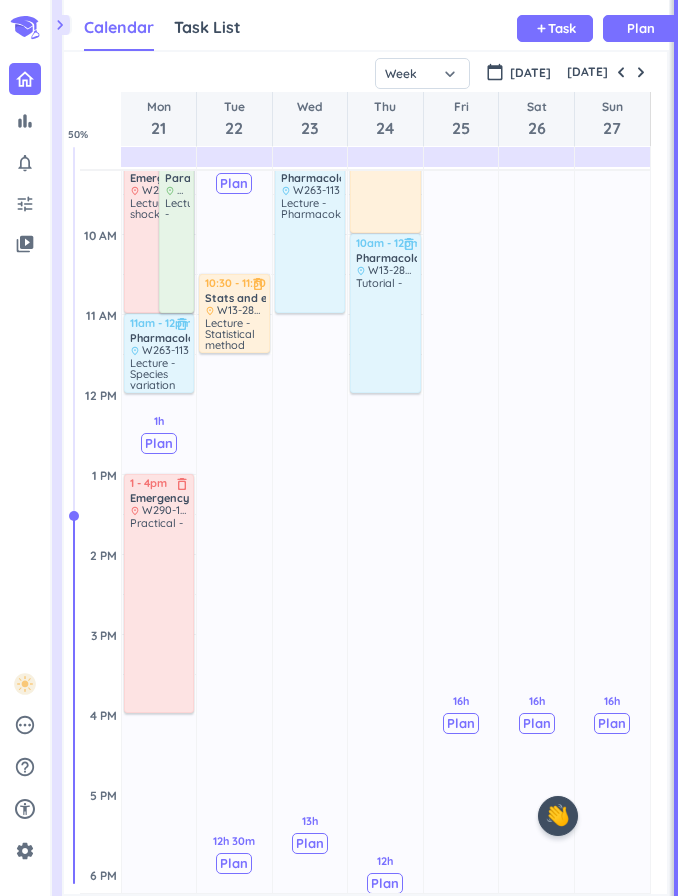 scroll, scrollTop: 241, scrollLeft: 0, axis: vertical 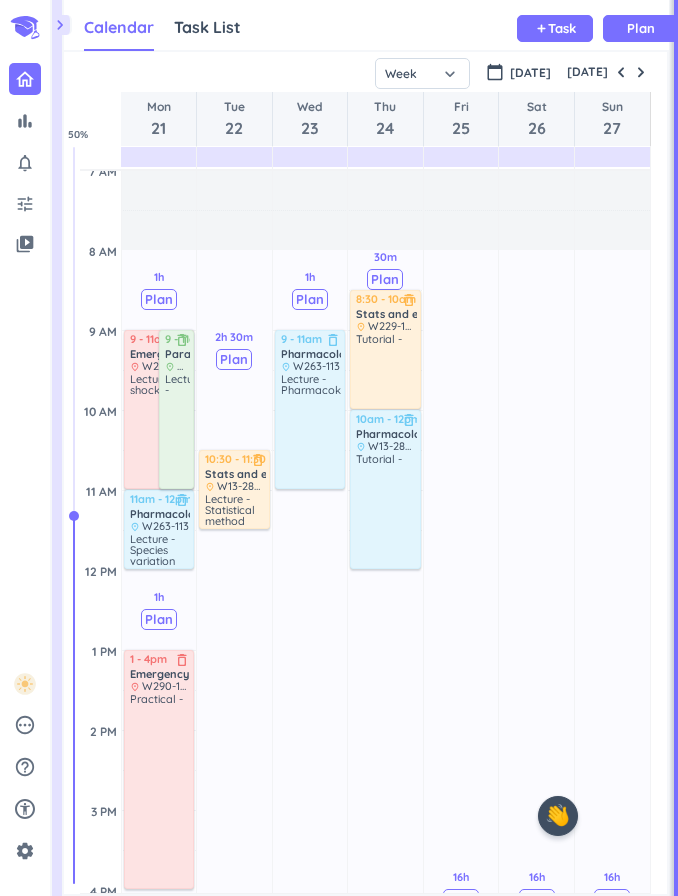 click at bounding box center (621, 72) 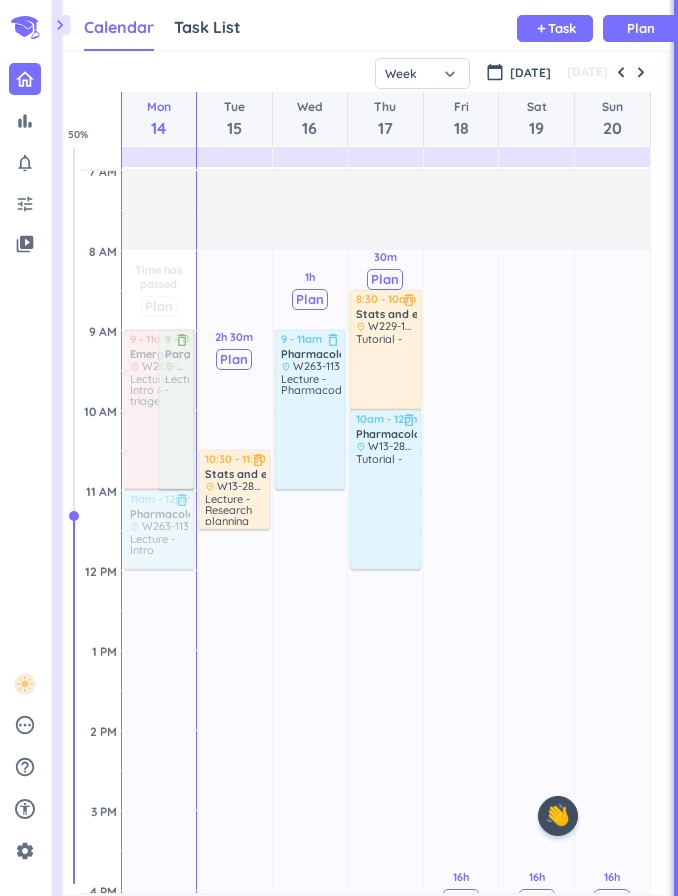 click at bounding box center [641, 72] 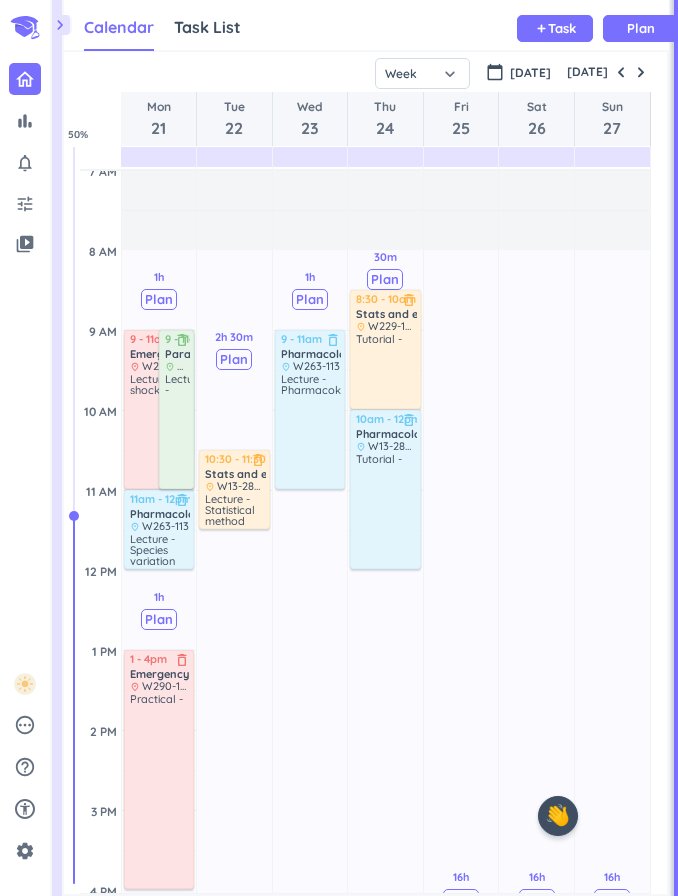 click at bounding box center (641, 72) 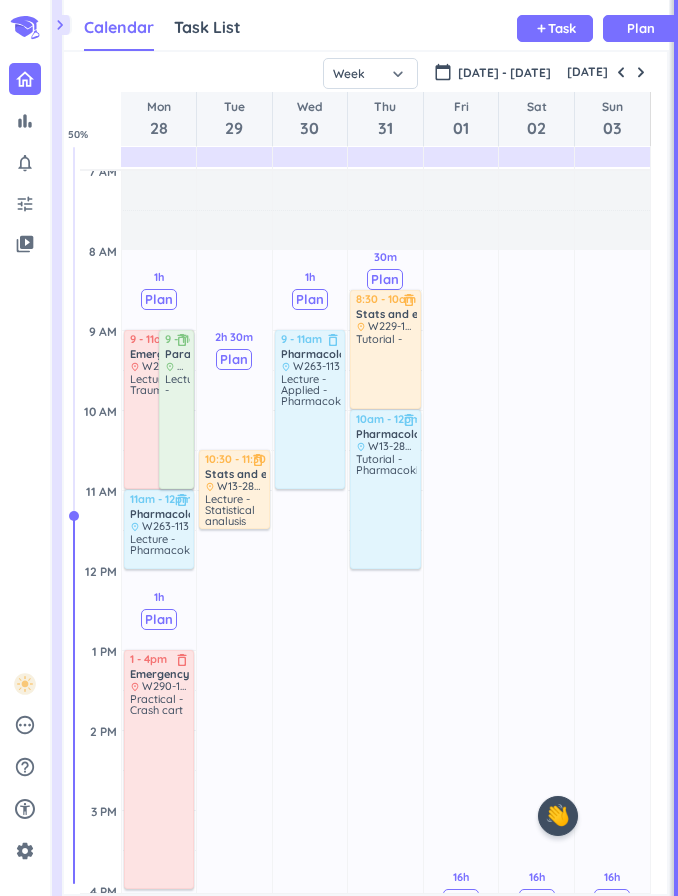 click at bounding box center [621, 72] 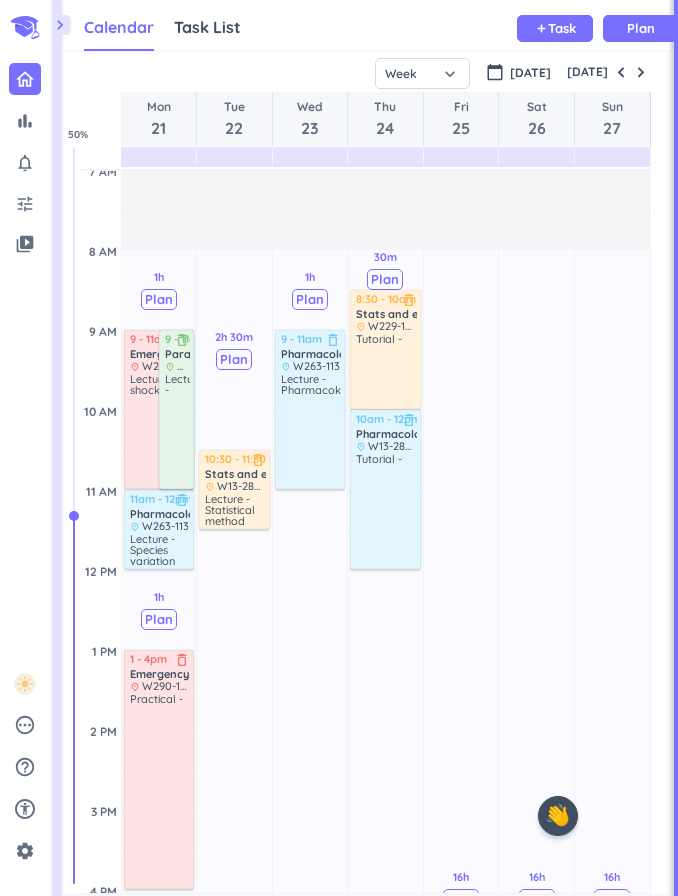 click on "Plan" at bounding box center [641, 28] 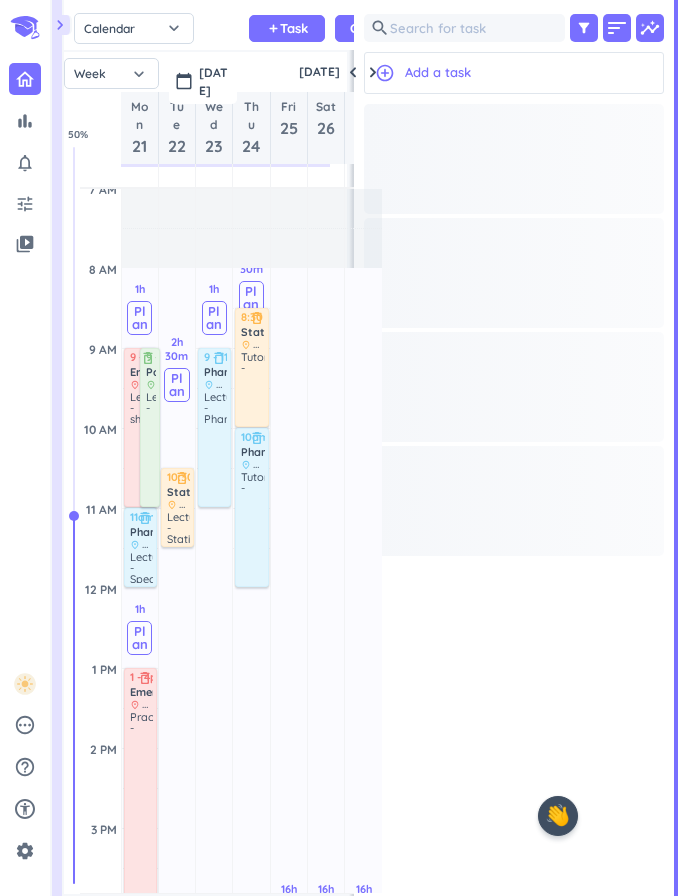 scroll, scrollTop: 842, scrollLeft: 335, axis: both 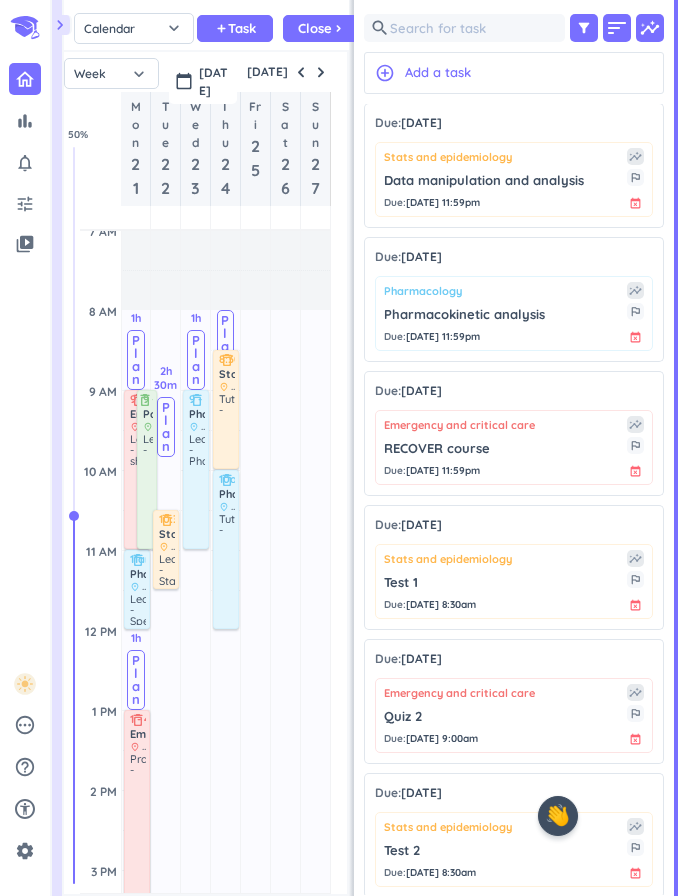 click on "Test 1" at bounding box center (505, 583) 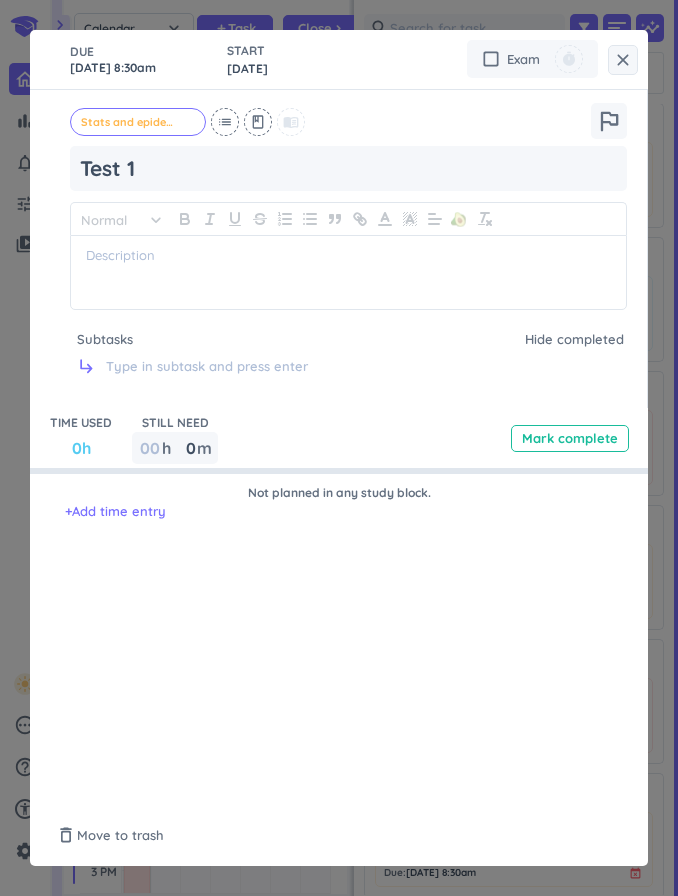 click on "[DATE] 8:30am" at bounding box center [138, 59] 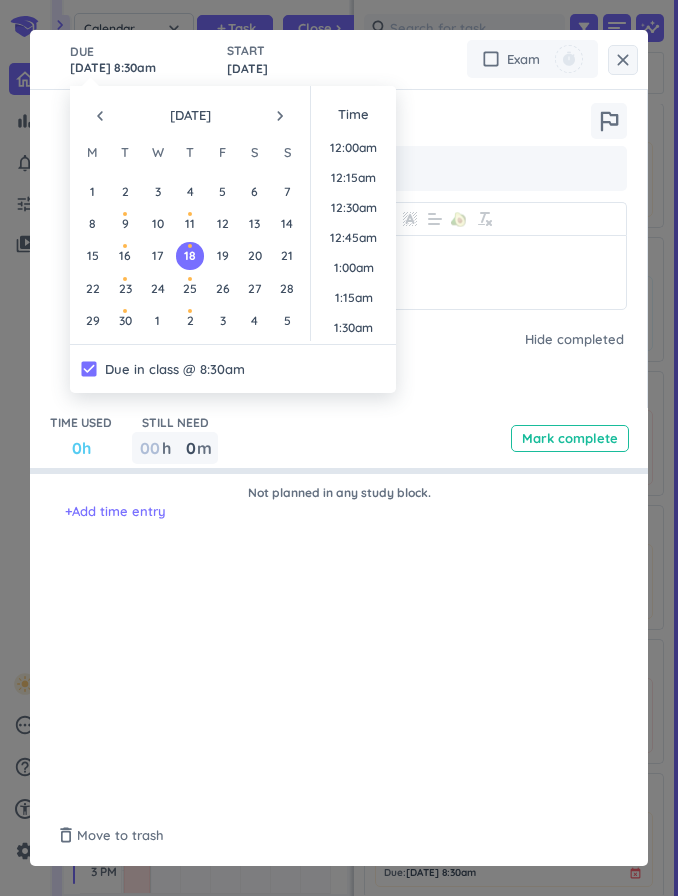 scroll, scrollTop: 930, scrollLeft: 0, axis: vertical 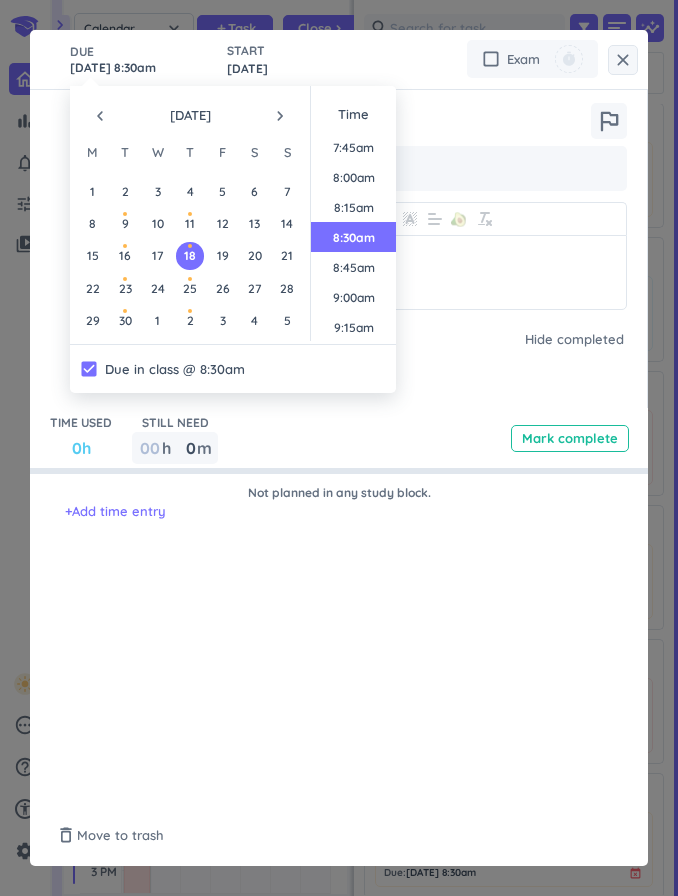 click on "19" at bounding box center [222, 255] 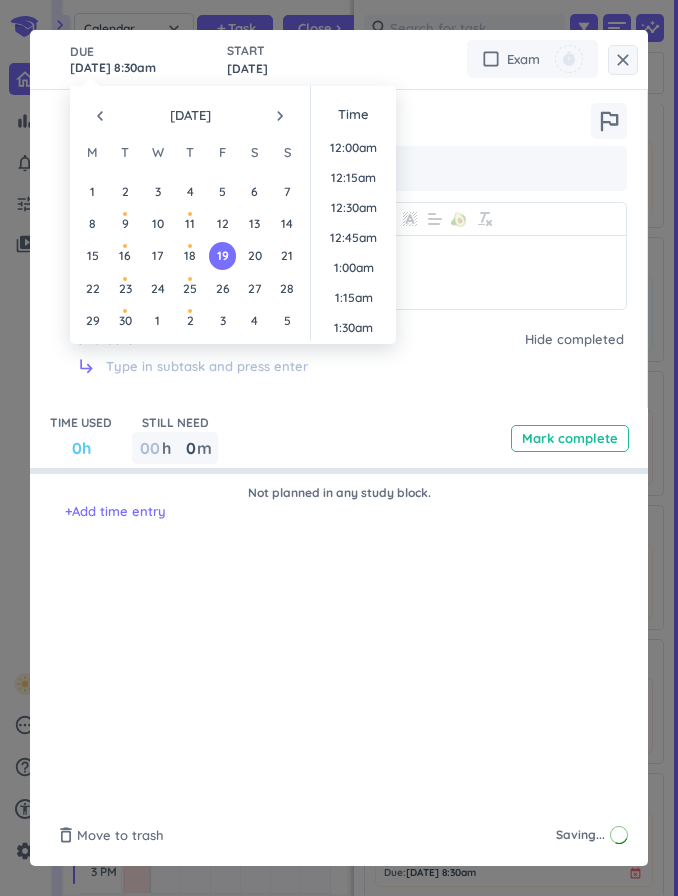 scroll, scrollTop: 930, scrollLeft: 0, axis: vertical 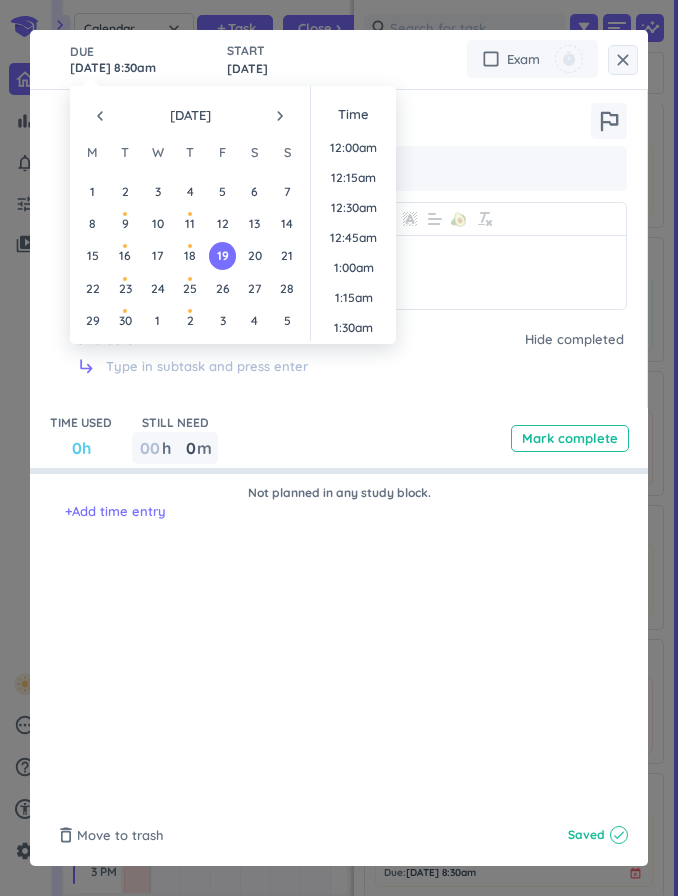 click on "DUE [DATE] 8:30am START [DATE] cancel check_box_outline_blank Exam timer Stats and epidemiology cancel list class menu_book outlined_flag Test 1 Normal keyboard_arrow_down                                                                             🥑             Subtasks Hide completed subdirectory_arrow_right TIME USED 0h STILL NEED 00 h 0 0 00 m Mark complete Not planned in any study block. +  Add time entry delete_outline Move to trash Saved done" at bounding box center (339, 448) 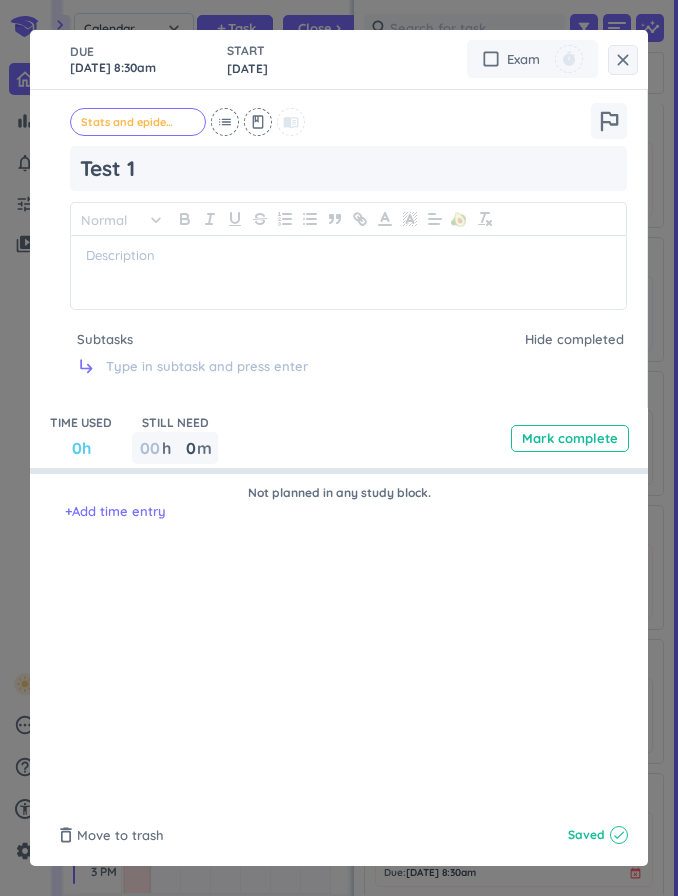 click on "close" at bounding box center [623, 60] 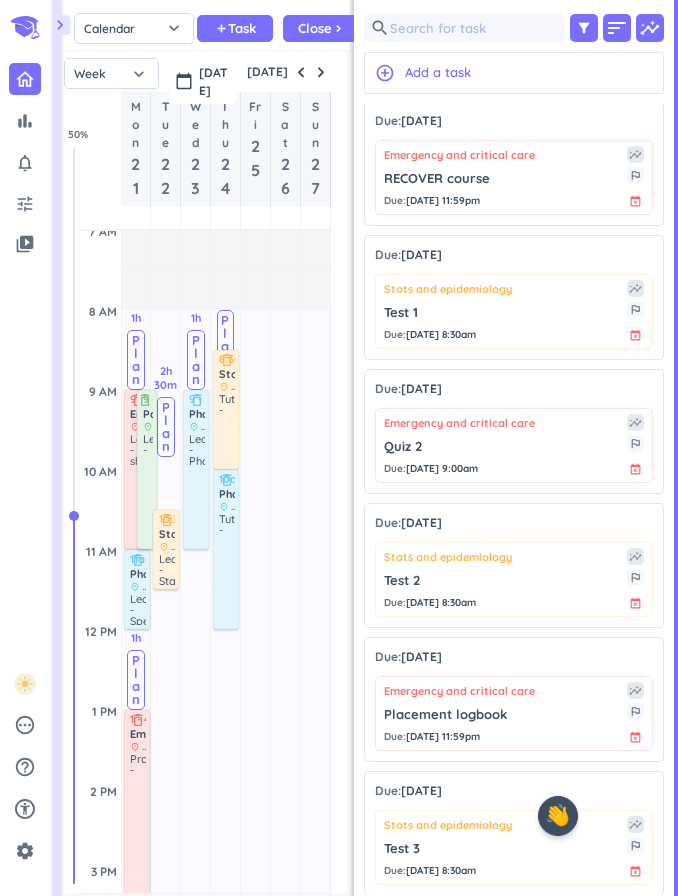 scroll, scrollTop: 590, scrollLeft: 0, axis: vertical 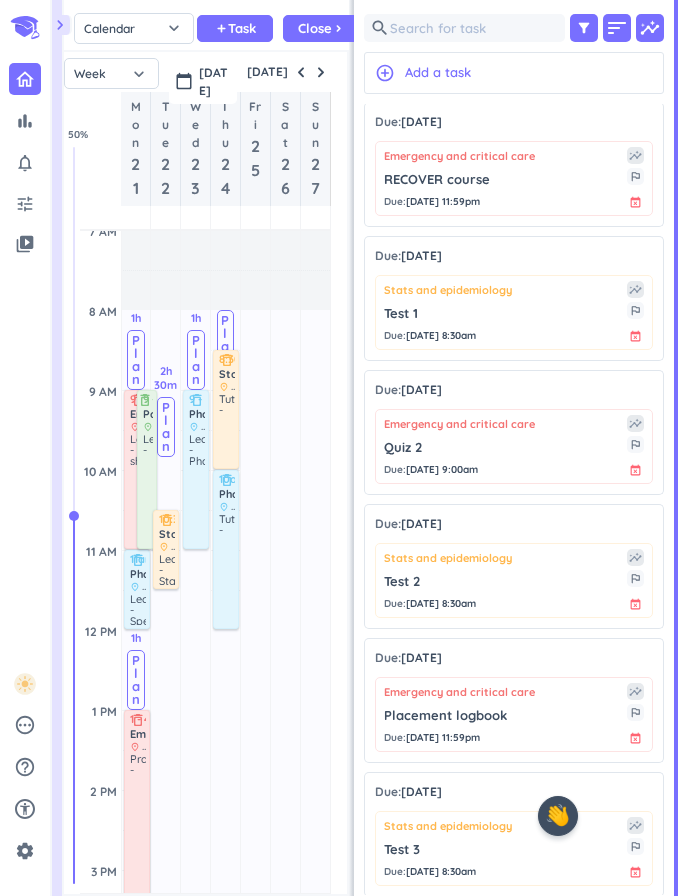 click on "[DATE] 8:30am" at bounding box center (441, 603) 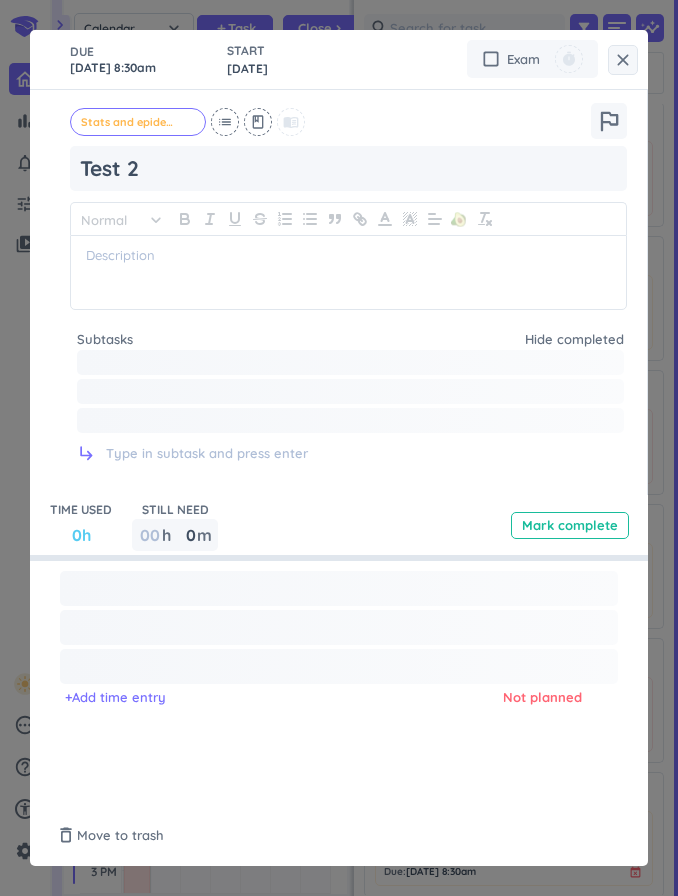 click on "[DATE] 8:30am" at bounding box center (138, 59) 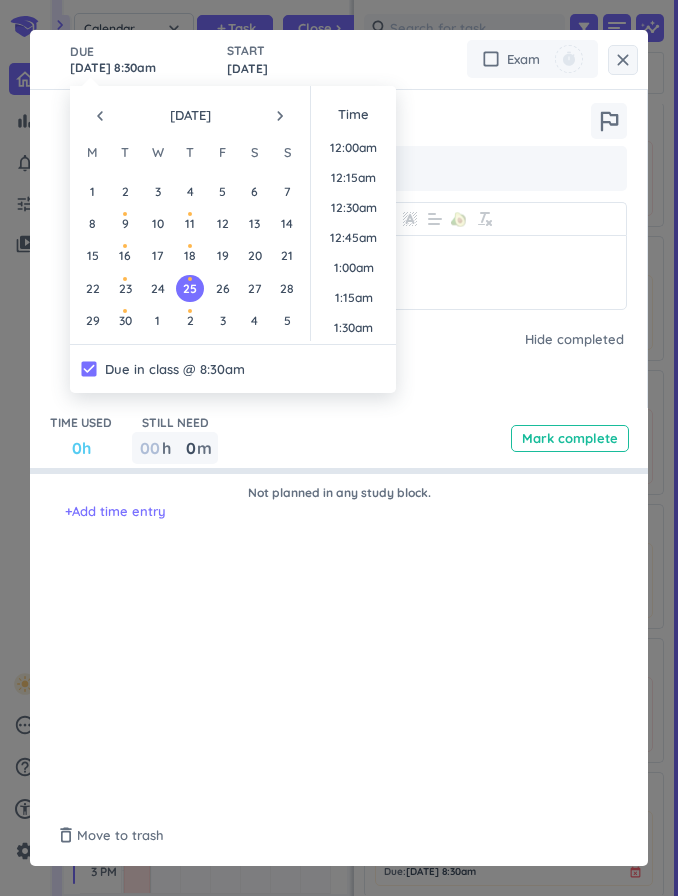 scroll, scrollTop: 930, scrollLeft: 0, axis: vertical 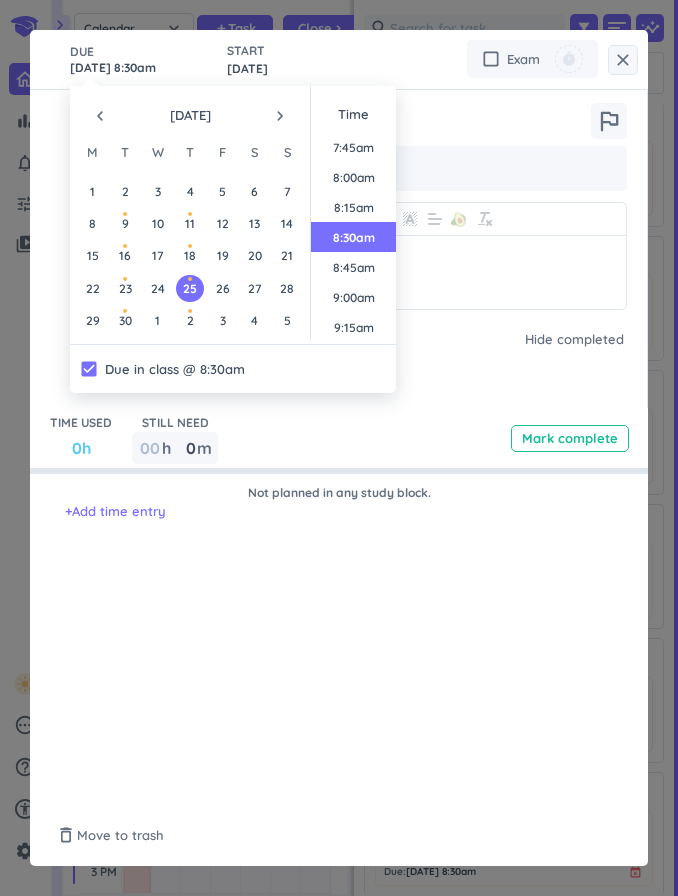 click on "26" at bounding box center (222, 288) 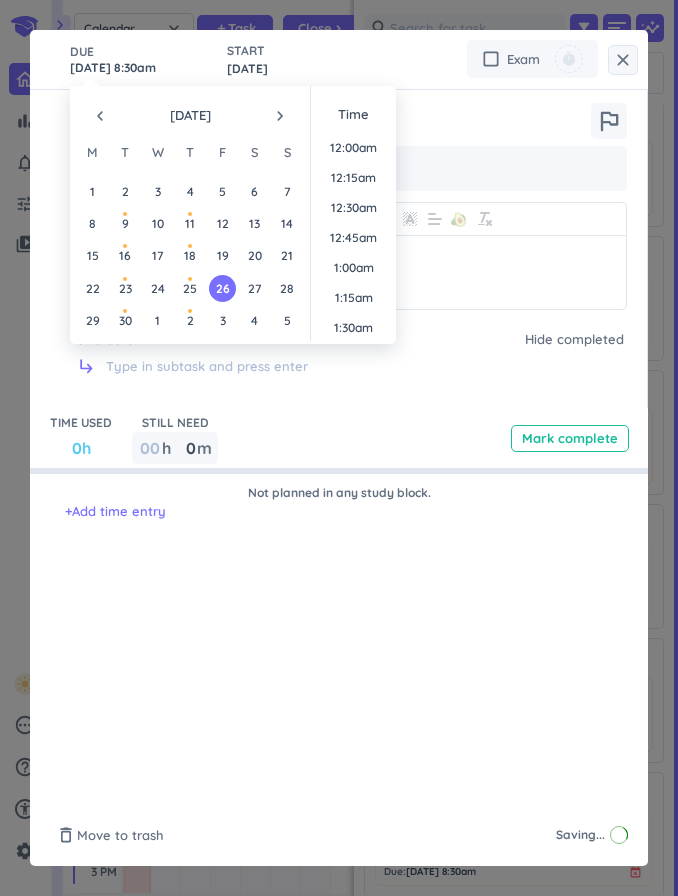 scroll, scrollTop: 930, scrollLeft: 0, axis: vertical 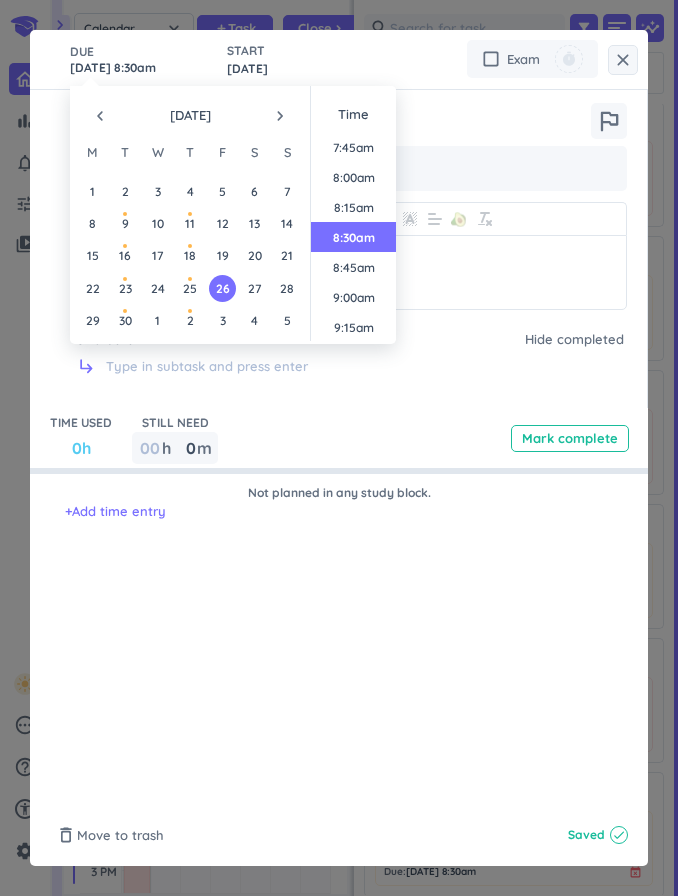 click on "close" at bounding box center (623, 60) 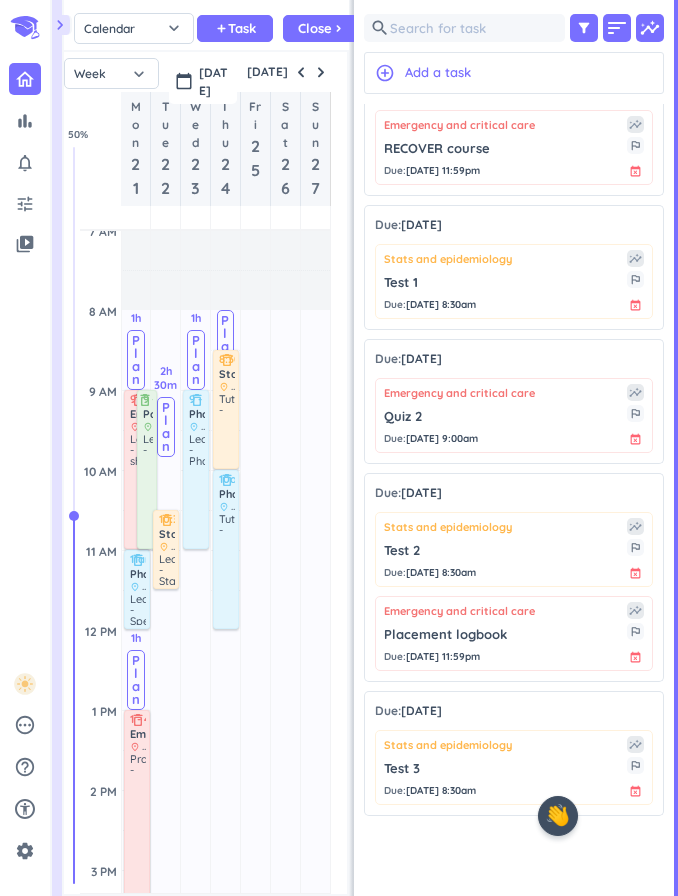 scroll, scrollTop: 665, scrollLeft: 0, axis: vertical 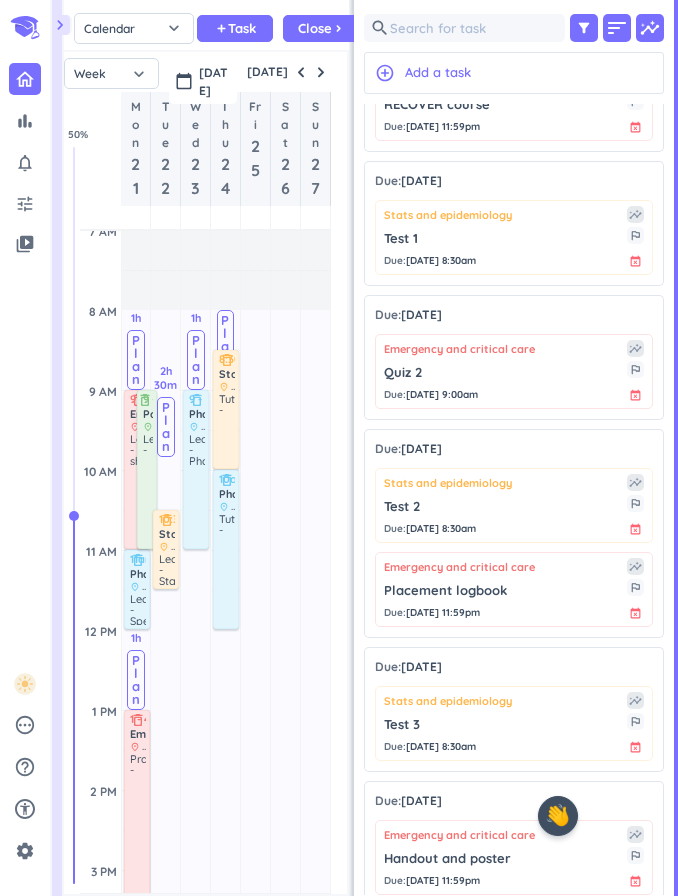 click on "Test 3" at bounding box center [505, 725] 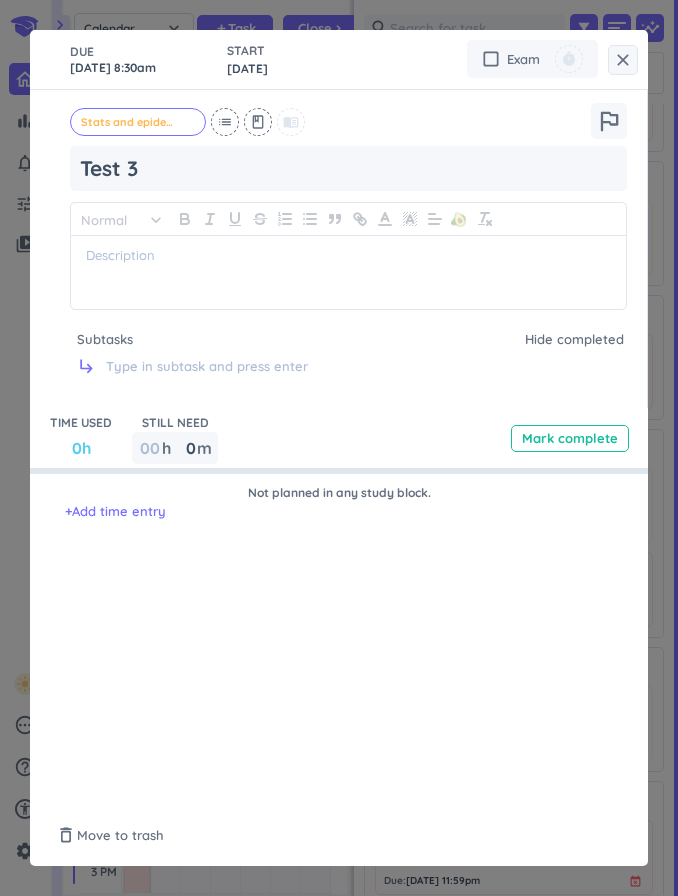 click on "[DATE] 8:30am" at bounding box center [138, 59] 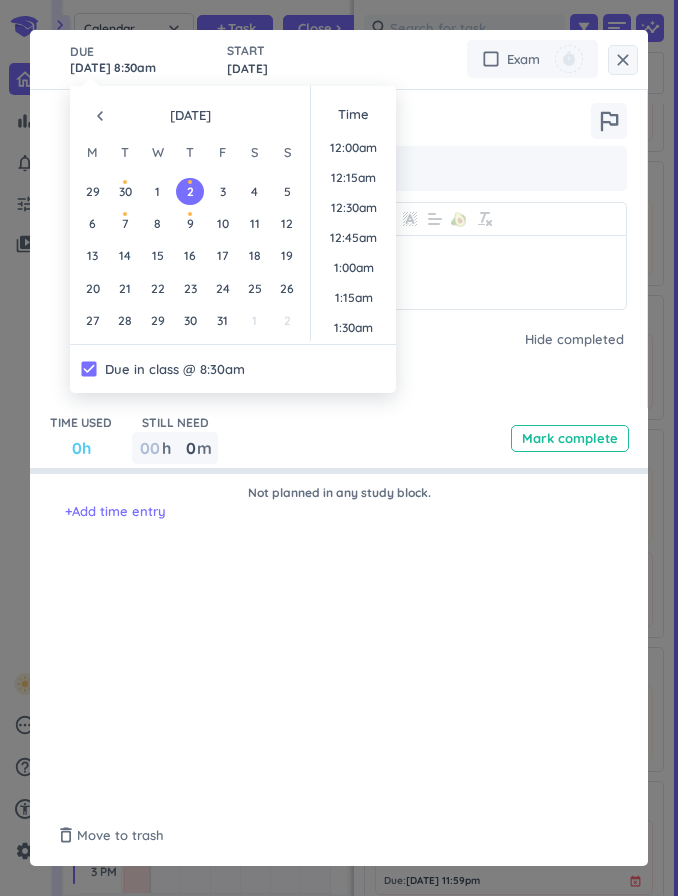 scroll, scrollTop: 930, scrollLeft: 0, axis: vertical 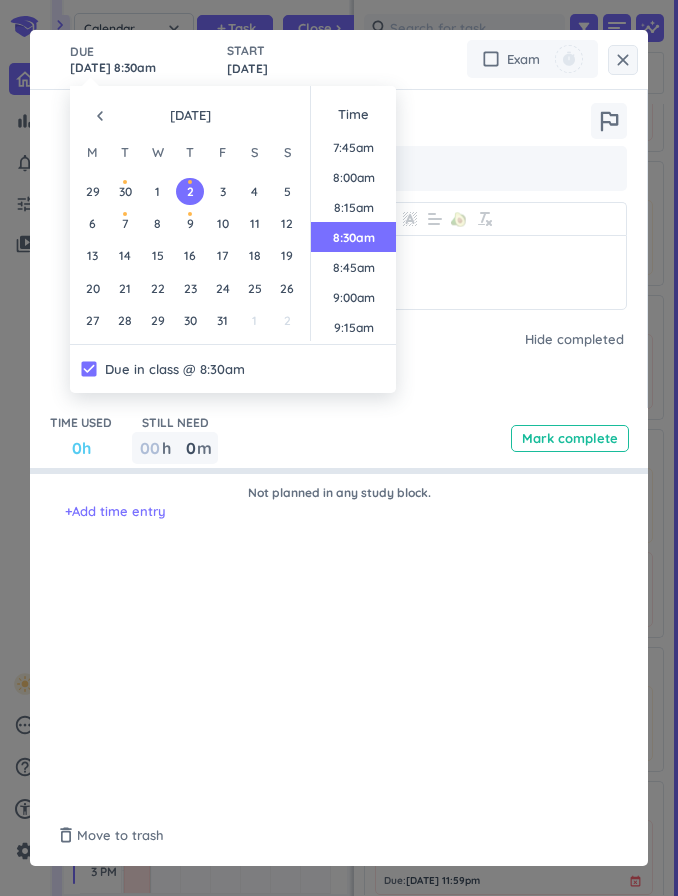 click on "3" at bounding box center (222, 191) 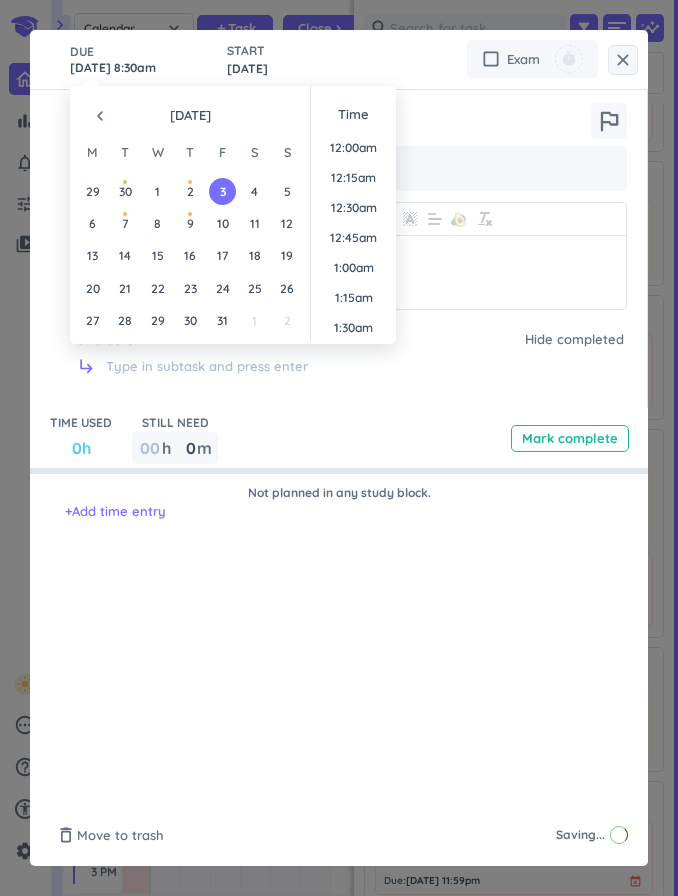 scroll, scrollTop: 930, scrollLeft: 0, axis: vertical 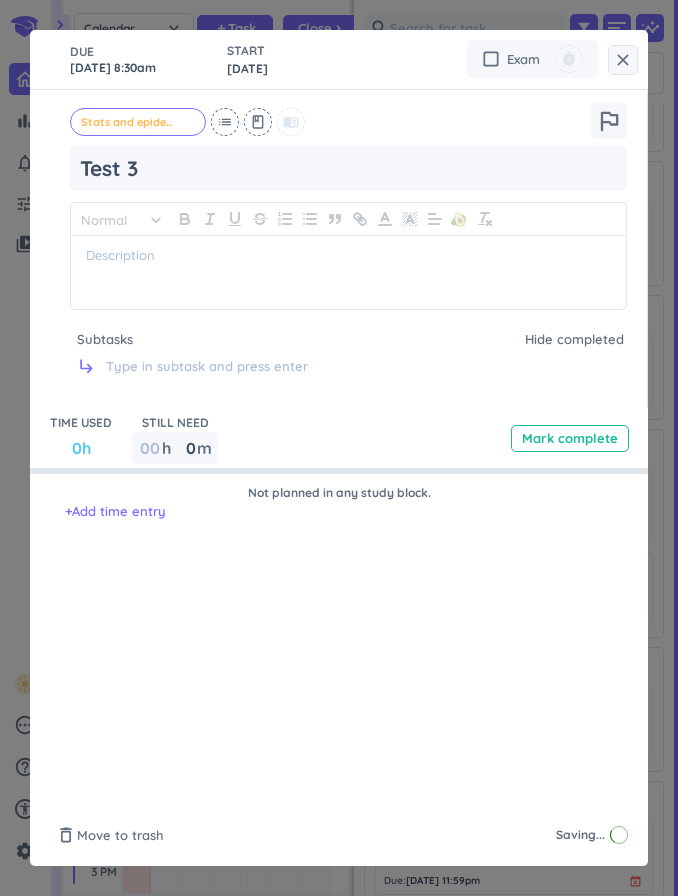 click at bounding box center (348, 272) 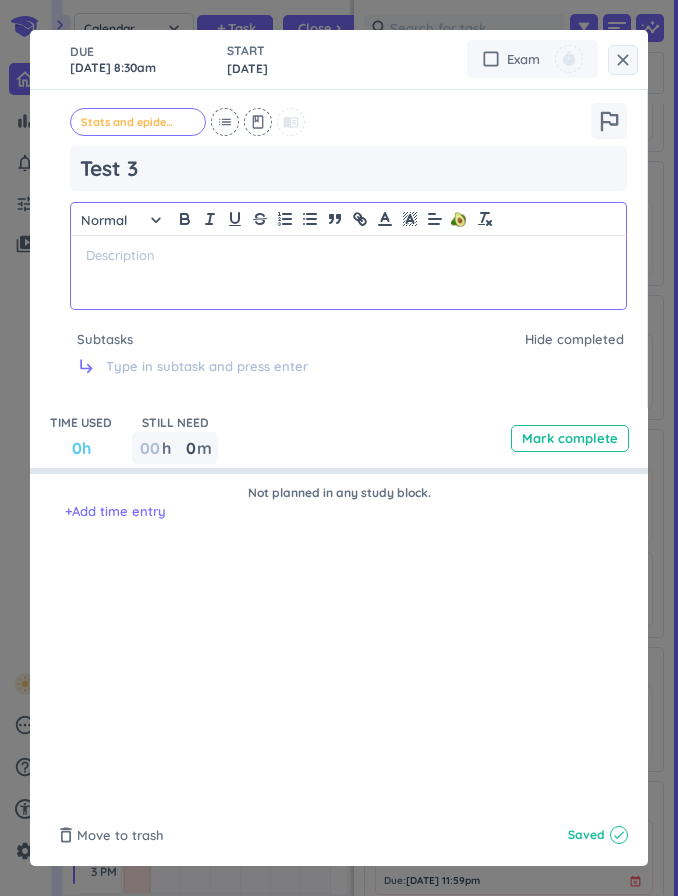 click on "close" at bounding box center [623, 60] 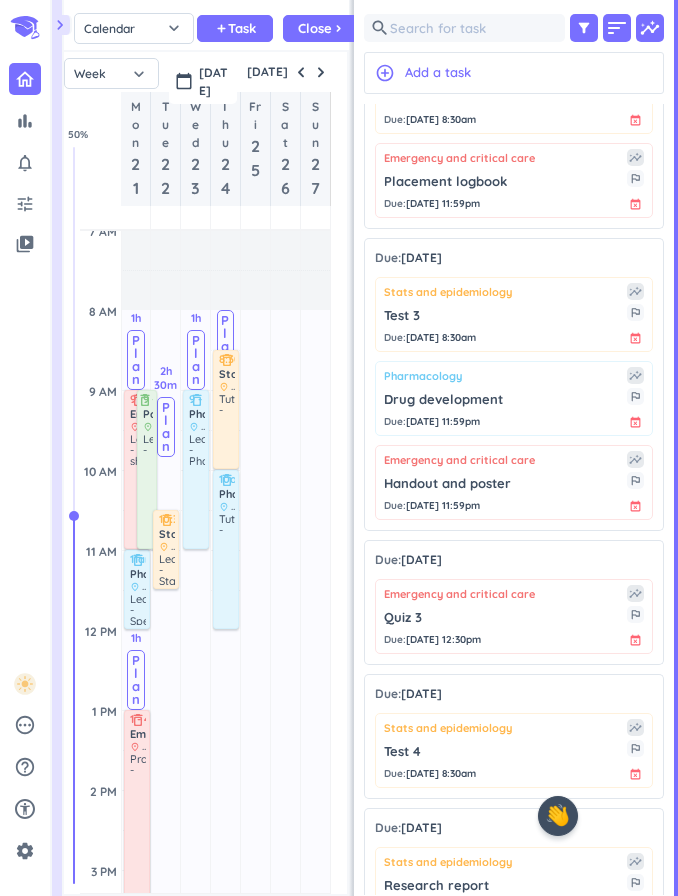scroll, scrollTop: 1094, scrollLeft: 0, axis: vertical 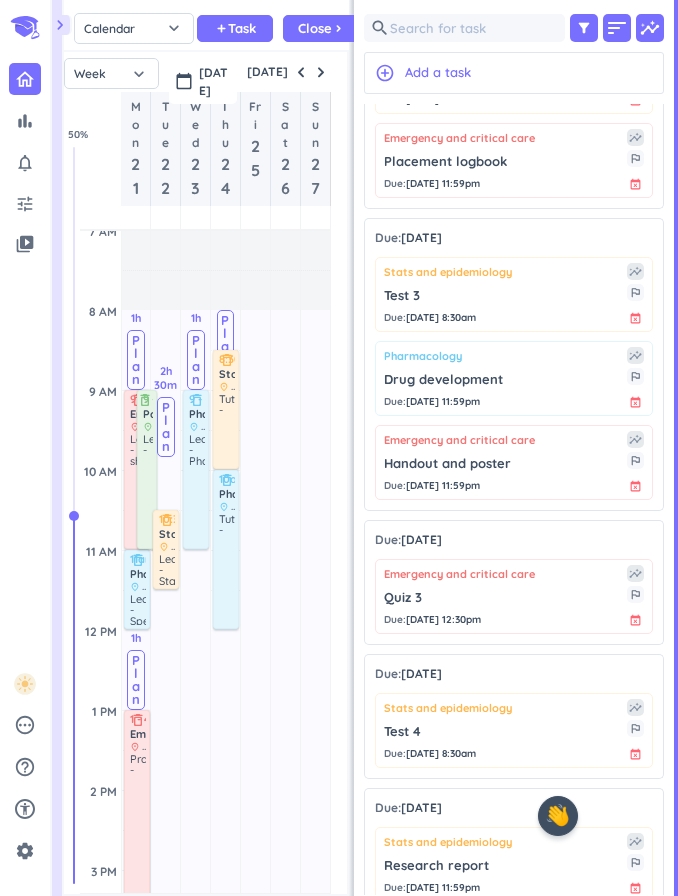 click on "Test 4" at bounding box center (505, 732) 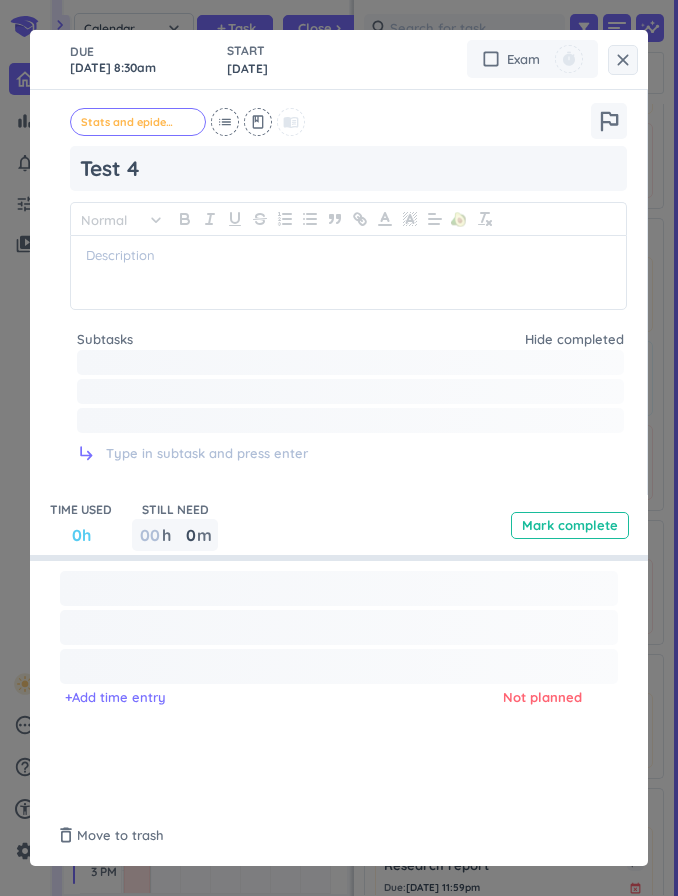 click on "[DATE] 8:30am" at bounding box center [138, 59] 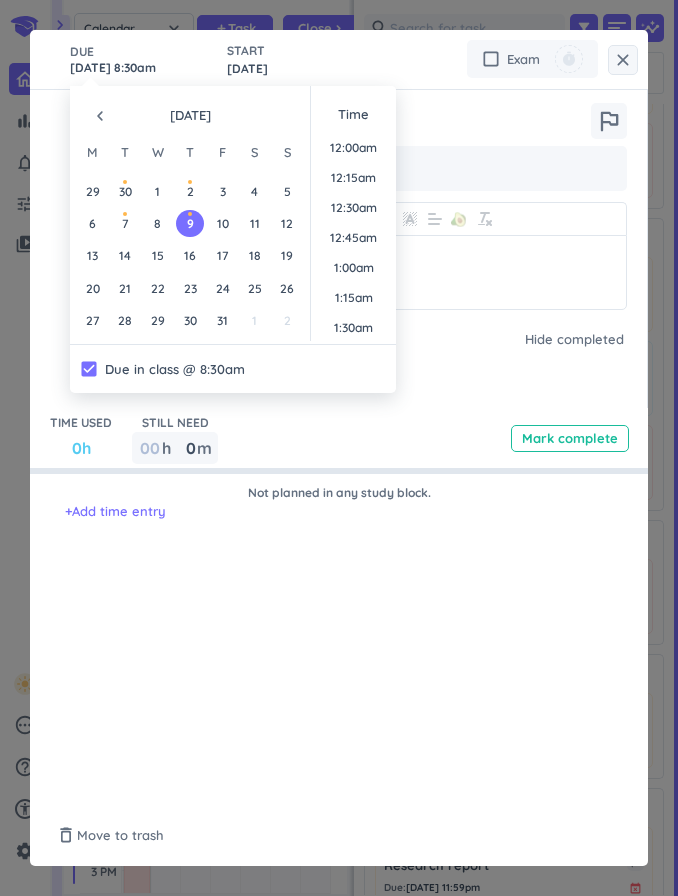 scroll, scrollTop: 930, scrollLeft: 0, axis: vertical 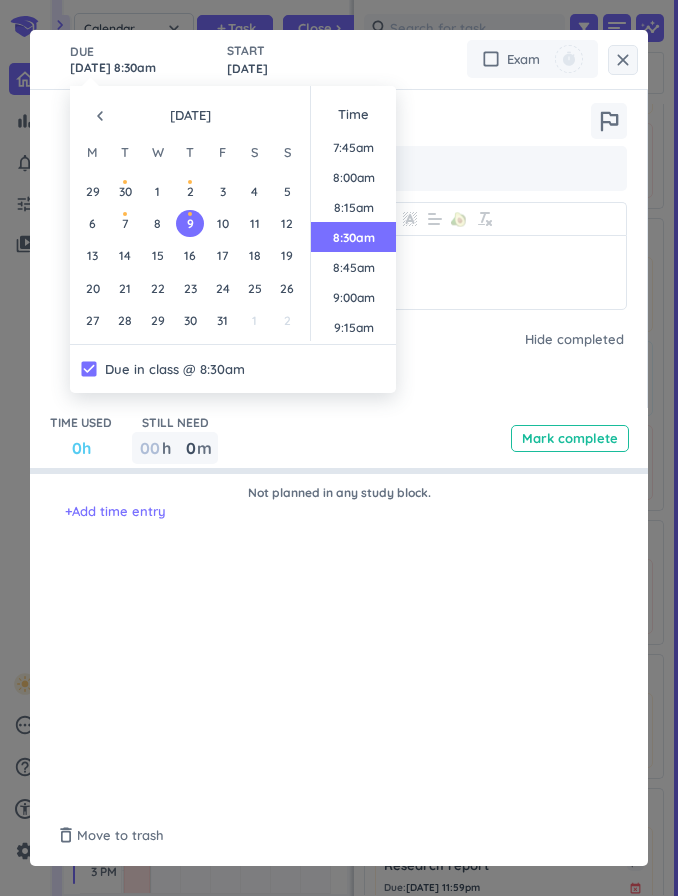 click on "10" at bounding box center (222, 223) 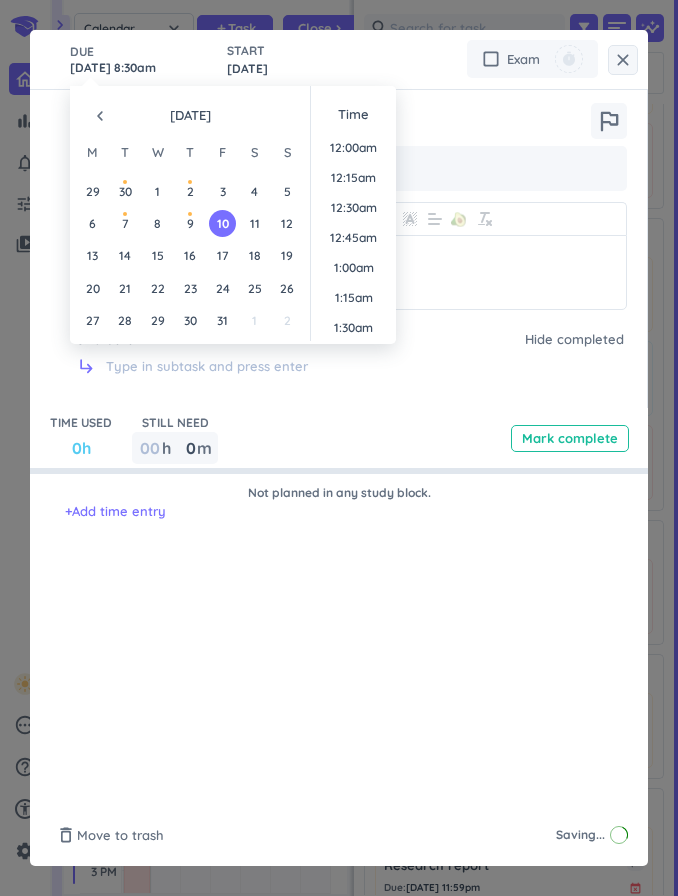 scroll, scrollTop: 930, scrollLeft: 0, axis: vertical 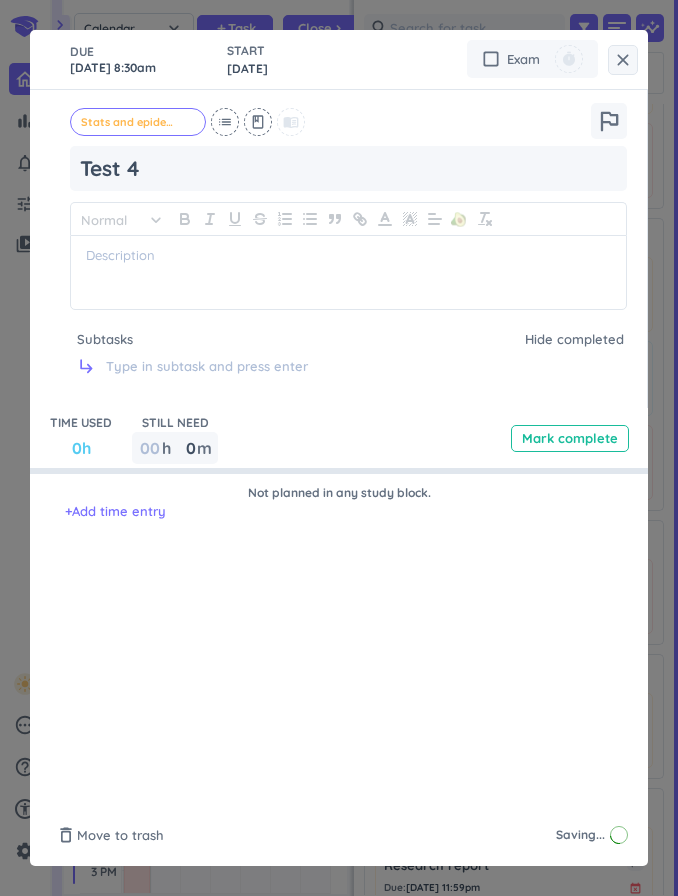 click on "Test 4" at bounding box center [348, 168] 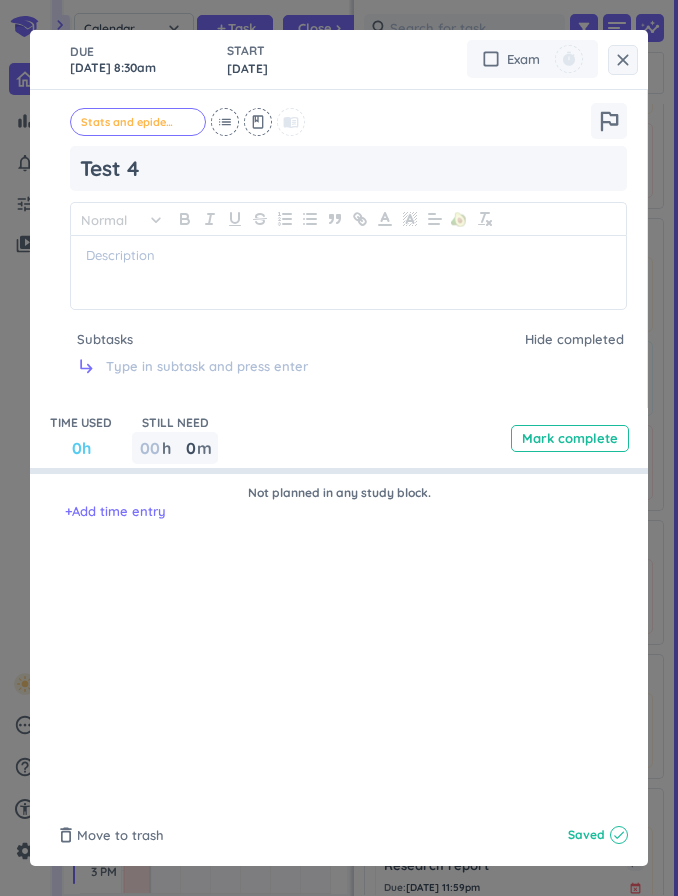 click on "close" at bounding box center [623, 60] 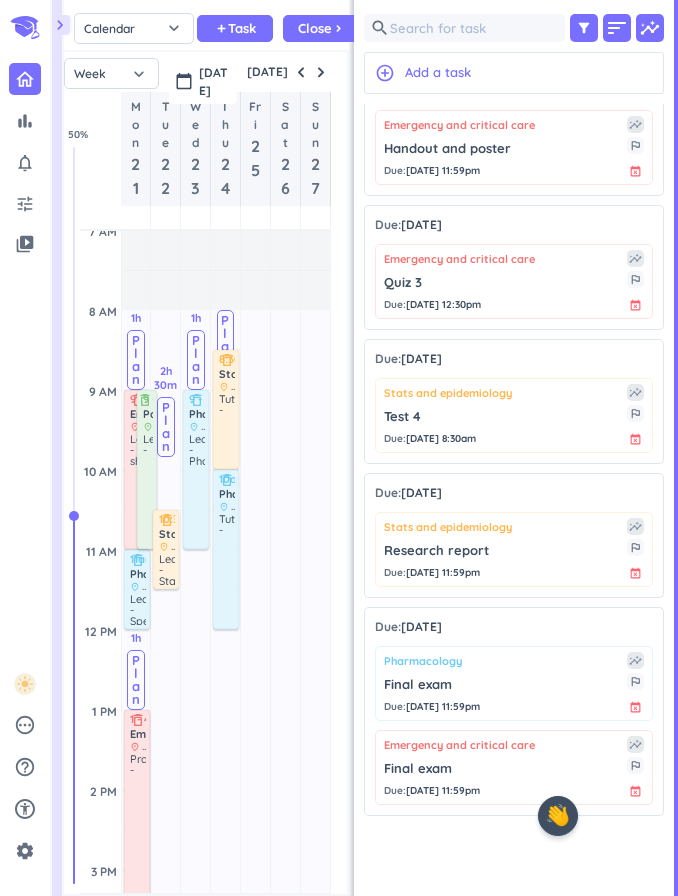 scroll, scrollTop: 1409, scrollLeft: 0, axis: vertical 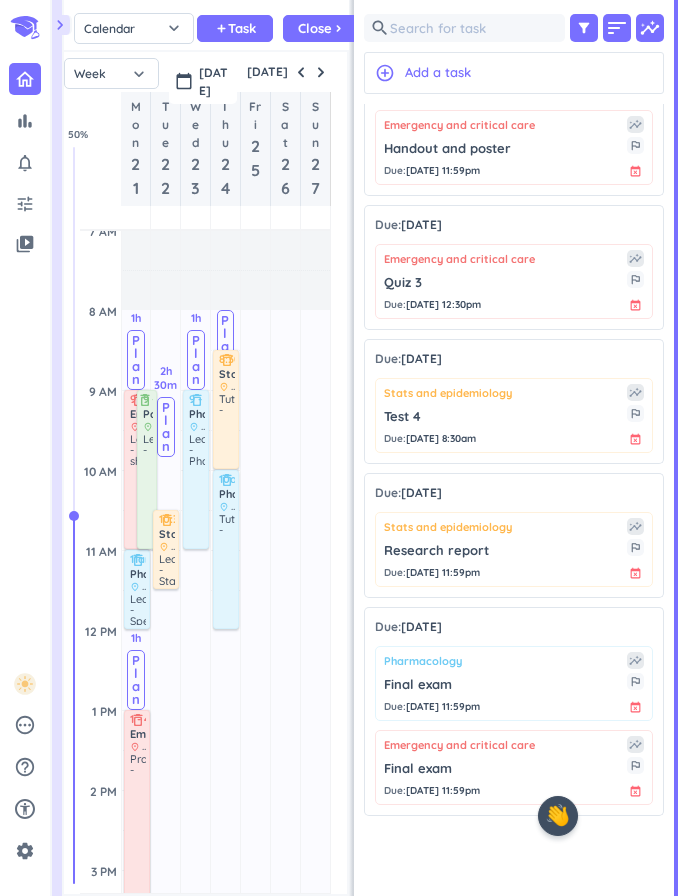 click on "Close" at bounding box center (315, 28) 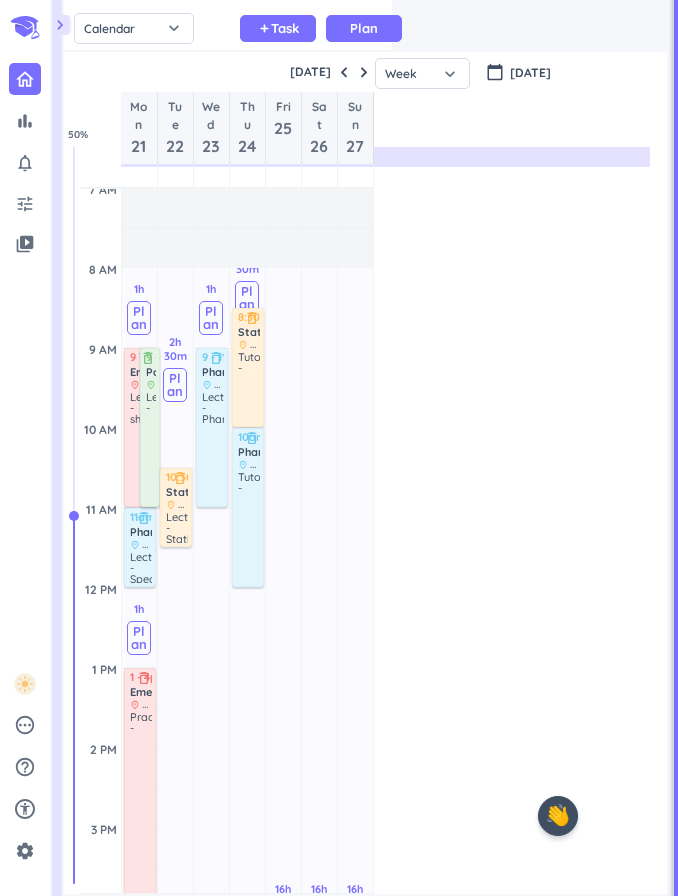 scroll, scrollTop: 1, scrollLeft: 0, axis: vertical 